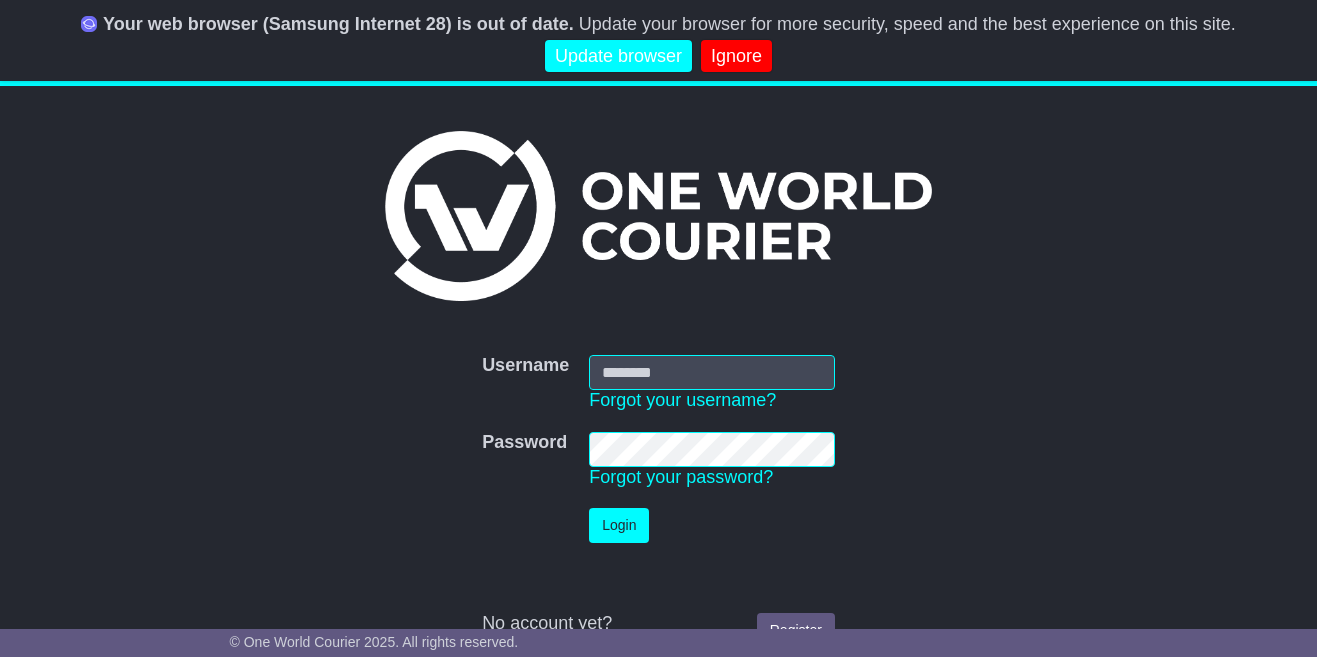 scroll, scrollTop: 0, scrollLeft: 0, axis: both 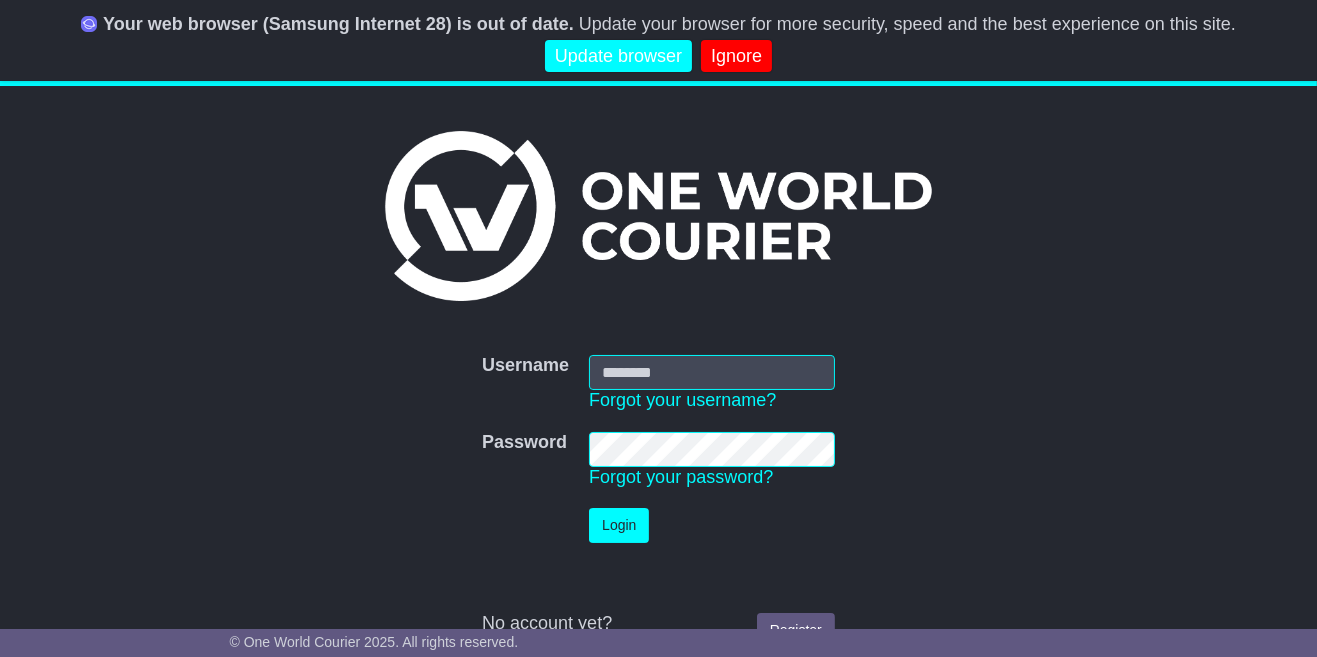 click on "Username" at bounding box center [712, 372] 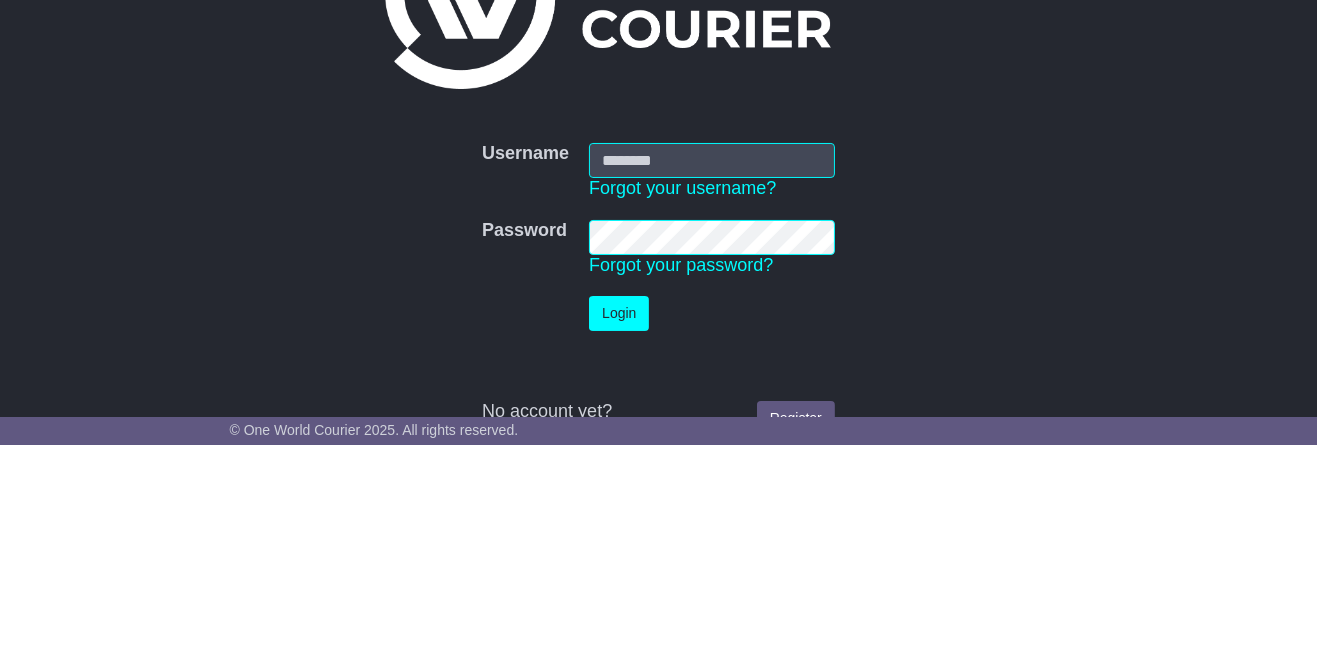 click on "Username" at bounding box center [712, 372] 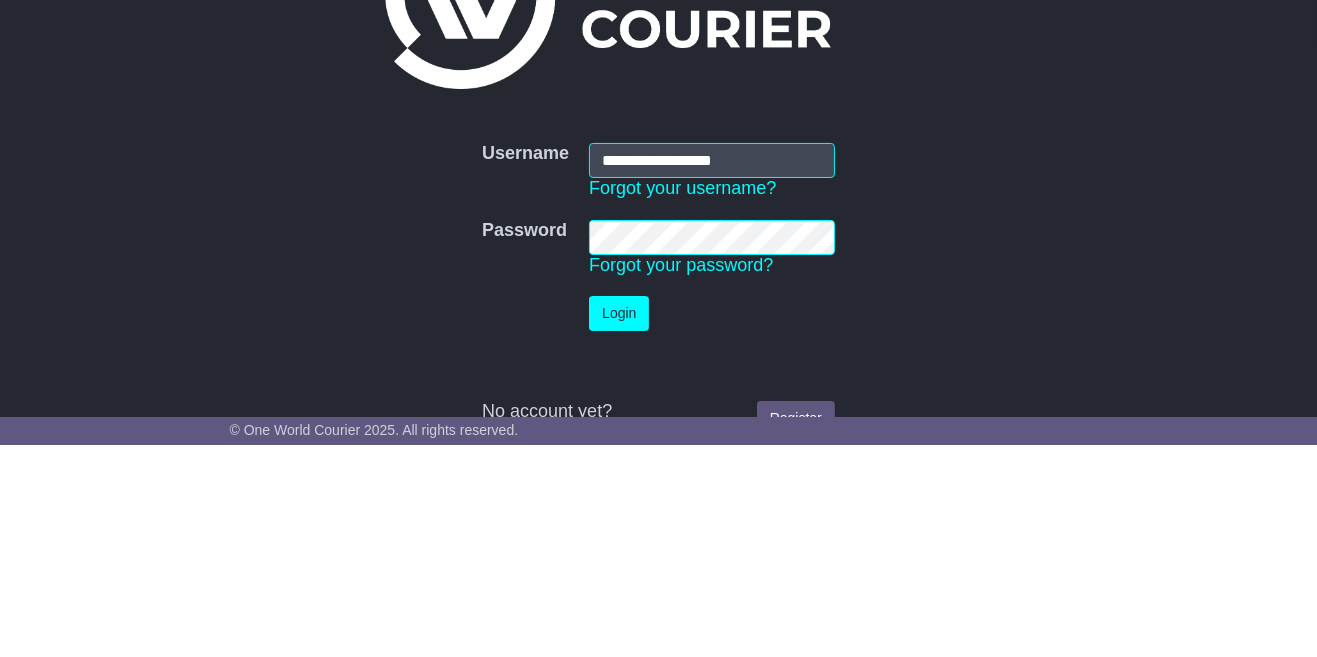 click on "Login" at bounding box center [619, 525] 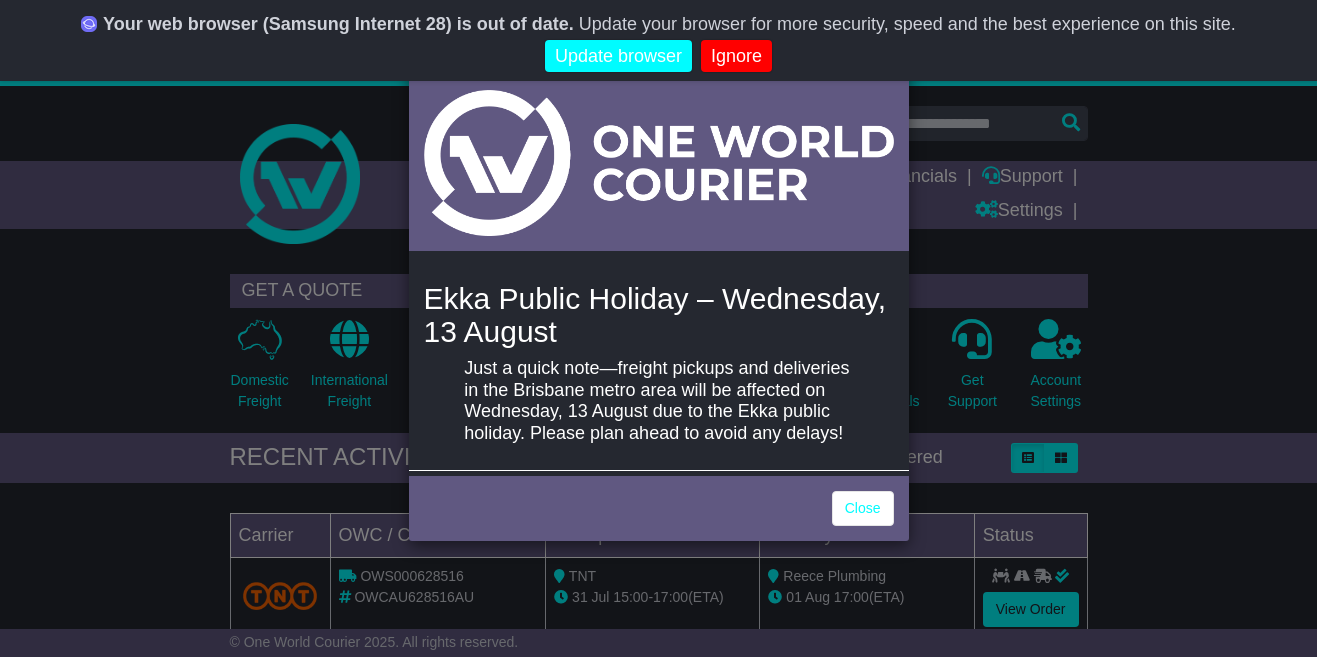 scroll, scrollTop: 0, scrollLeft: 0, axis: both 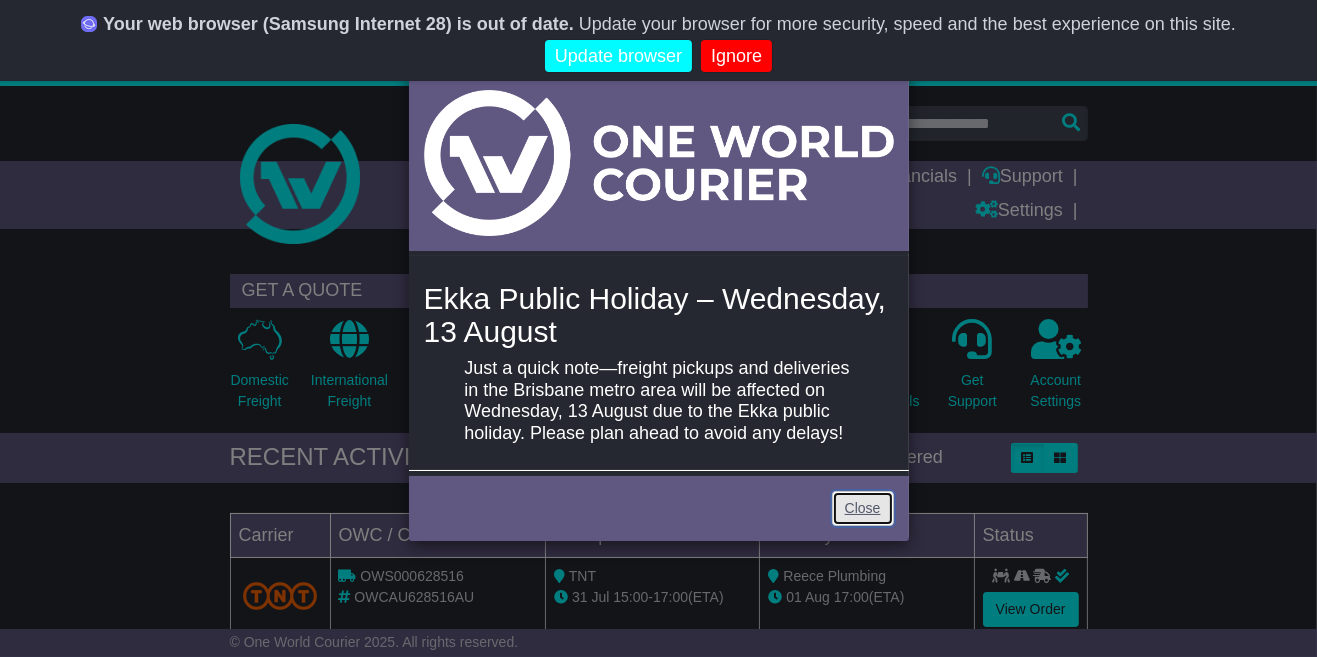 click on "Close" at bounding box center [863, 508] 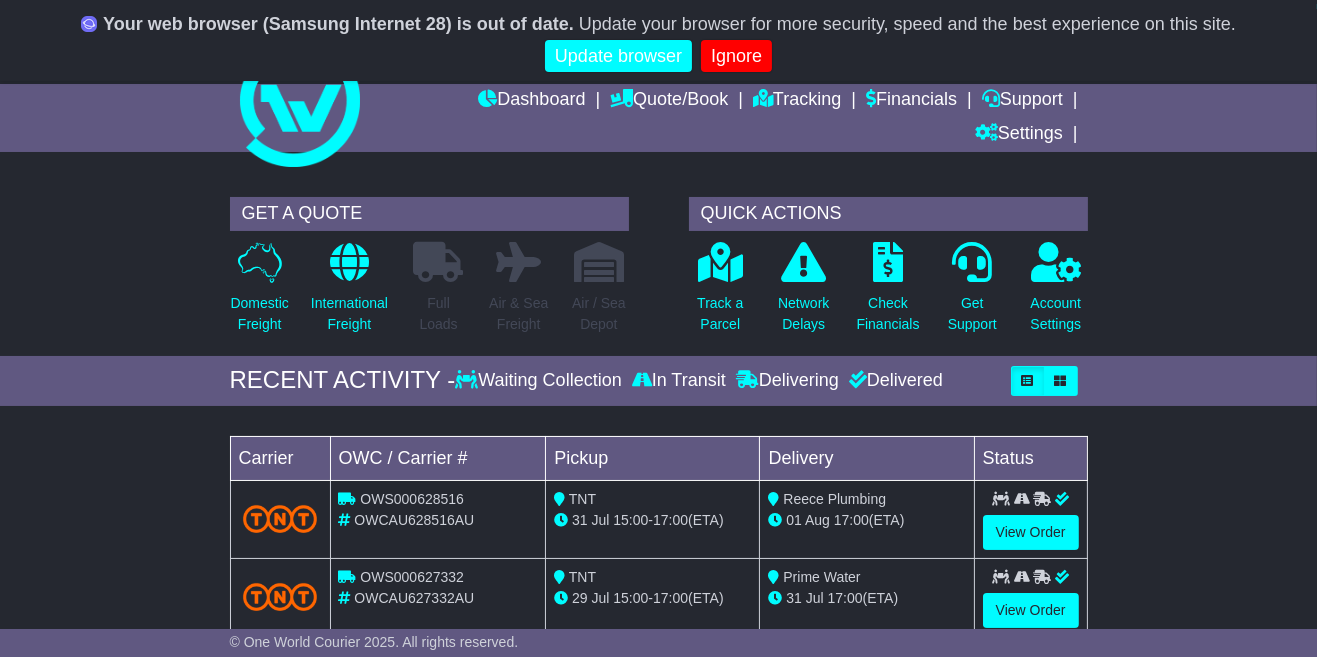 scroll, scrollTop: 0, scrollLeft: 0, axis: both 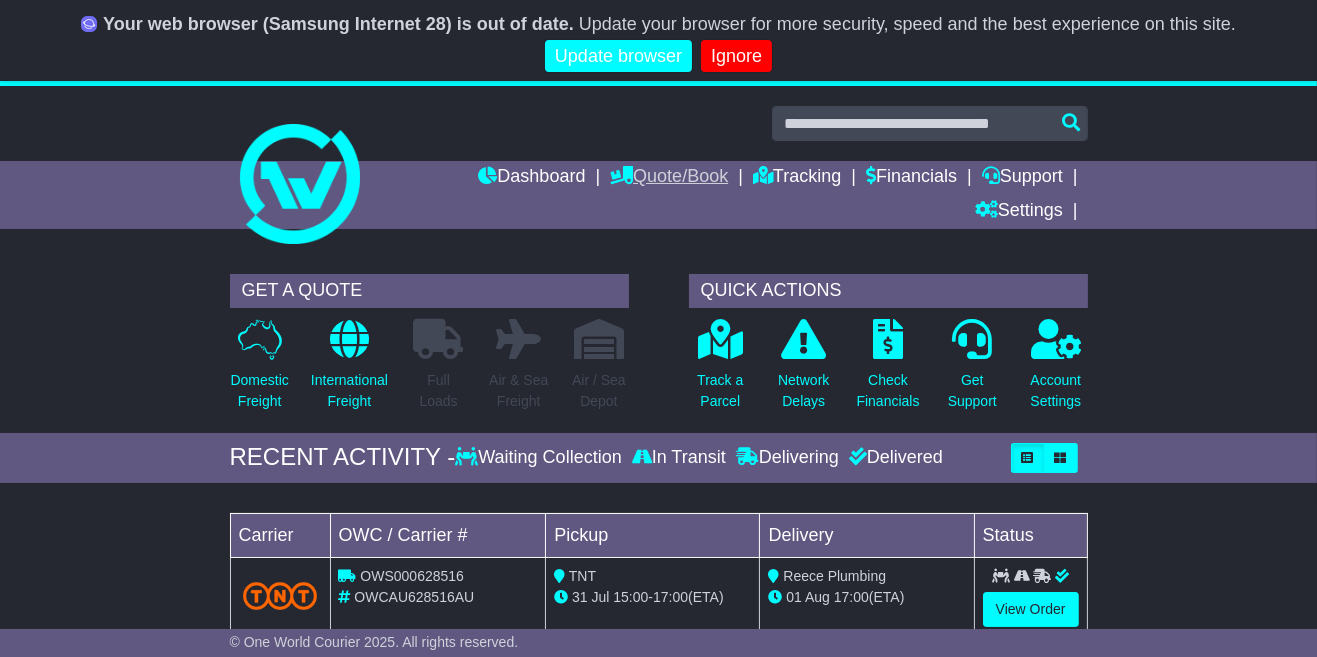click on "Quote/Book" at bounding box center [669, 178] 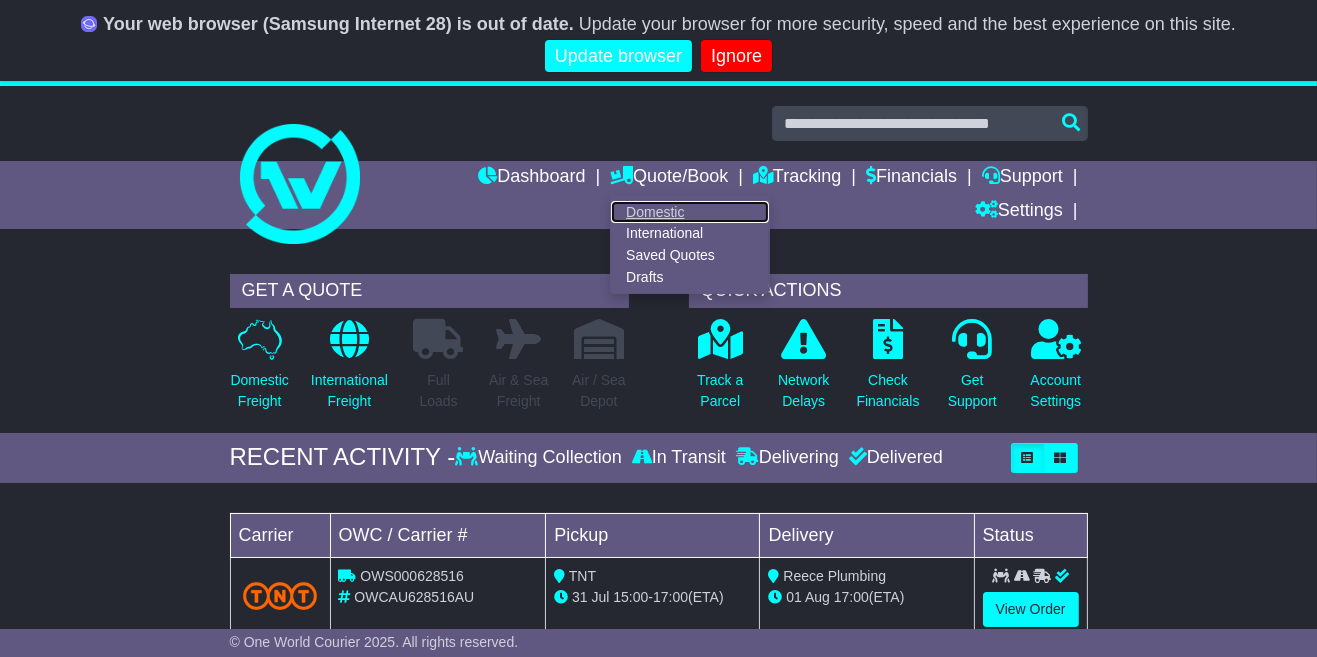 click on "Domestic" at bounding box center (690, 212) 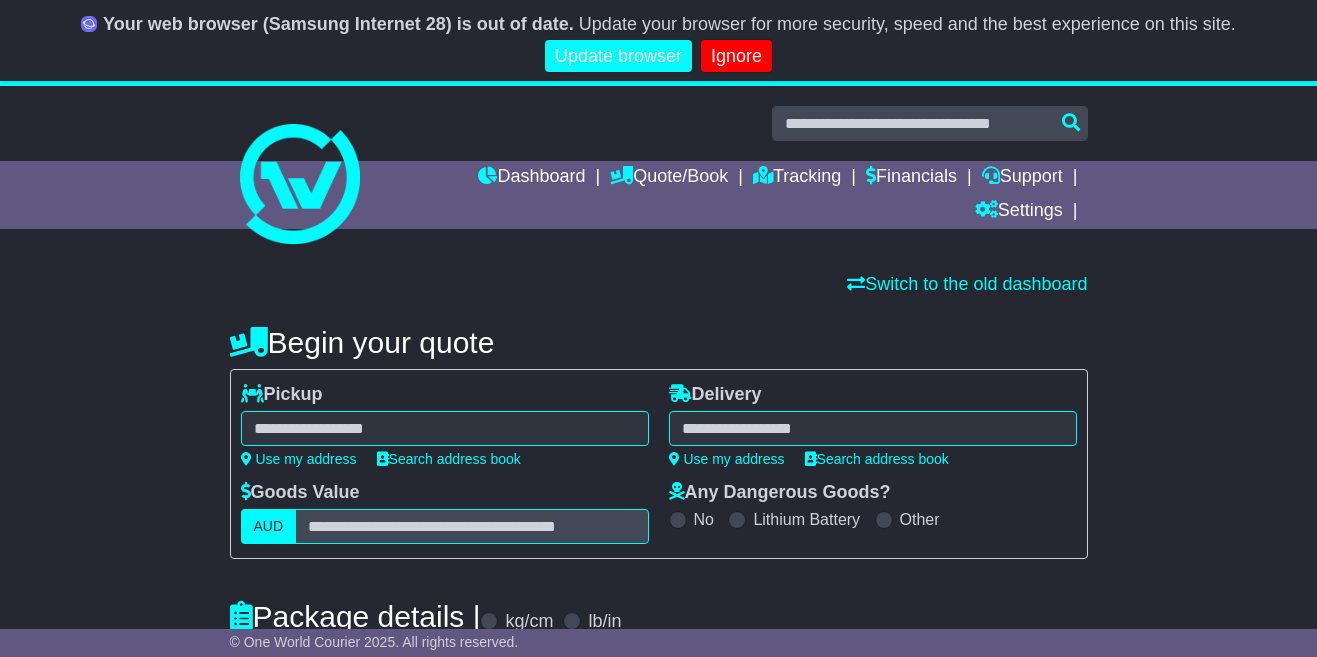scroll, scrollTop: 0, scrollLeft: 0, axis: both 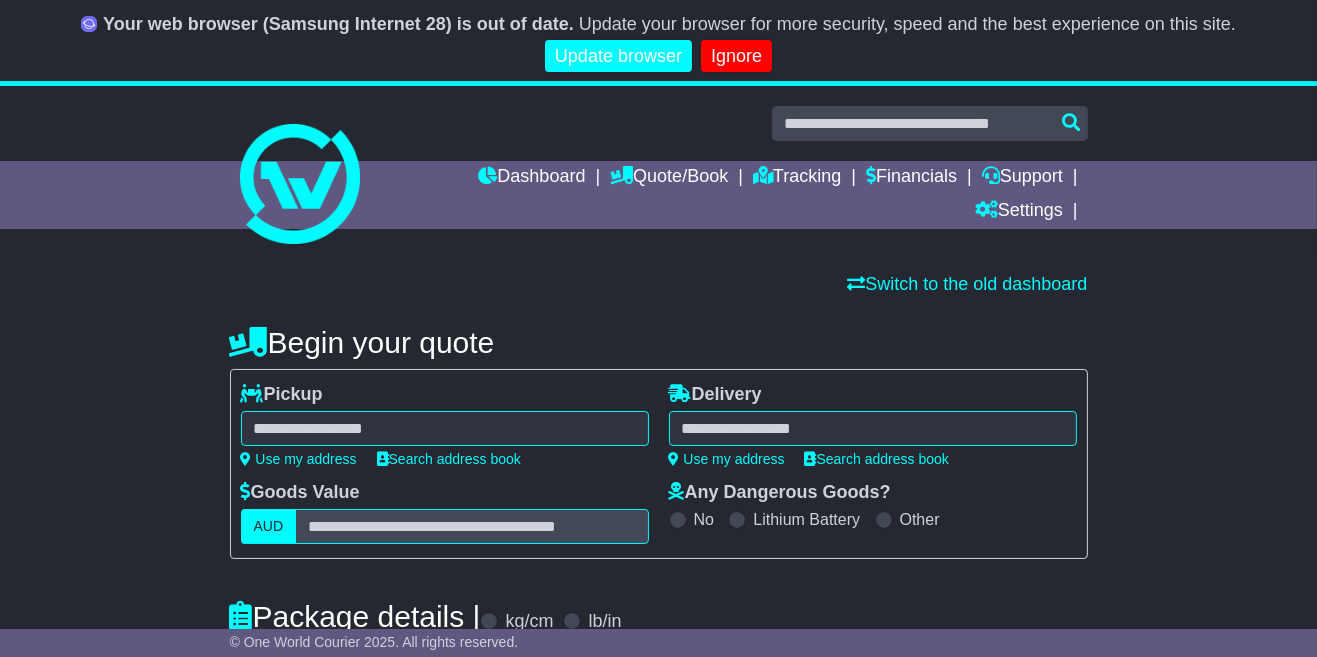 click at bounding box center [445, 428] 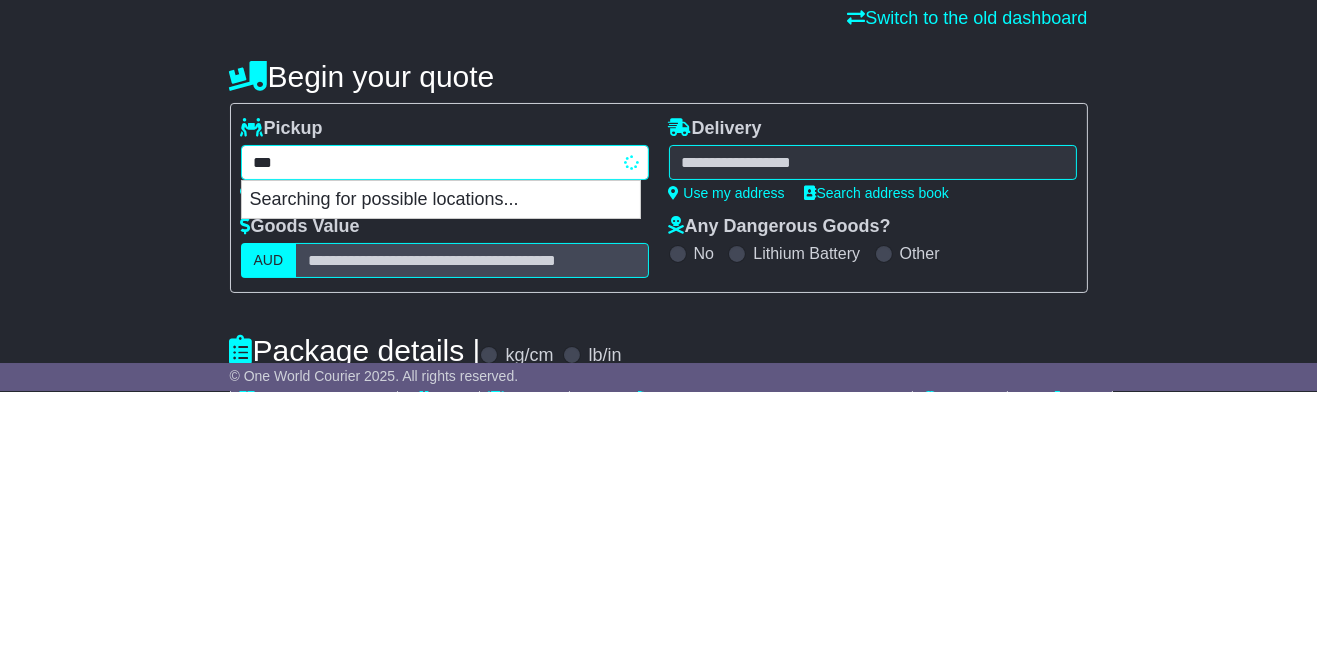 type on "****" 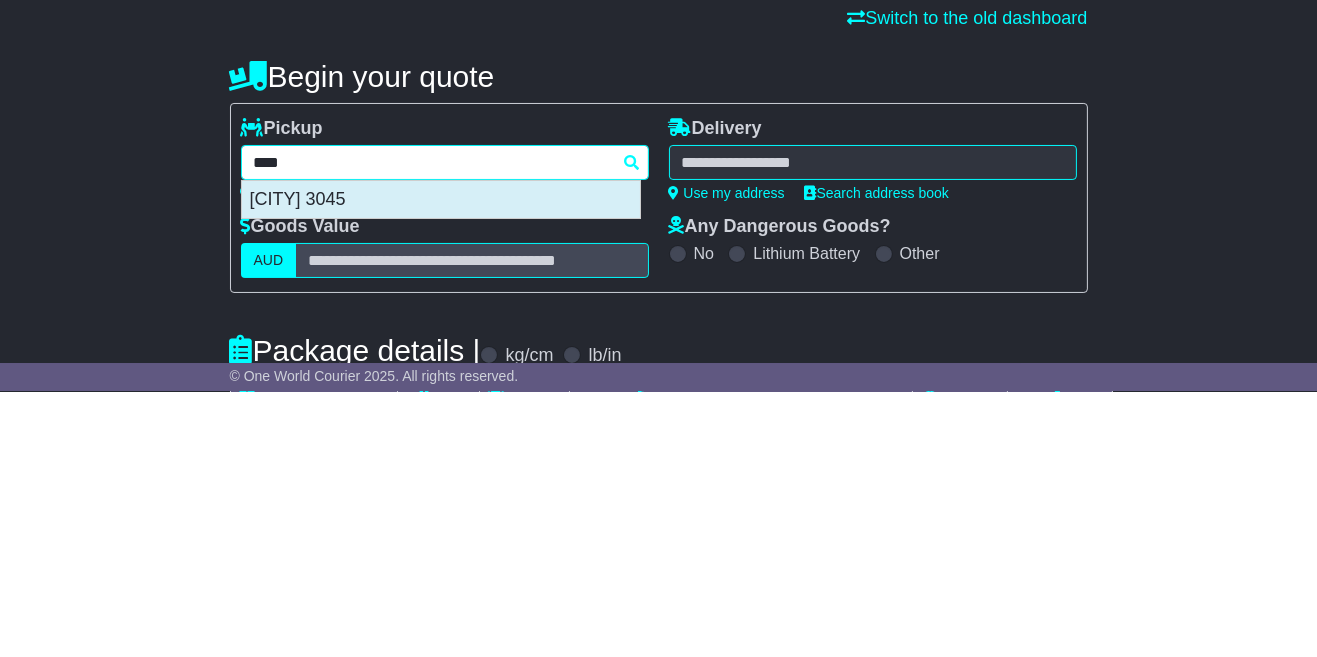 click on "MELBOURNE AIRPORT 3045" at bounding box center (441, 466) 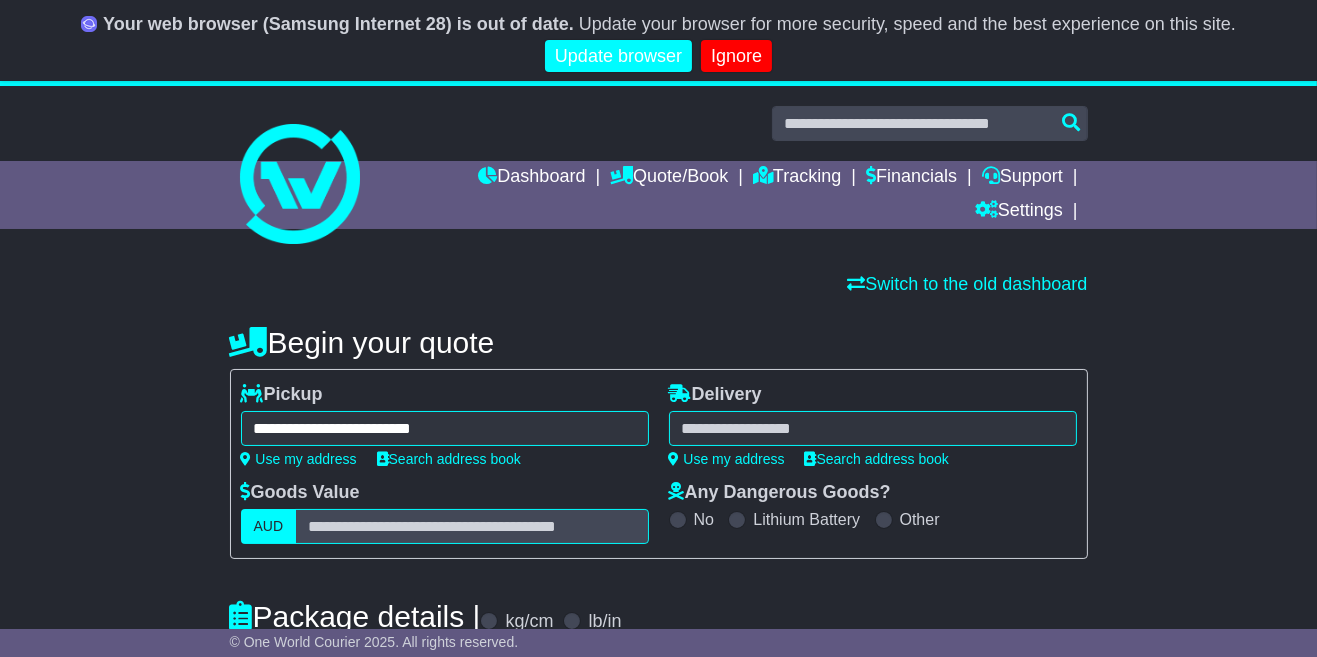 click on "**********" at bounding box center [445, 428] 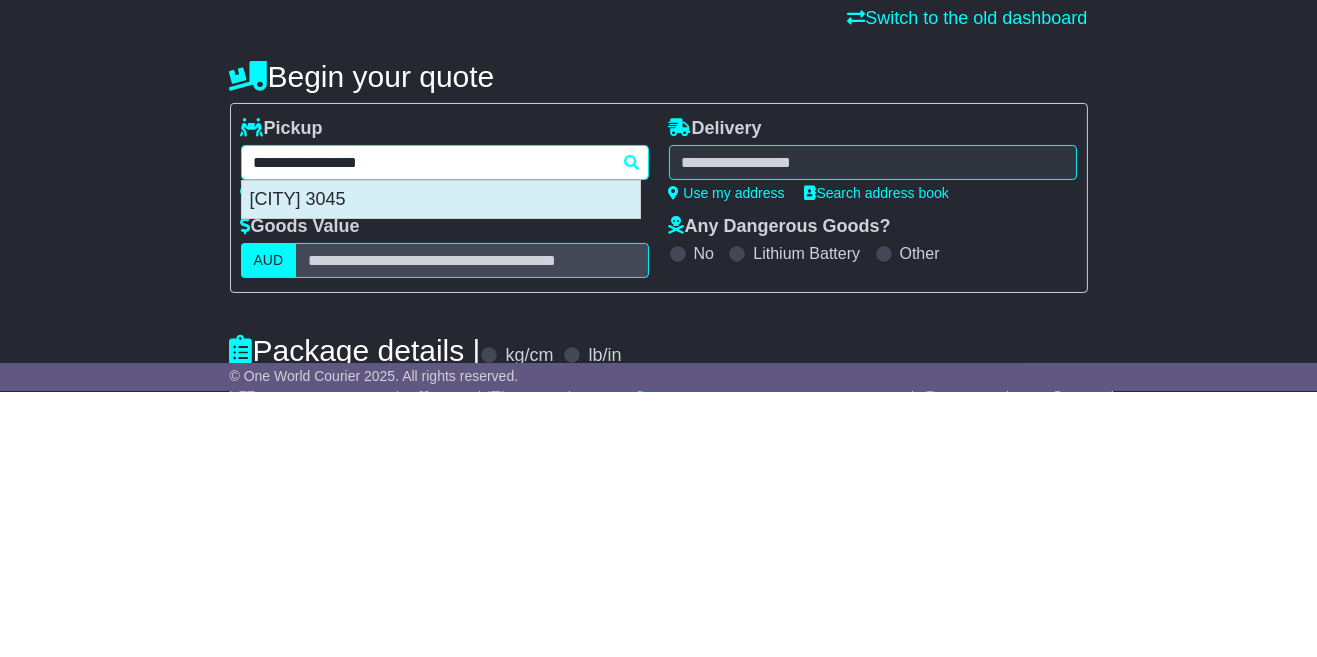 click on "[CITY] [POSTAL_CODE]" at bounding box center [441, 466] 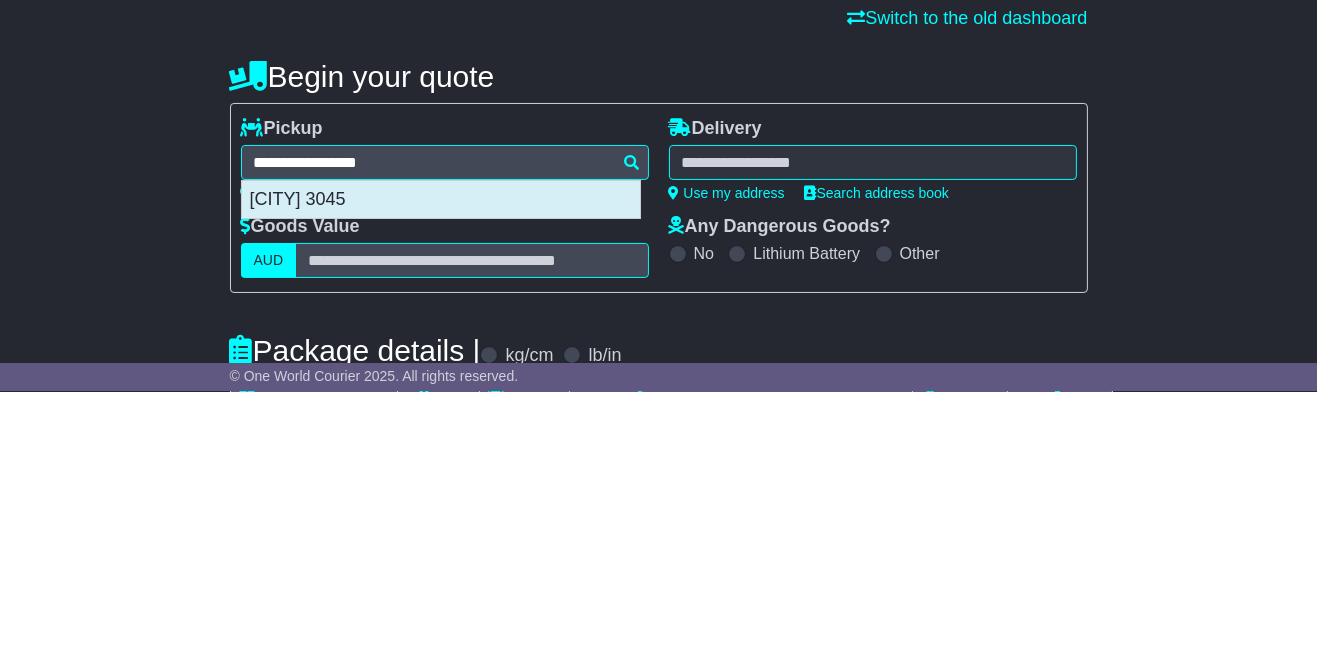 type on "**********" 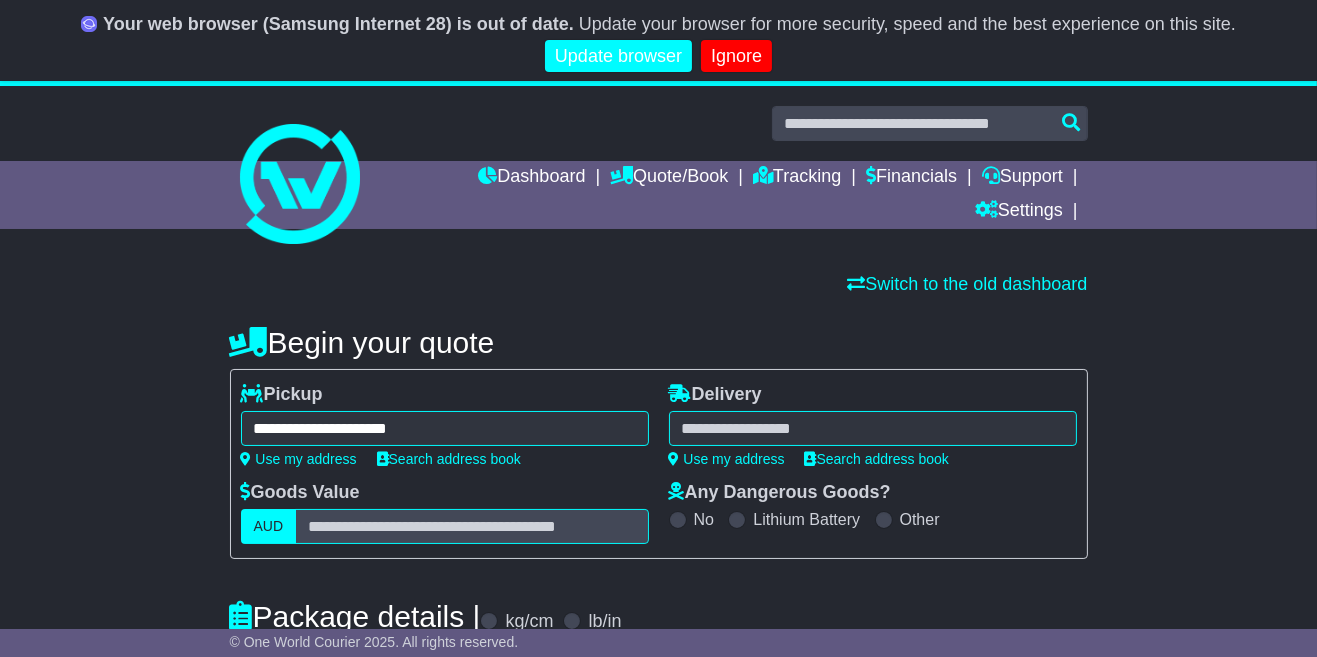 click at bounding box center (873, 428) 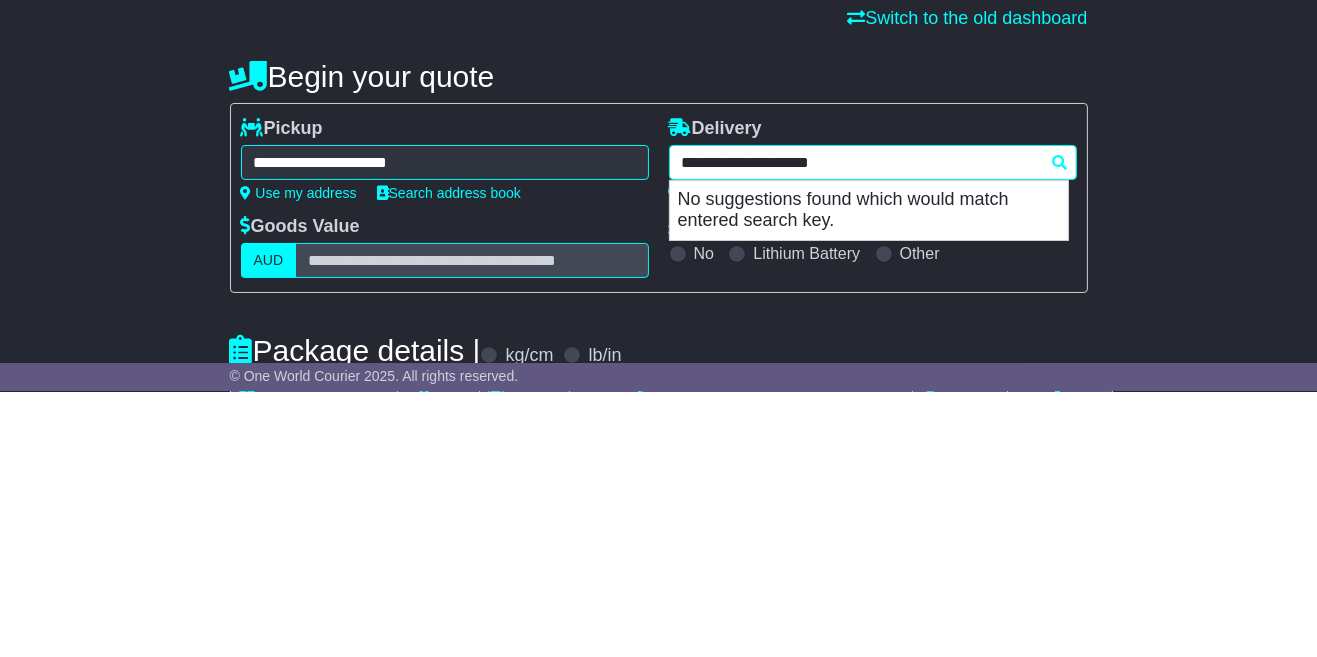 click on "**********" at bounding box center [873, 428] 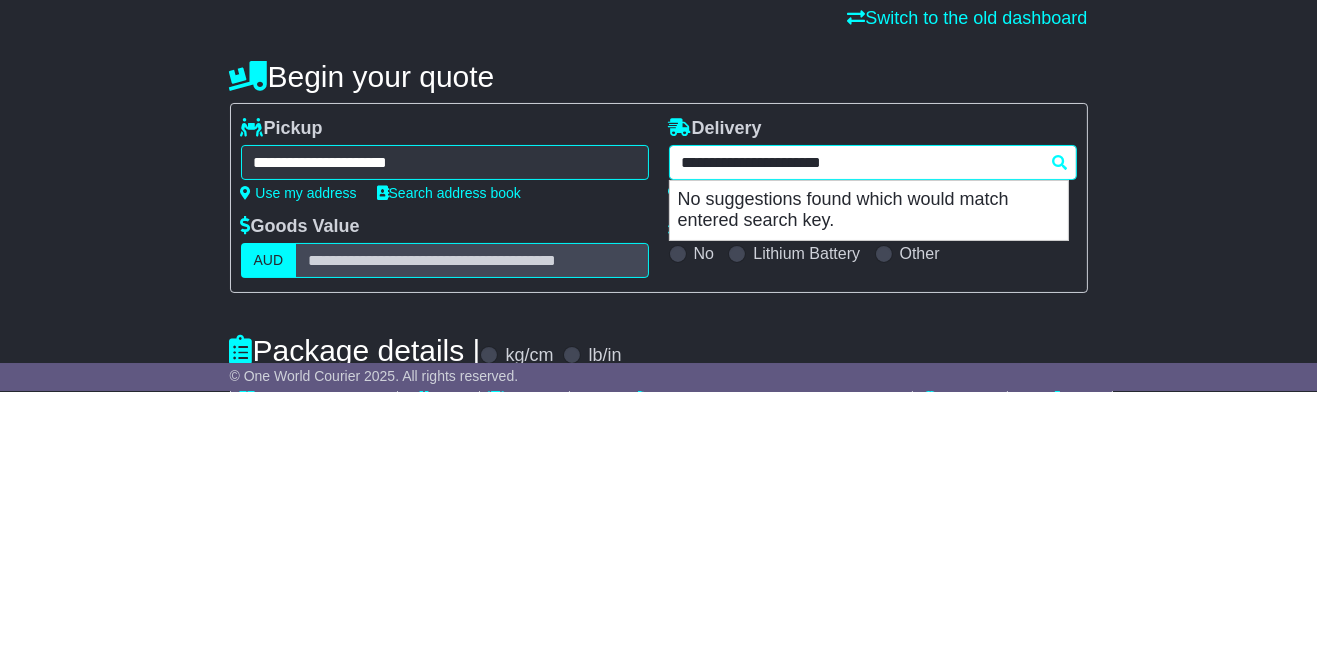 click on "**********" at bounding box center (873, 428) 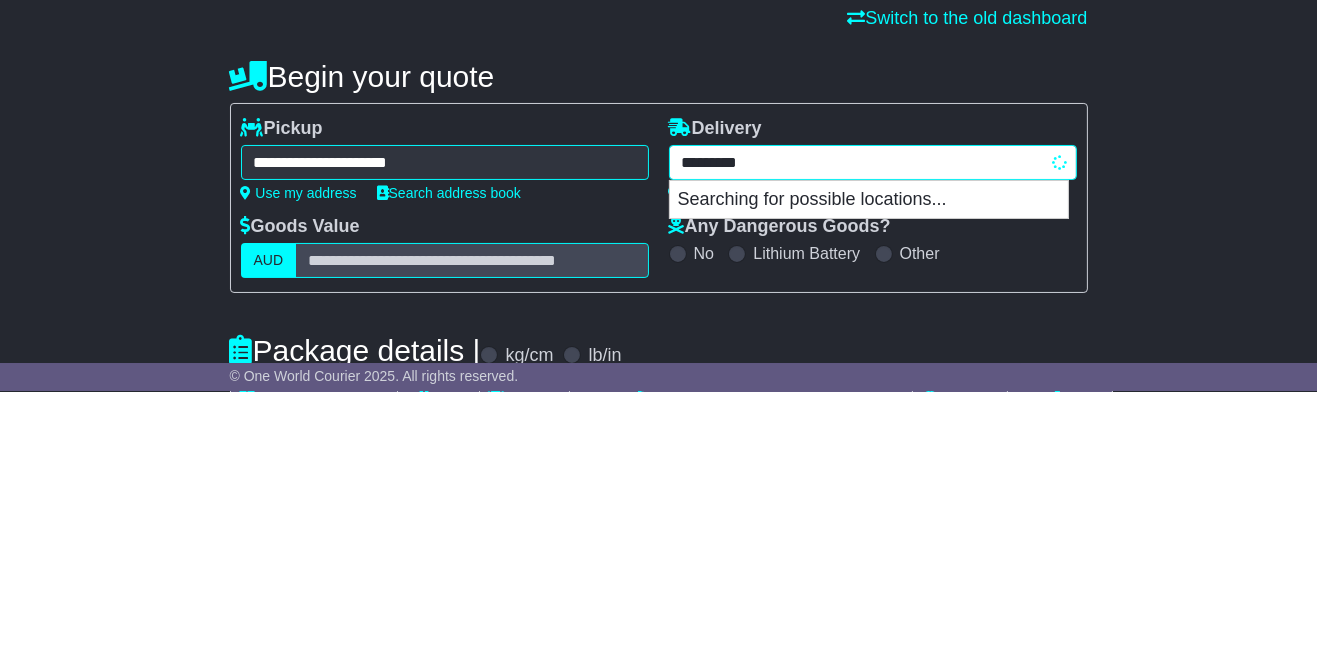 type on "**" 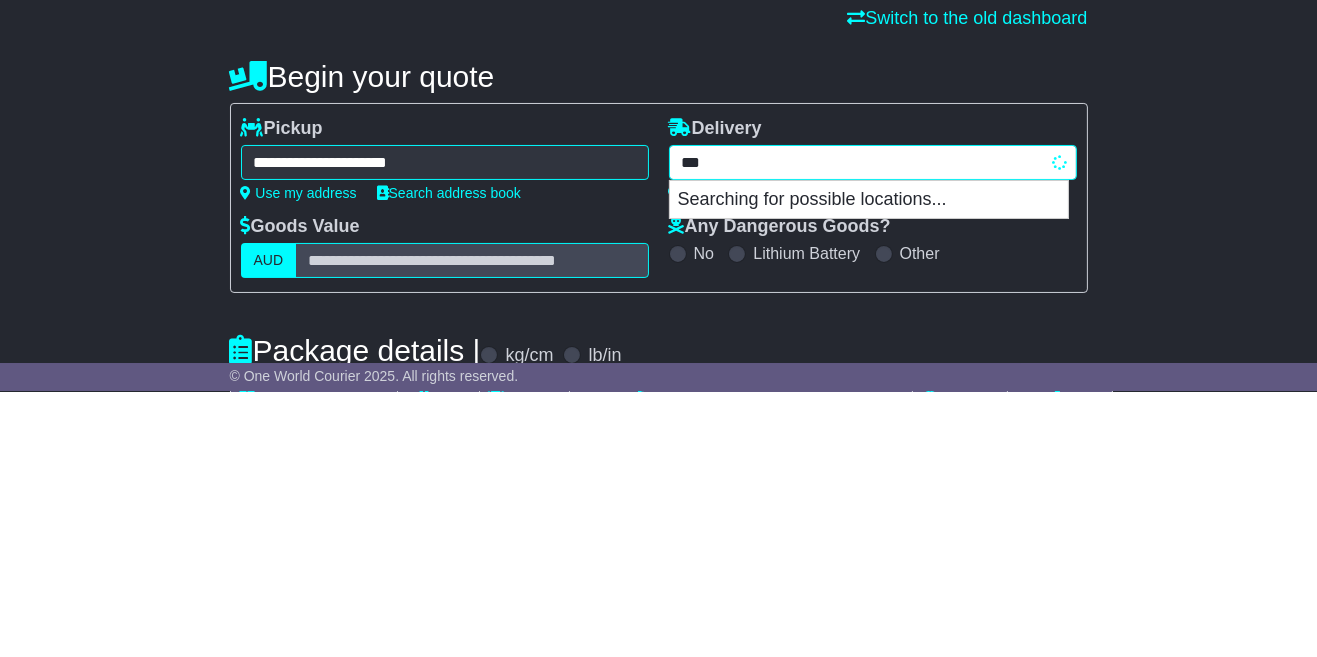 type on "****" 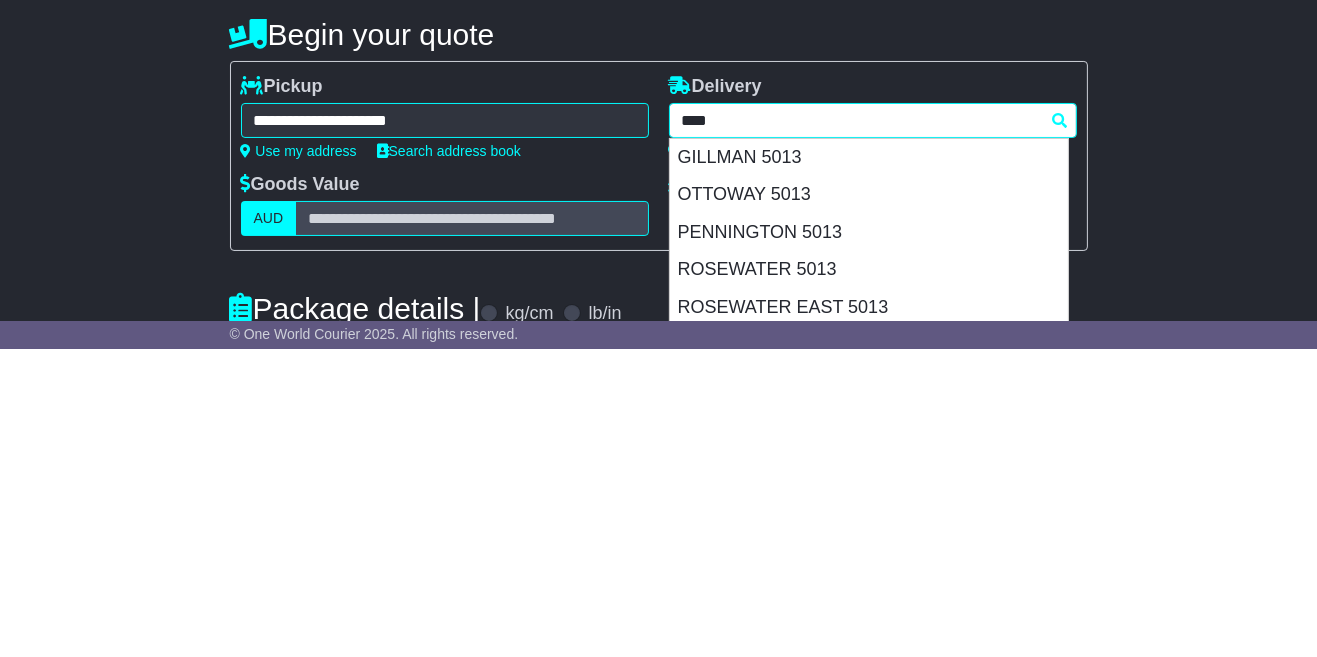 click on "WINGFIELD 5013" at bounding box center [869, 654] 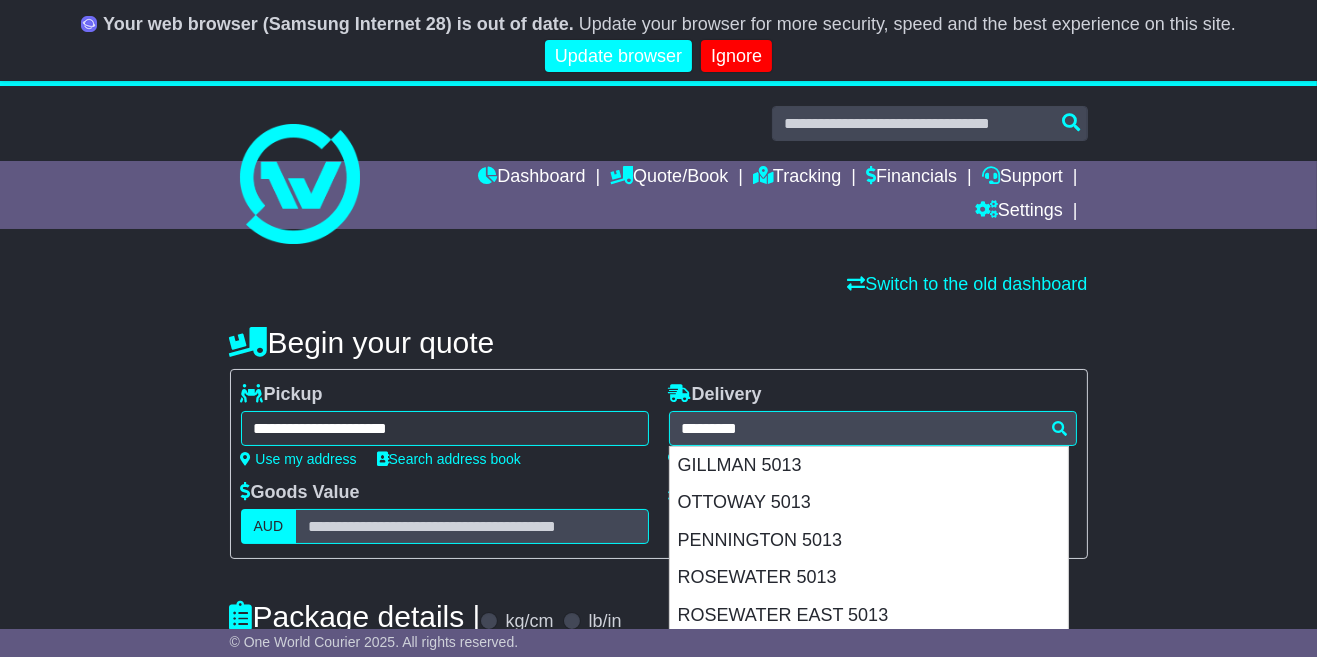 type on "**********" 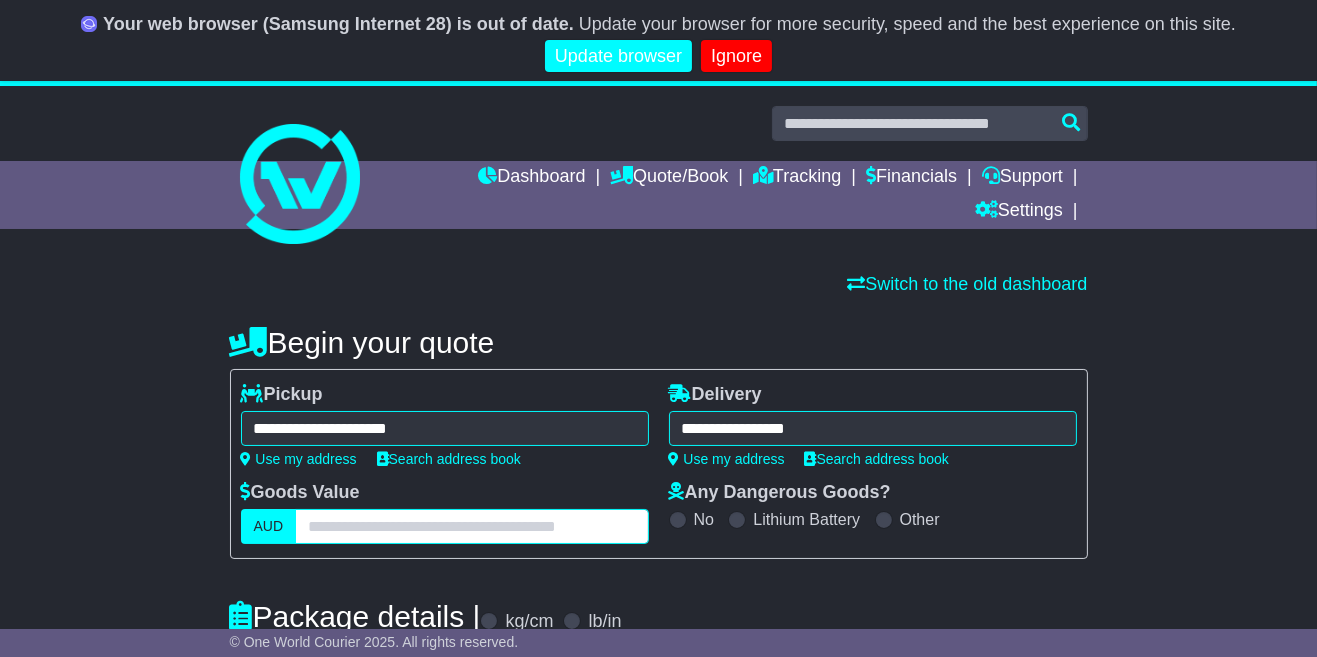 click at bounding box center (471, 526) 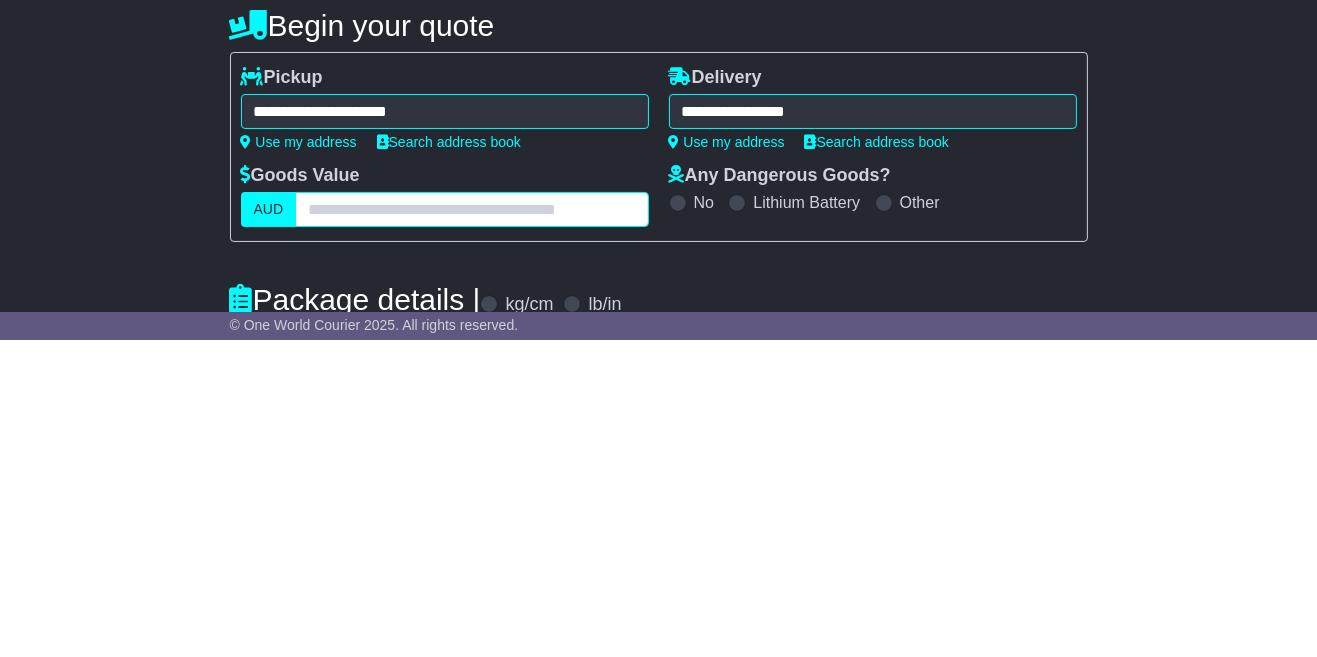 type on "*" 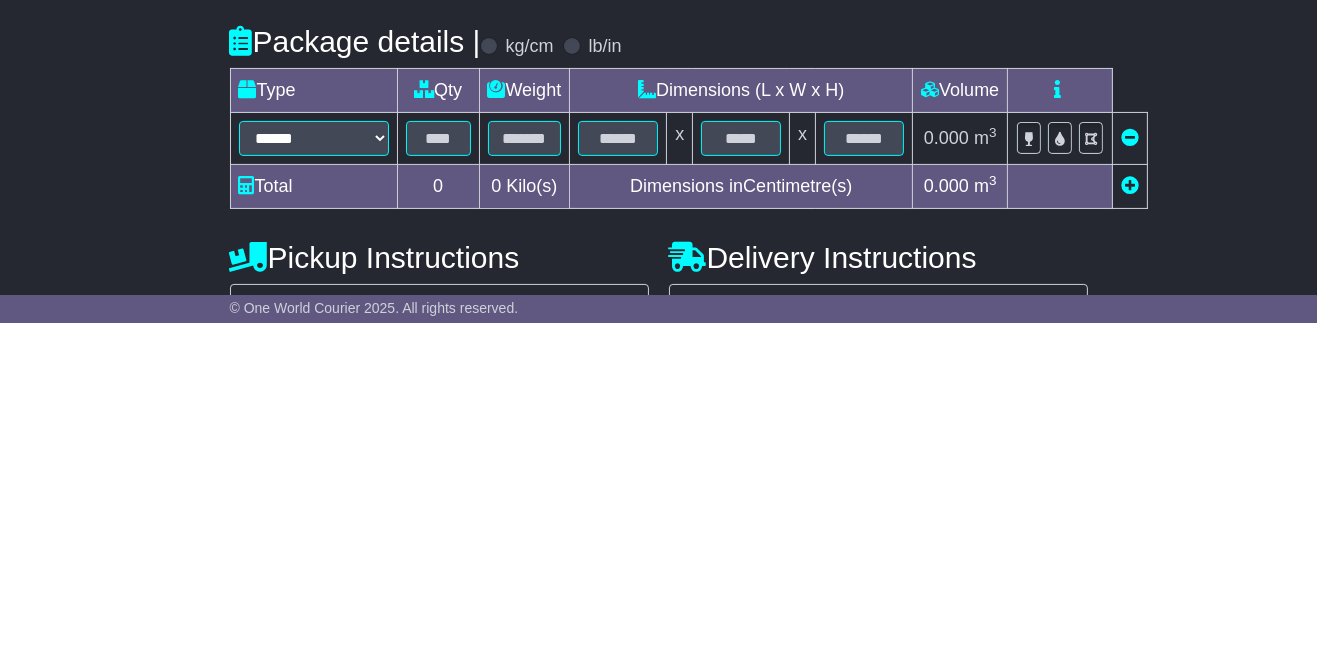 scroll, scrollTop: 244, scrollLeft: 0, axis: vertical 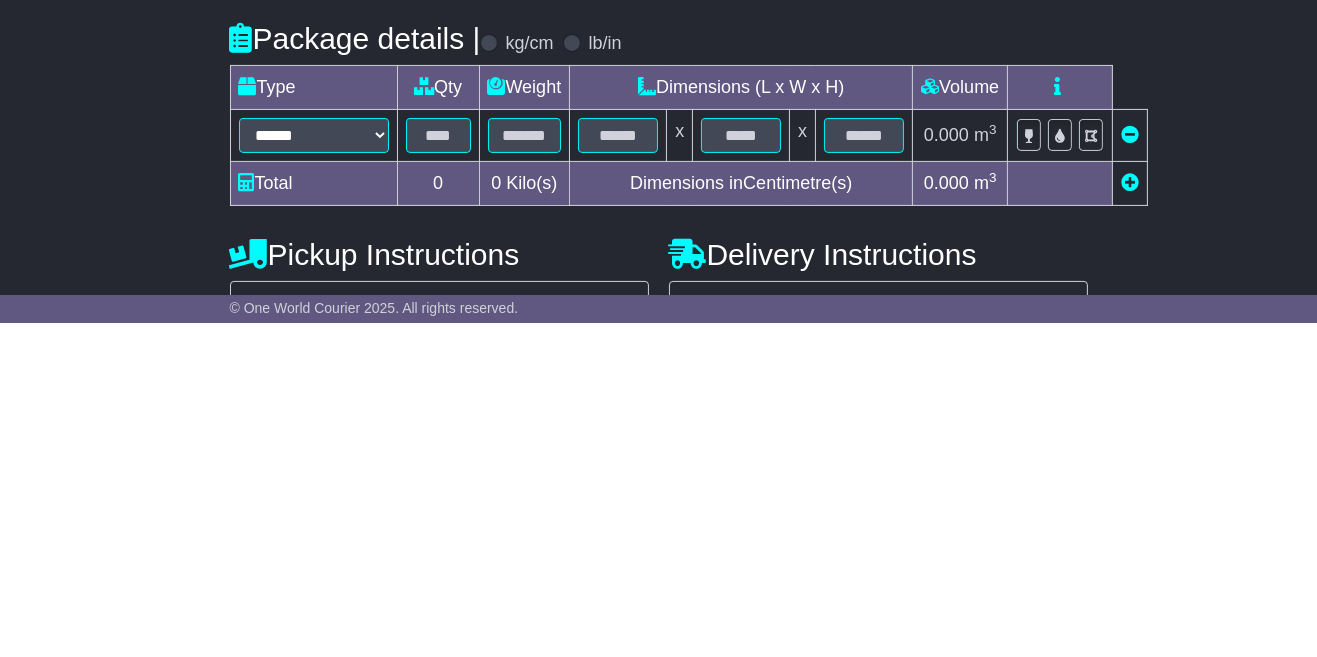 type on "***" 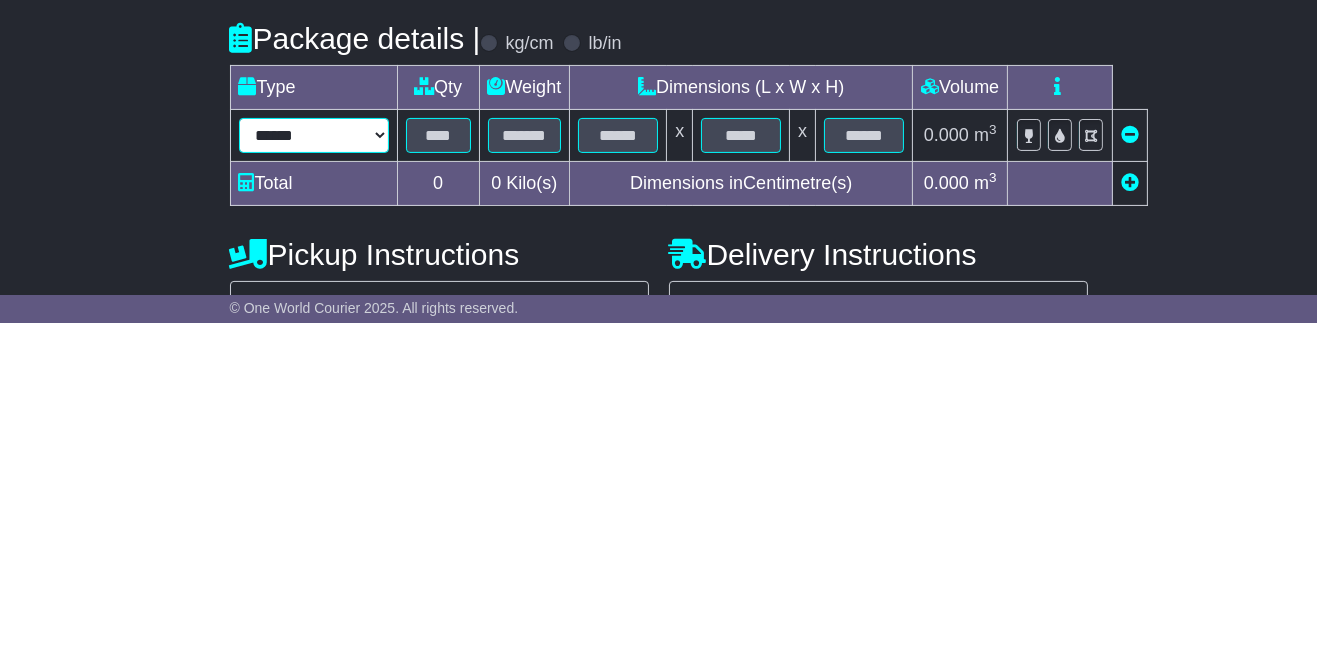 click on "****** ****** *** ******** ***** **** **** ****** *** *******" at bounding box center [314, 469] 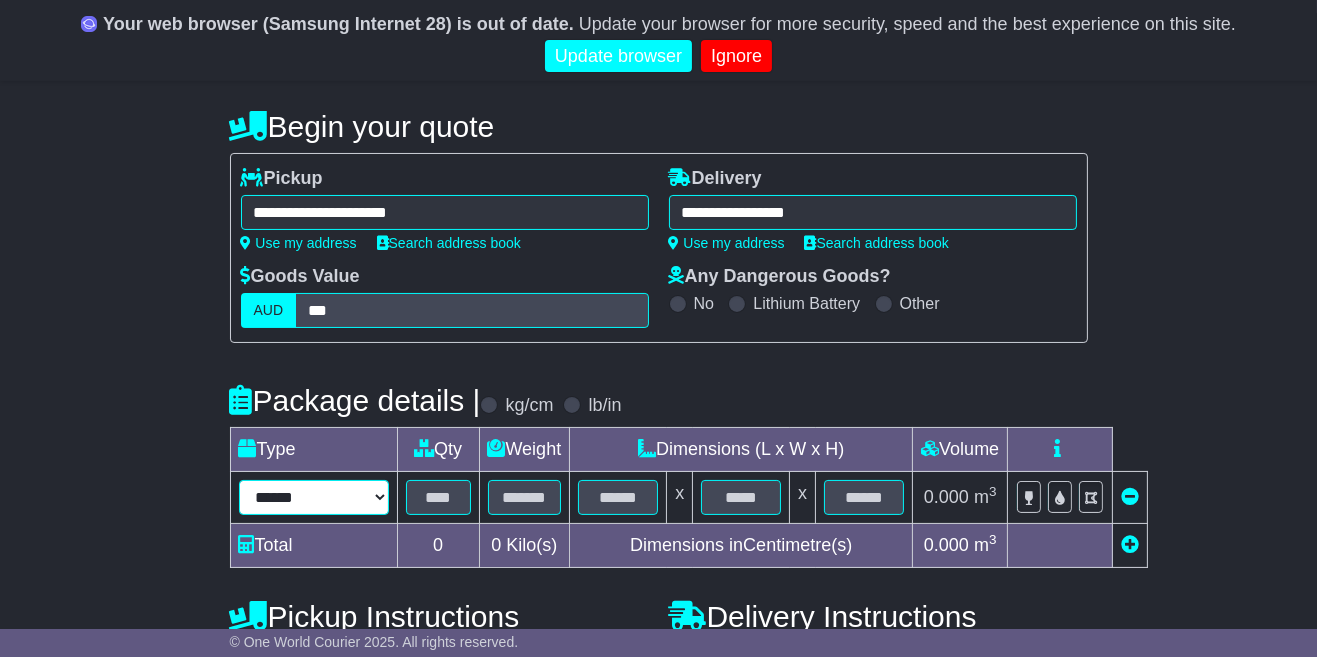 scroll, scrollTop: 217, scrollLeft: 0, axis: vertical 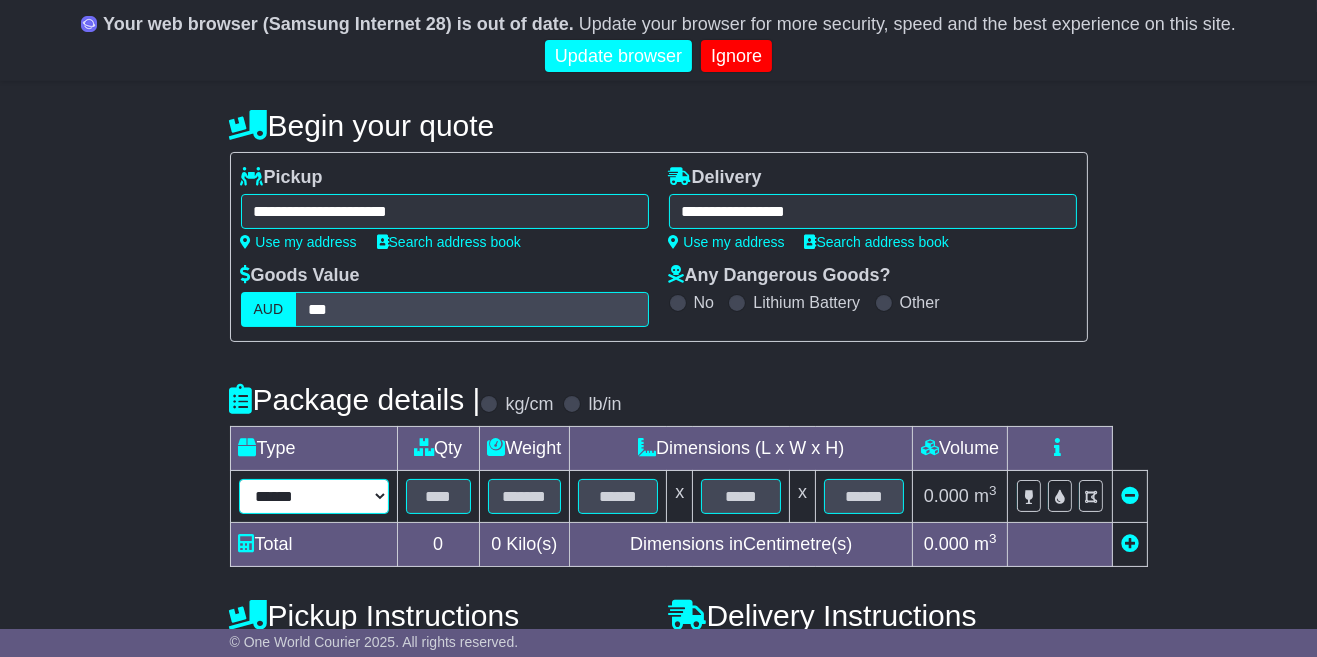 click on "****** ****** *** ******** ***** **** **** ****** *** *******" at bounding box center (314, 496) 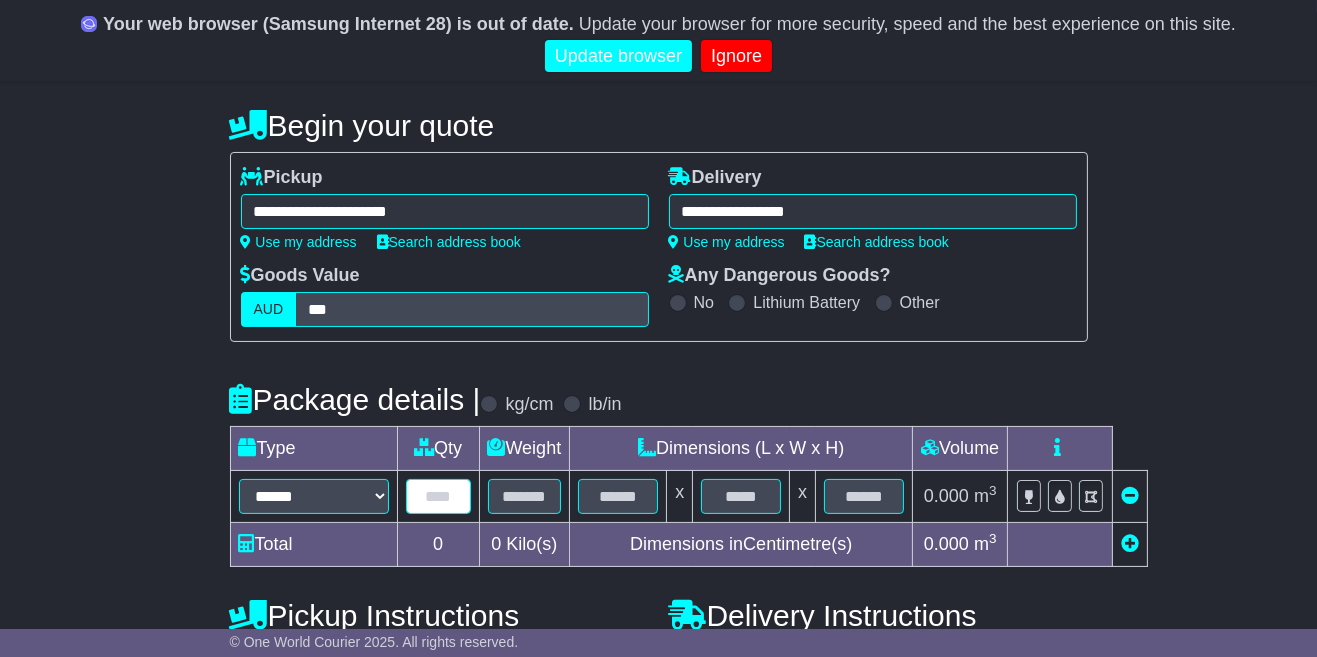 click at bounding box center (438, 496) 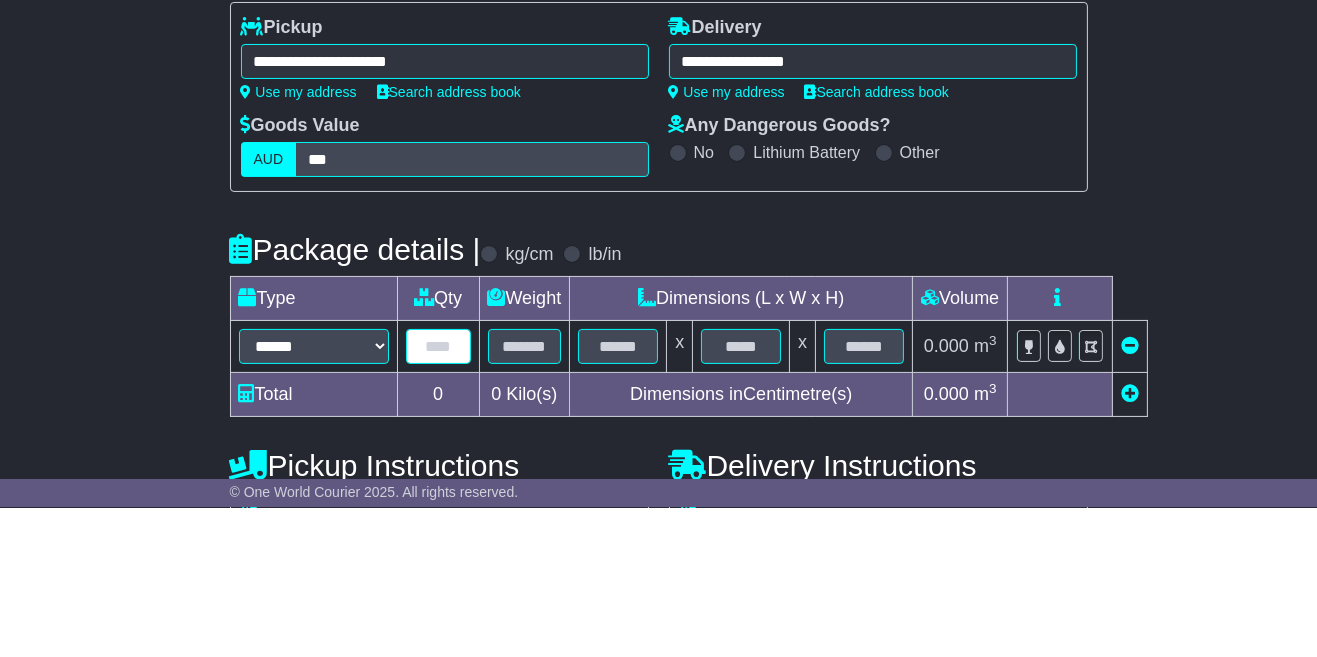 scroll, scrollTop: 217, scrollLeft: 0, axis: vertical 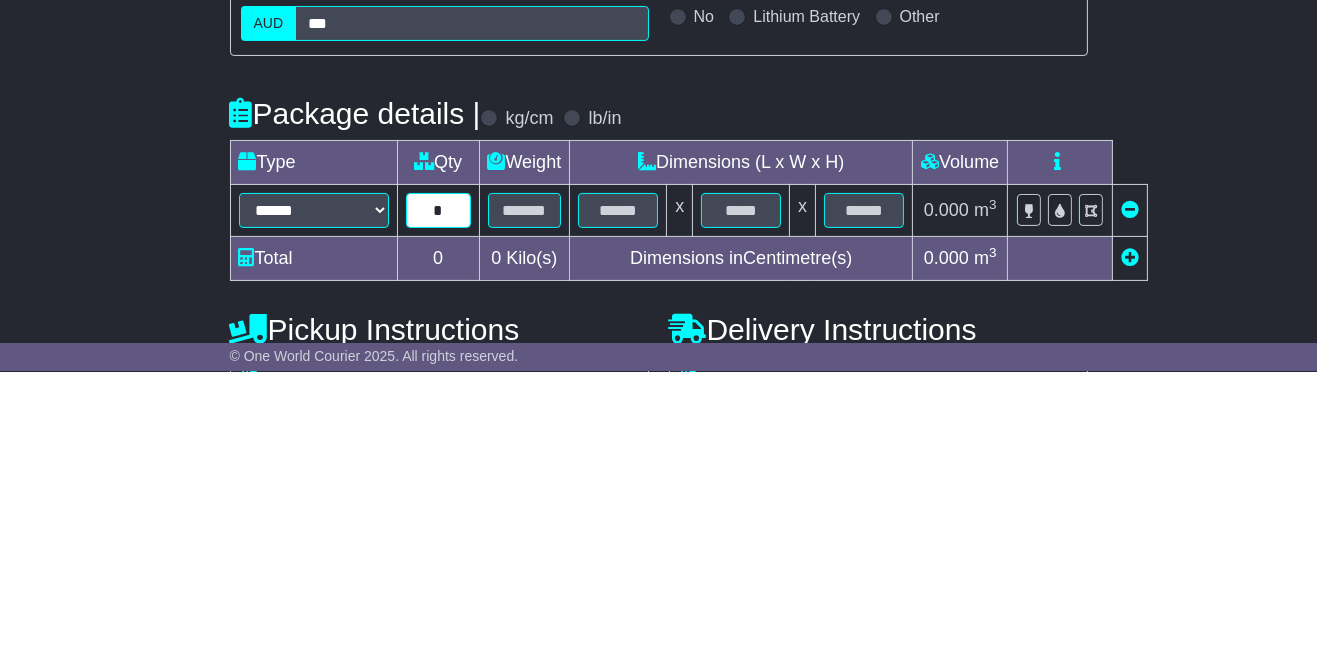 type on "*" 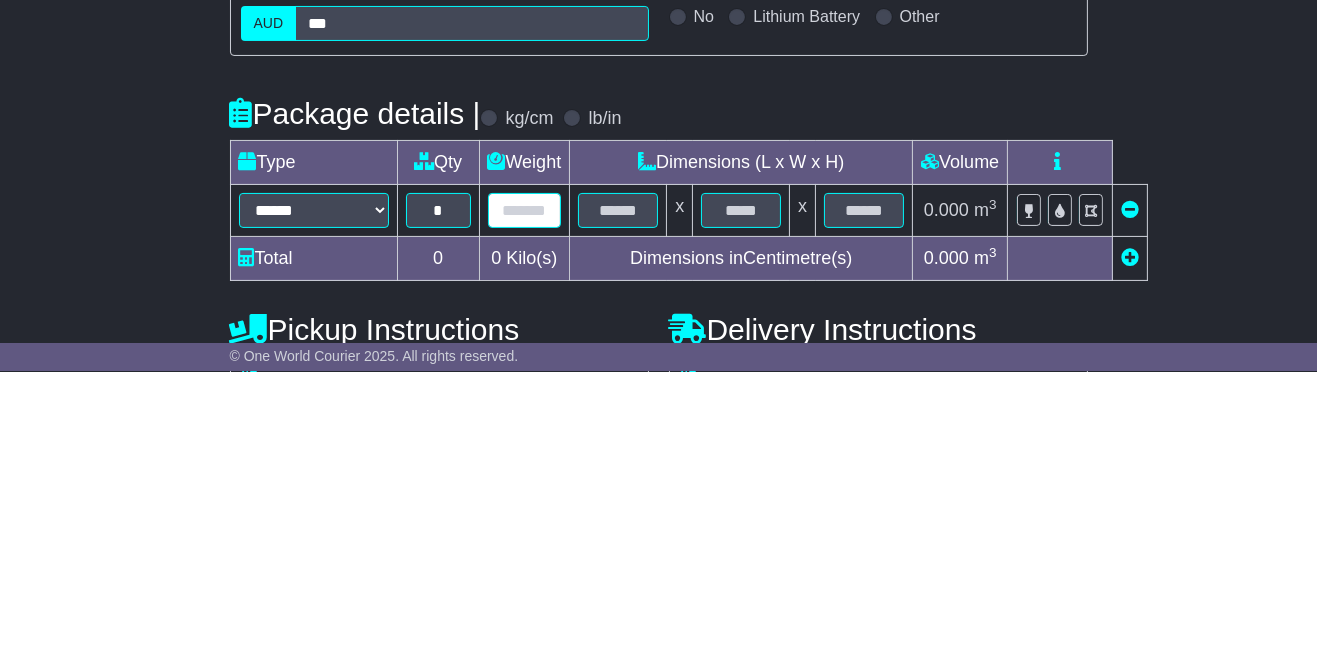 click at bounding box center [525, 496] 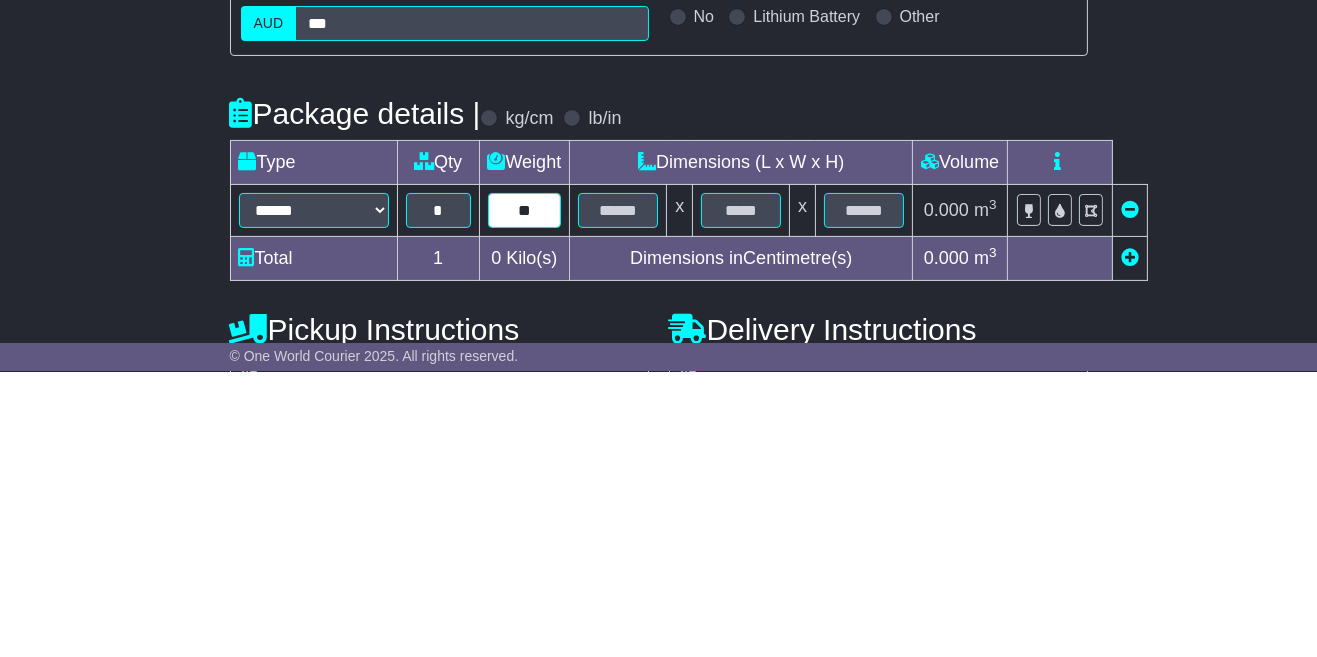 type on "**" 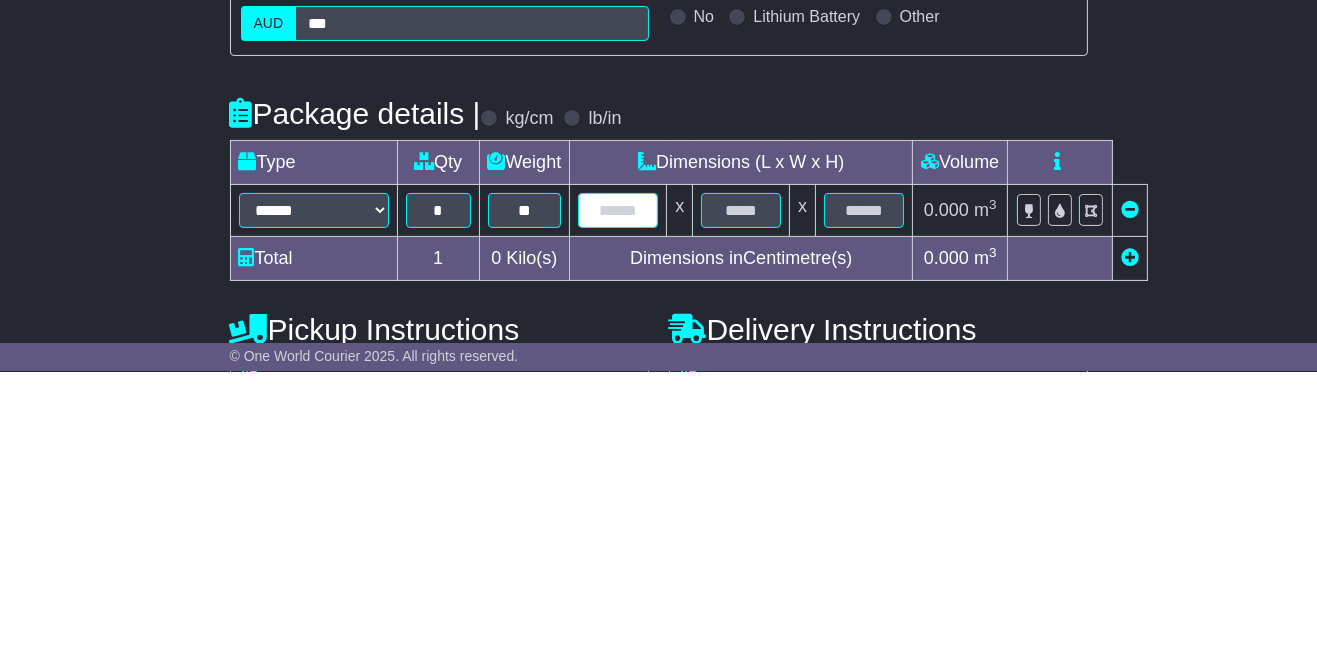 click at bounding box center (618, 496) 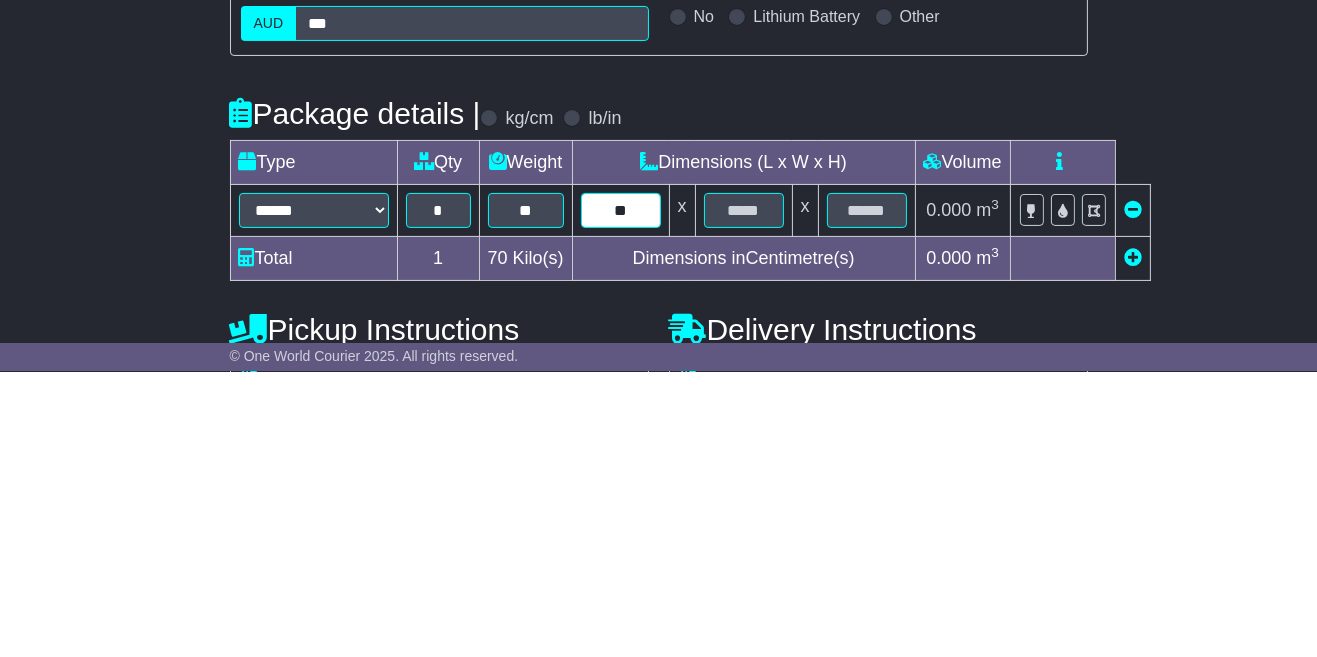 type on "**" 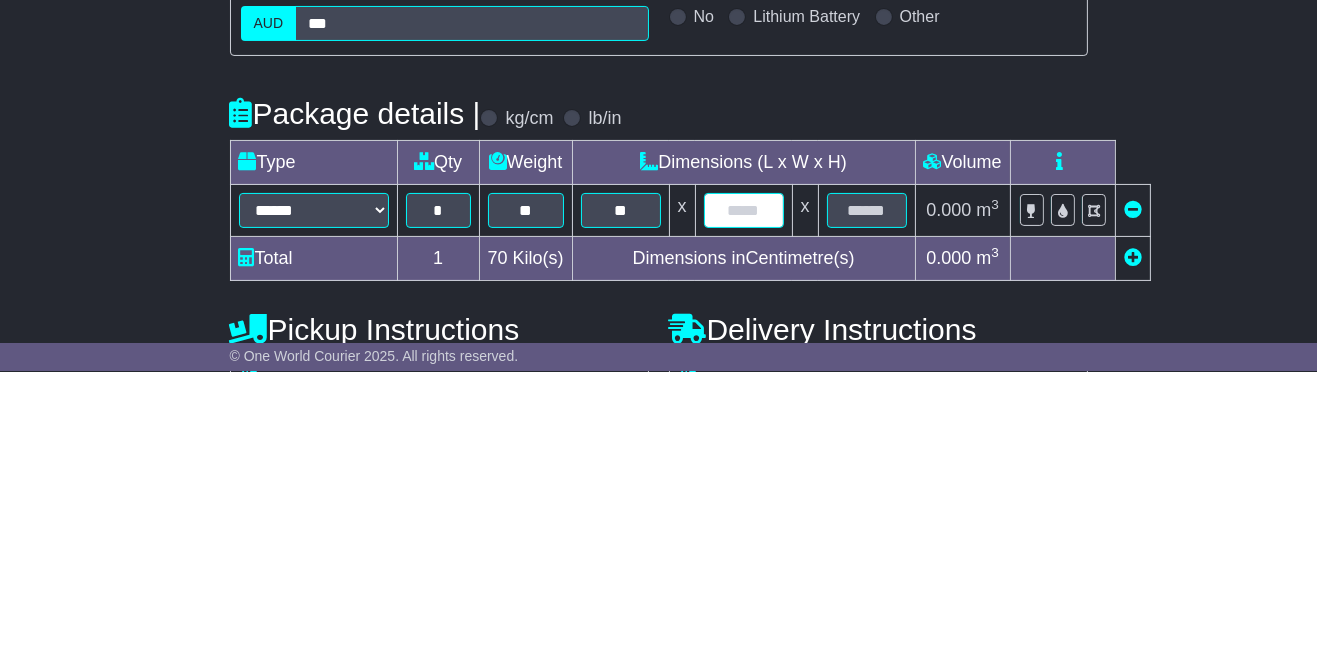 click at bounding box center [744, 496] 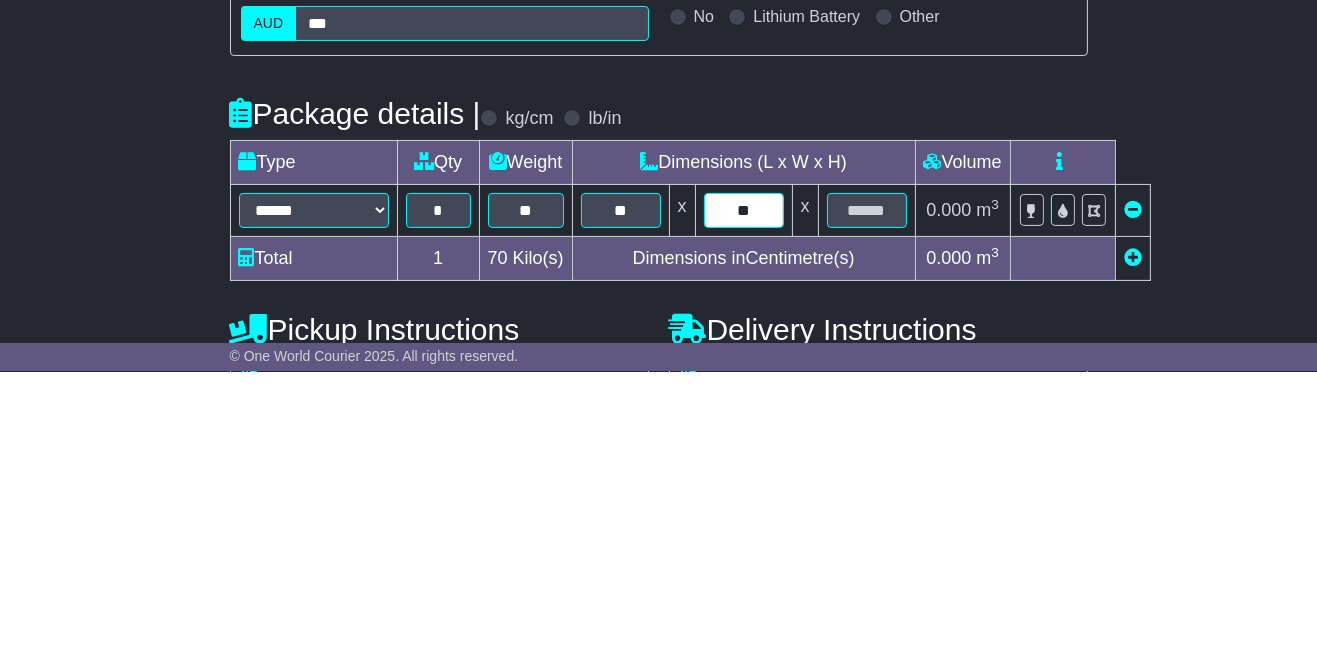 type on "**" 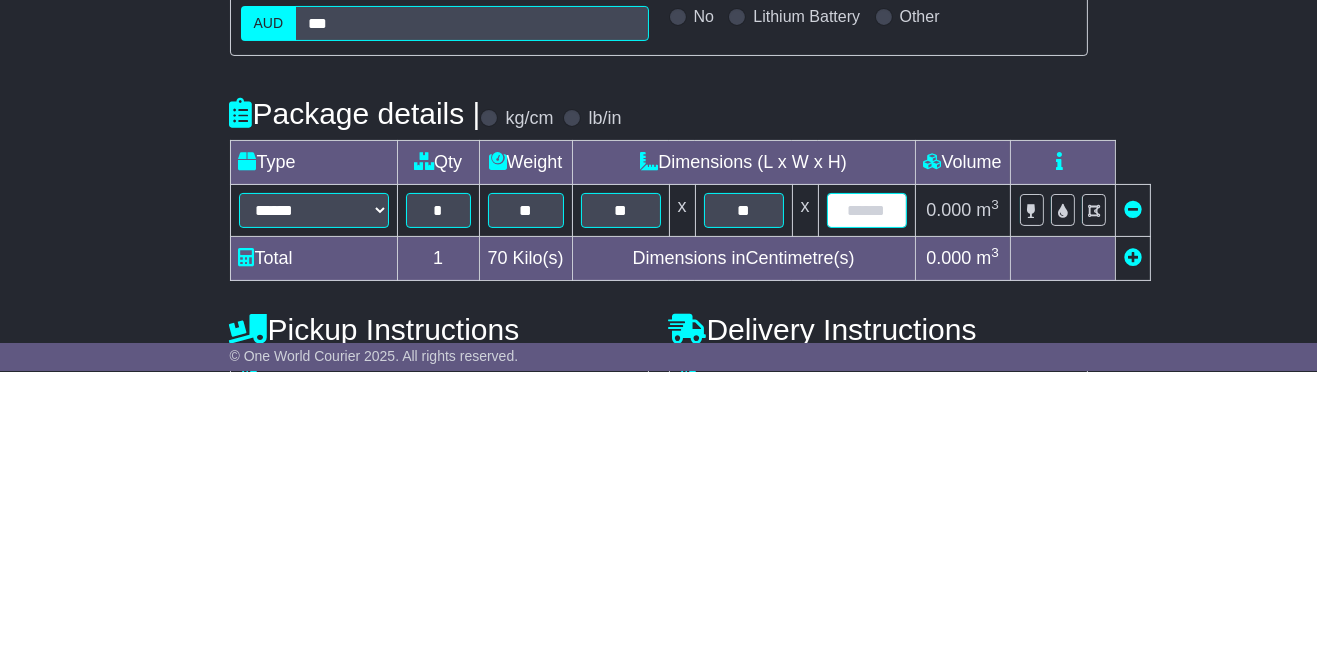 click at bounding box center (867, 496) 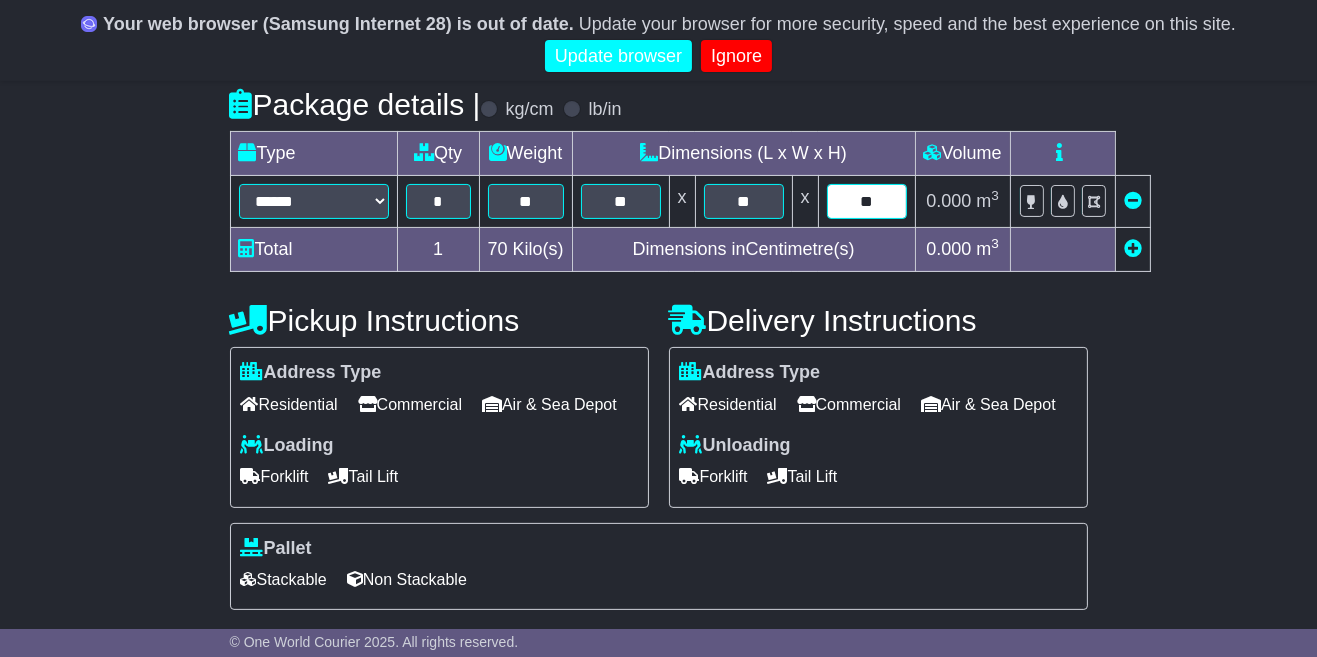 scroll, scrollTop: 493, scrollLeft: 0, axis: vertical 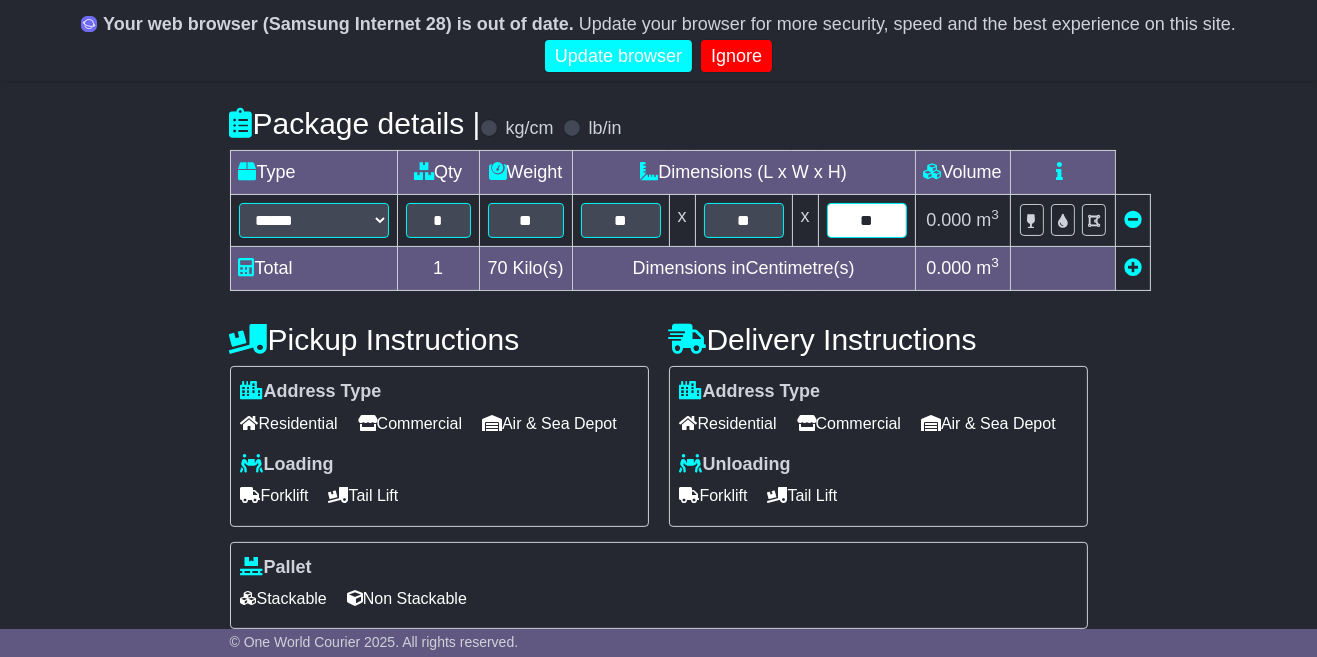 type on "**" 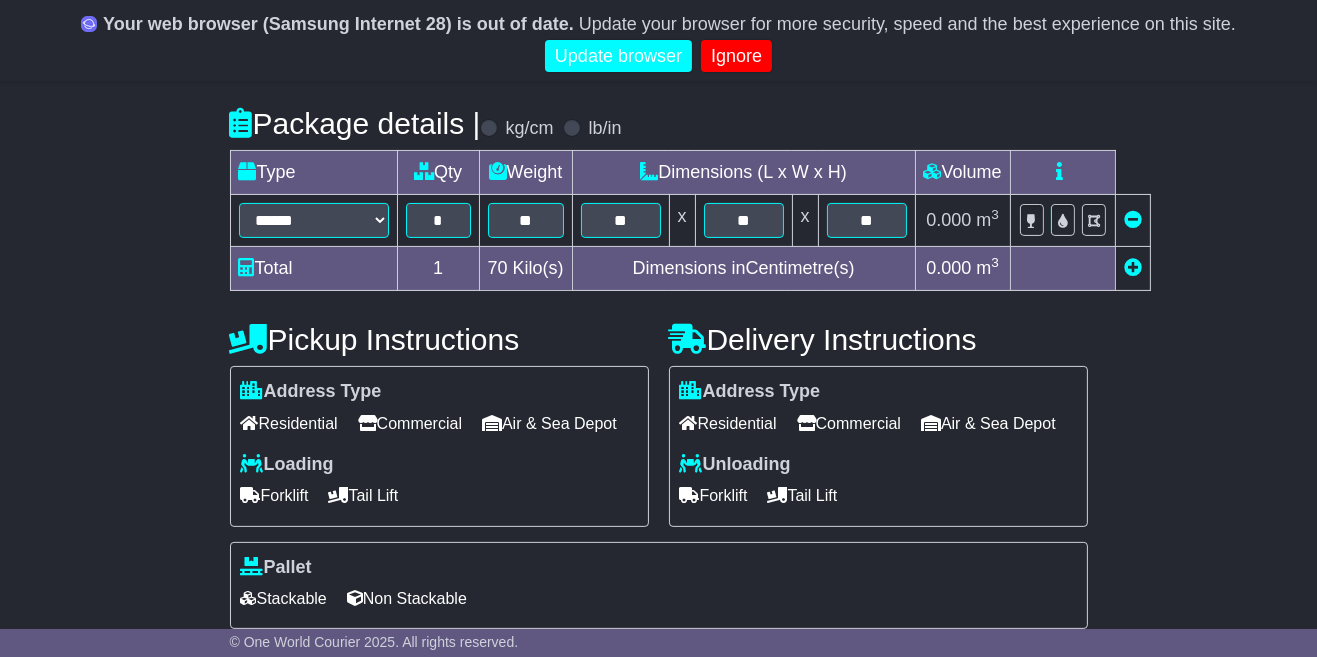 click on "Air & Sea Depot" at bounding box center (549, 423) 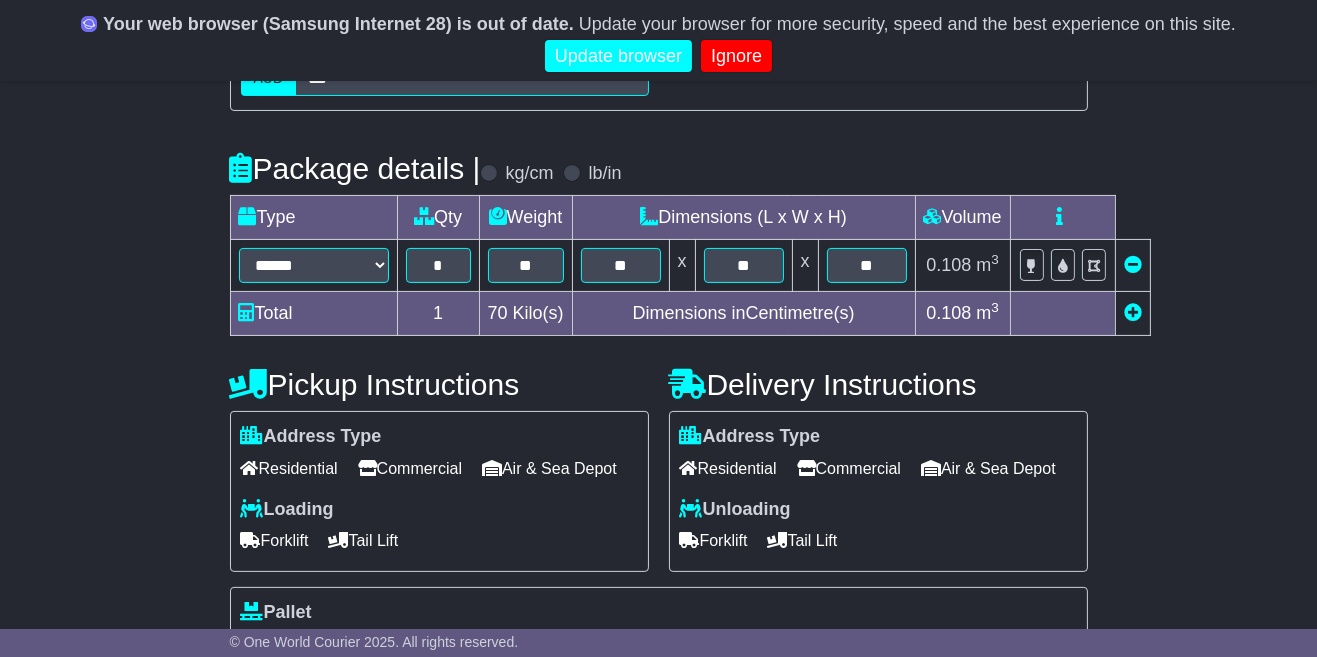 scroll, scrollTop: 444, scrollLeft: 0, axis: vertical 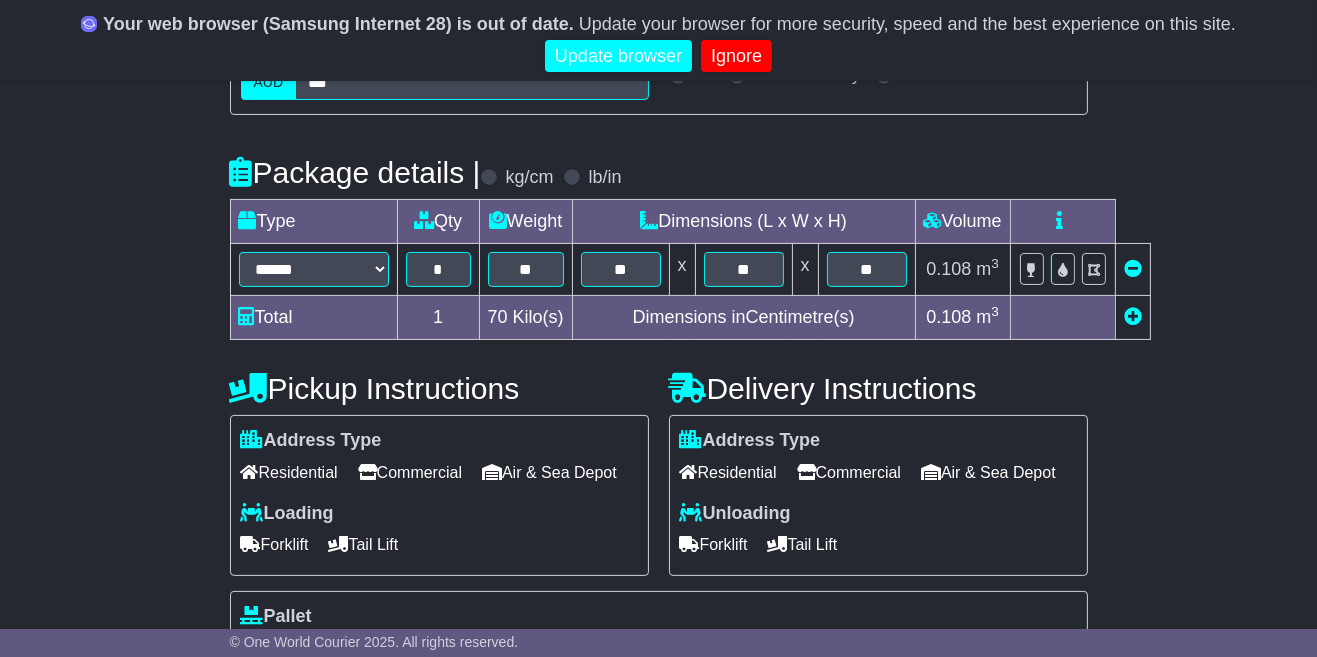 click at bounding box center (1133, 316) 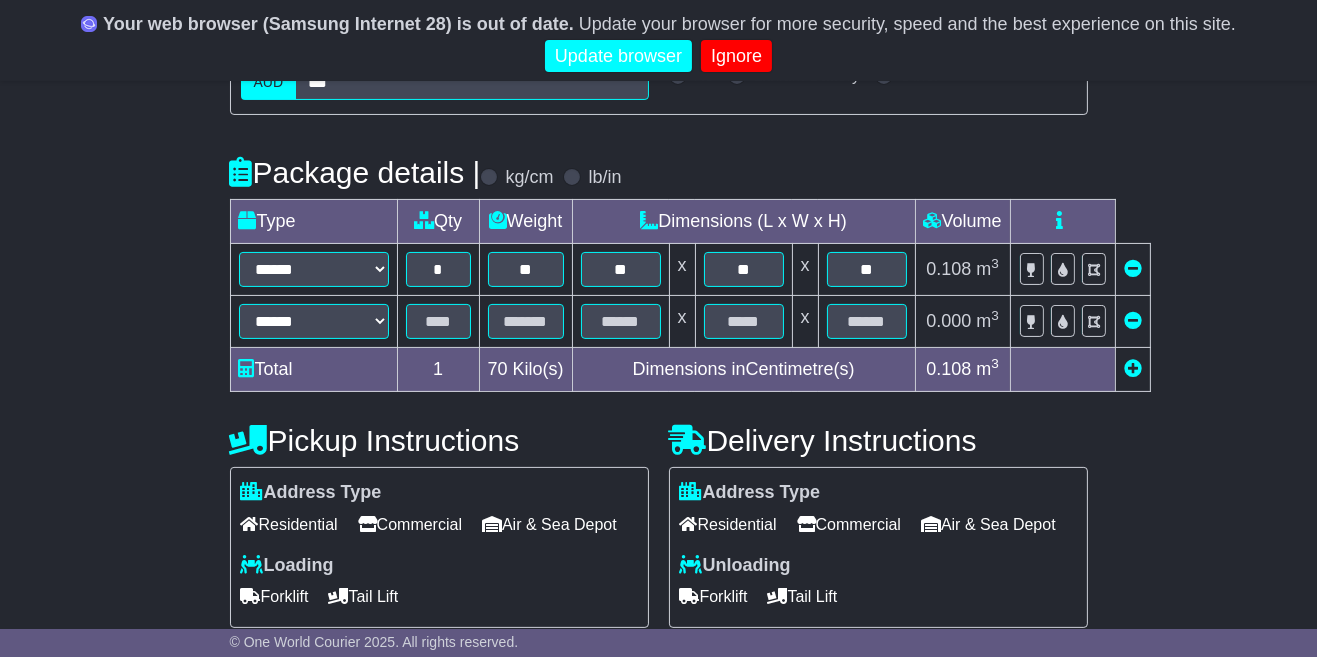 click at bounding box center (1133, 320) 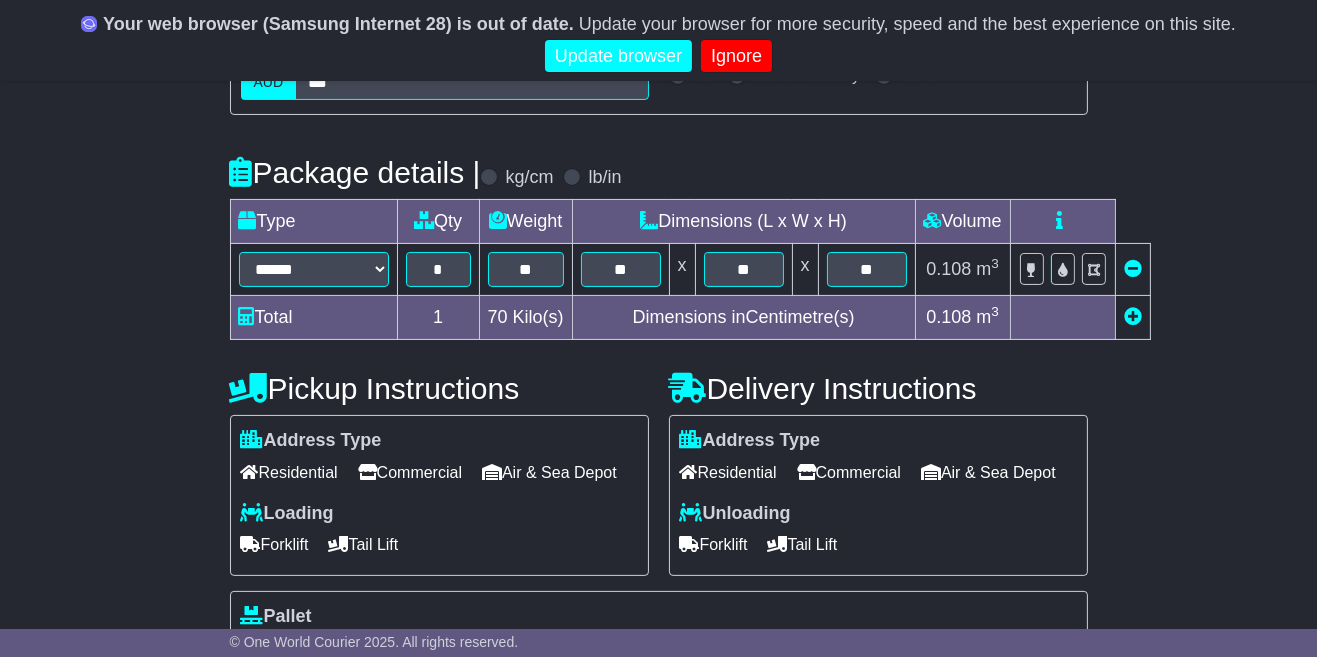 click on "Commercial" at bounding box center [849, 472] 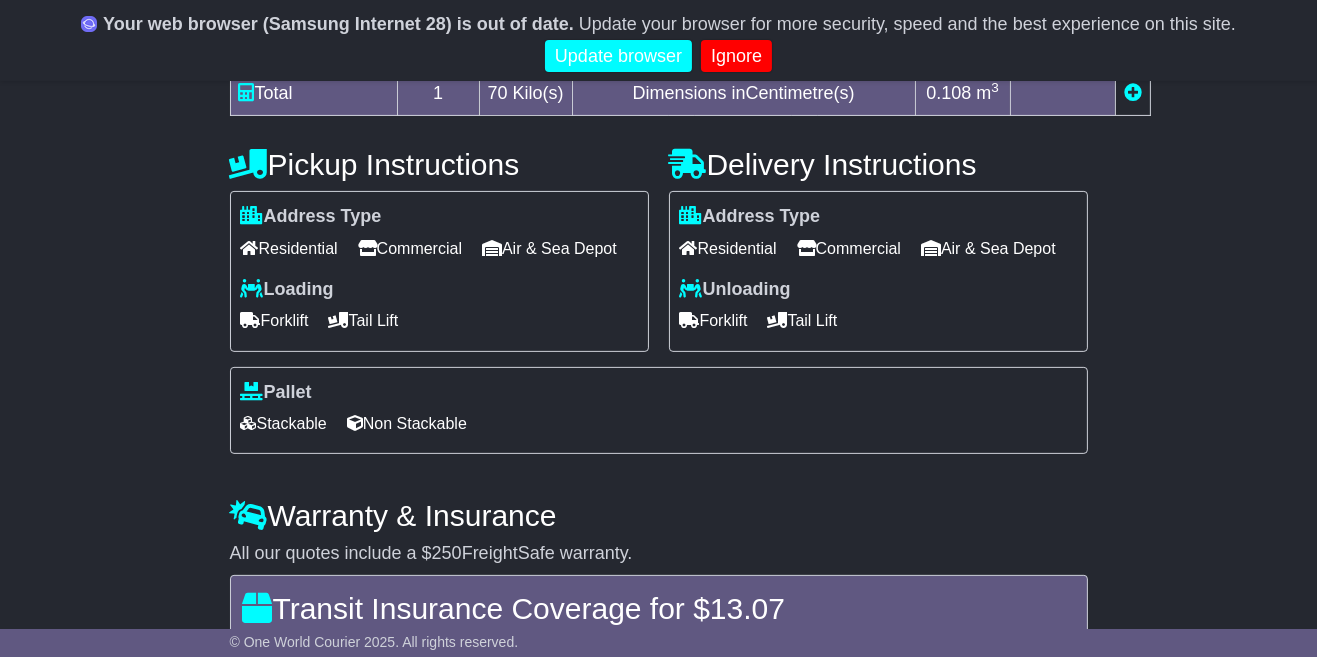 scroll, scrollTop: 669, scrollLeft: 0, axis: vertical 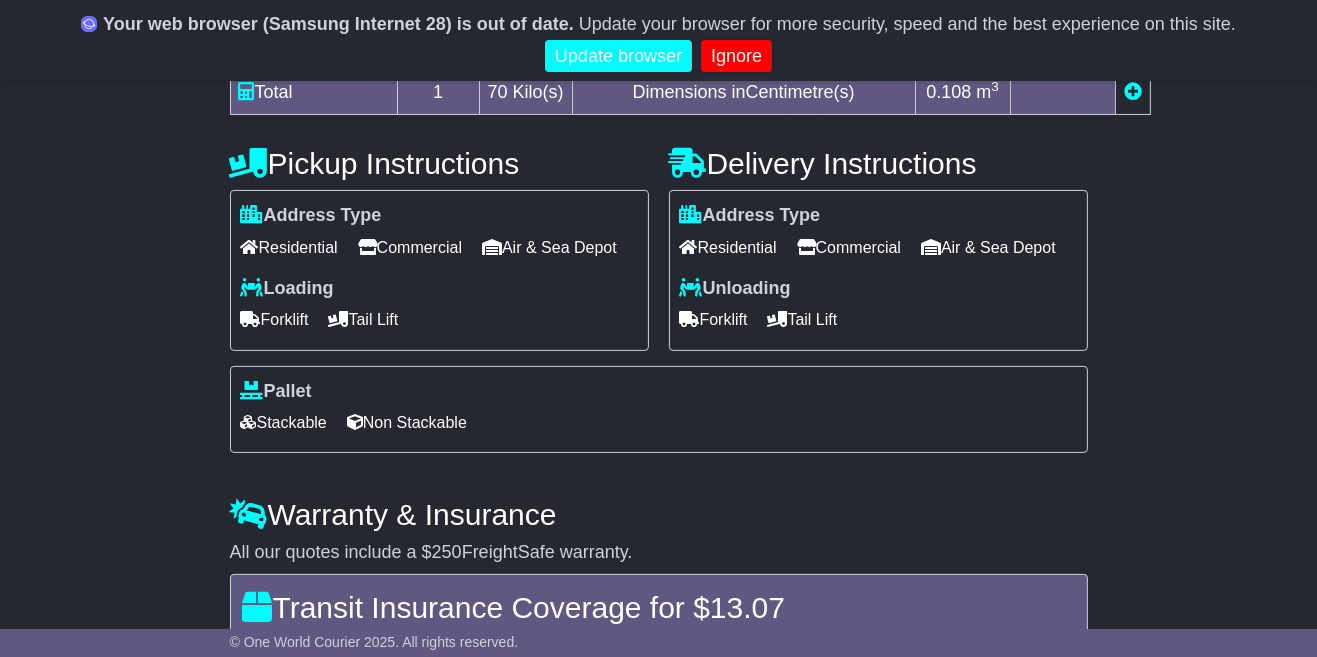 click on "Pallet
Stackable
Non Stackable" at bounding box center (659, 417) 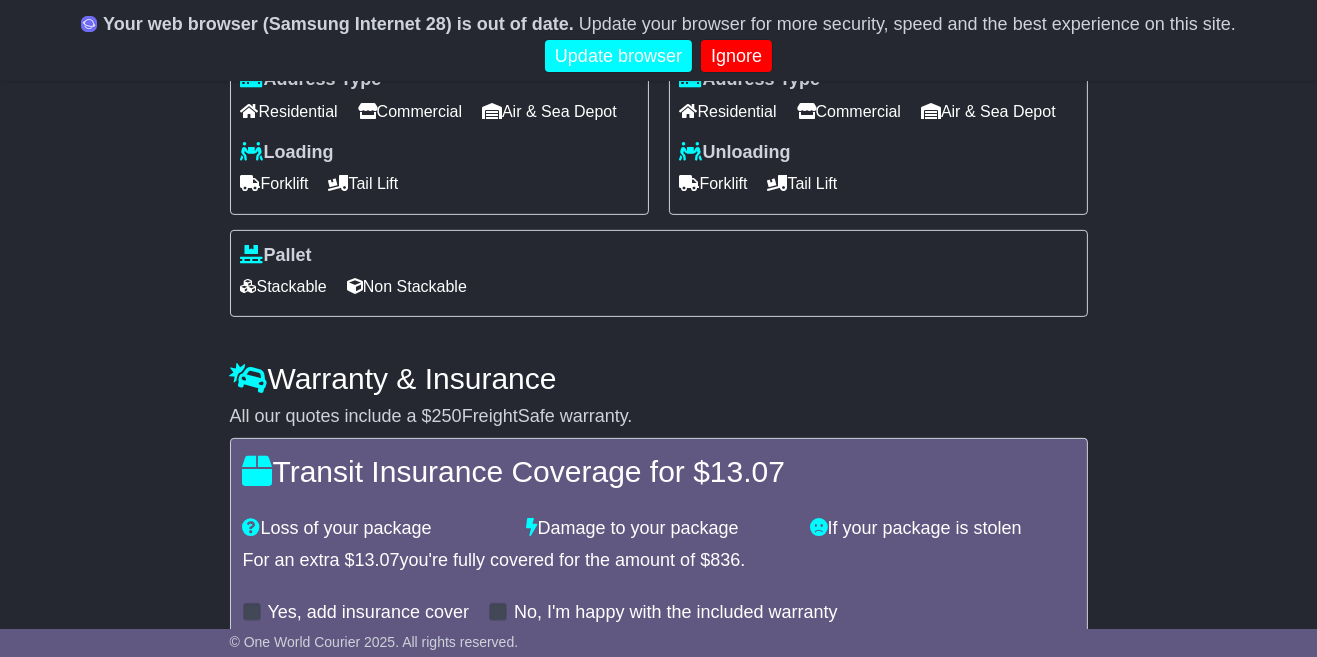 scroll, scrollTop: 842, scrollLeft: 0, axis: vertical 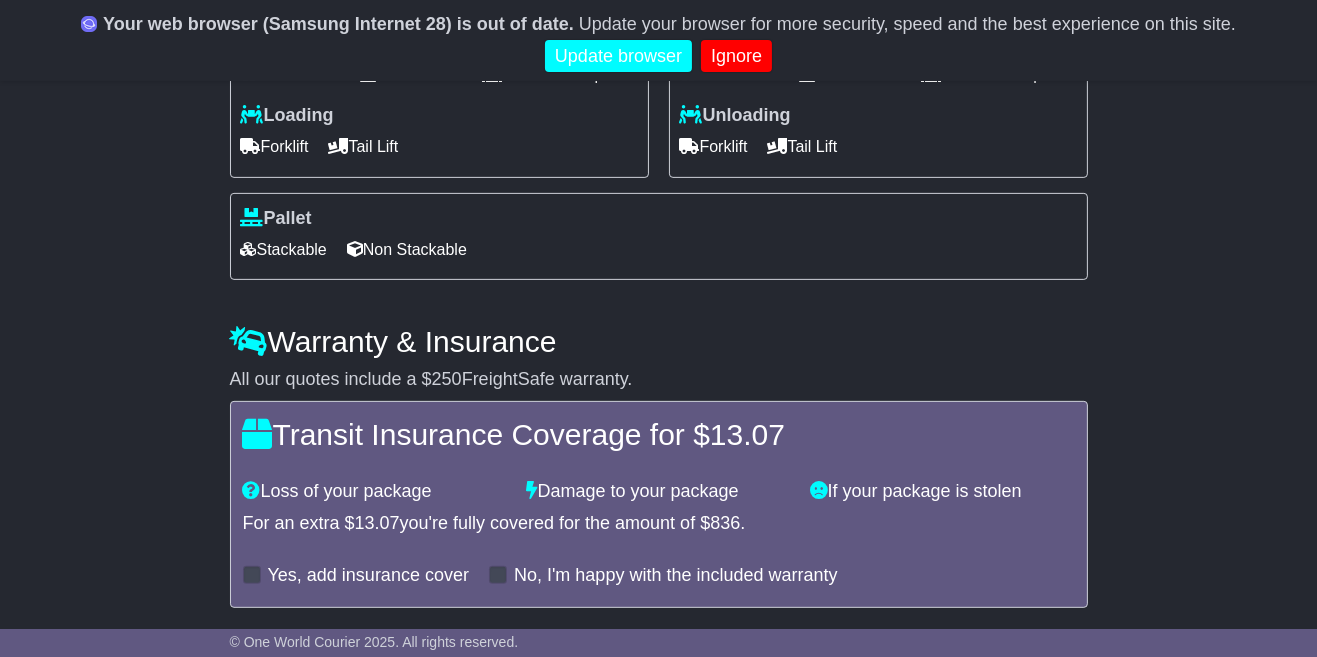 click on "Get Quotes" at bounding box center [279, 655] 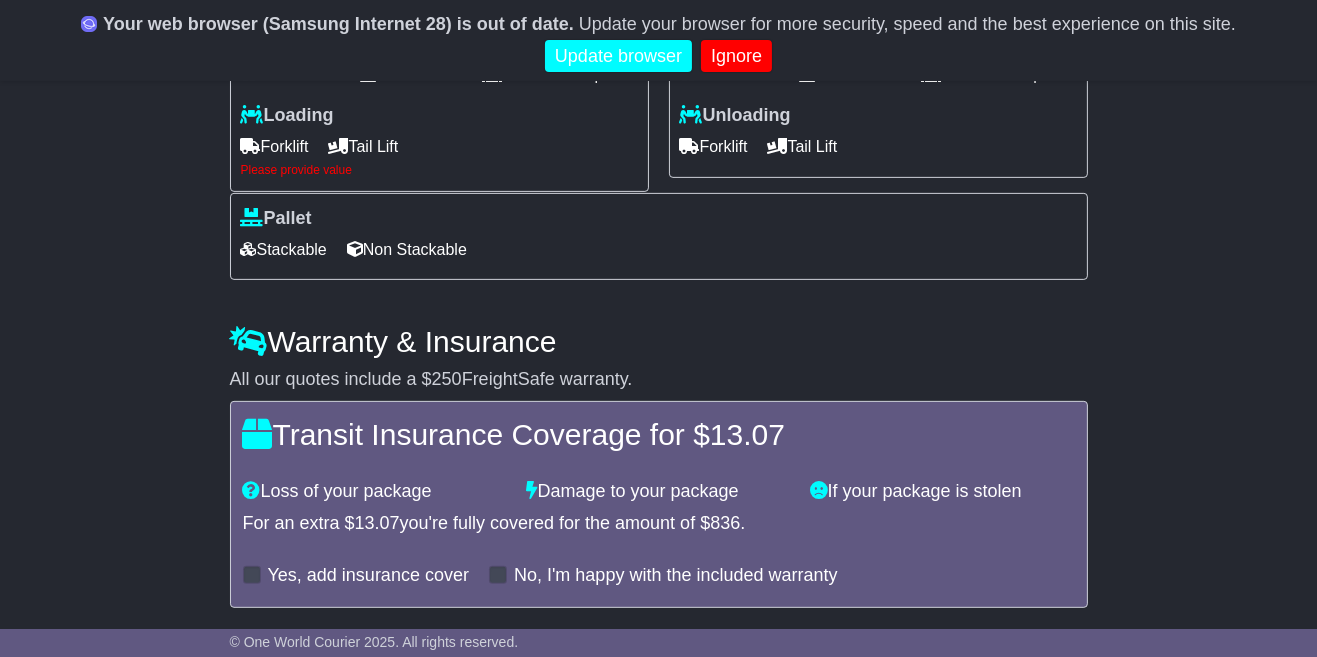 click on "Forklift" at bounding box center [275, 146] 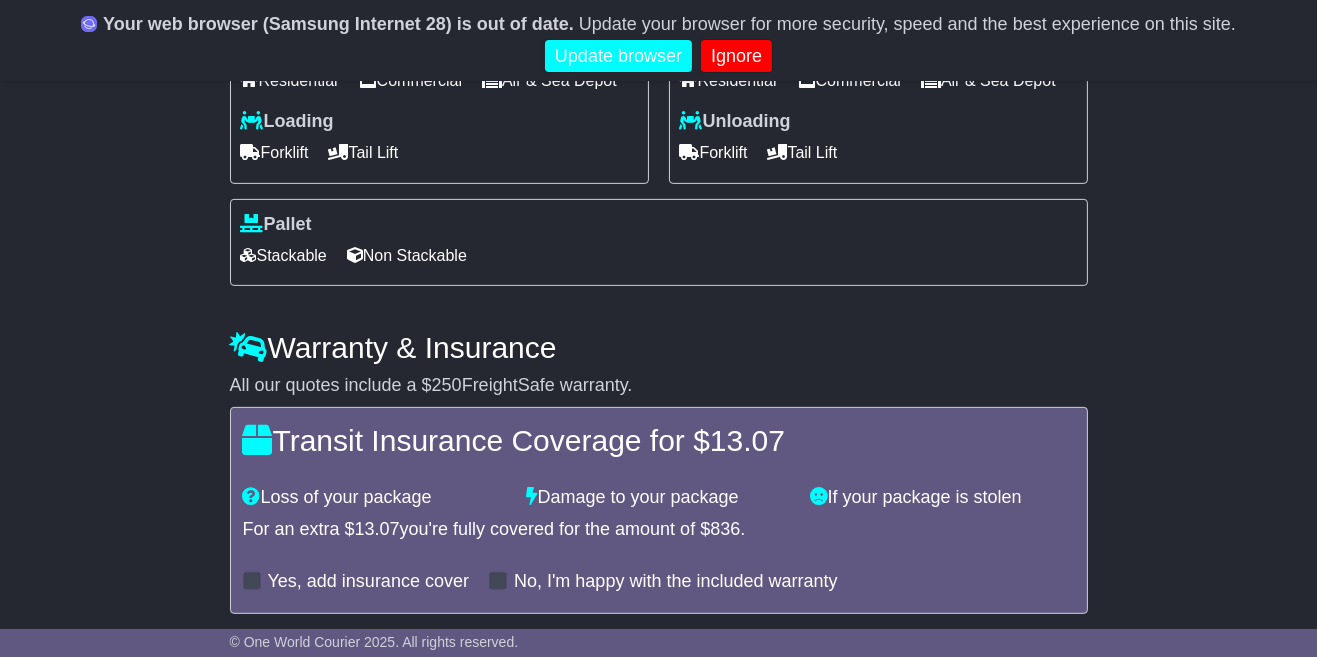 scroll, scrollTop: 842, scrollLeft: 0, axis: vertical 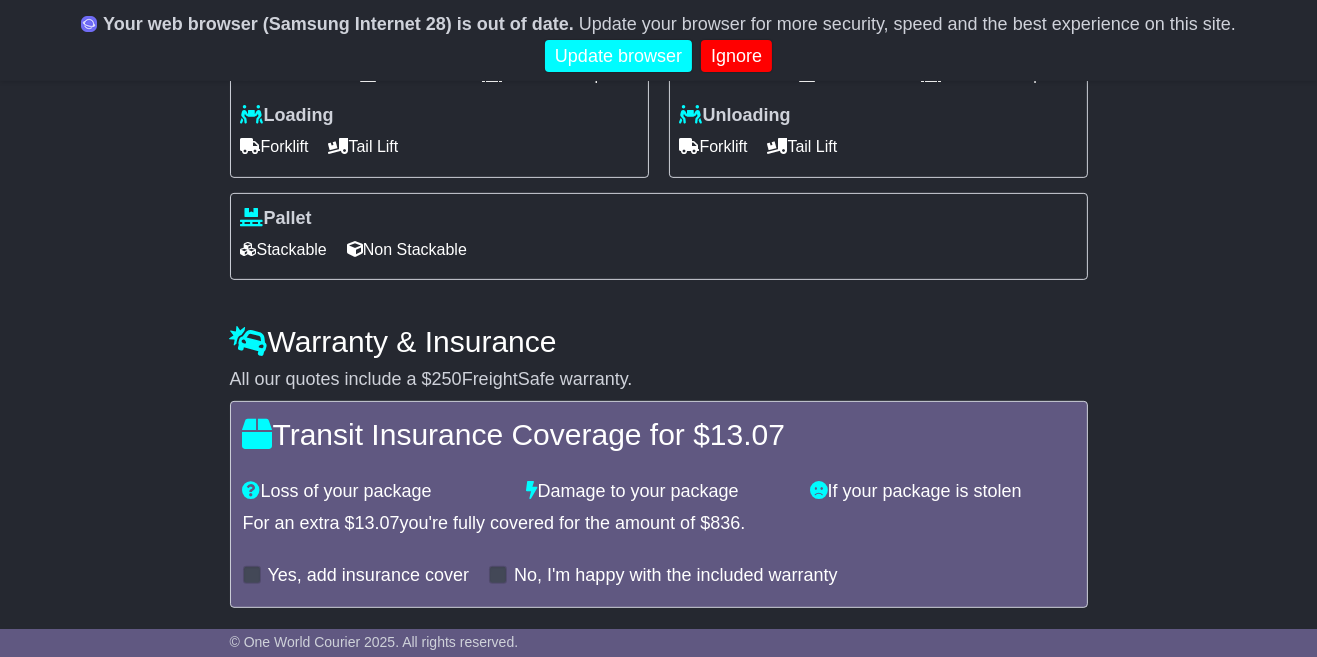 click on "Get Quotes" at bounding box center [279, 655] 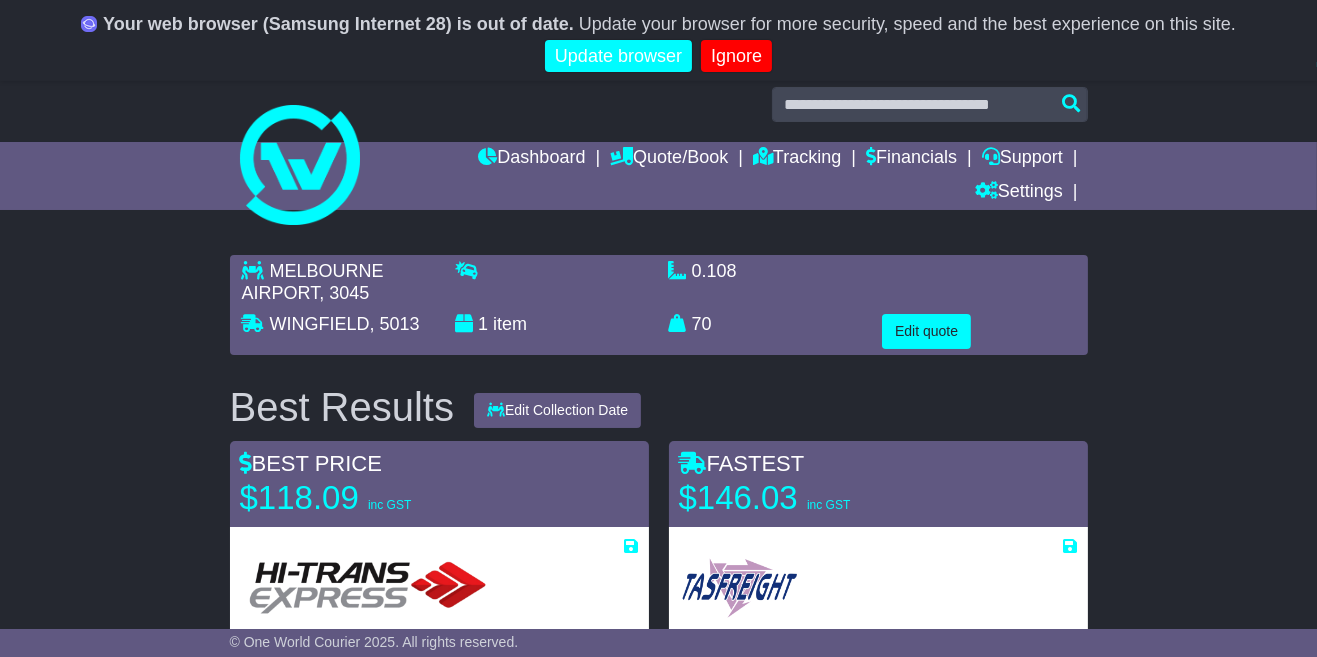 scroll, scrollTop: 0, scrollLeft: 0, axis: both 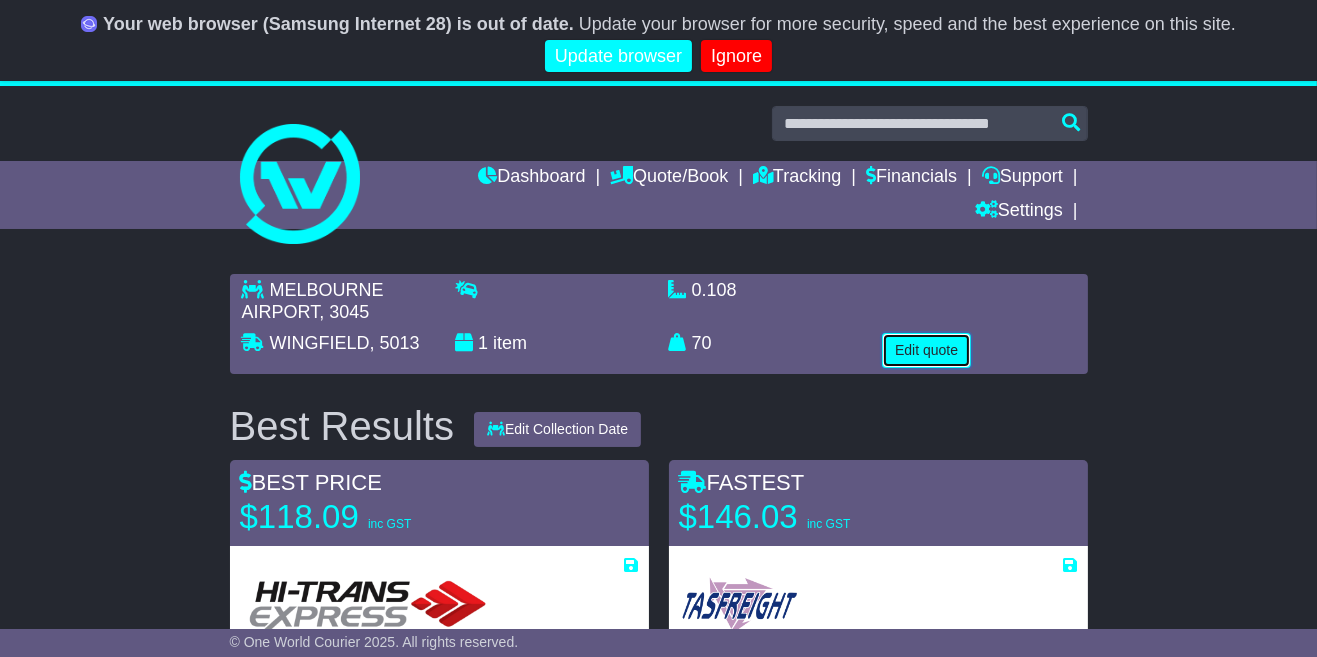 click on "Edit quote" at bounding box center [926, 350] 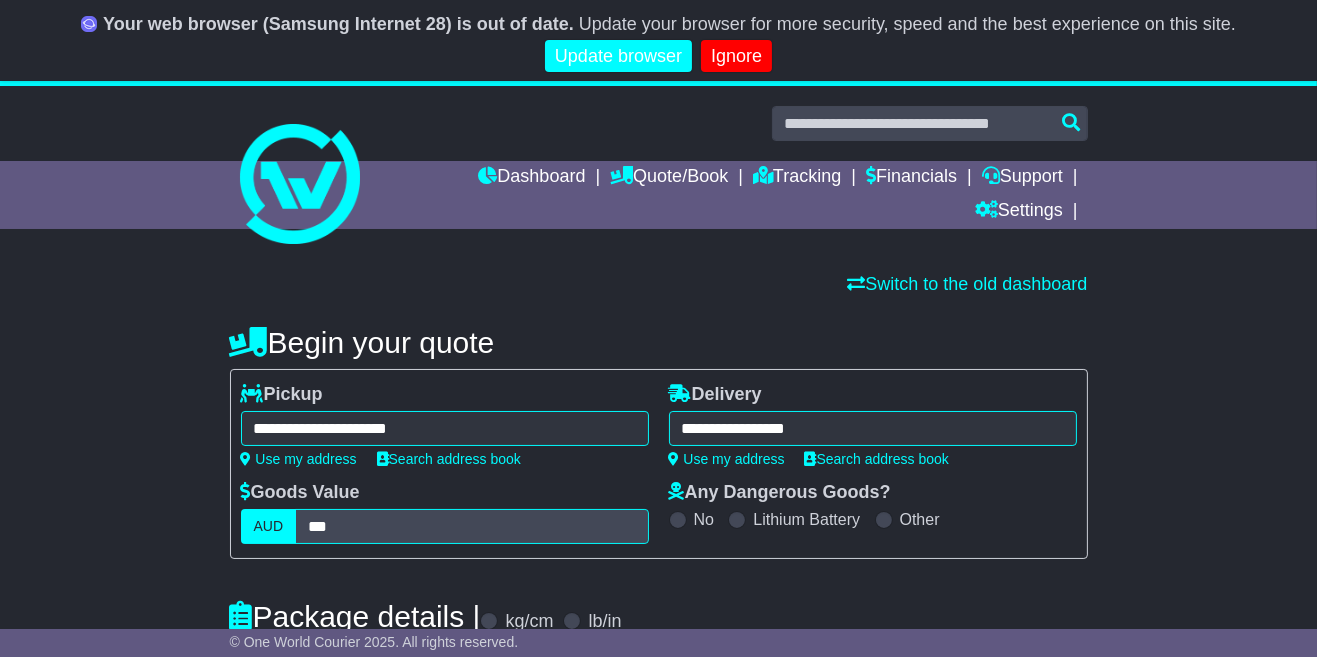 click on "**********" at bounding box center [445, 428] 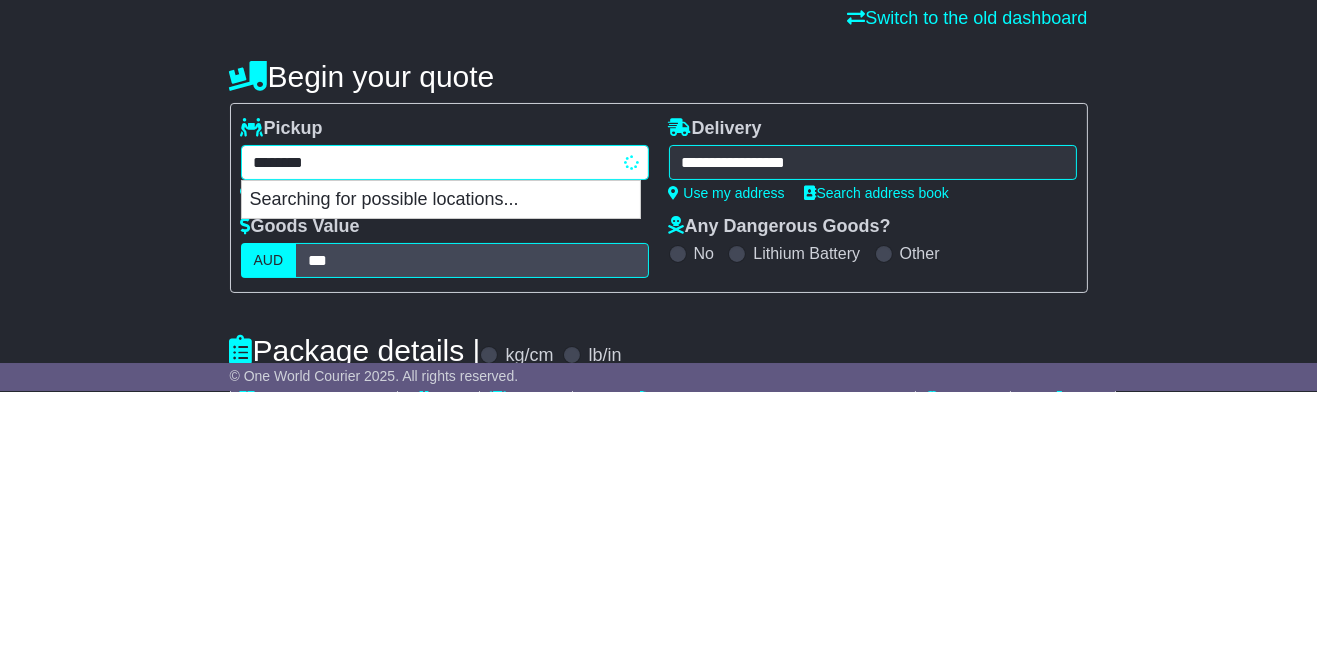 type on "*******" 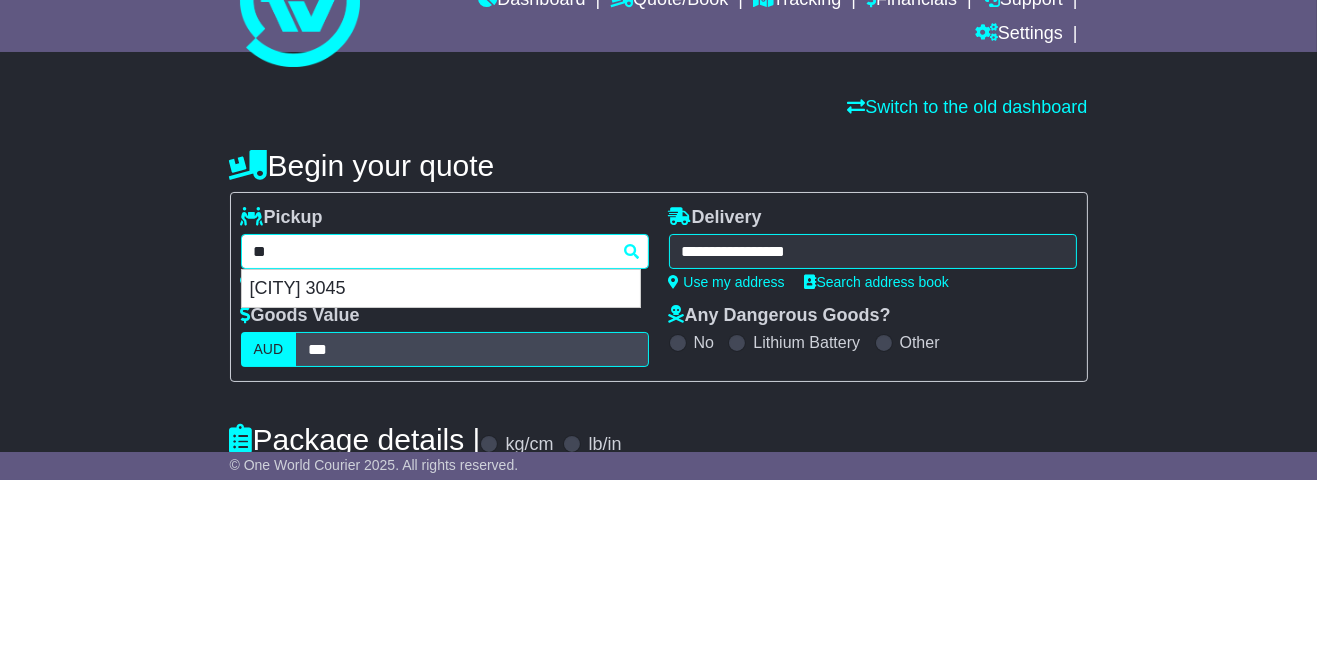type on "*" 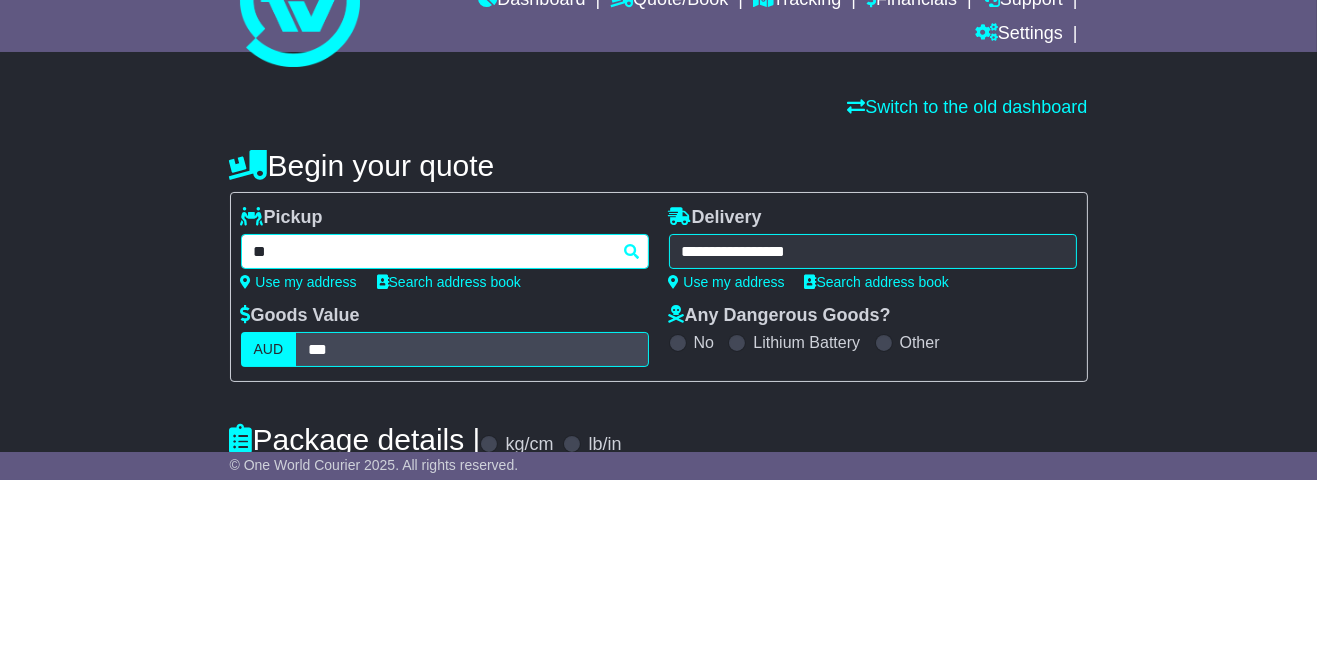 type on "*" 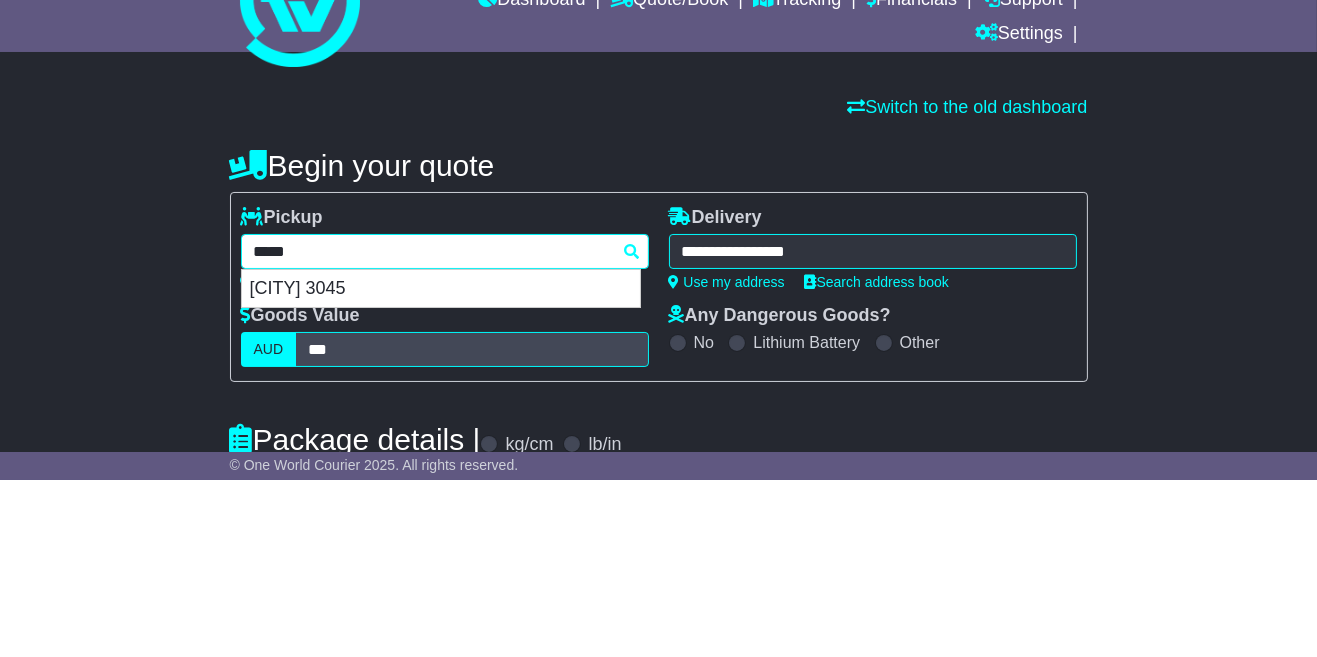 type on "****" 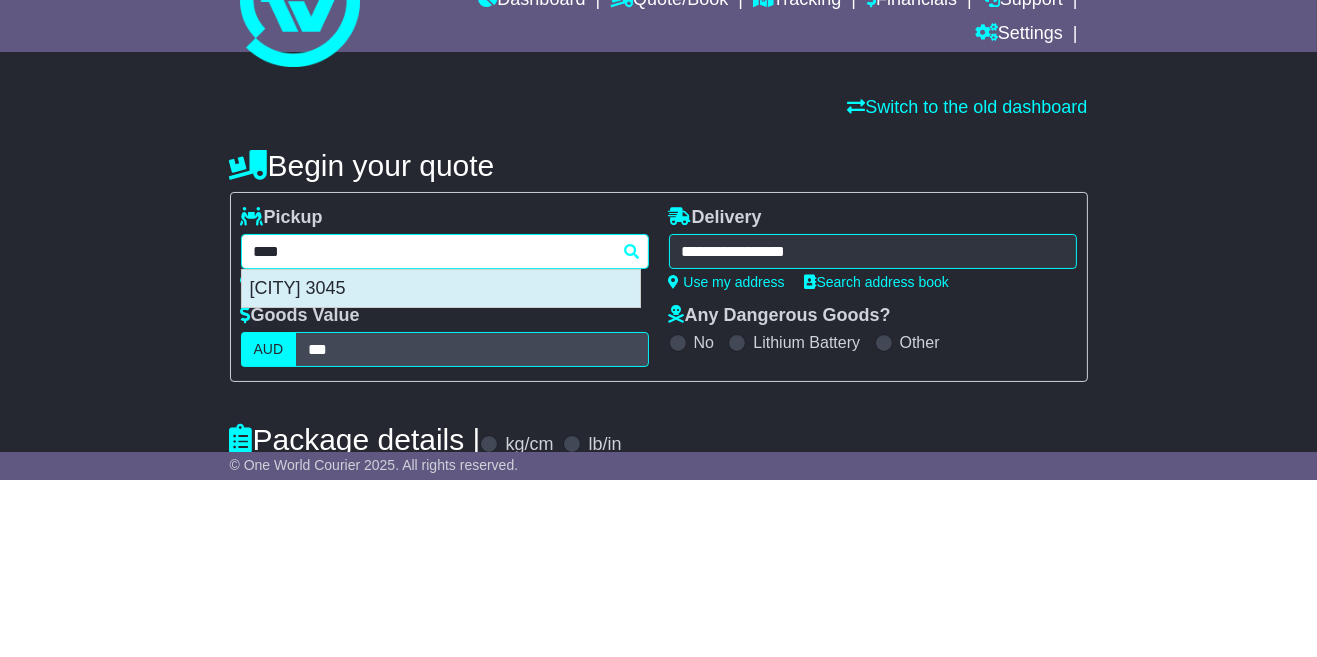 click on "MELBOURNE AIRPORT 3045" at bounding box center [441, 466] 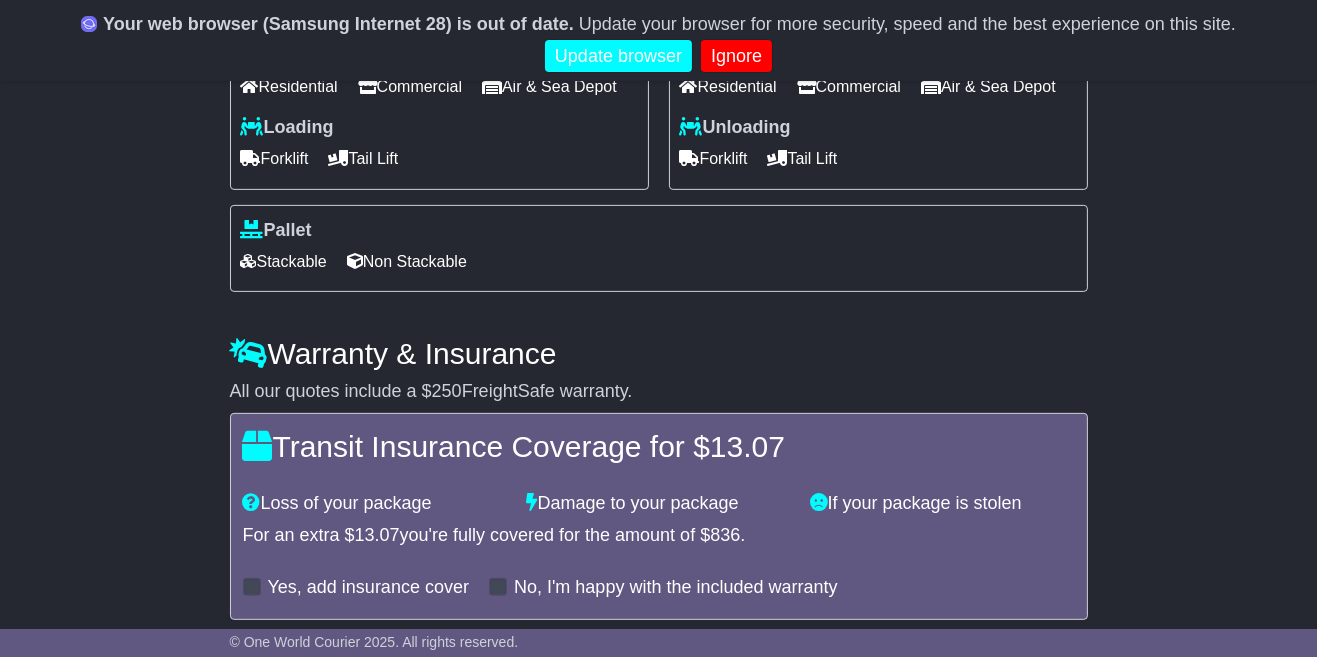 scroll, scrollTop: 842, scrollLeft: 0, axis: vertical 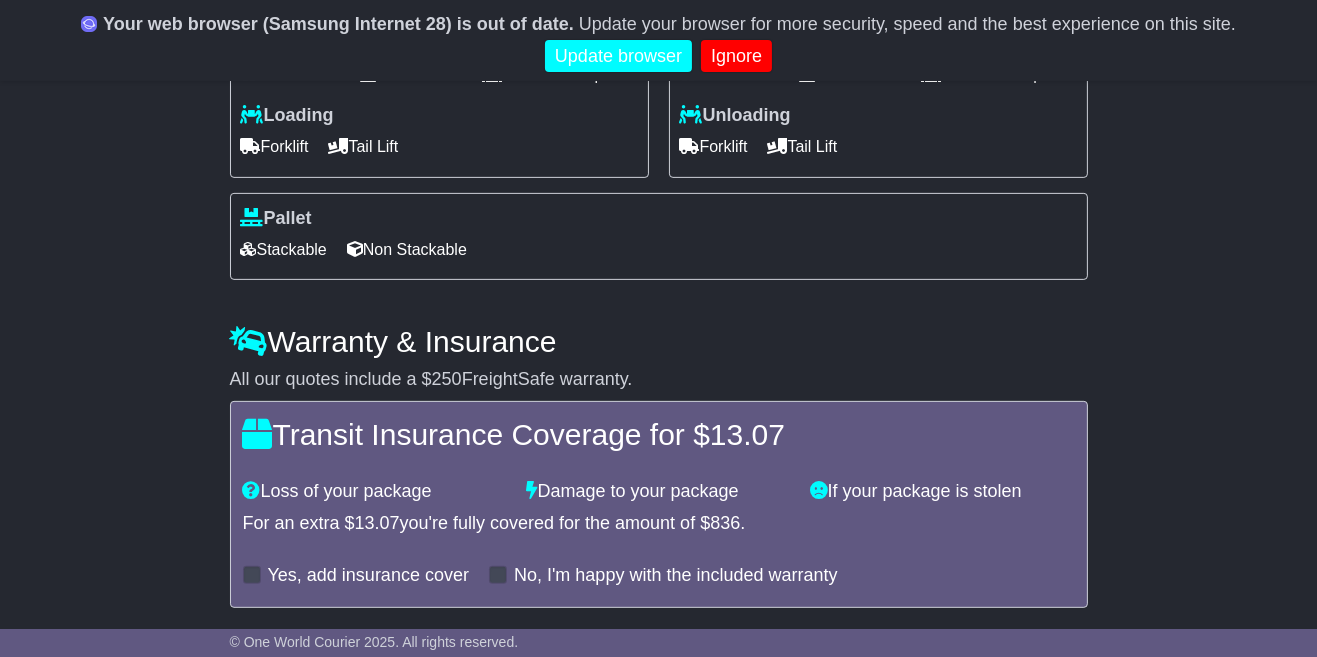 click on "Get Quotes" at bounding box center [279, 655] 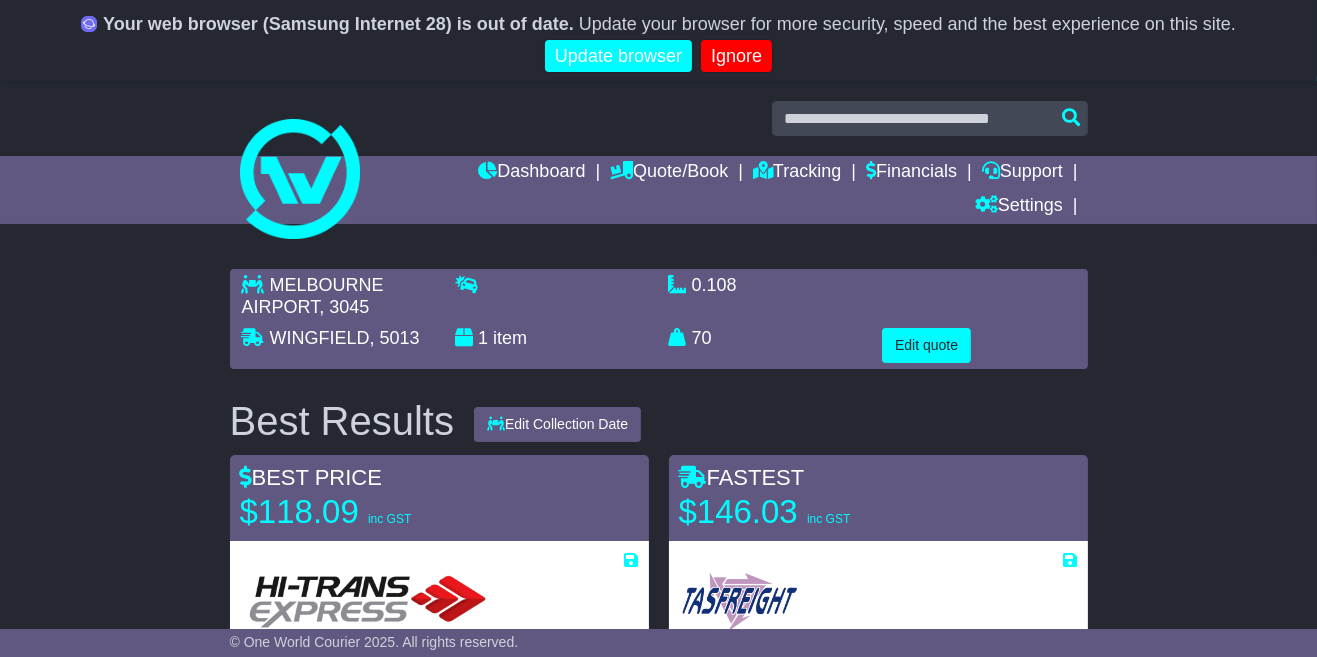 scroll, scrollTop: 0, scrollLeft: 0, axis: both 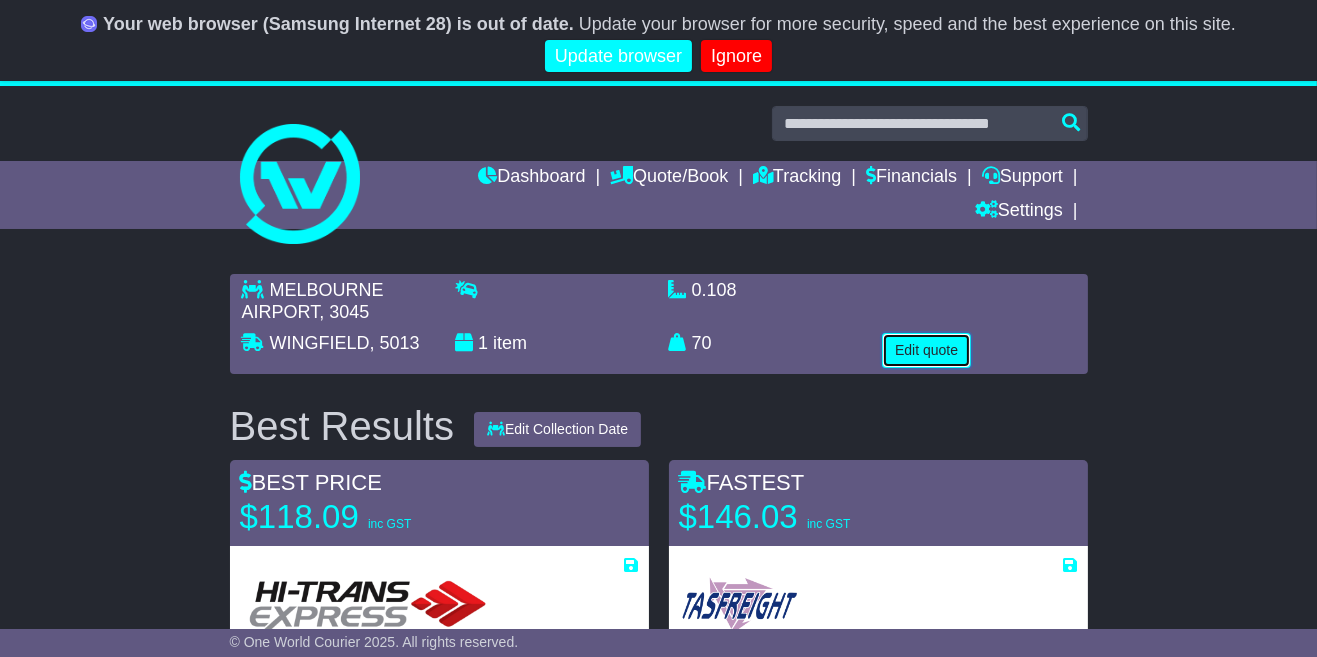 click on "Edit quote" at bounding box center [926, 350] 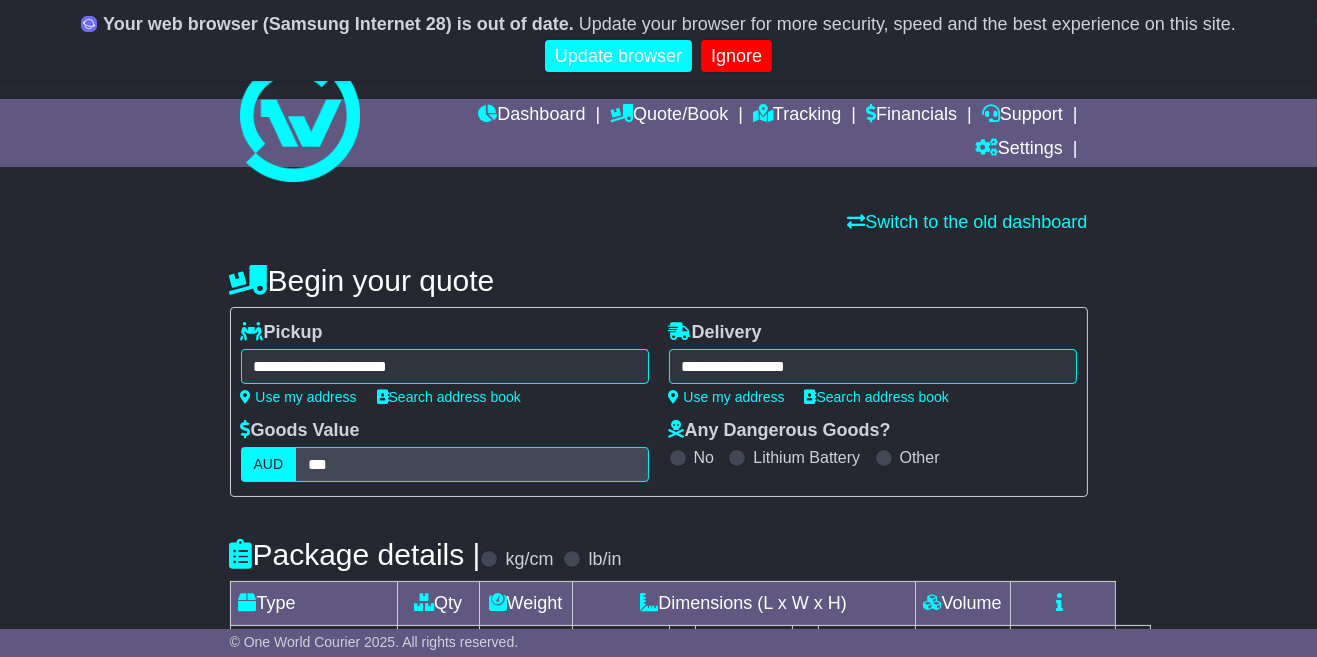 scroll, scrollTop: 0, scrollLeft: 0, axis: both 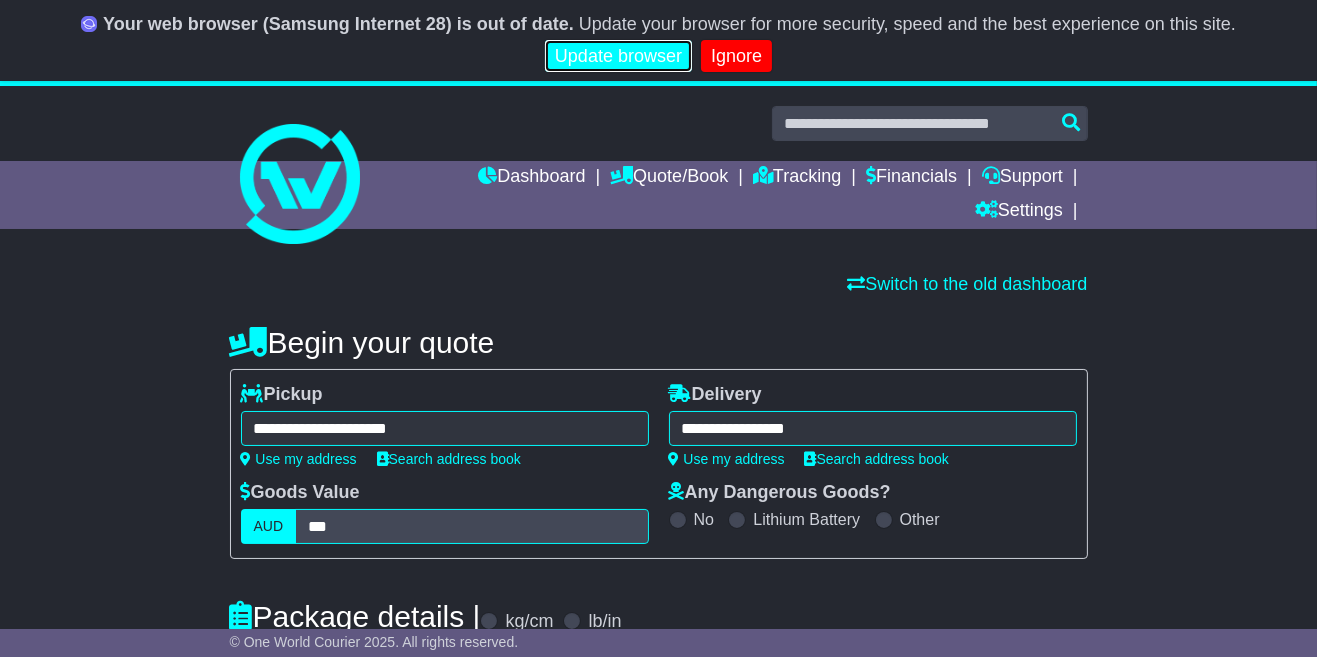 click on "Update browser" at bounding box center [618, 56] 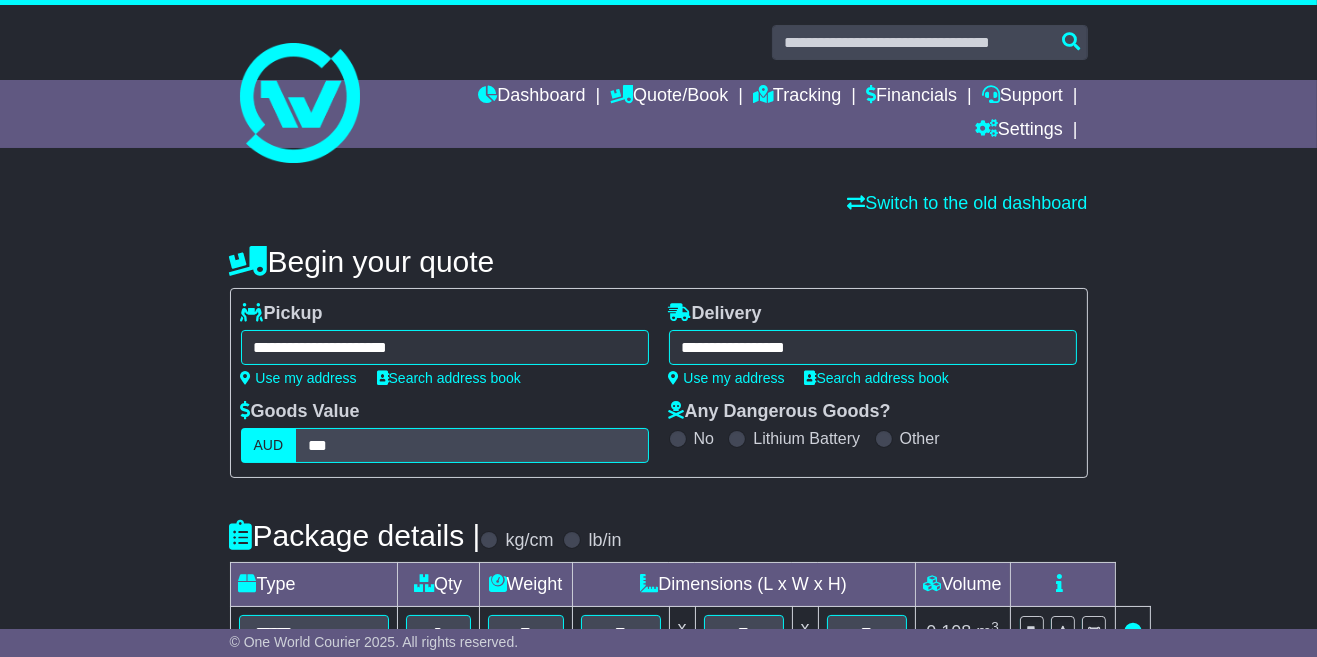 click on "Dashboard
Quote/Book
Domestic
International
Saved Quotes
Drafts
Domestic Quote / Book
International Quote / Book
Saved Quotes
Drafts
Tracking
Financials
Support
Settings
Settings
Address Book
Settings" at bounding box center (659, 114) 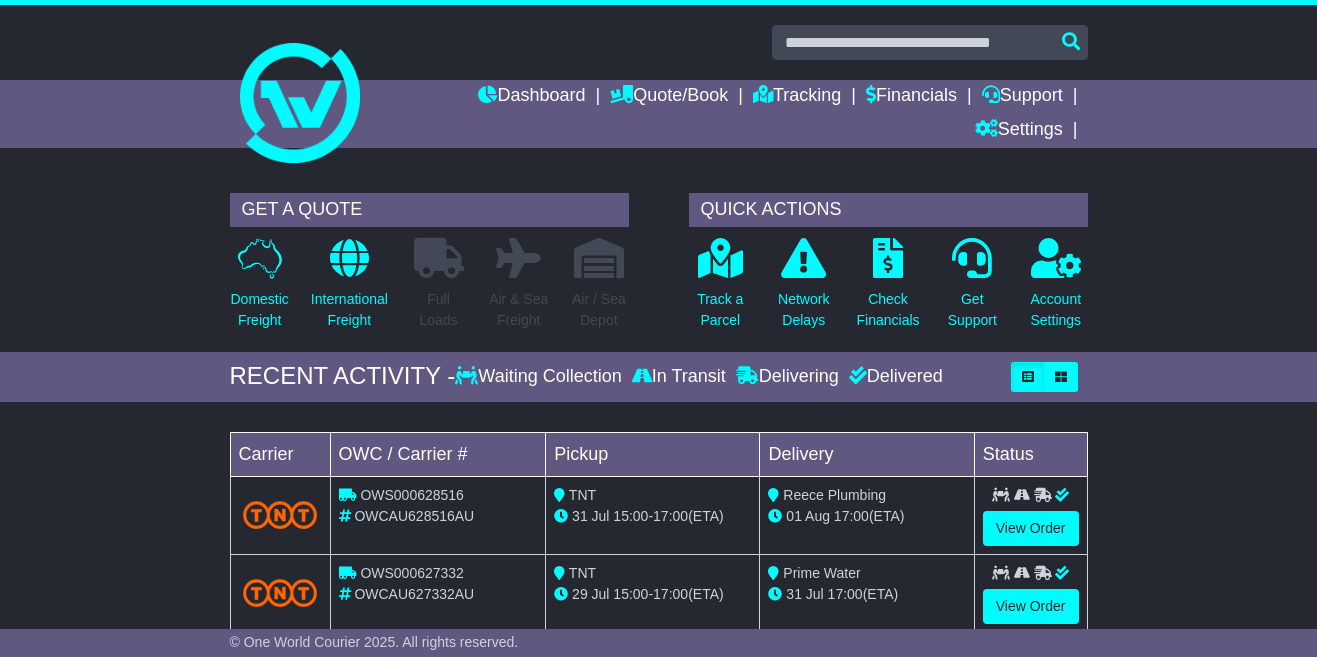 scroll, scrollTop: 0, scrollLeft: 0, axis: both 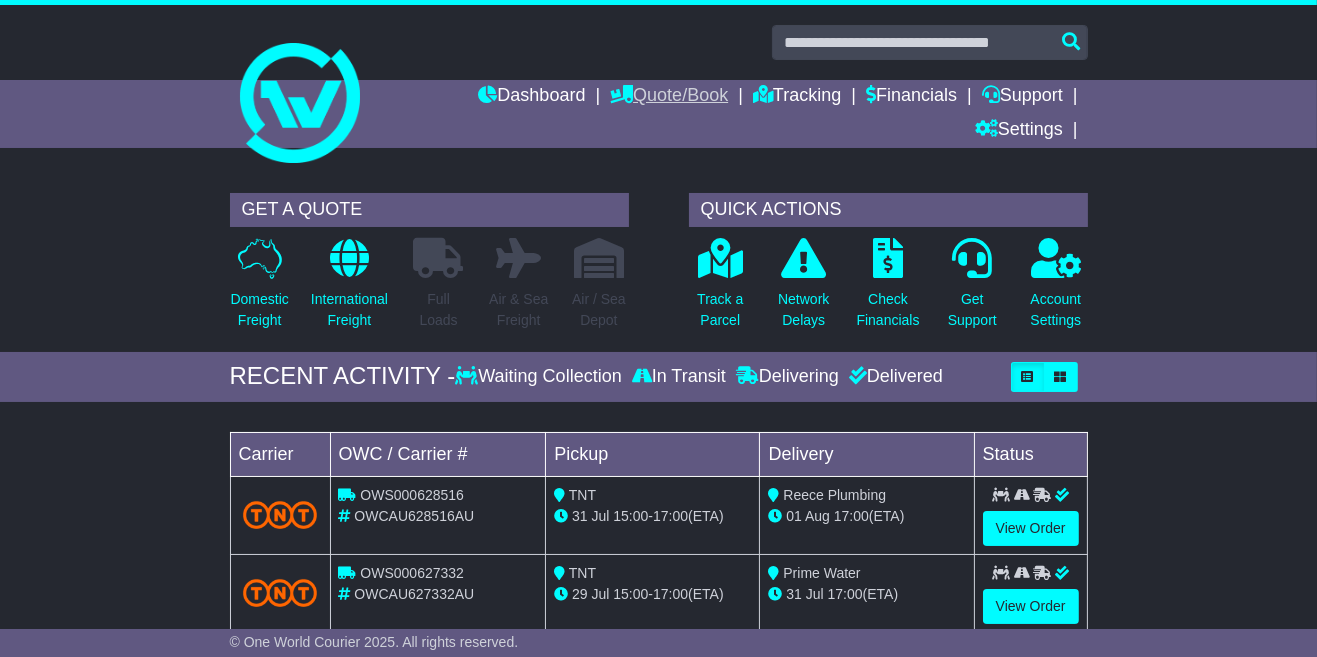 click on "Quote/Book" at bounding box center [669, 97] 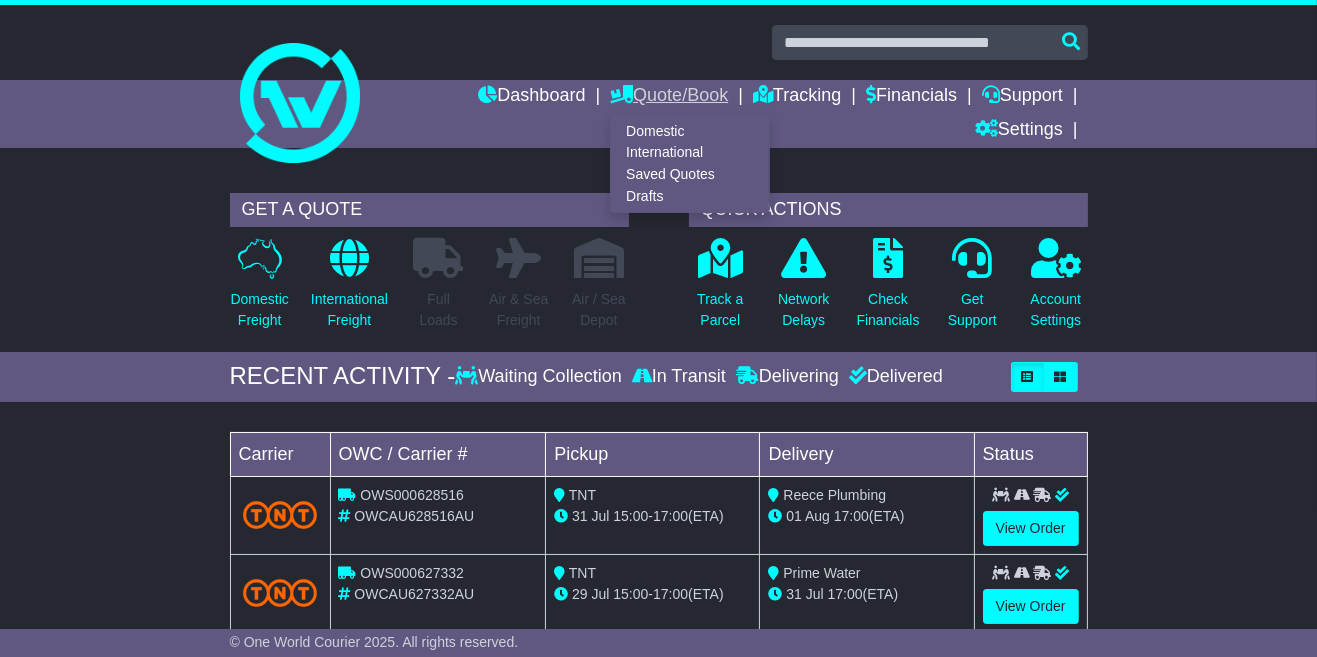 click on "Quote/Book" at bounding box center [669, 97] 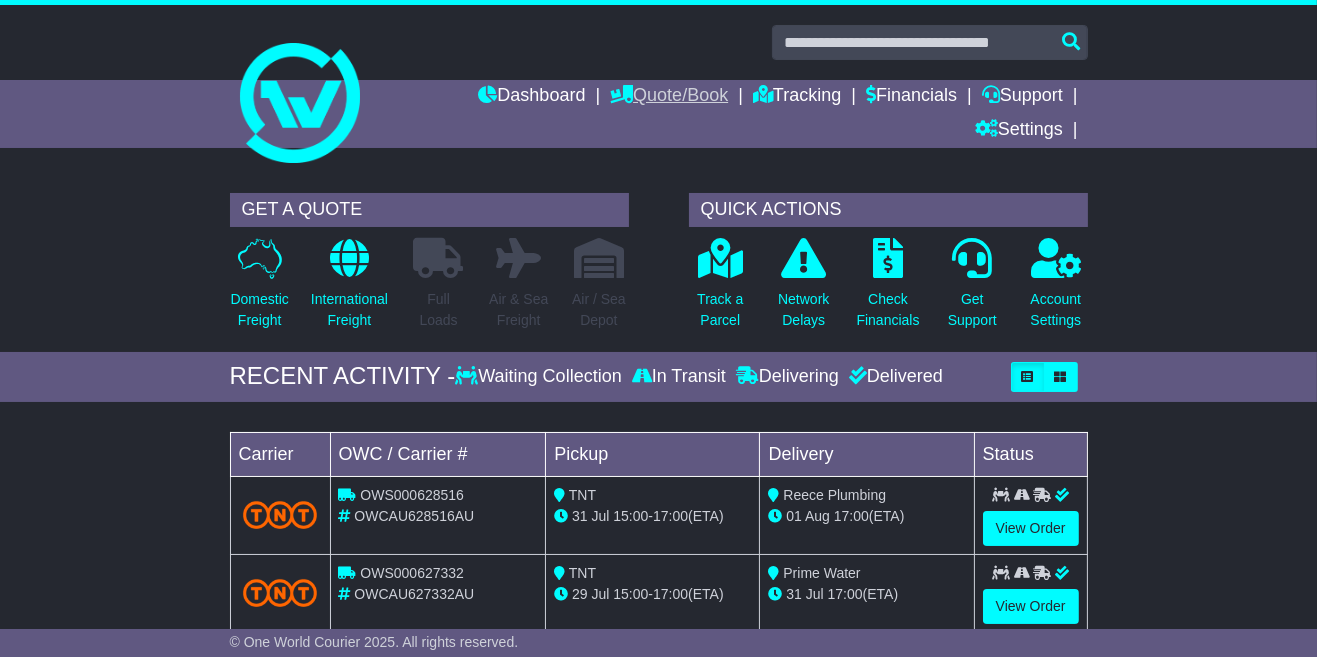 click on "Quote/Book" at bounding box center [669, 97] 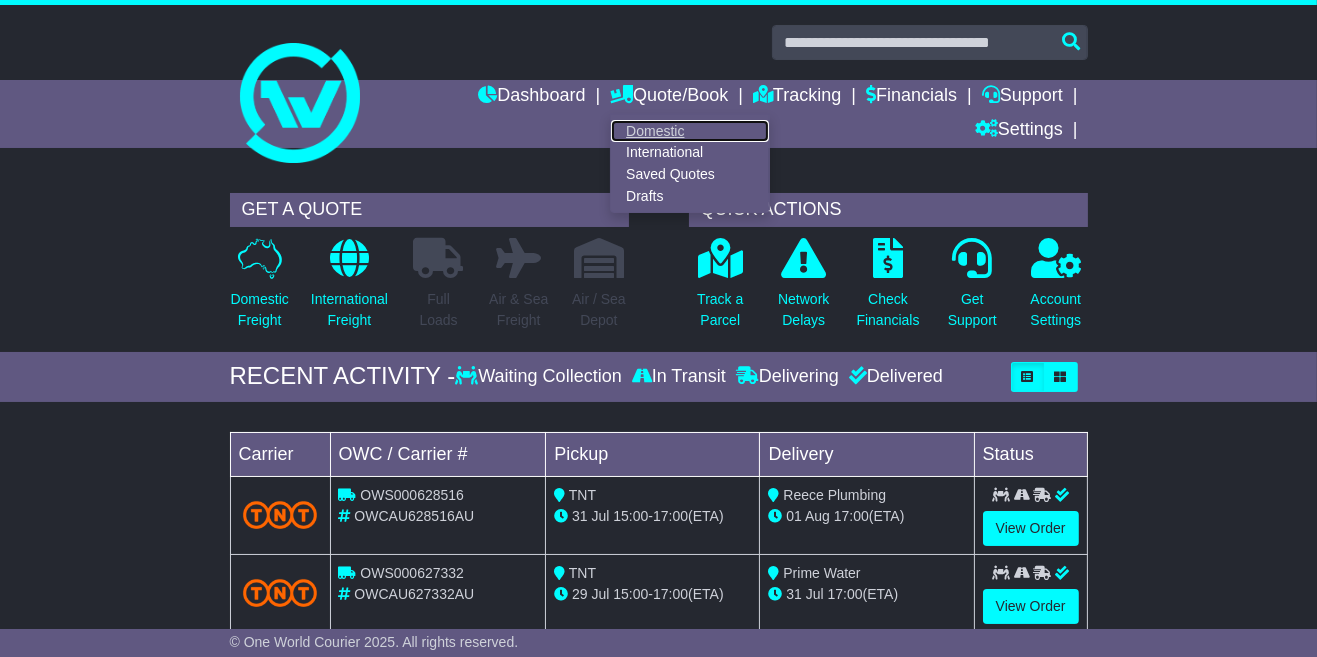 click on "Domestic" at bounding box center (690, 131) 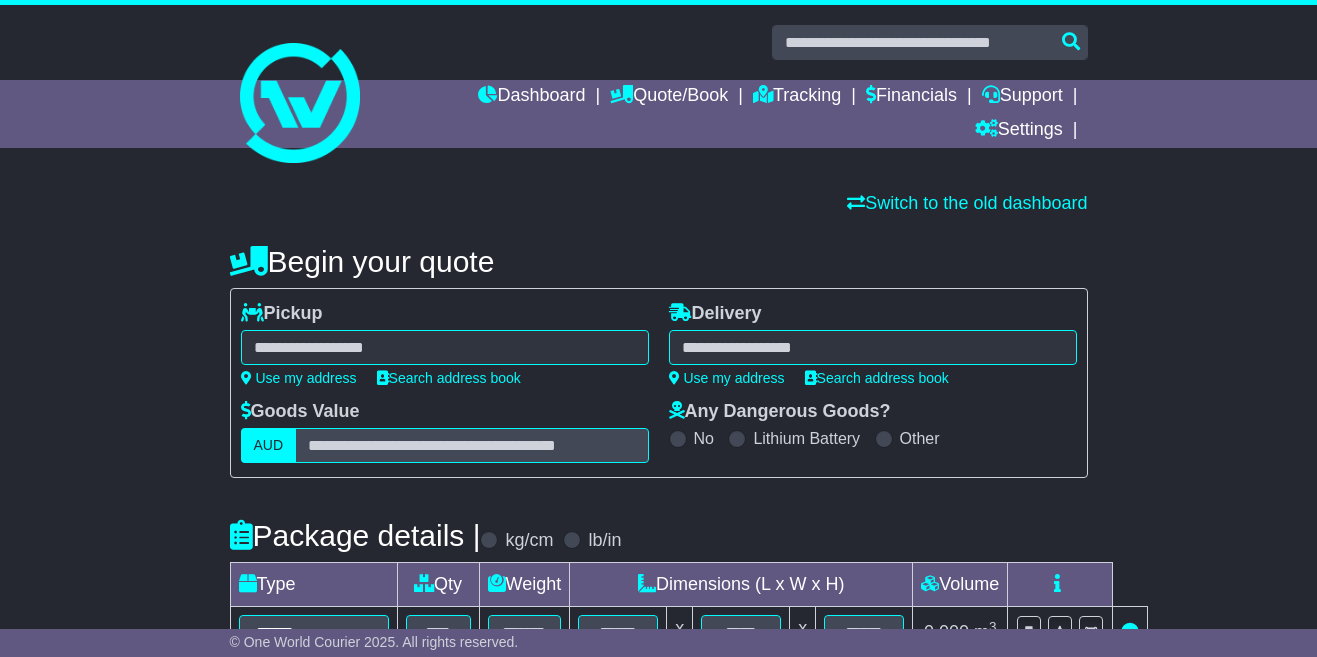 scroll, scrollTop: 0, scrollLeft: 0, axis: both 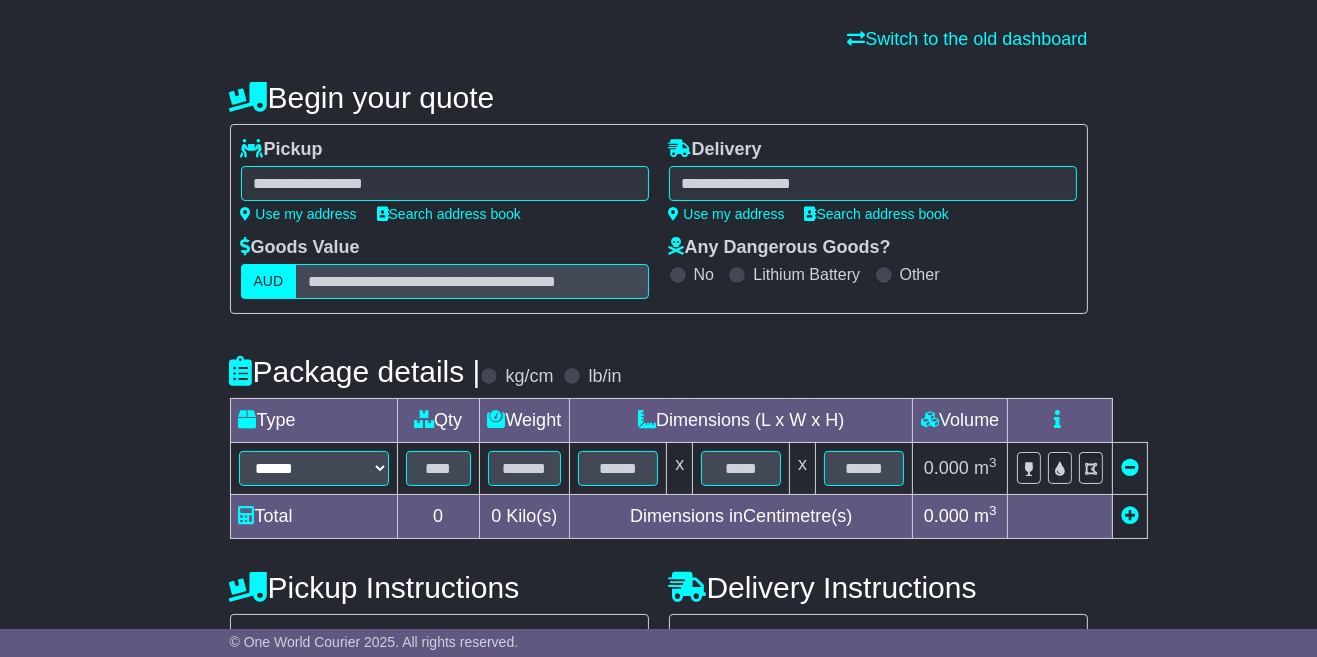click at bounding box center [445, 183] 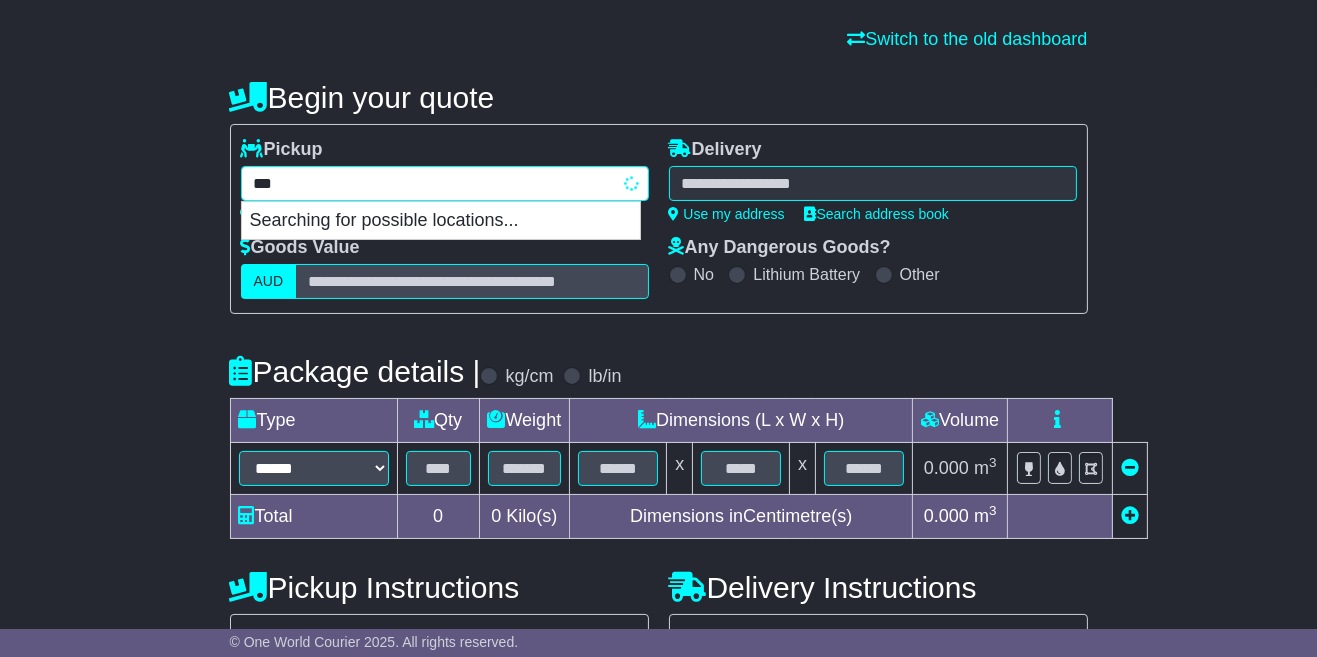 type on "****" 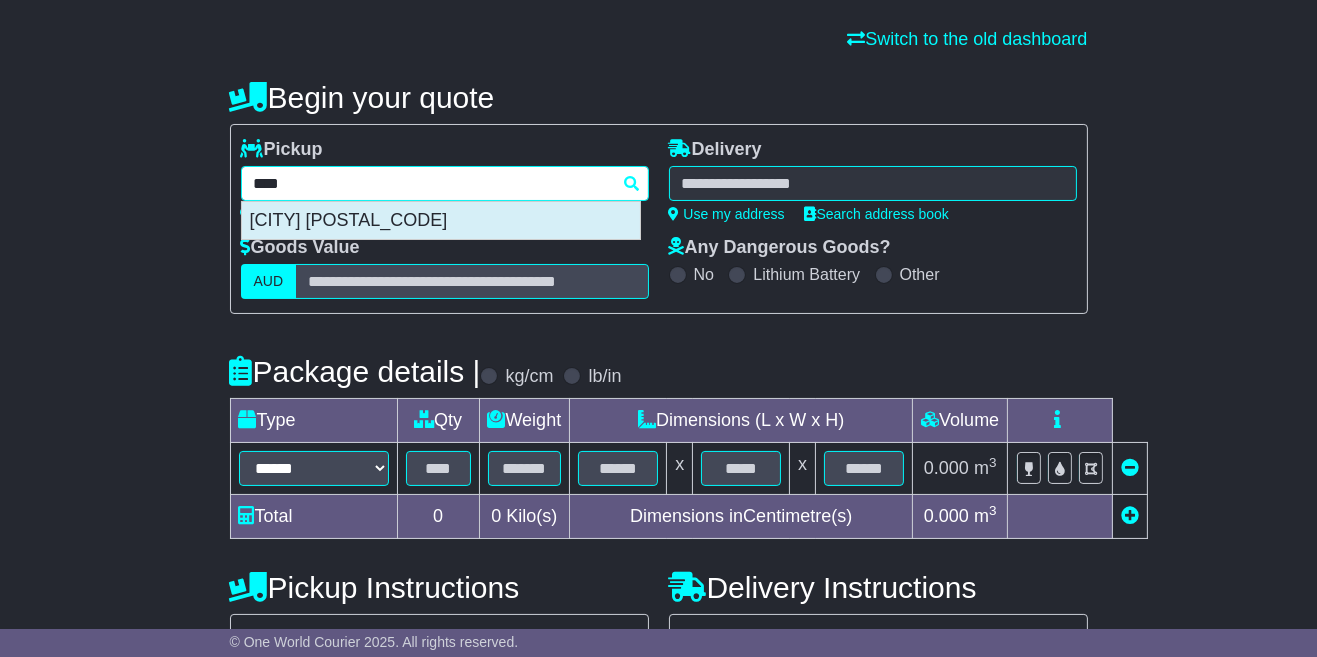 click on "MELBOURNE AIRPORT 3045" at bounding box center [441, 221] 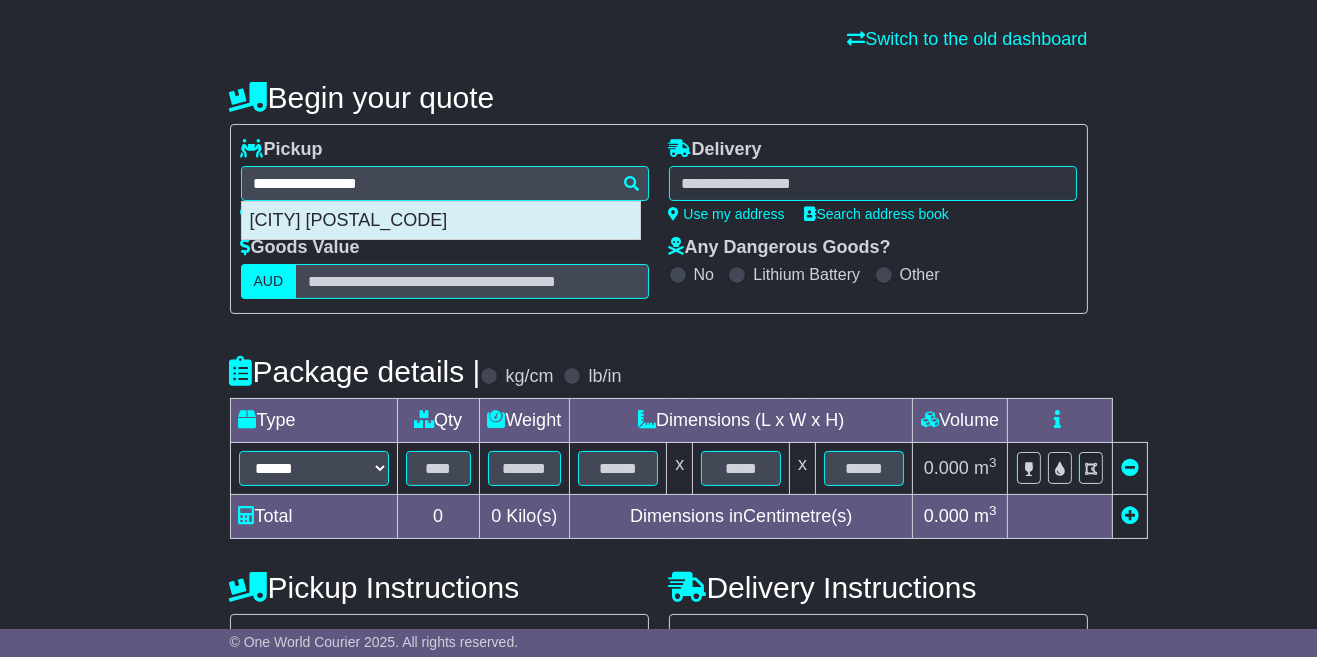type on "**********" 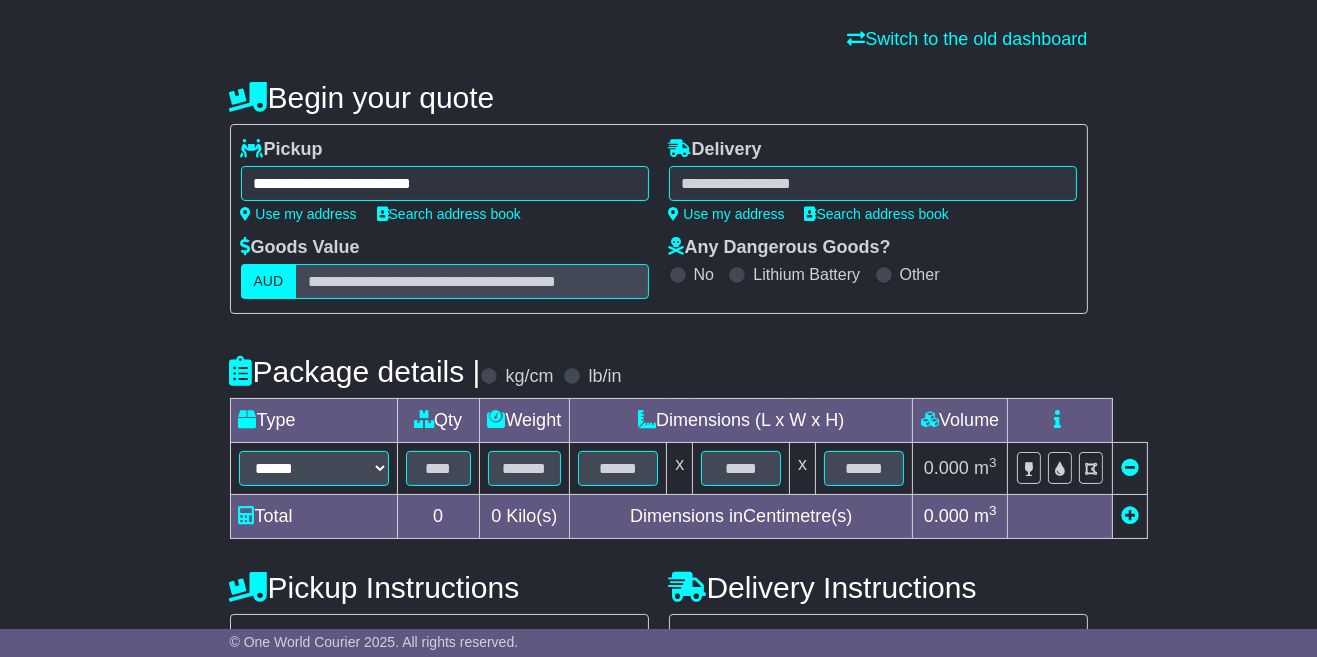 click at bounding box center [873, 183] 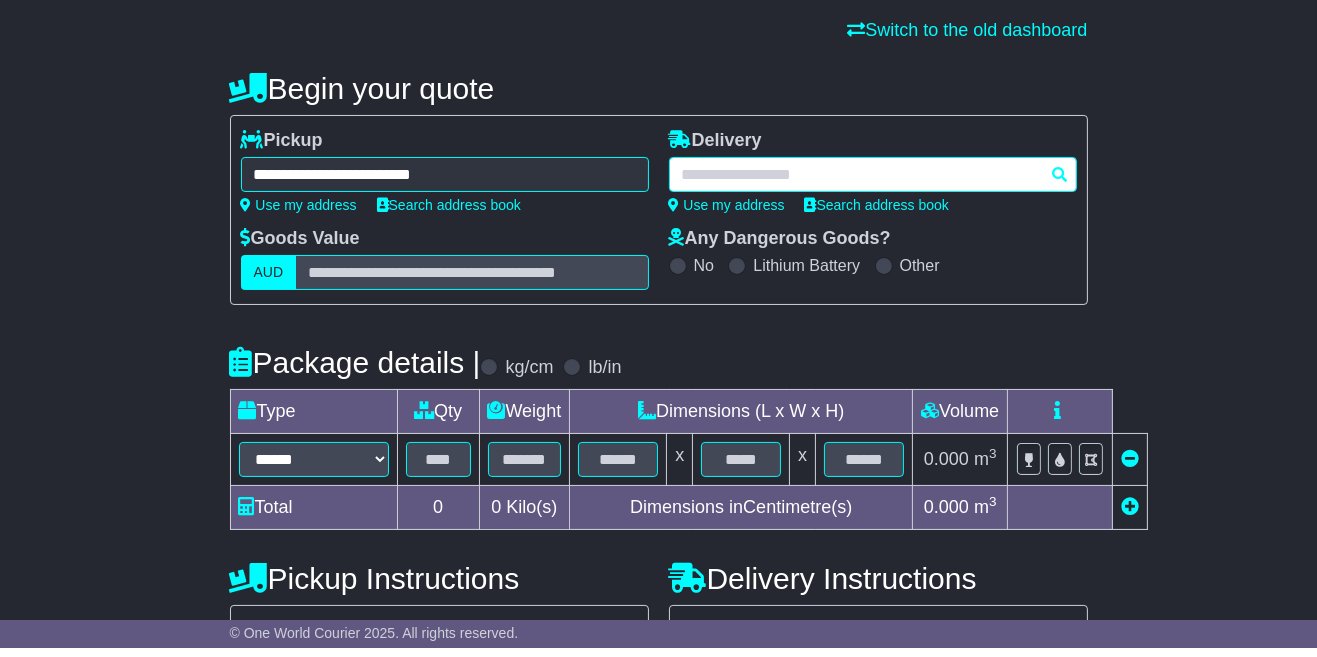 scroll, scrollTop: 164, scrollLeft: 0, axis: vertical 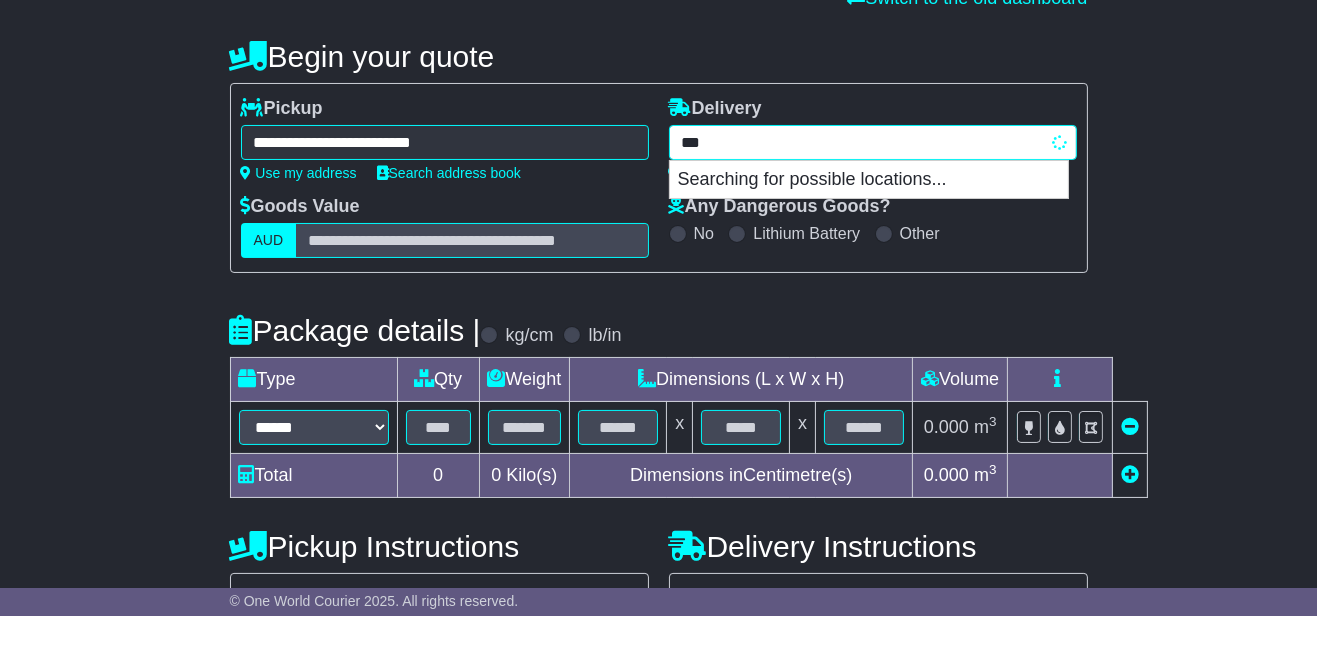 type on "****" 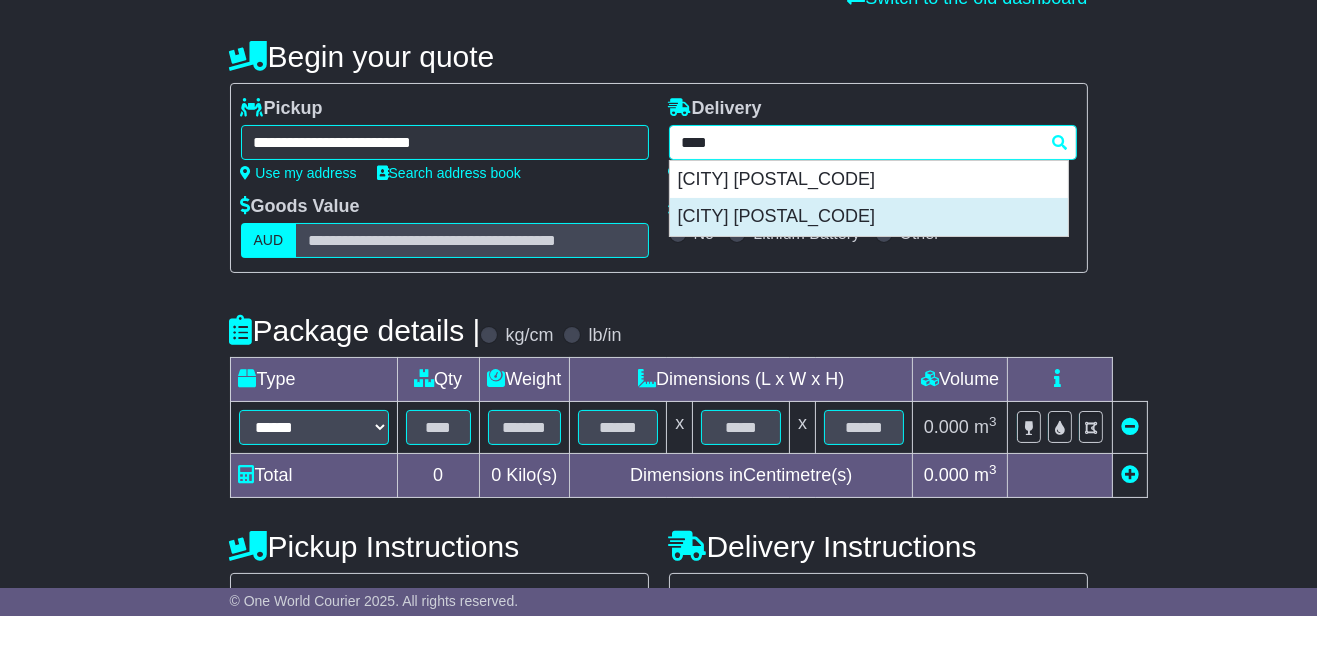 click on "LILYFIELD 2040" at bounding box center [869, 258] 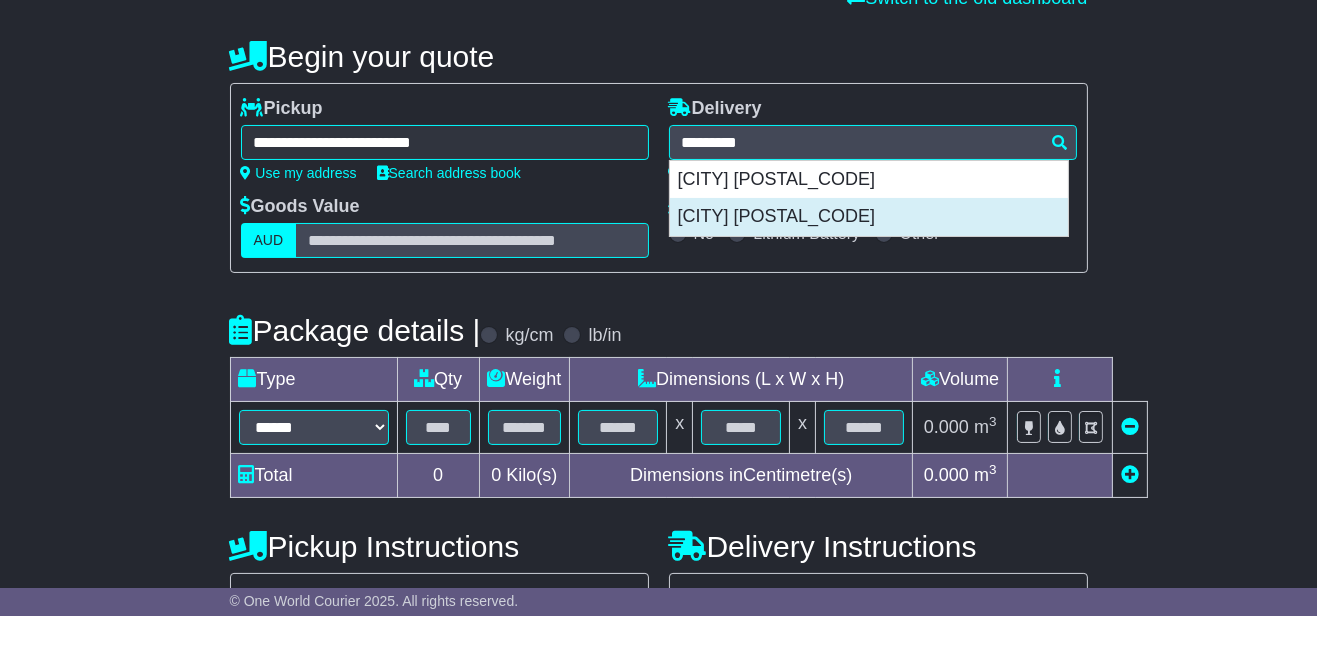 scroll, scrollTop: 164, scrollLeft: 0, axis: vertical 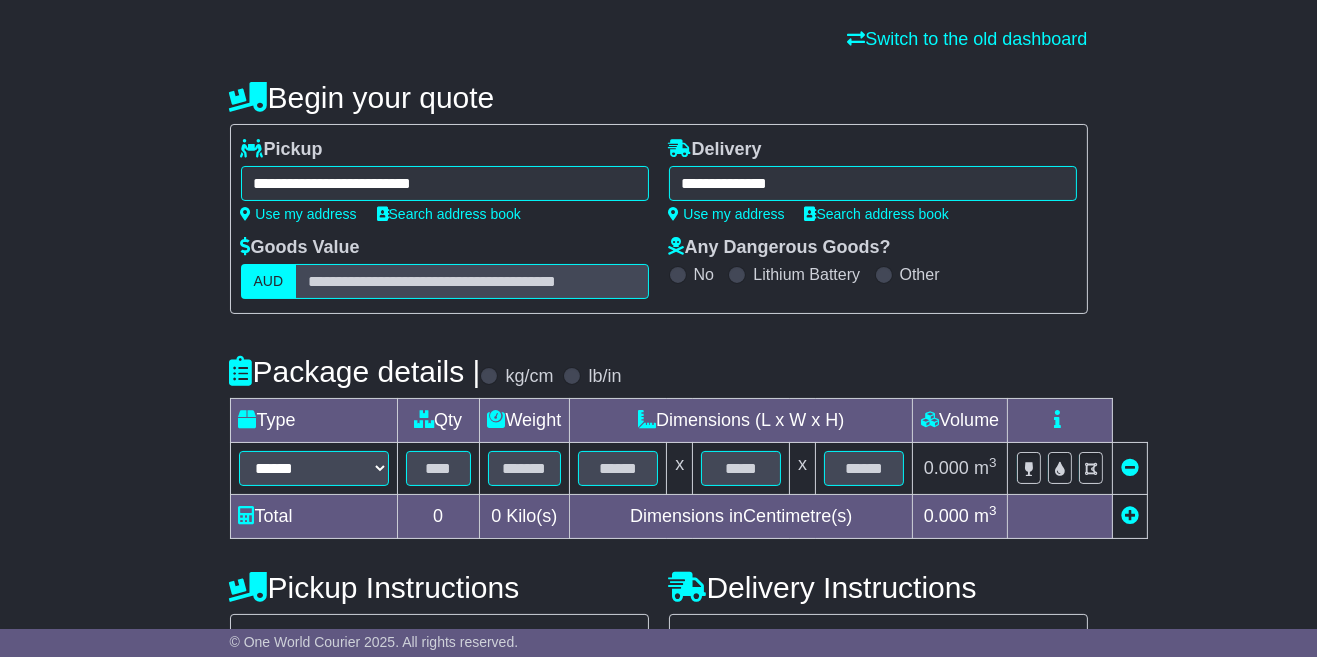 type on "**********" 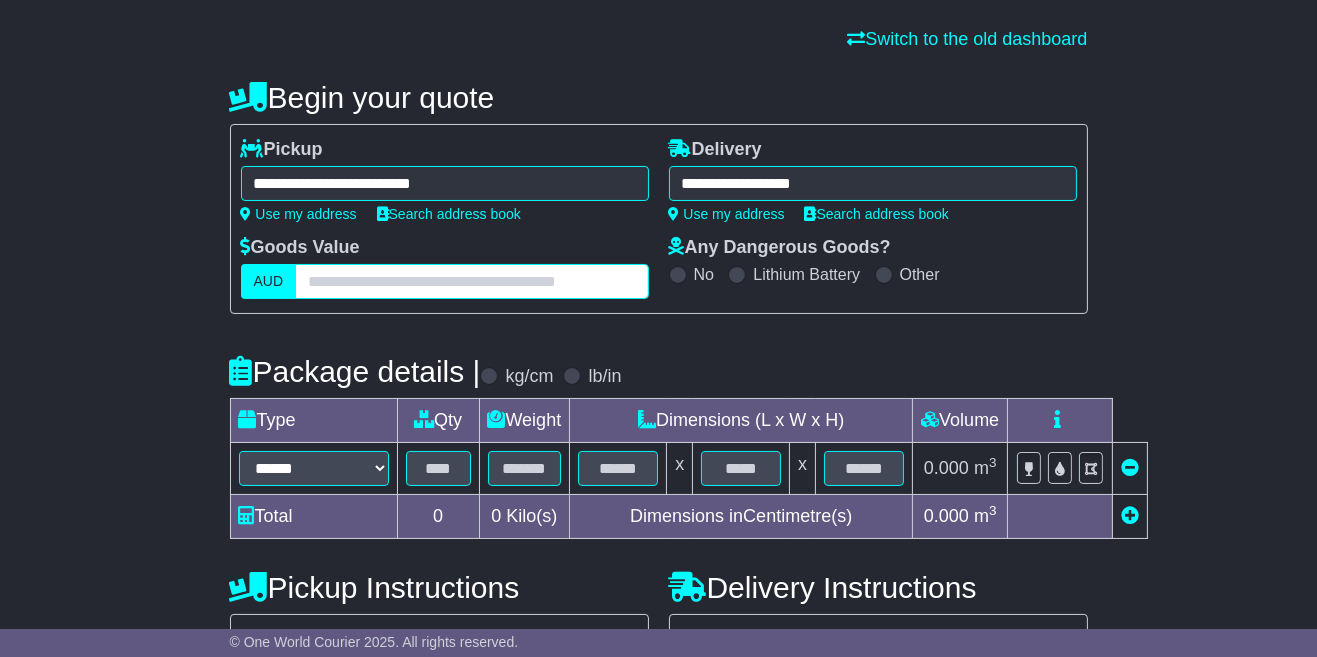click at bounding box center (471, 281) 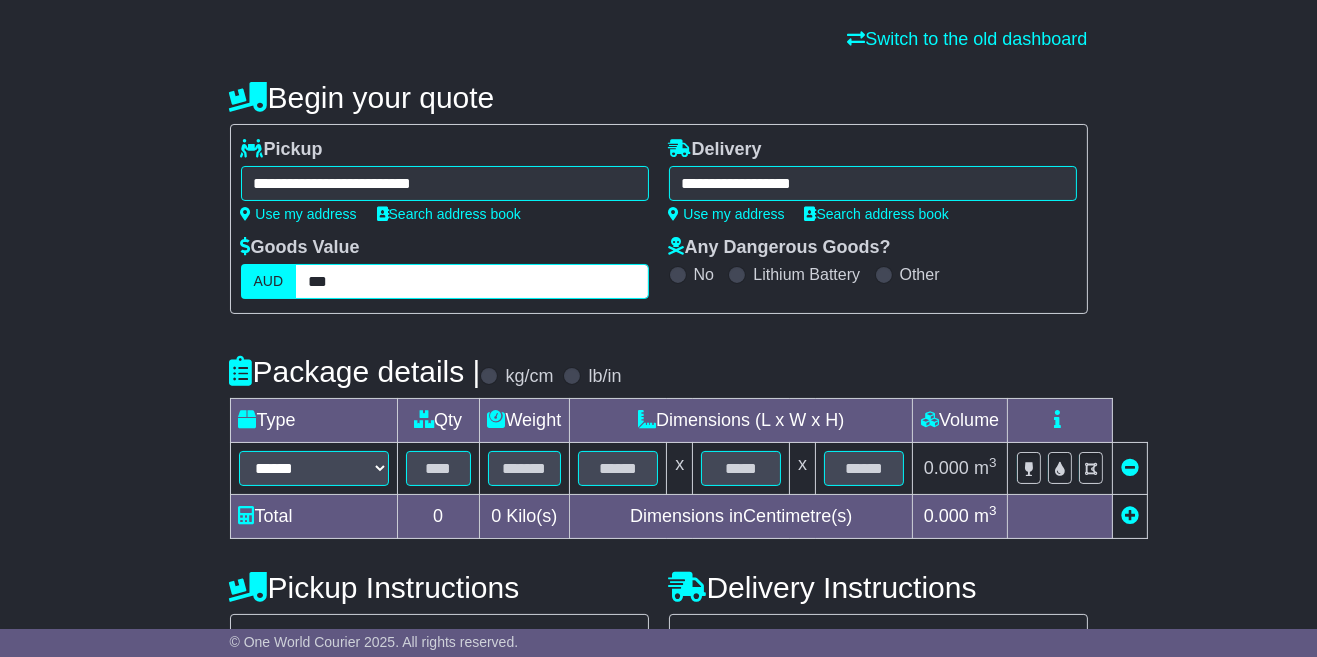 type on "***" 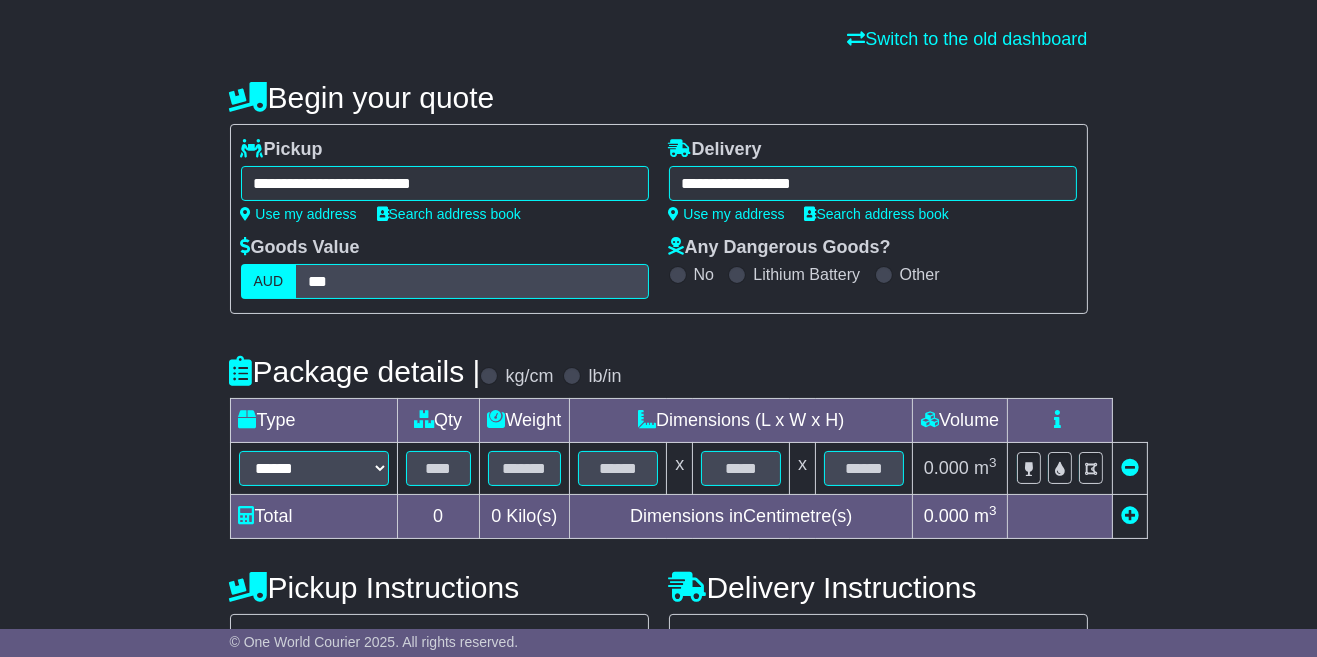 click on "**********" at bounding box center [658, 474] 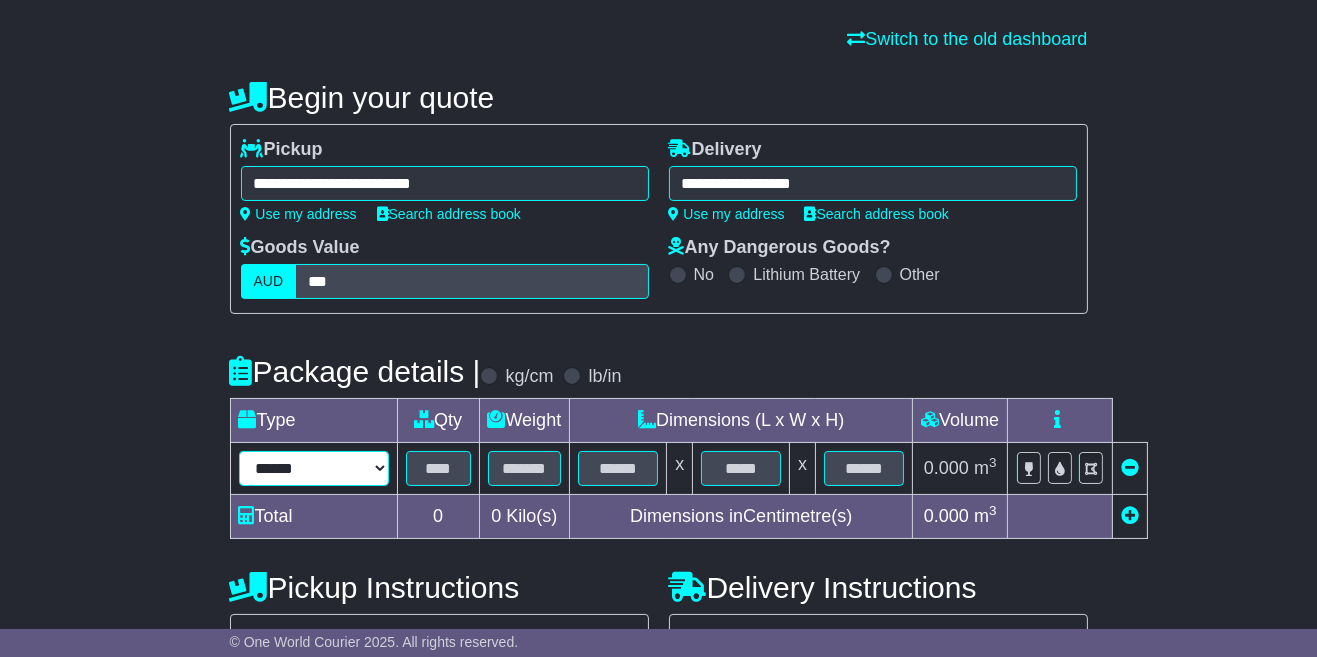 click on "****** ****** *** ******** ***** **** **** ****** *** *******" at bounding box center (314, 468) 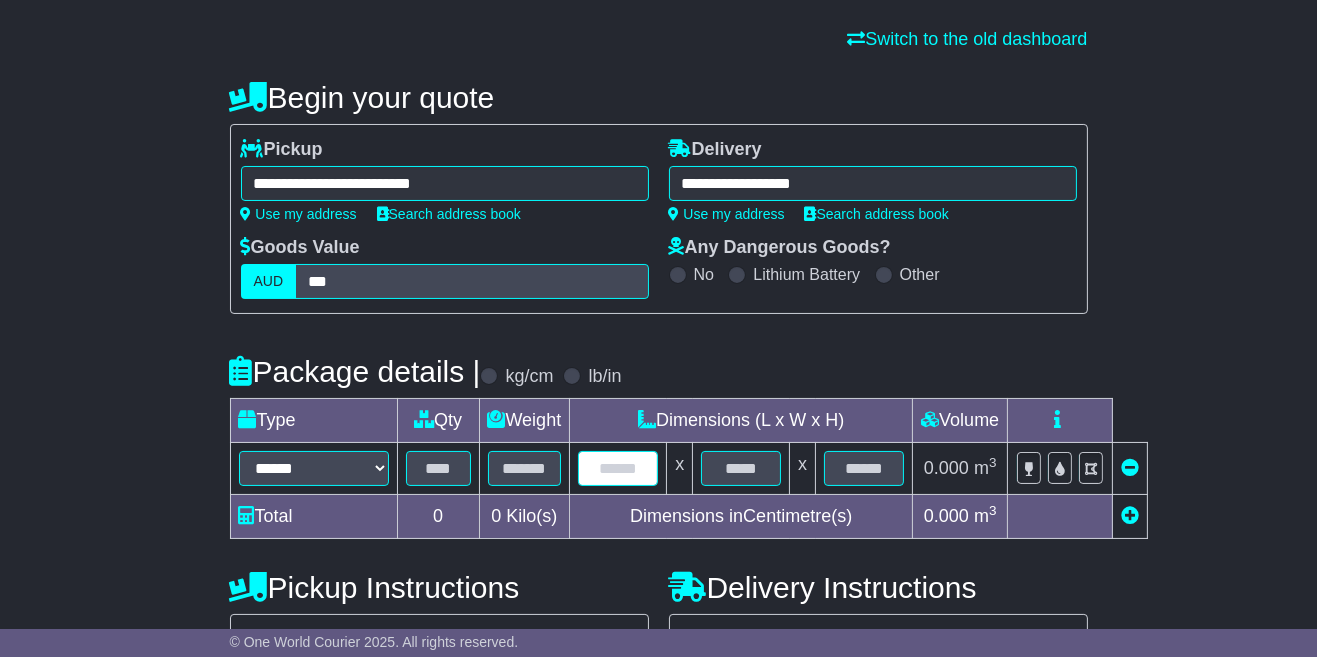 click at bounding box center [618, 468] 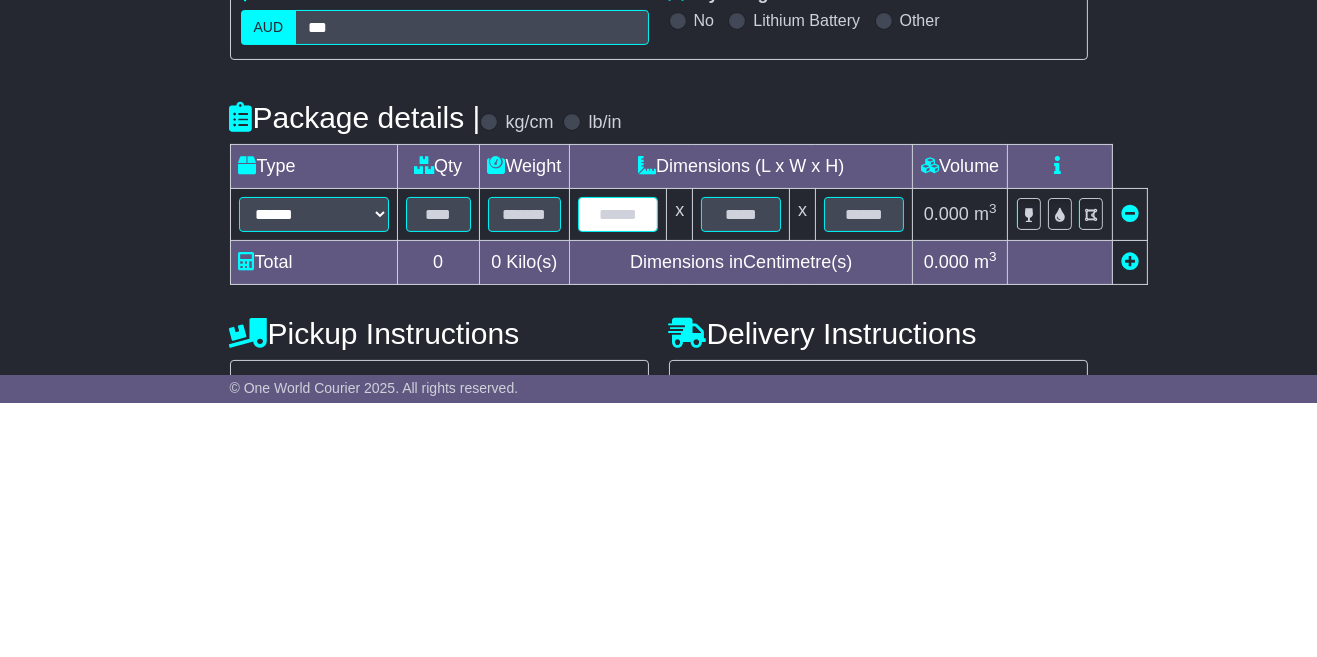 scroll, scrollTop: 164, scrollLeft: 0, axis: vertical 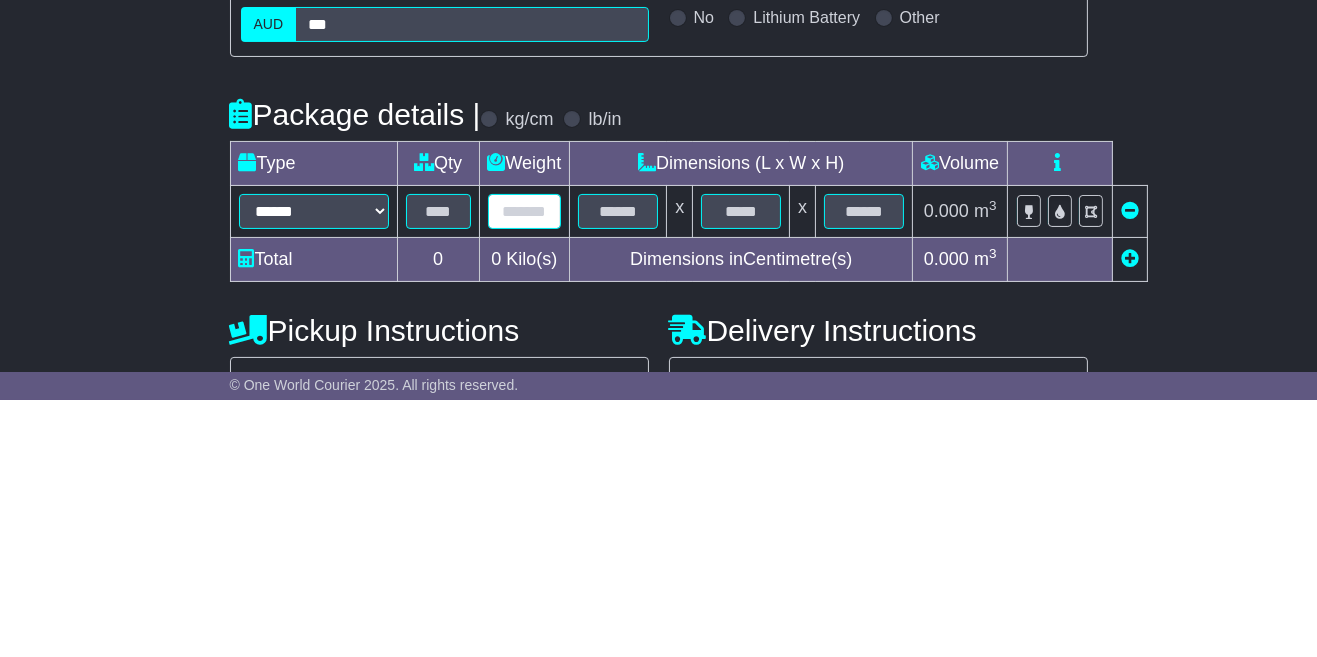 click at bounding box center [525, 468] 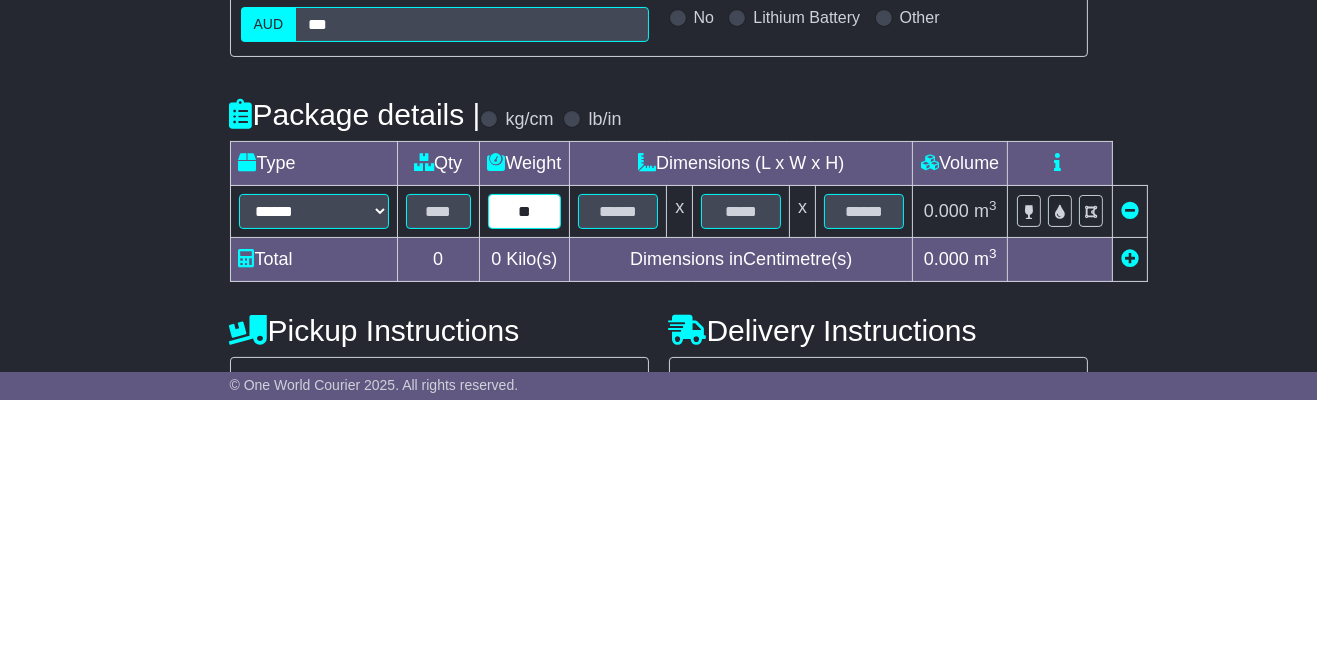 type on "**" 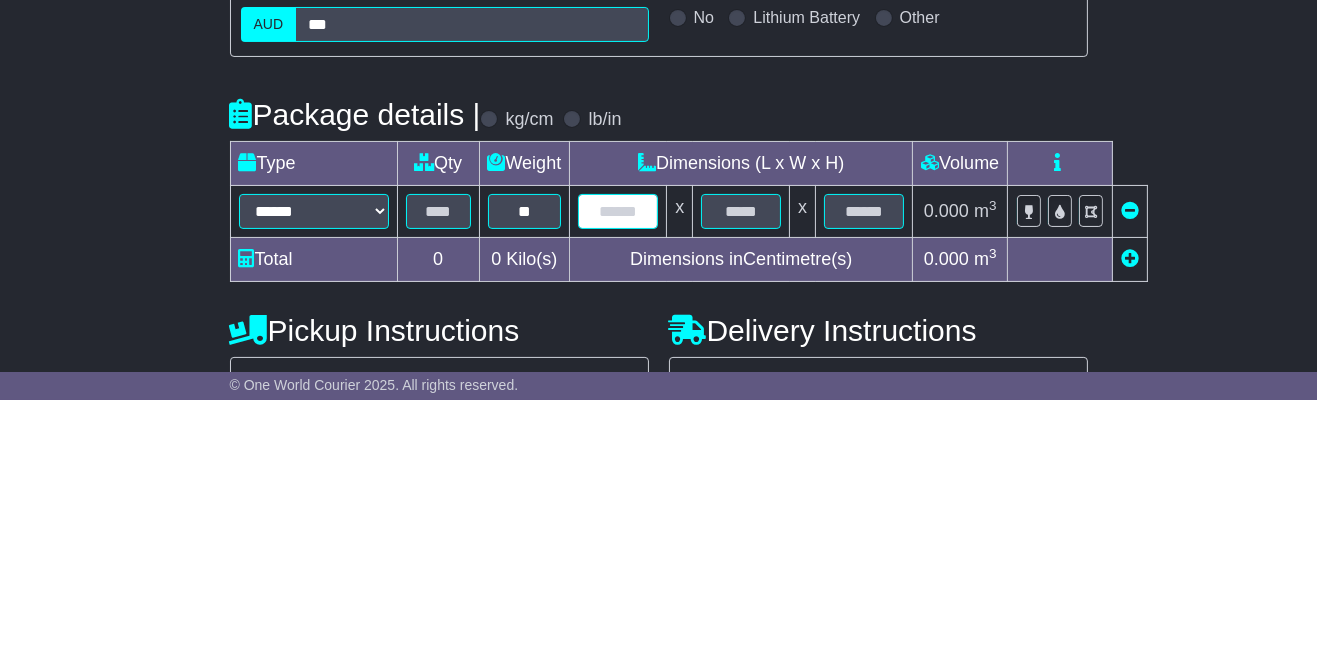 click at bounding box center (618, 468) 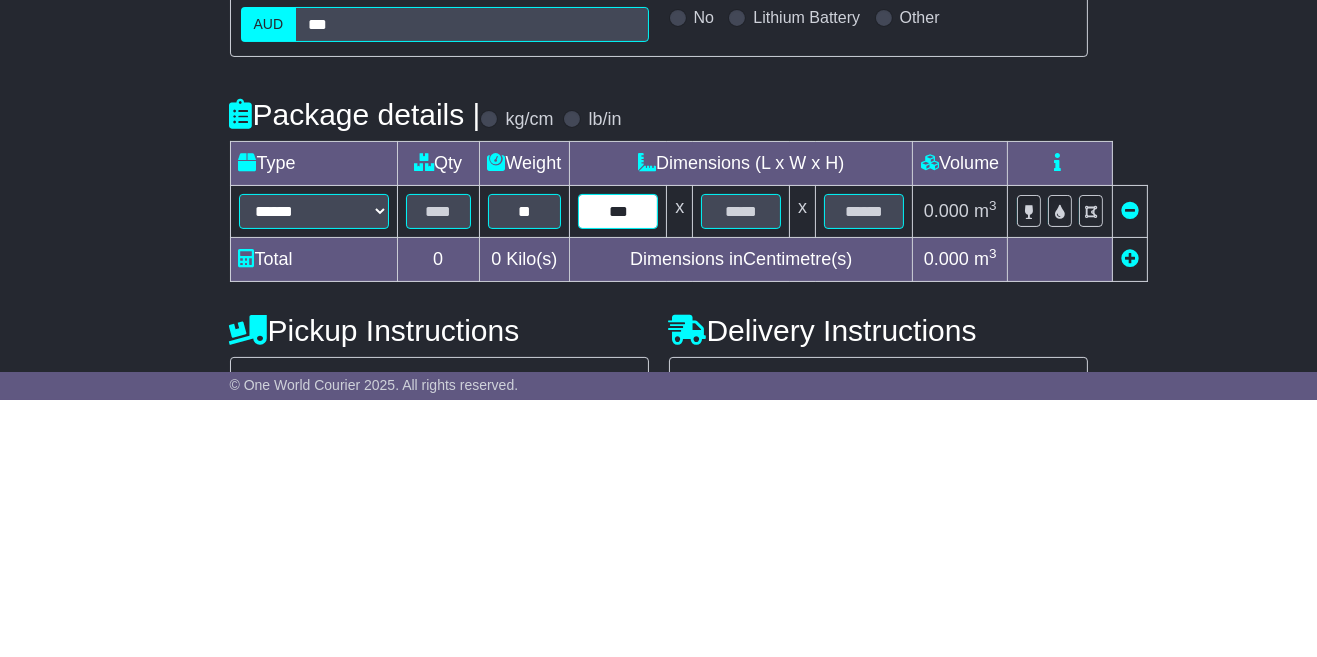 type on "***" 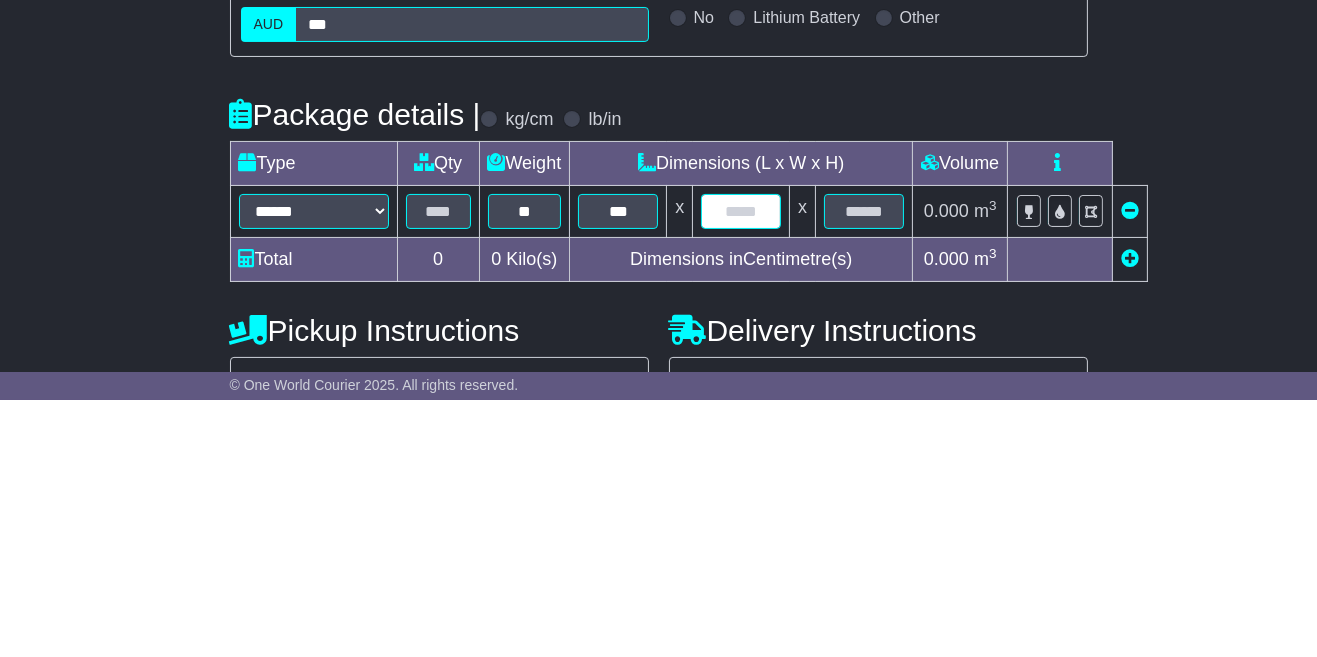 click at bounding box center [741, 468] 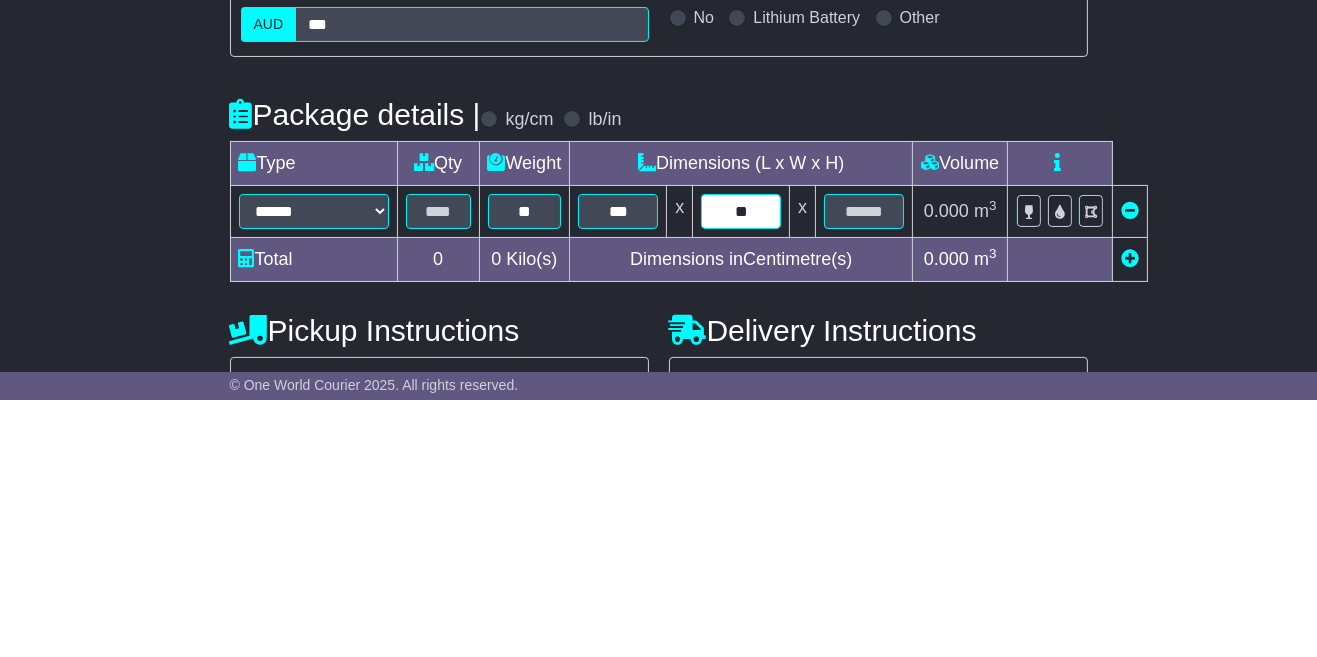 type on "**" 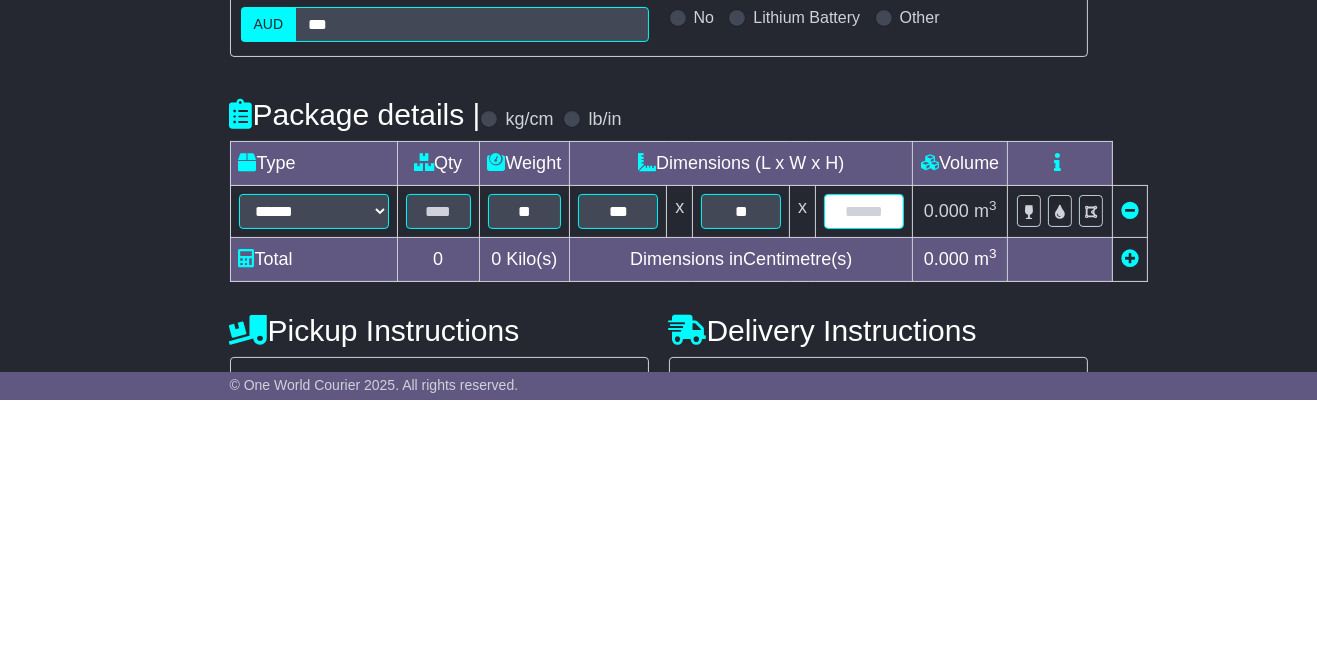 click at bounding box center [864, 468] 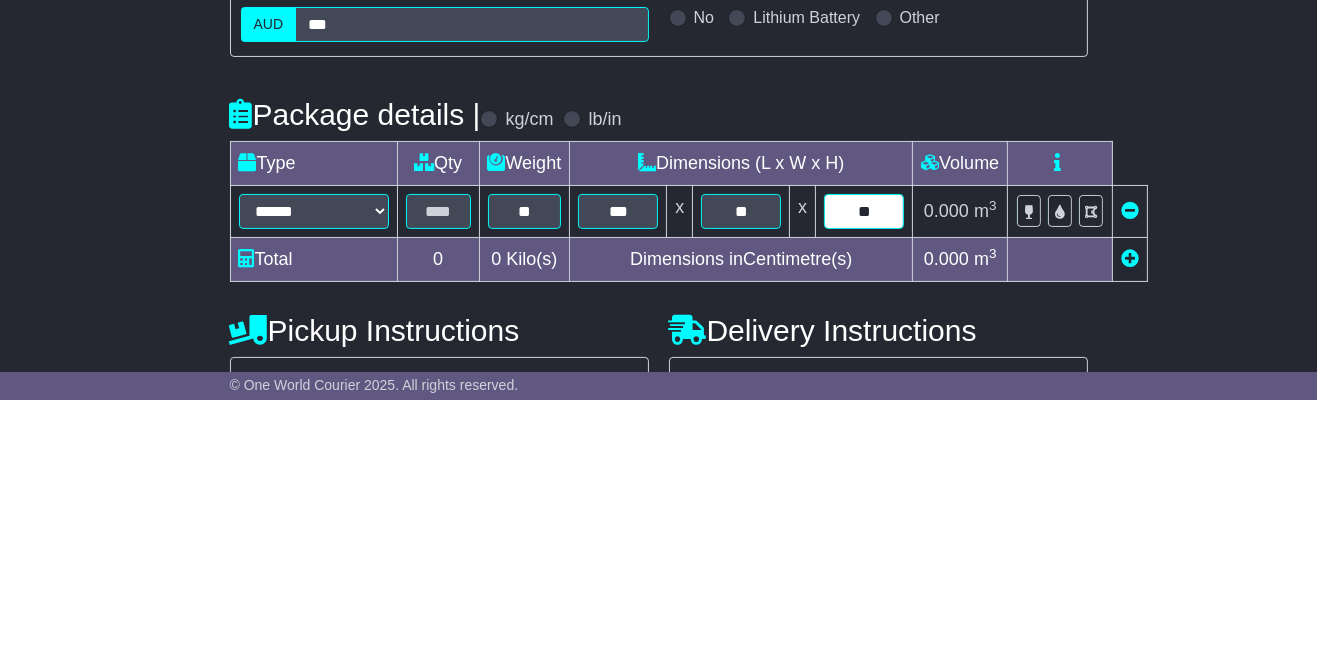 type on "**" 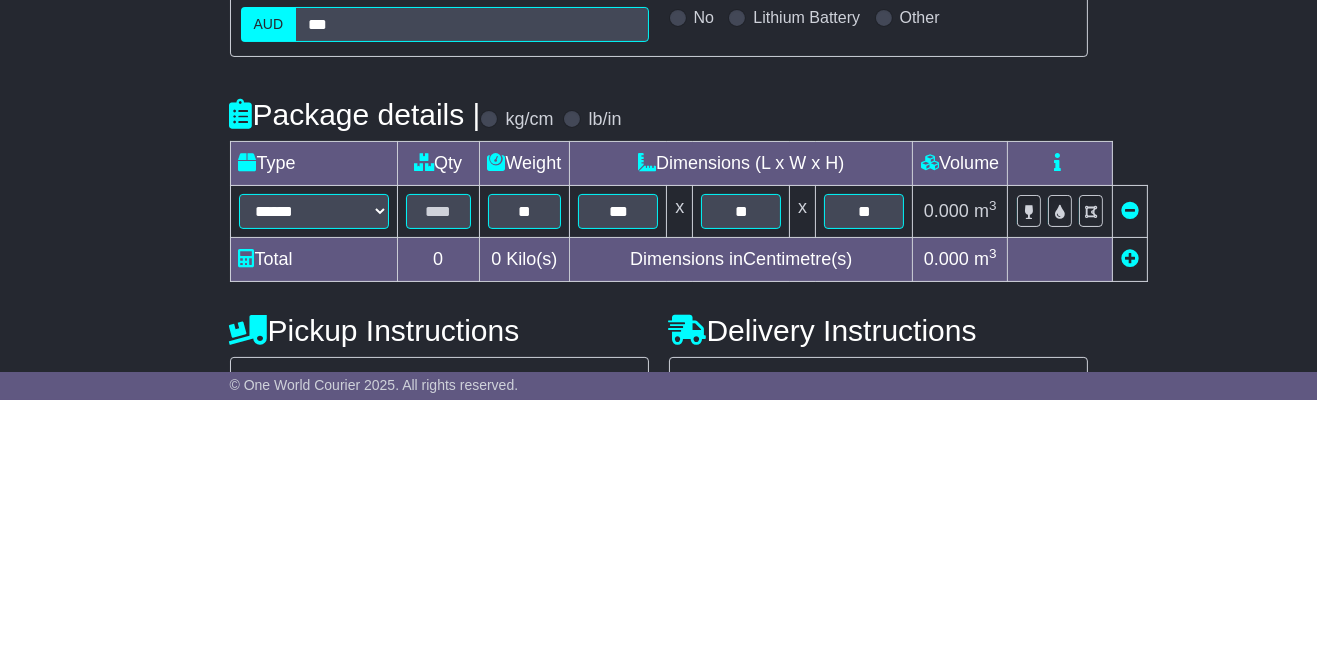 click on "**********" at bounding box center (658, 671) 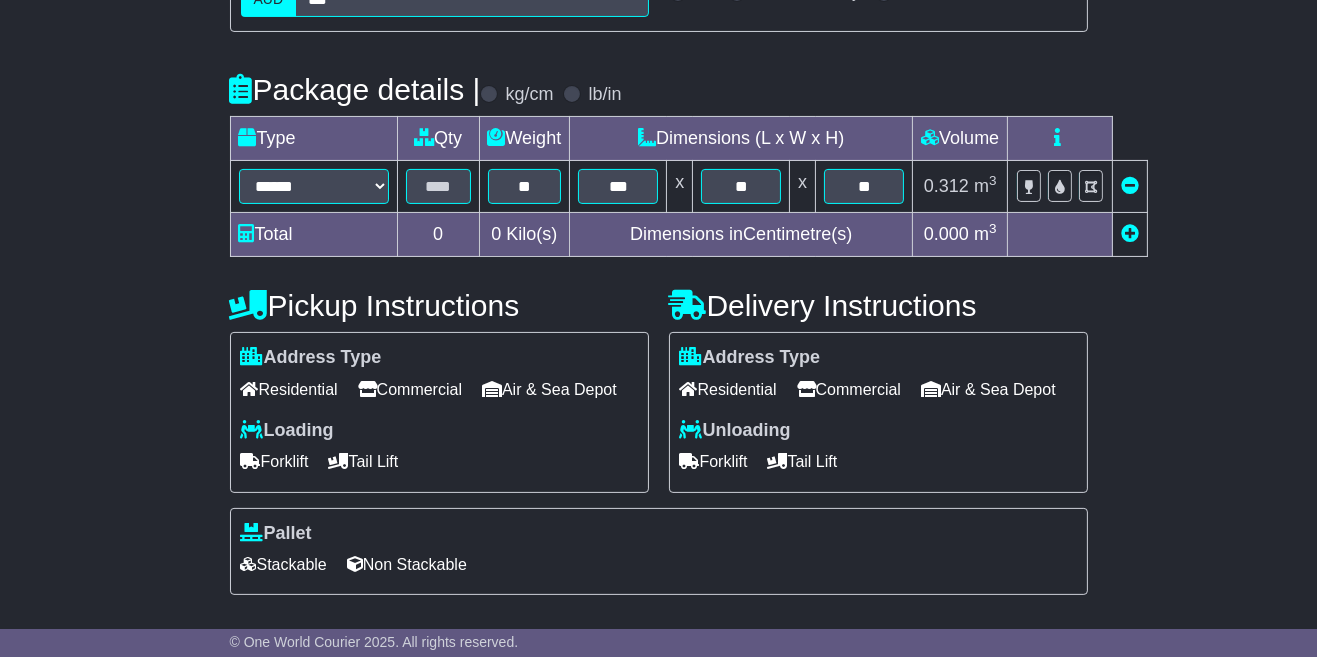 scroll, scrollTop: 445, scrollLeft: 0, axis: vertical 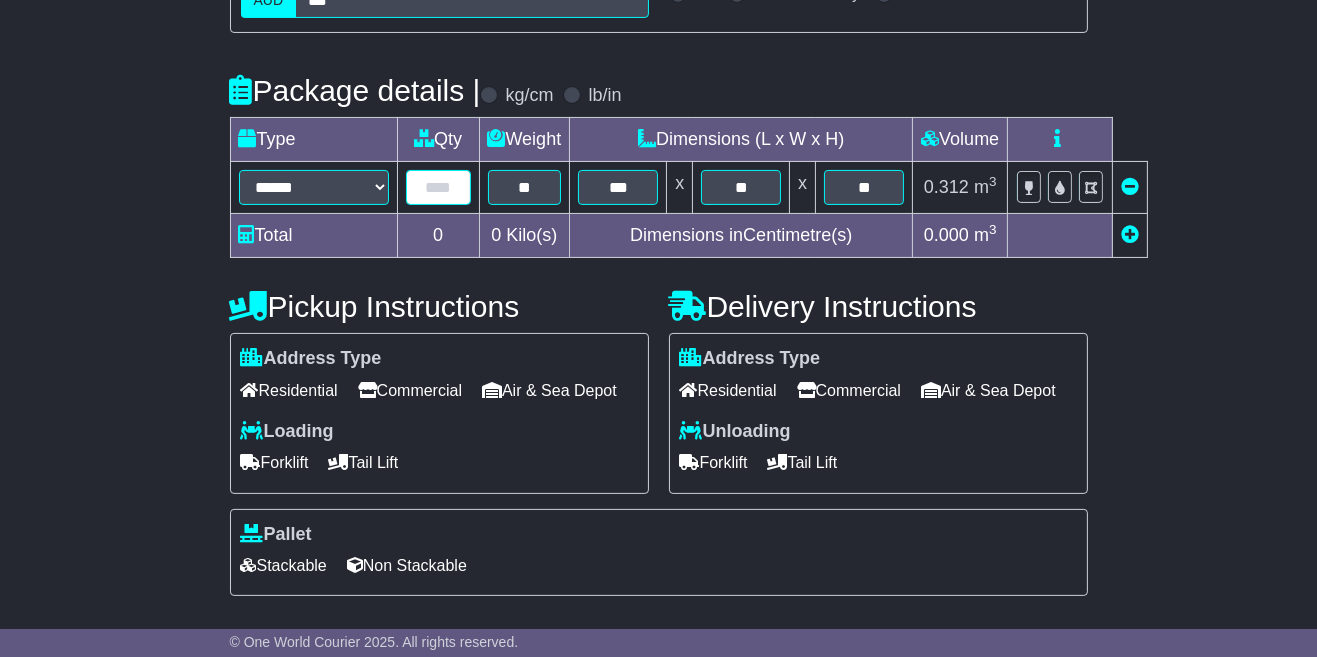 click at bounding box center (438, 187) 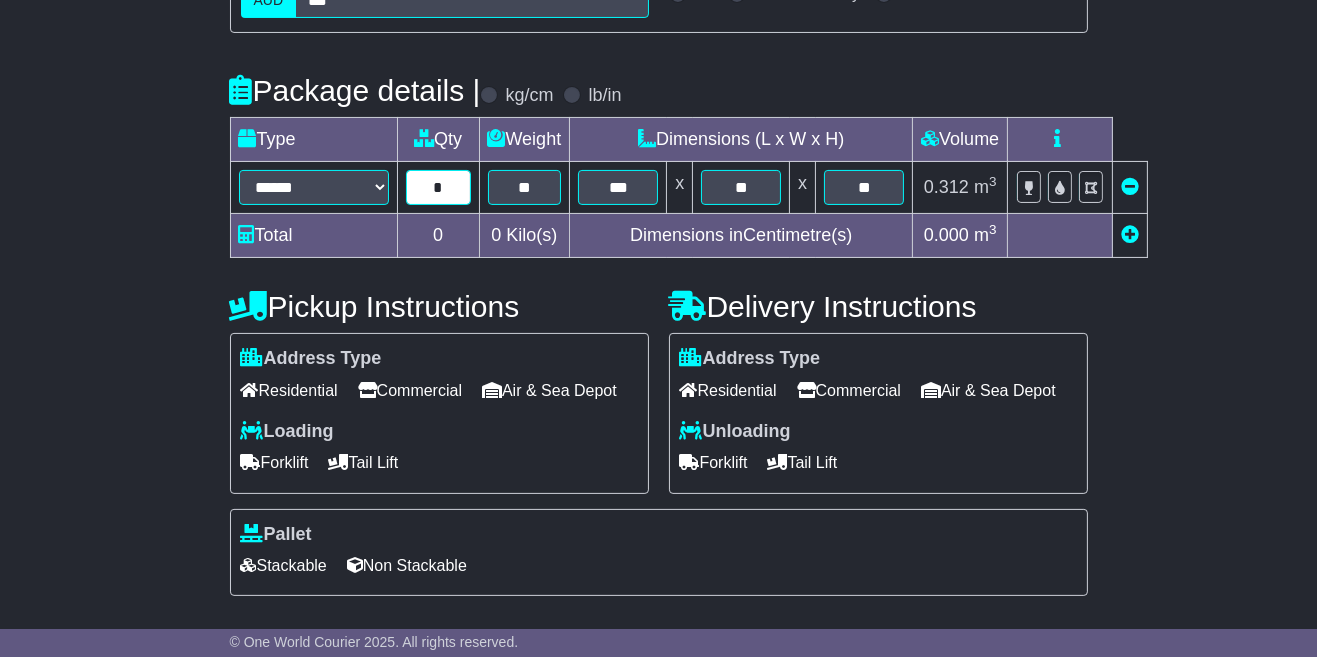 type on "*" 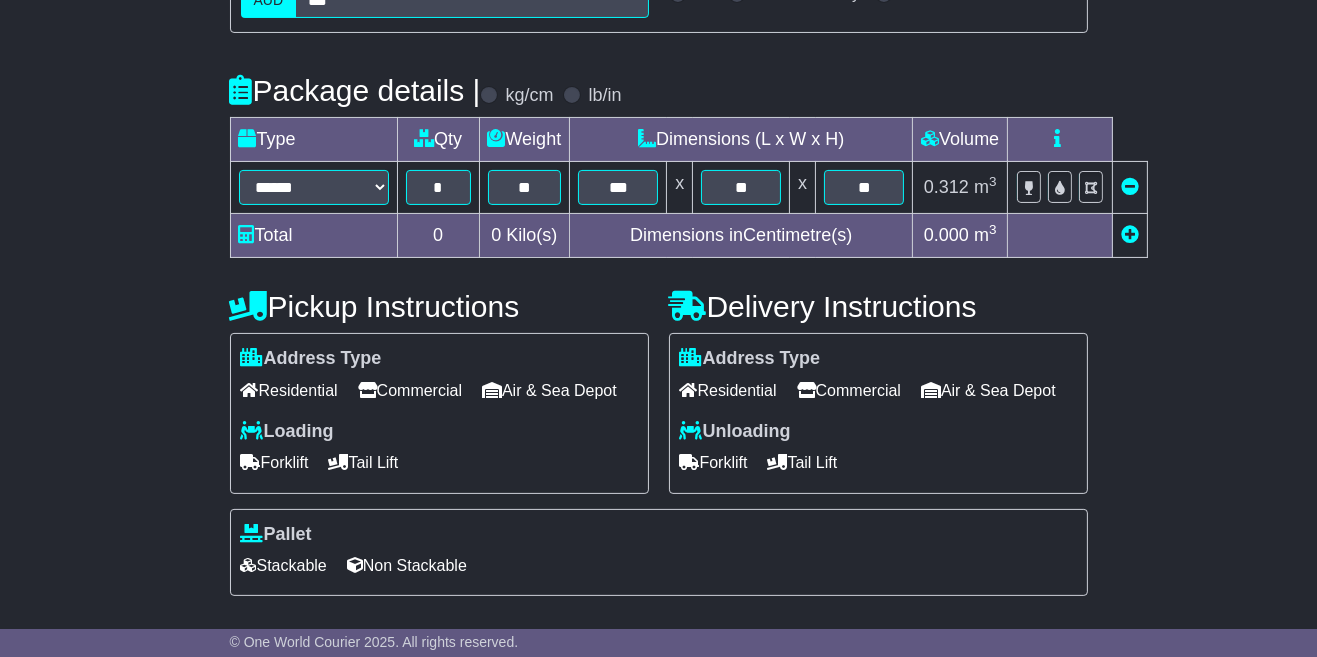 click on "**********" at bounding box center [658, 390] 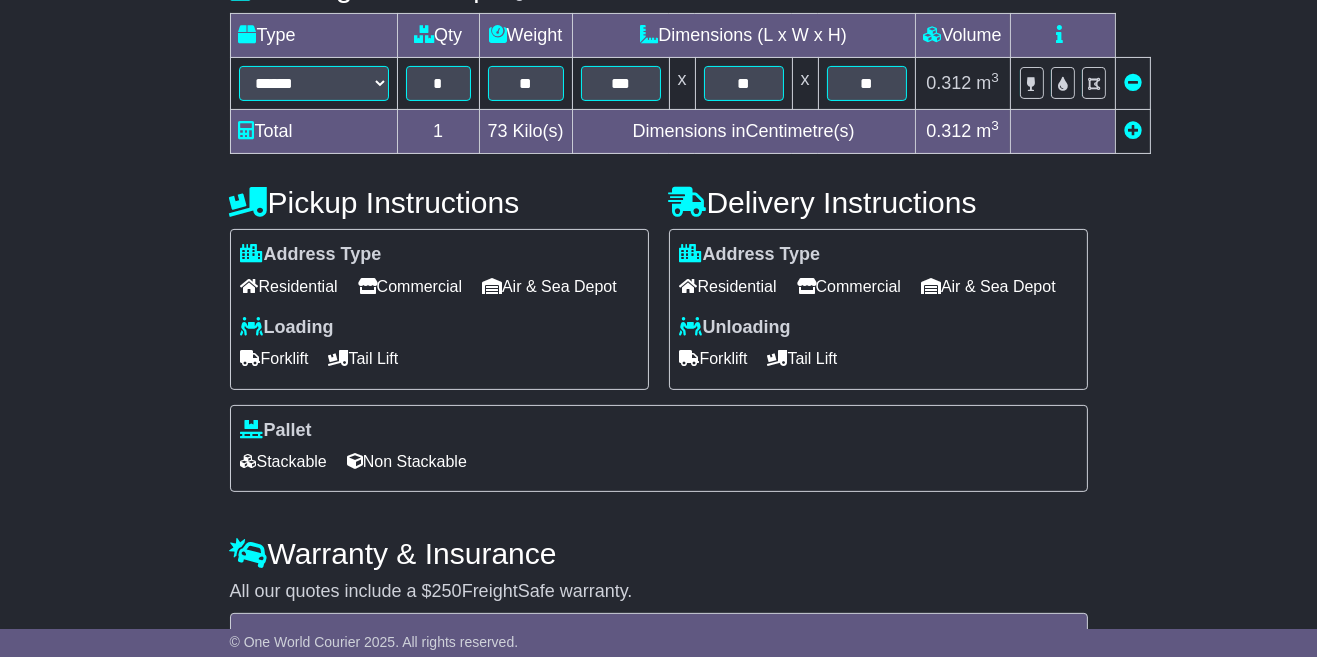 scroll, scrollTop: 549, scrollLeft: 0, axis: vertical 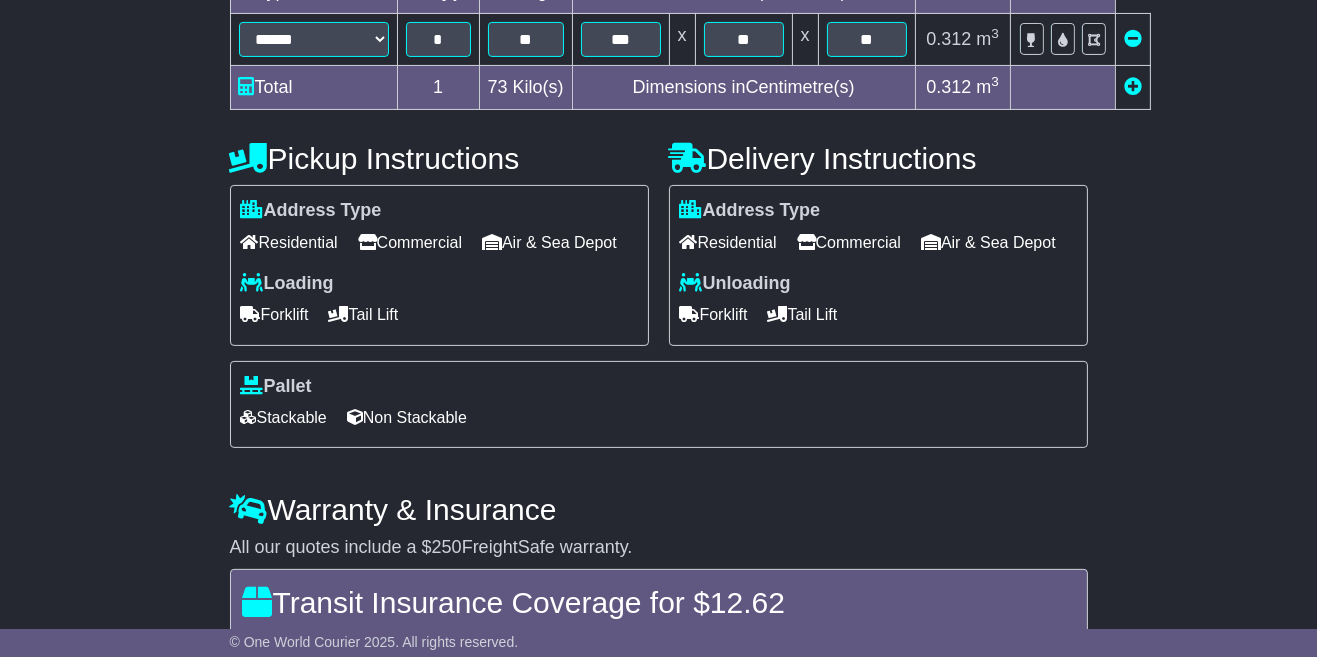 click on "Forklift" at bounding box center [275, 314] 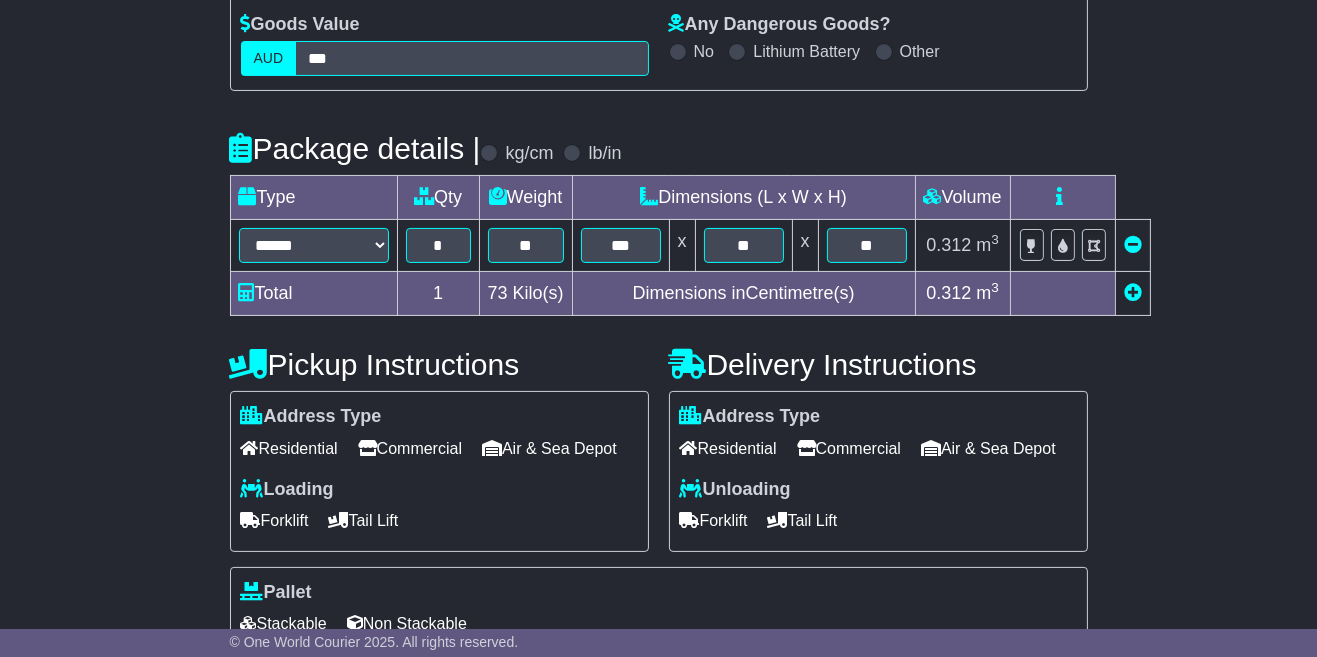 scroll, scrollTop: 380, scrollLeft: 0, axis: vertical 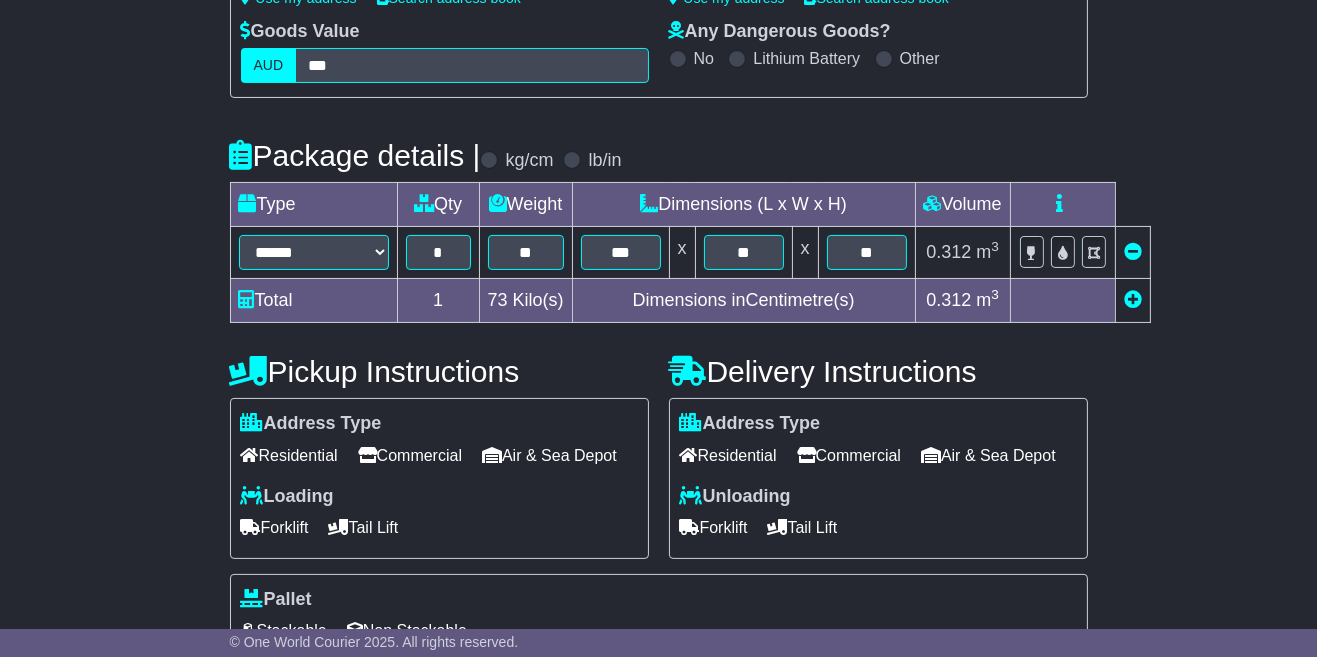 click on "Commercial" at bounding box center (849, 455) 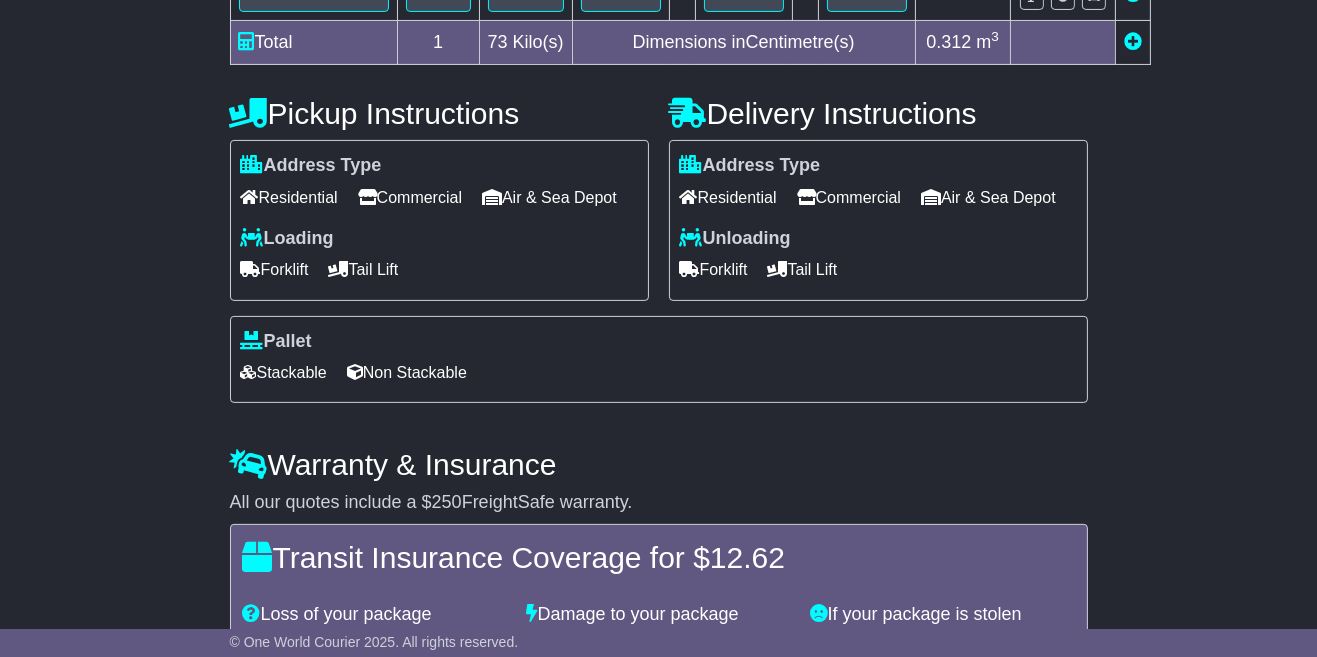 scroll, scrollTop: 638, scrollLeft: 0, axis: vertical 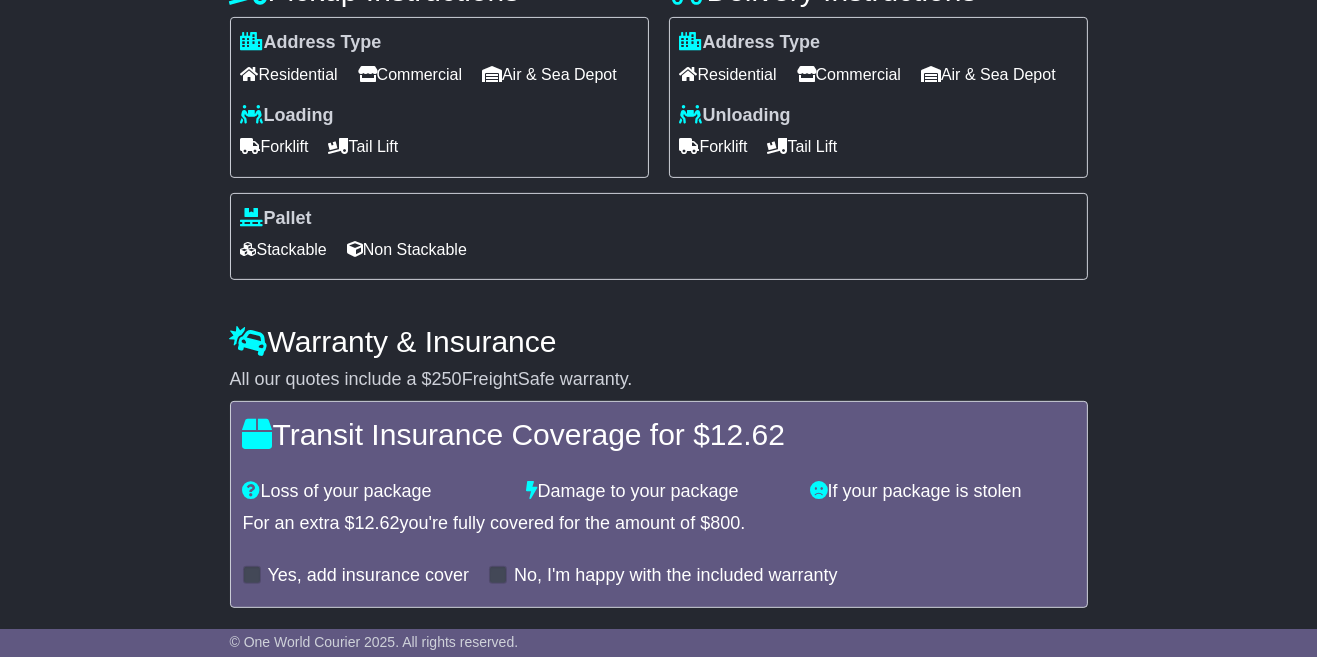 click on "Get Quotes" at bounding box center (279, 655) 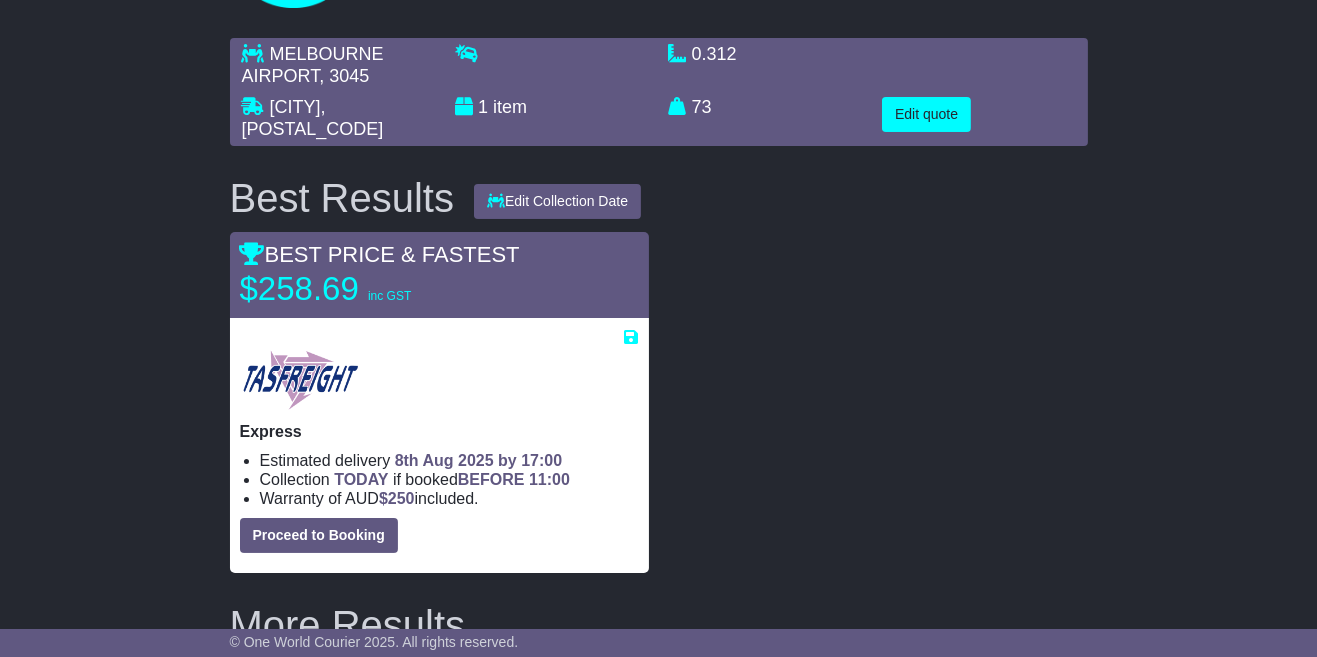 scroll, scrollTop: 0, scrollLeft: 0, axis: both 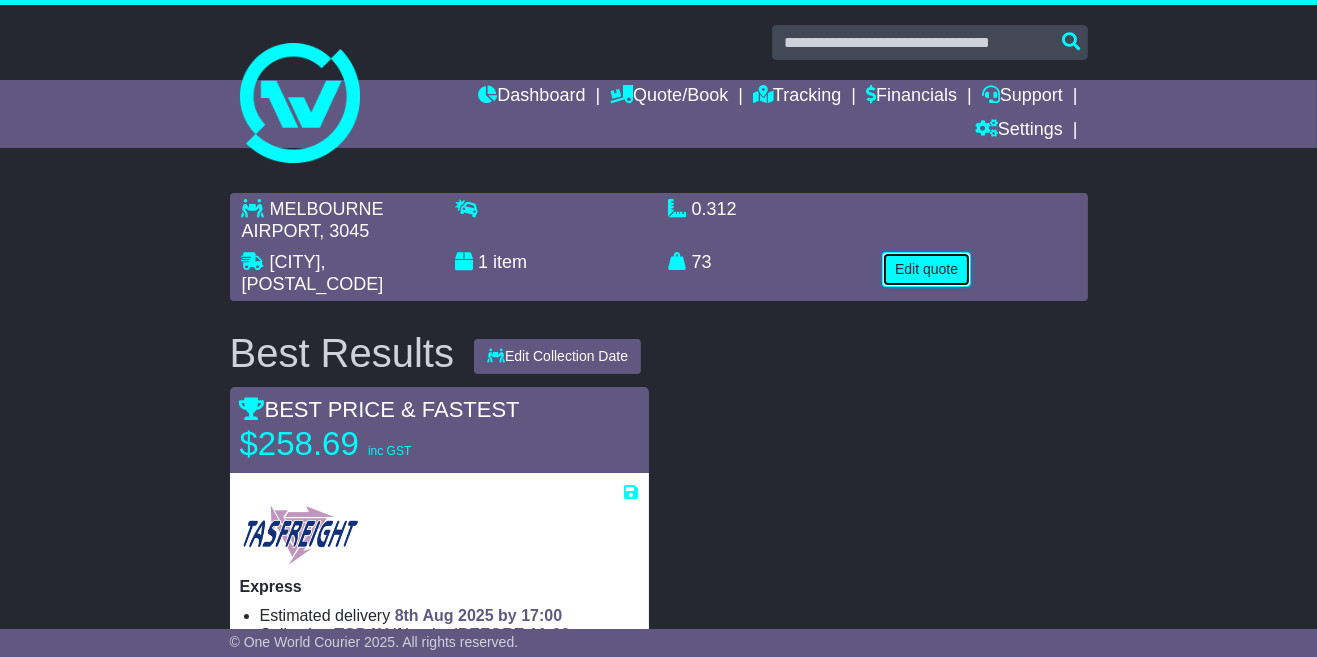 click on "Edit quote" at bounding box center (926, 269) 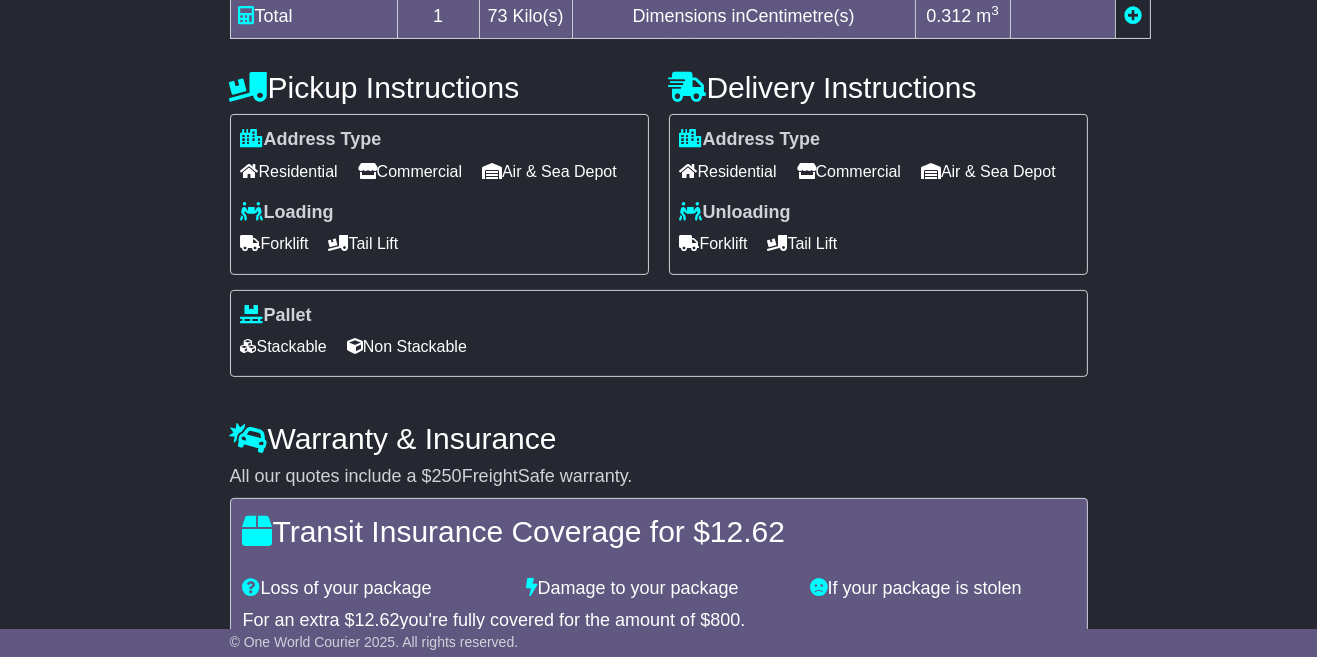 scroll, scrollTop: 761, scrollLeft: 0, axis: vertical 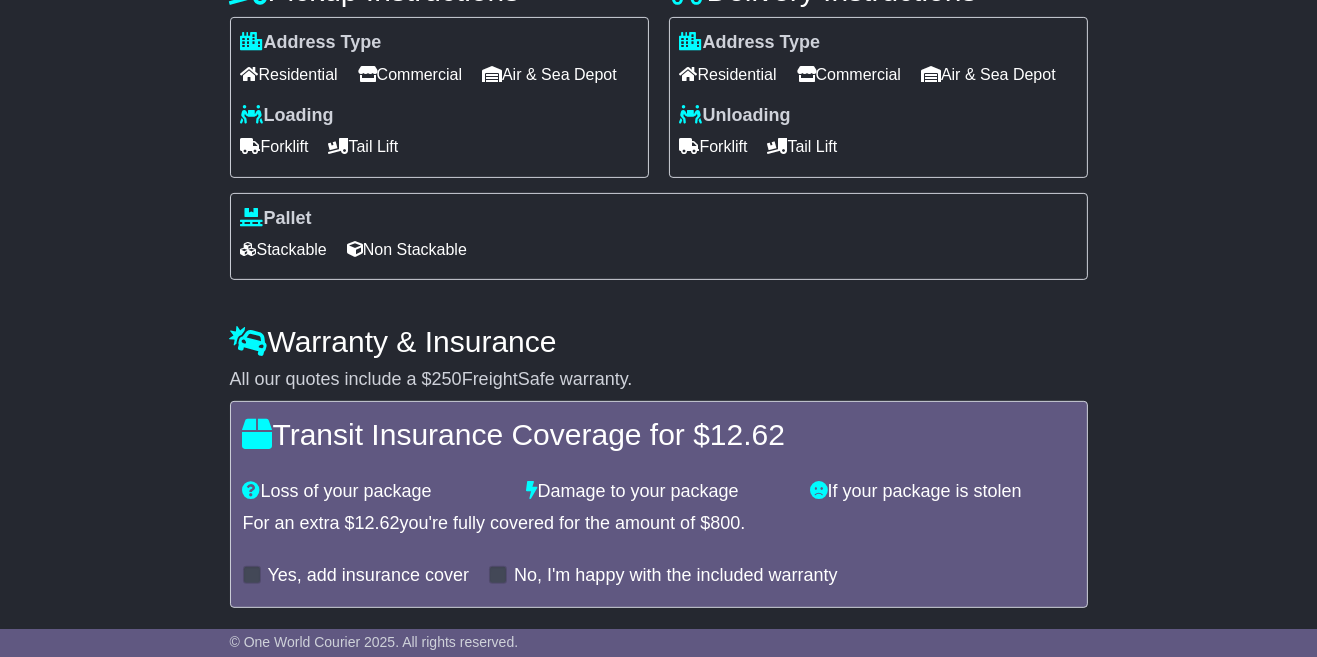 click on "Get Quotes" at bounding box center (279, 655) 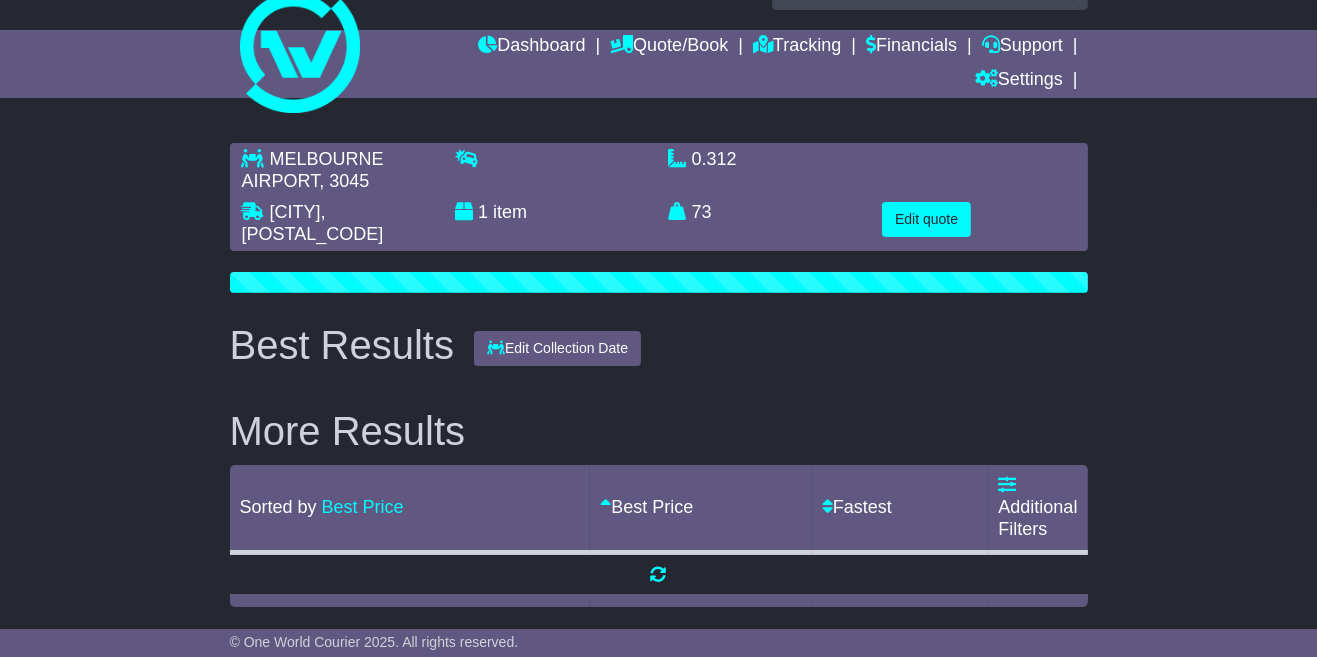 scroll, scrollTop: 0, scrollLeft: 0, axis: both 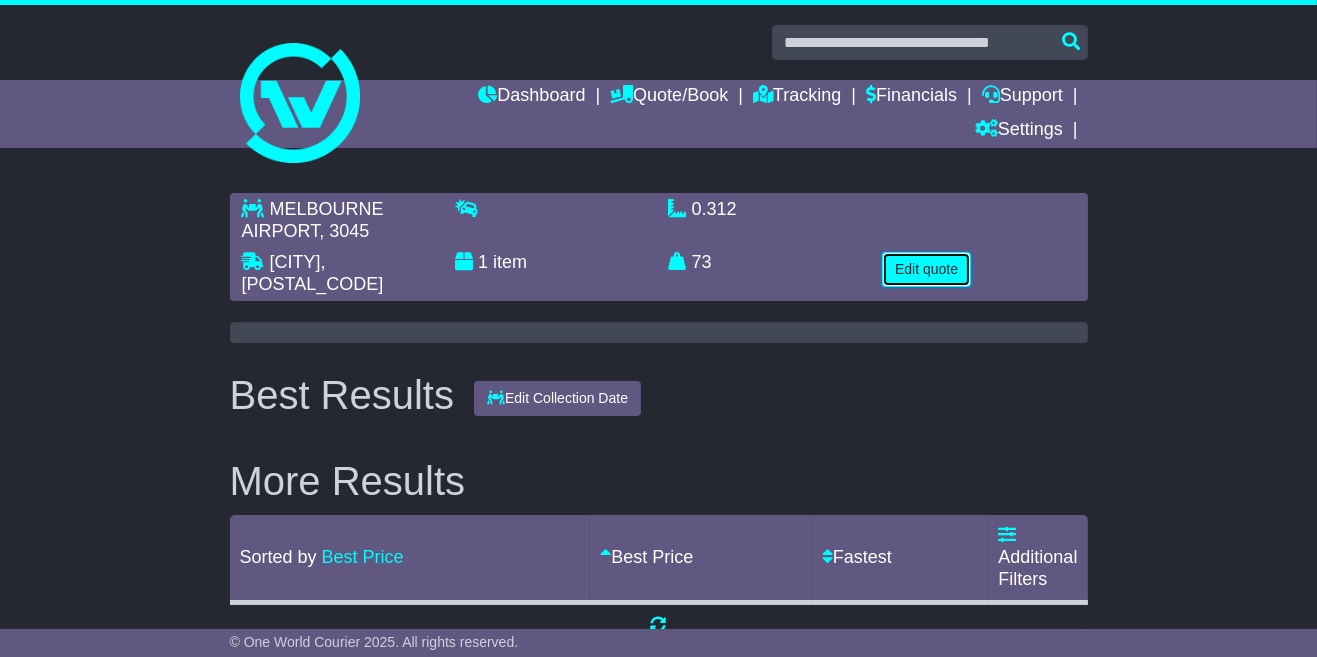 click on "Edit quote" at bounding box center (926, 269) 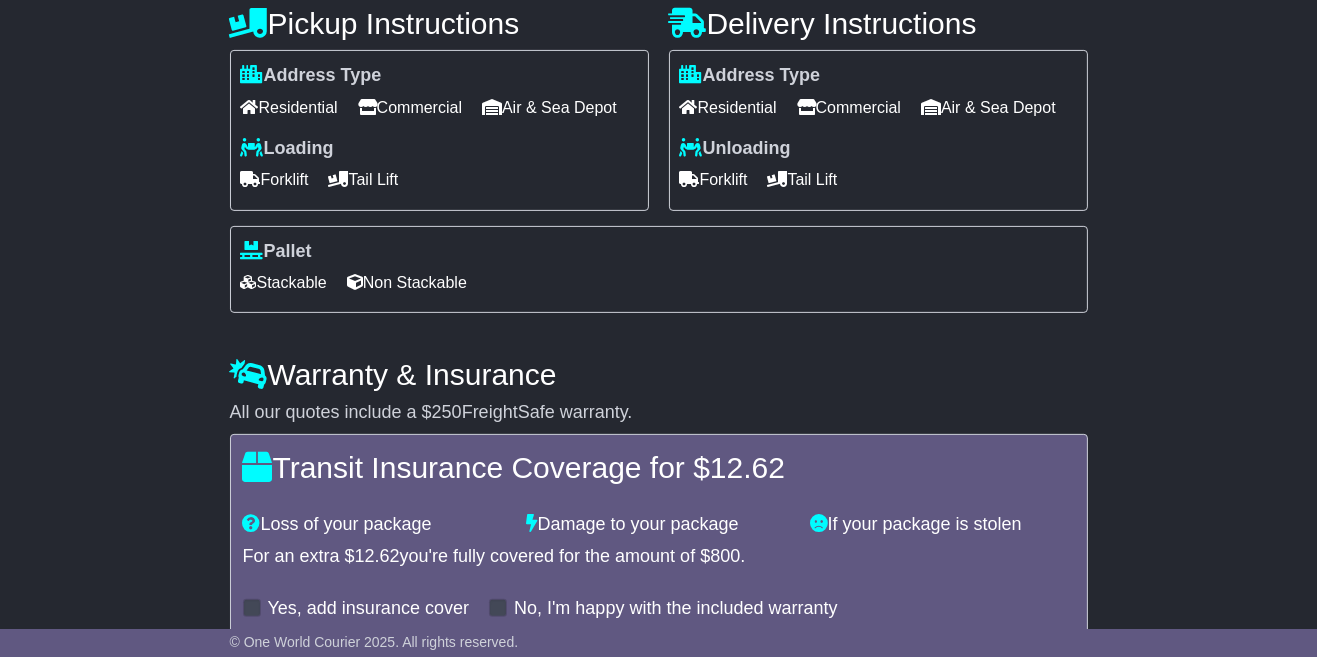 scroll, scrollTop: 761, scrollLeft: 0, axis: vertical 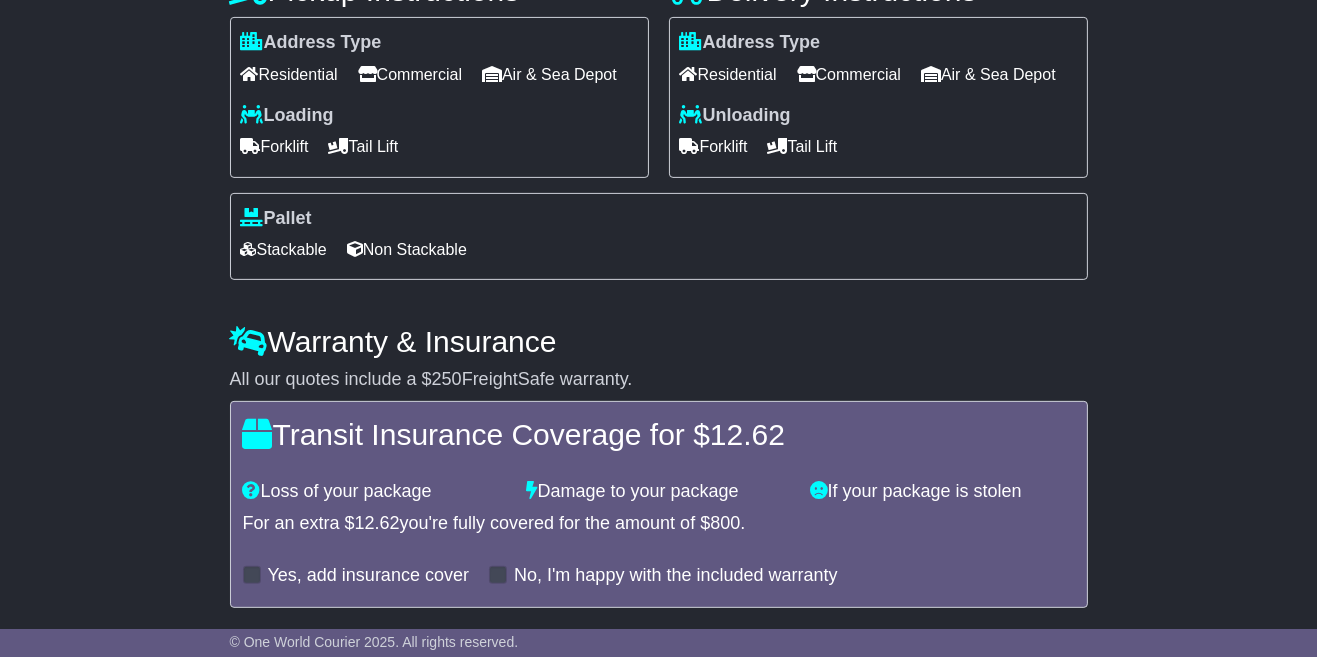 click on "Get Quotes" at bounding box center [279, 655] 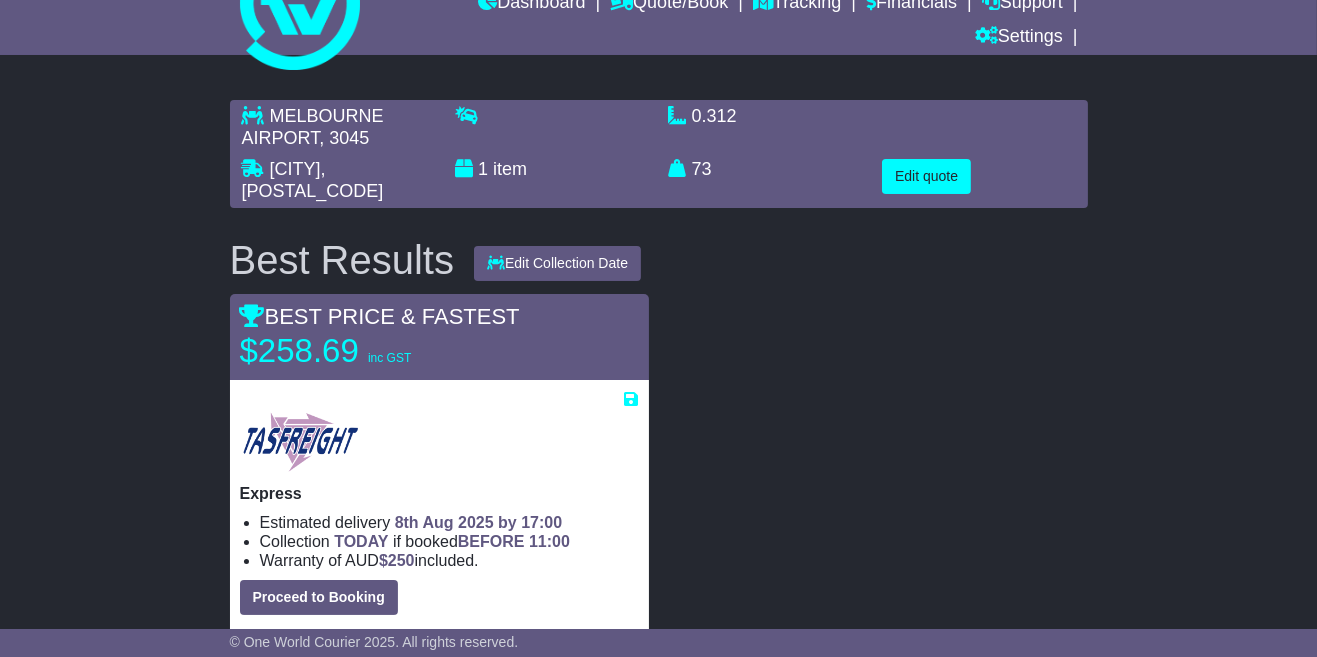 scroll, scrollTop: 0, scrollLeft: 0, axis: both 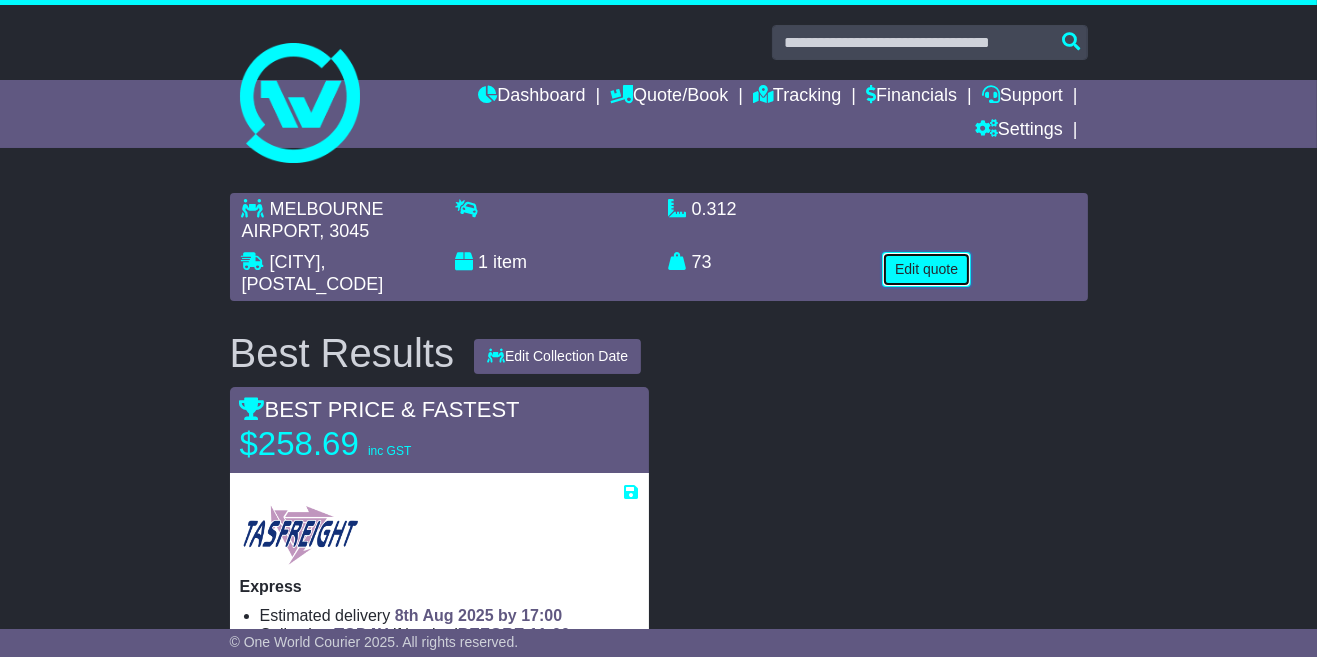 click on "Edit quote" at bounding box center (926, 269) 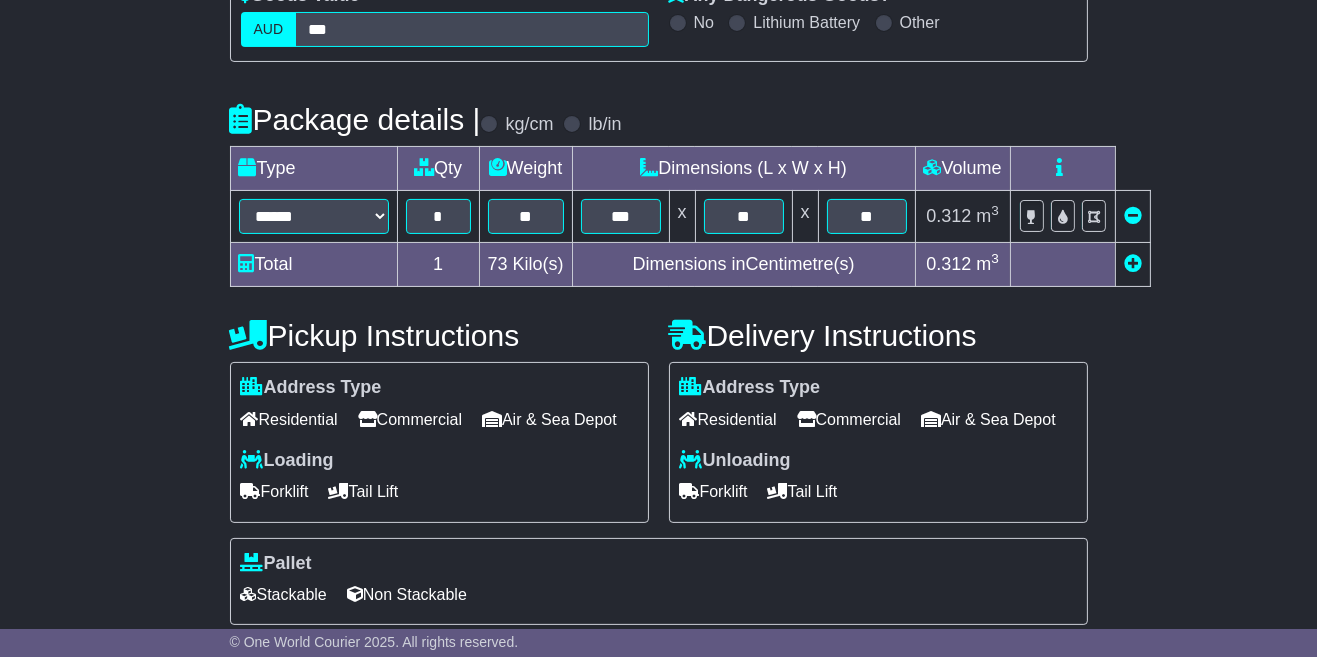 scroll, scrollTop: 420, scrollLeft: 0, axis: vertical 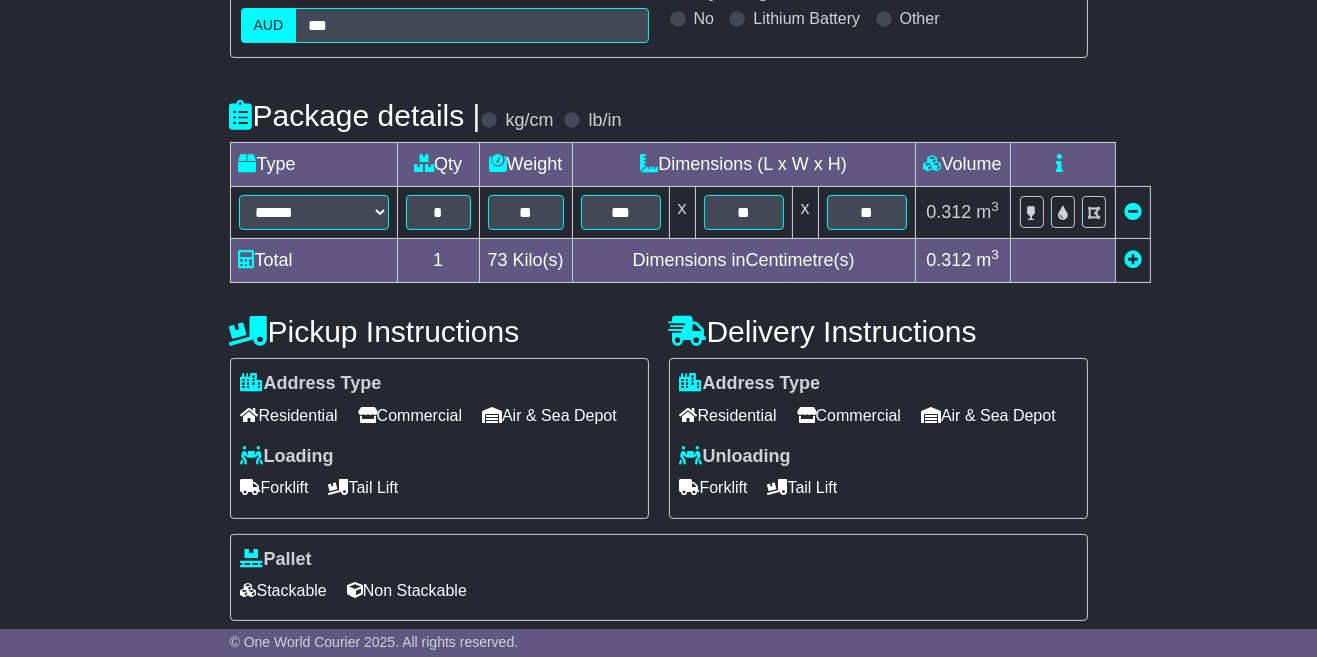 click on "Forklift" at bounding box center (714, 487) 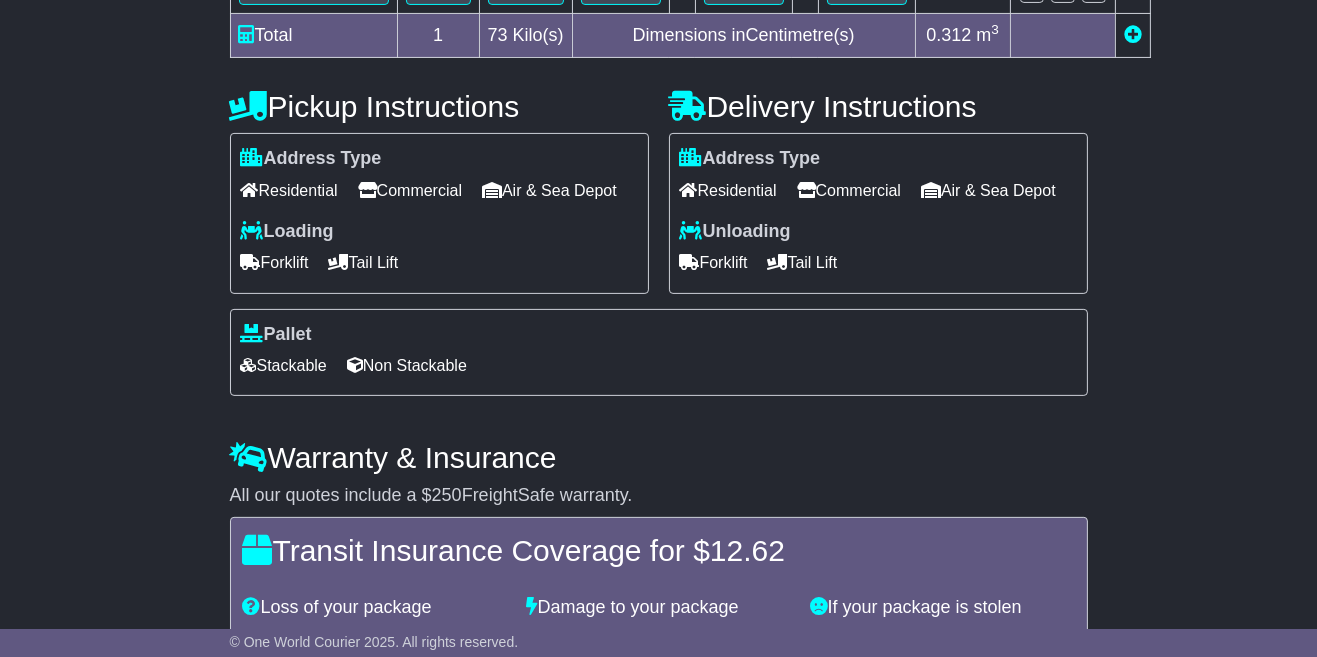 scroll, scrollTop: 761, scrollLeft: 0, axis: vertical 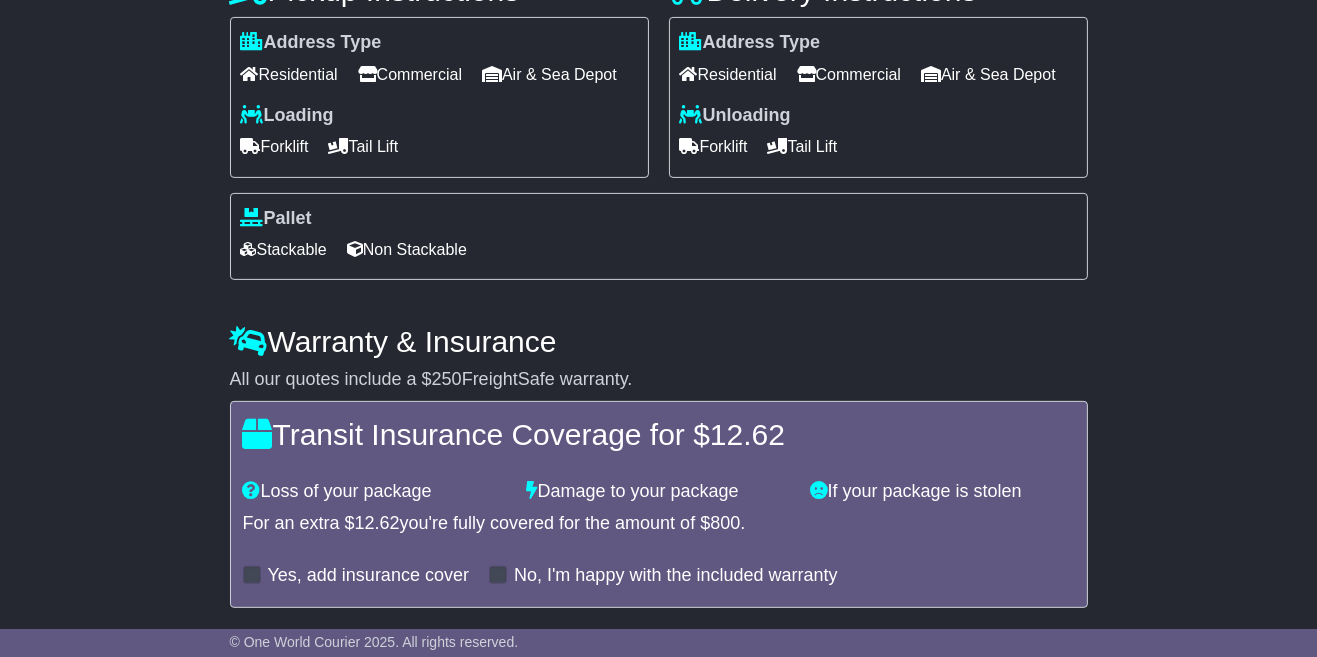 click on "Get Quotes" at bounding box center [279, 655] 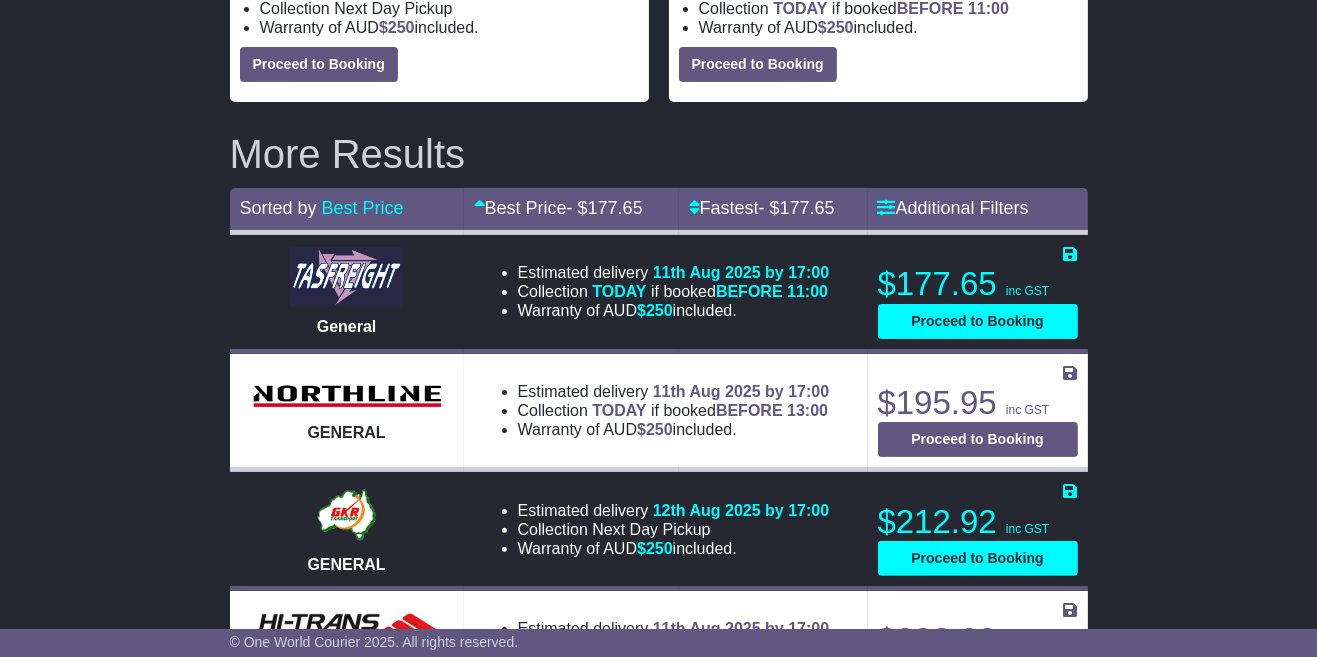 scroll, scrollTop: 0, scrollLeft: 0, axis: both 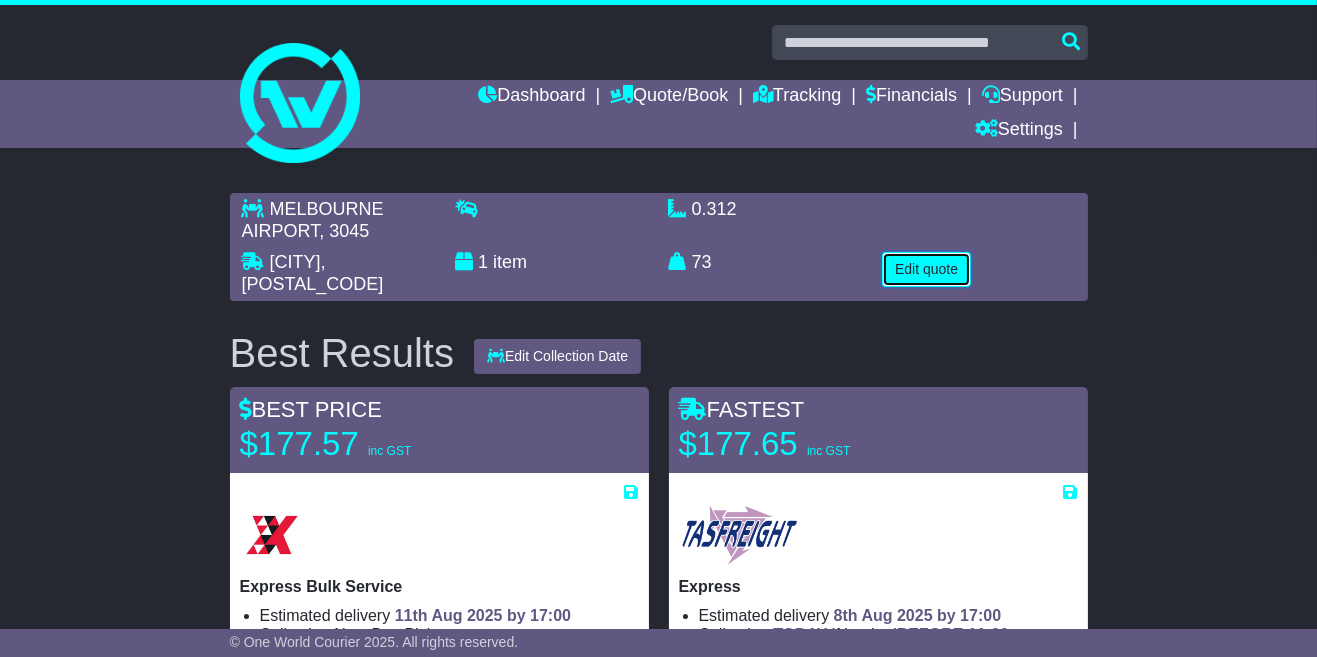 click on "Edit quote" at bounding box center (926, 269) 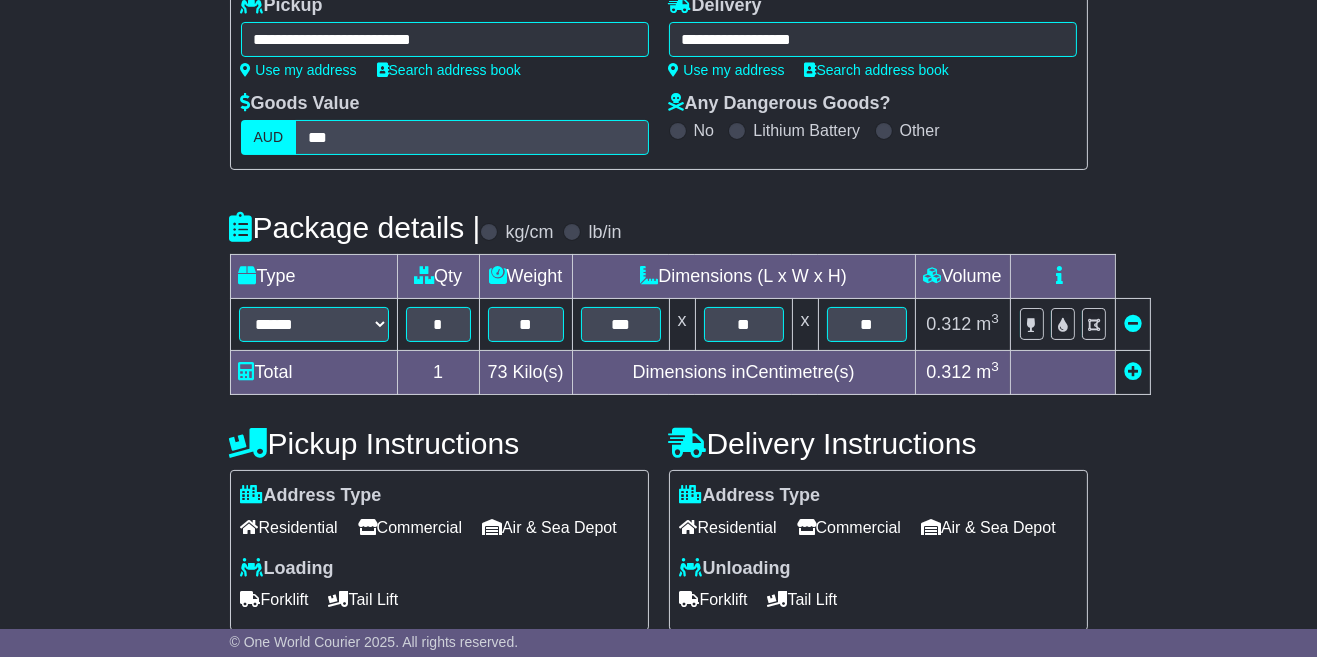 scroll, scrollTop: 310, scrollLeft: 0, axis: vertical 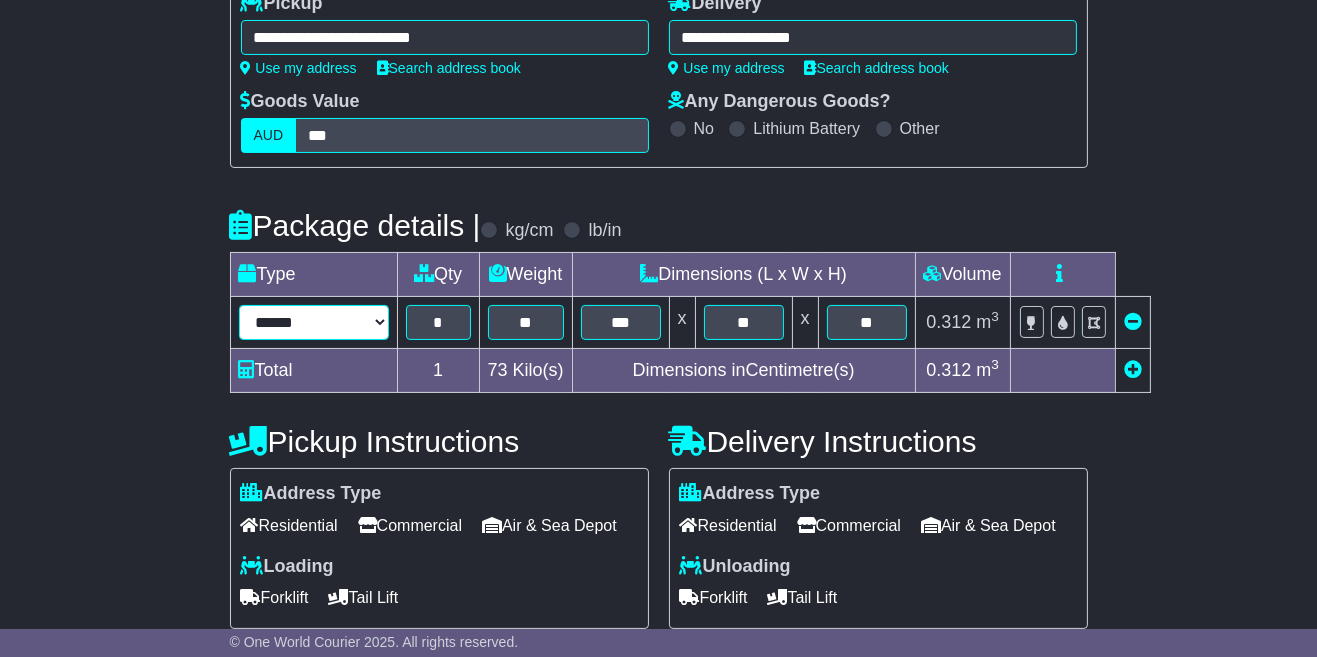 click on "****** ****** *** ******** ***** **** **** ****** *** *******" at bounding box center (314, 322) 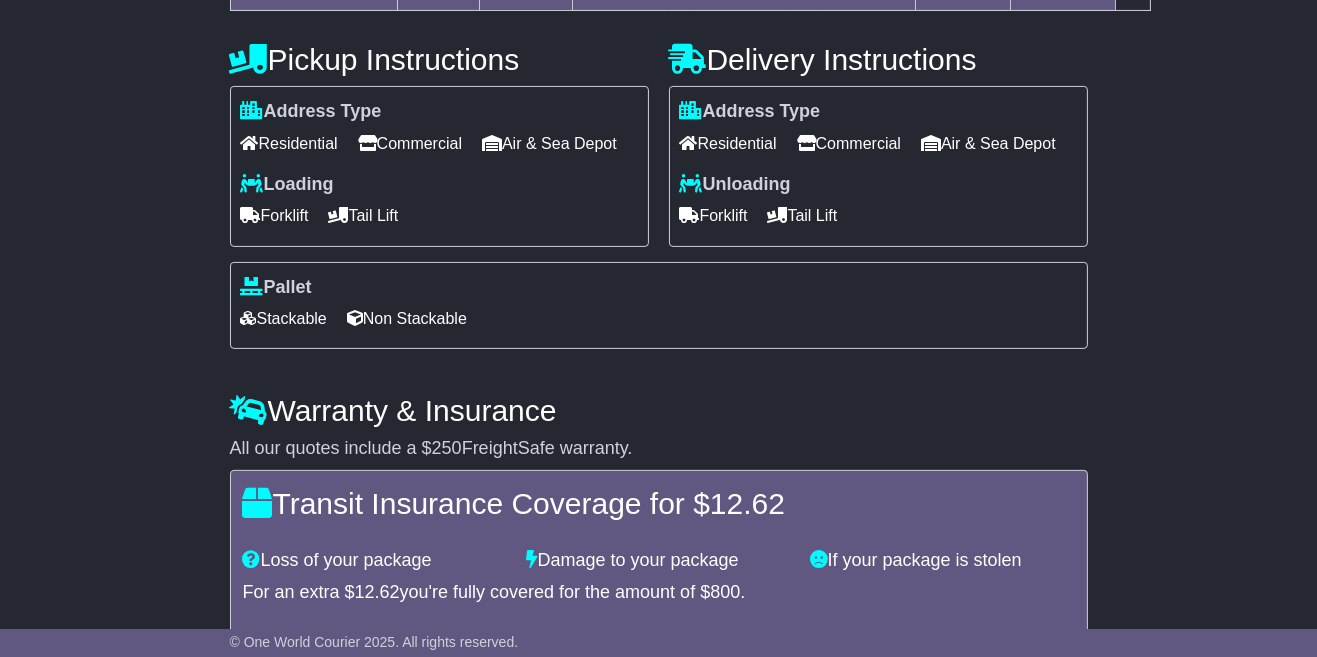 scroll, scrollTop: 761, scrollLeft: 0, axis: vertical 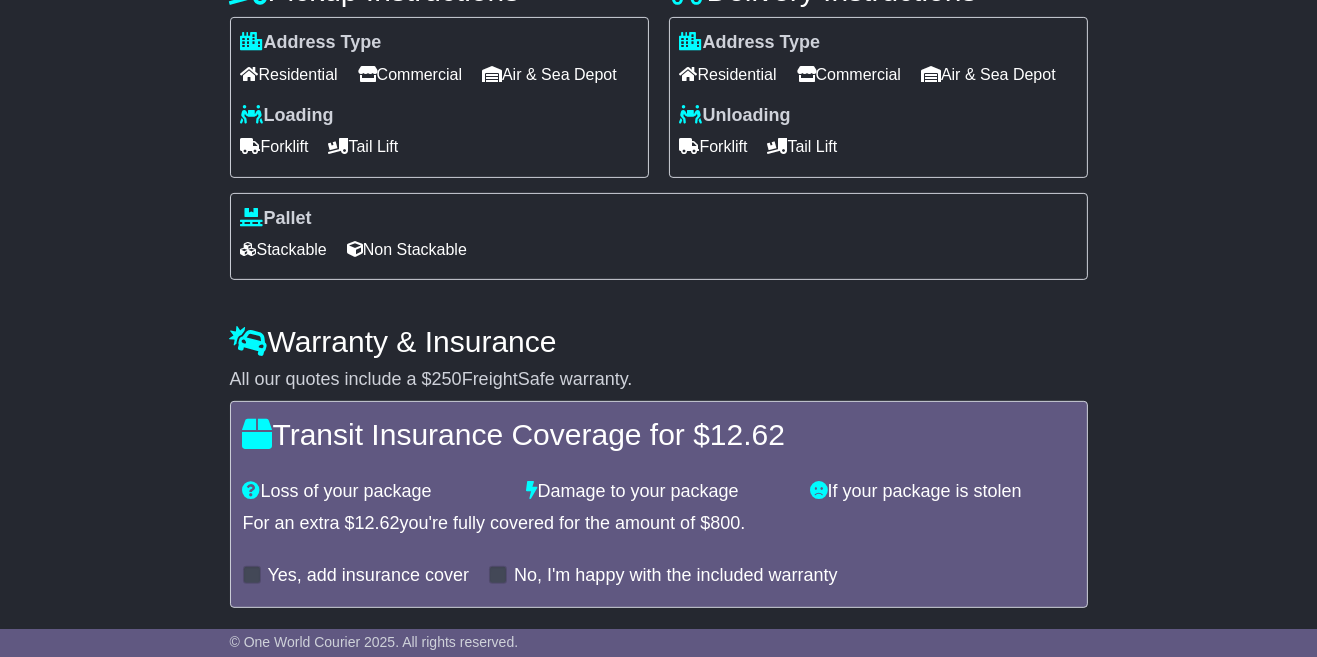 click on "Get Quotes" at bounding box center [279, 655] 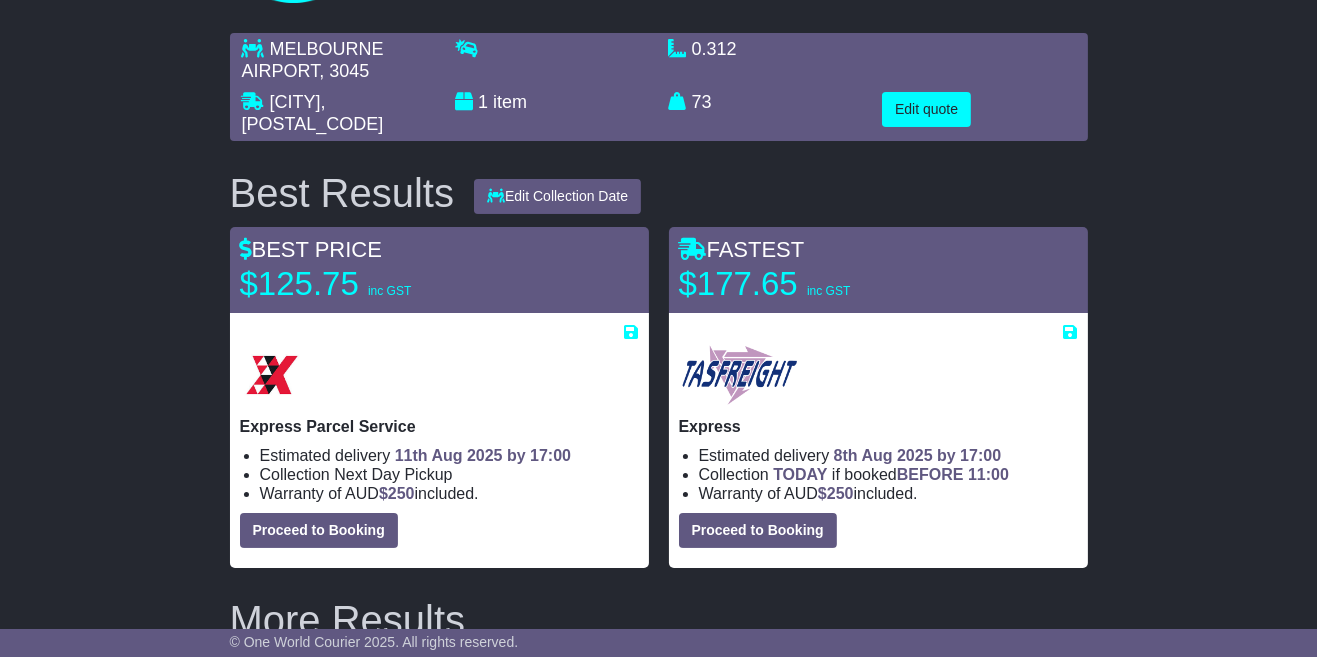 scroll, scrollTop: 0, scrollLeft: 0, axis: both 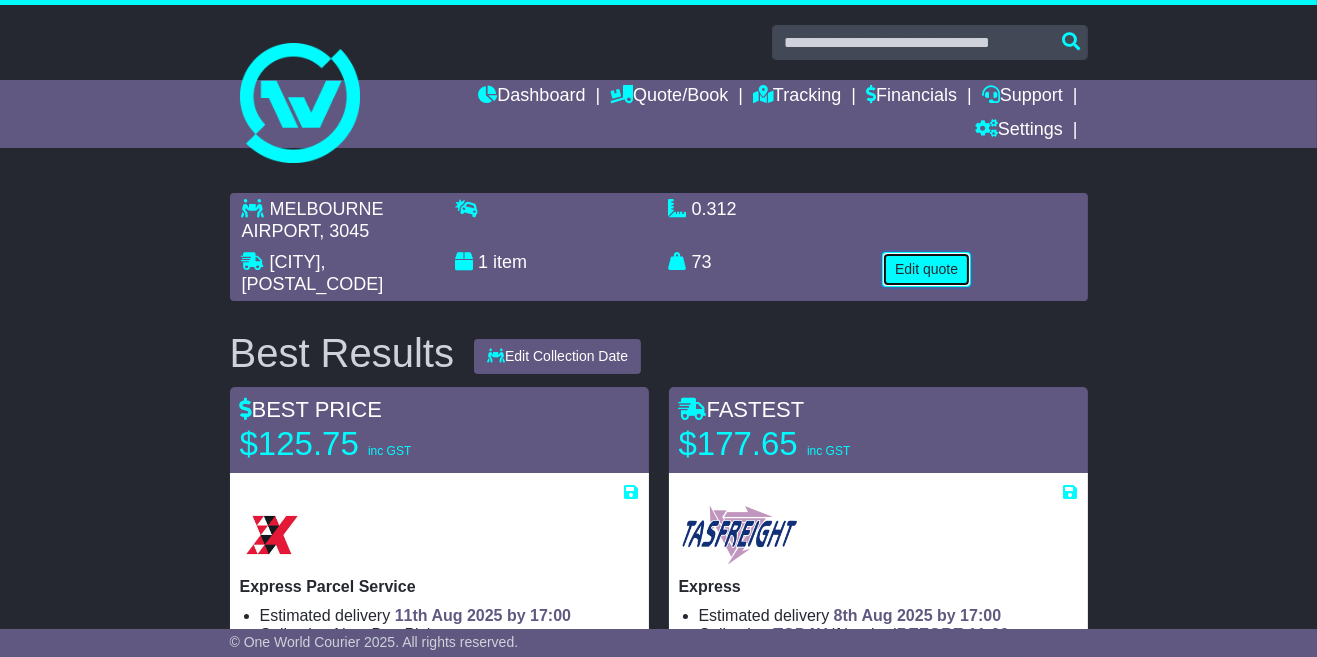 click on "Edit quote" at bounding box center [926, 269] 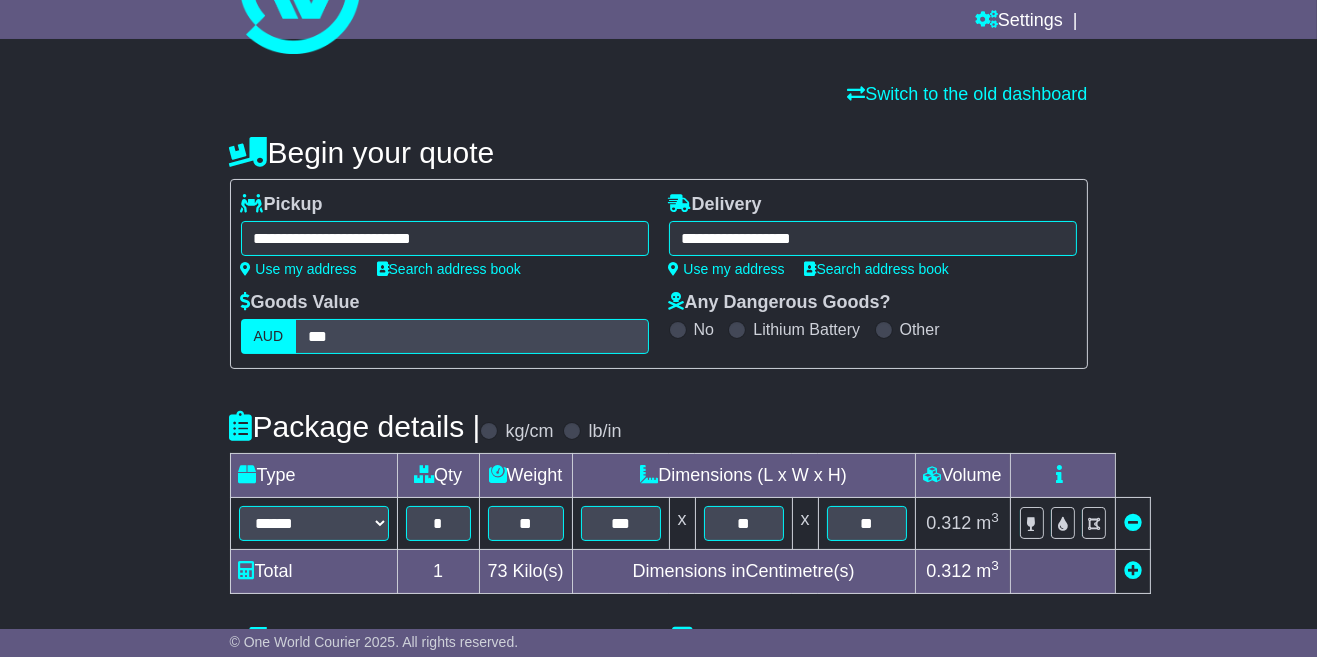 scroll, scrollTop: 113, scrollLeft: 0, axis: vertical 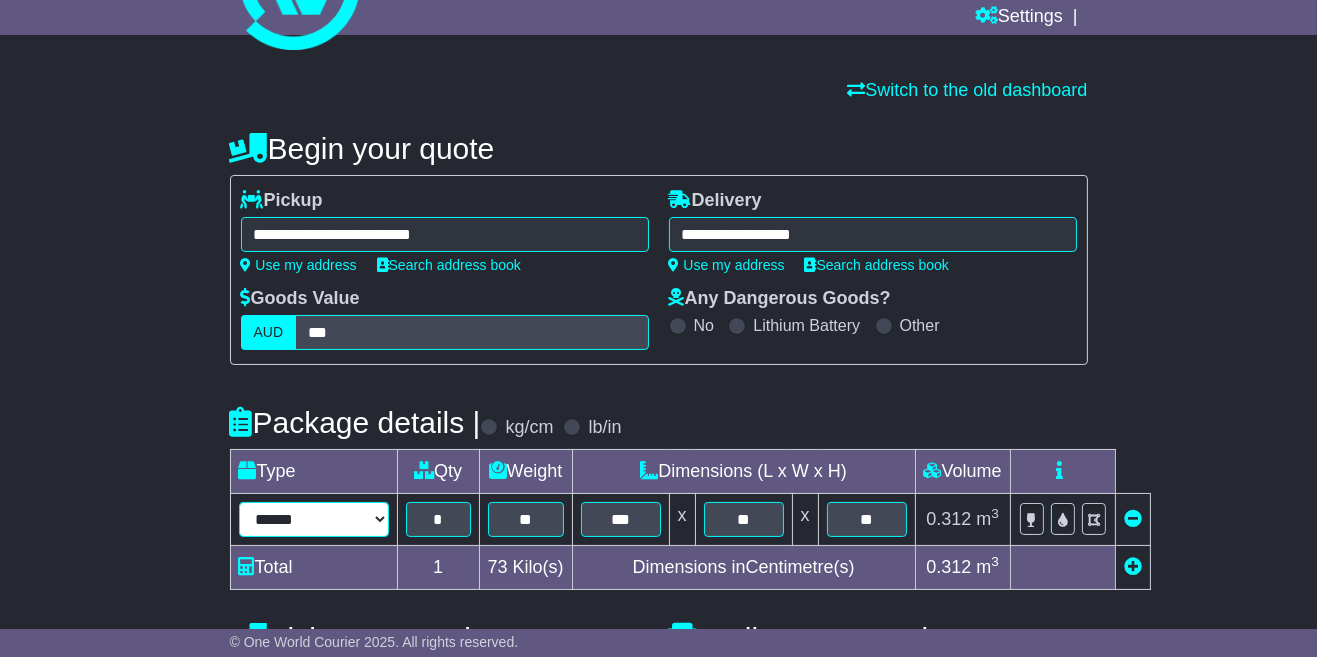 click on "****** ****** *** ******** ***** **** **** ****** *** *******" at bounding box center [314, 519] 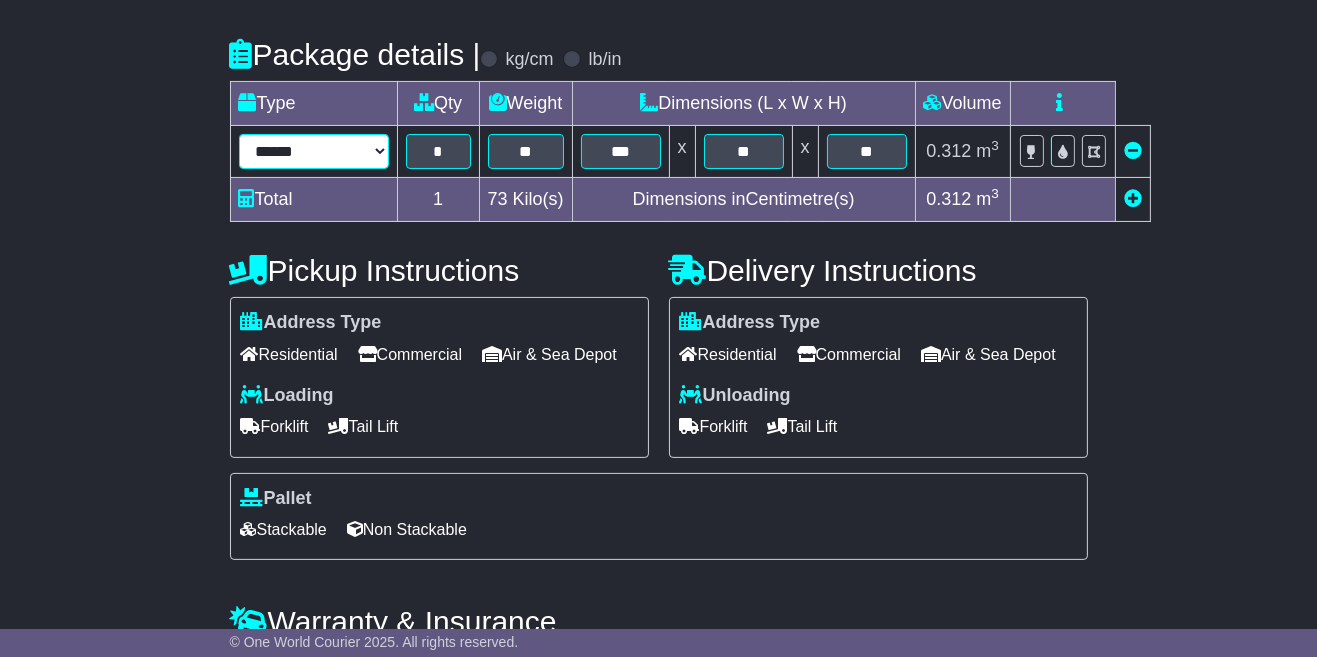 scroll, scrollTop: 479, scrollLeft: 0, axis: vertical 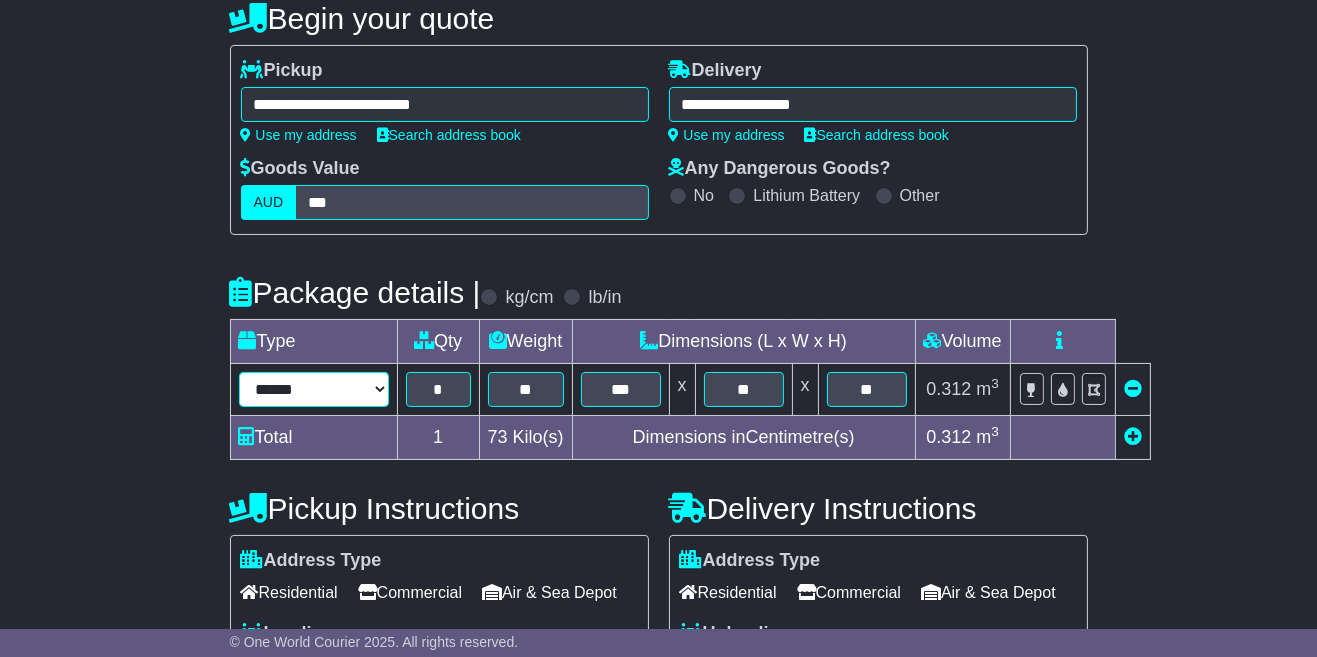 click on "****** ****** *** ******** ***** **** **** ****** *** *******" at bounding box center (314, 389) 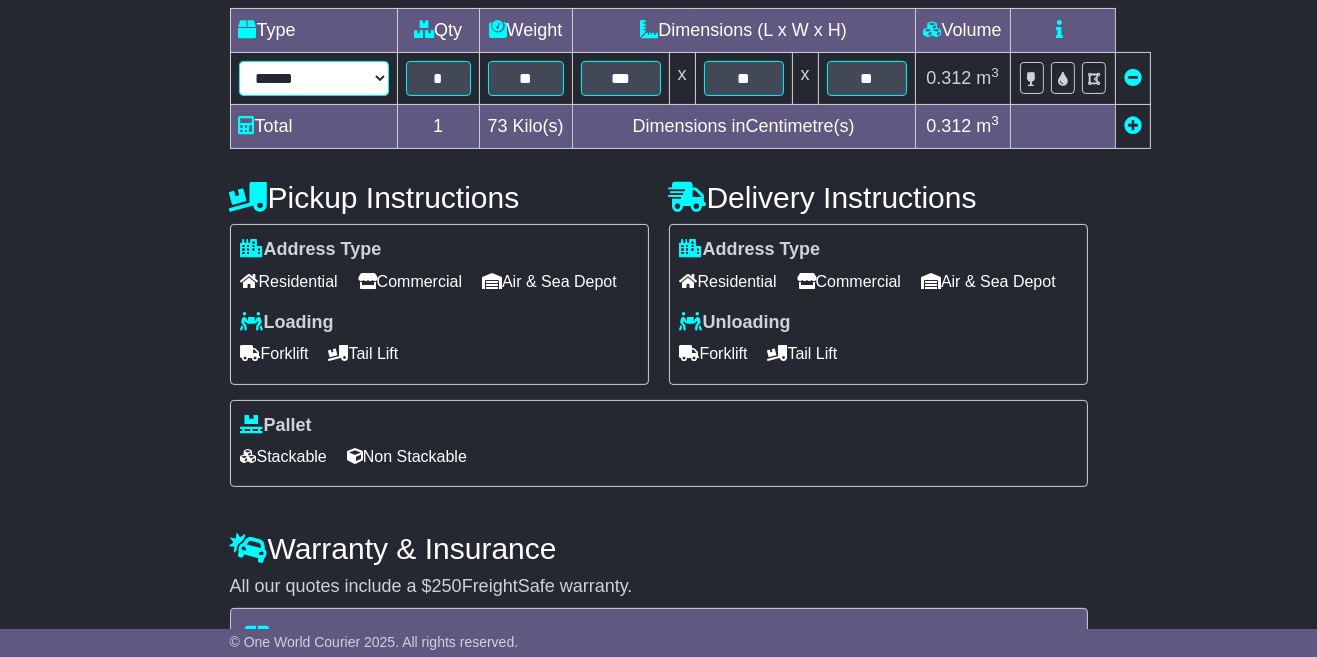 scroll, scrollTop: 556, scrollLeft: 0, axis: vertical 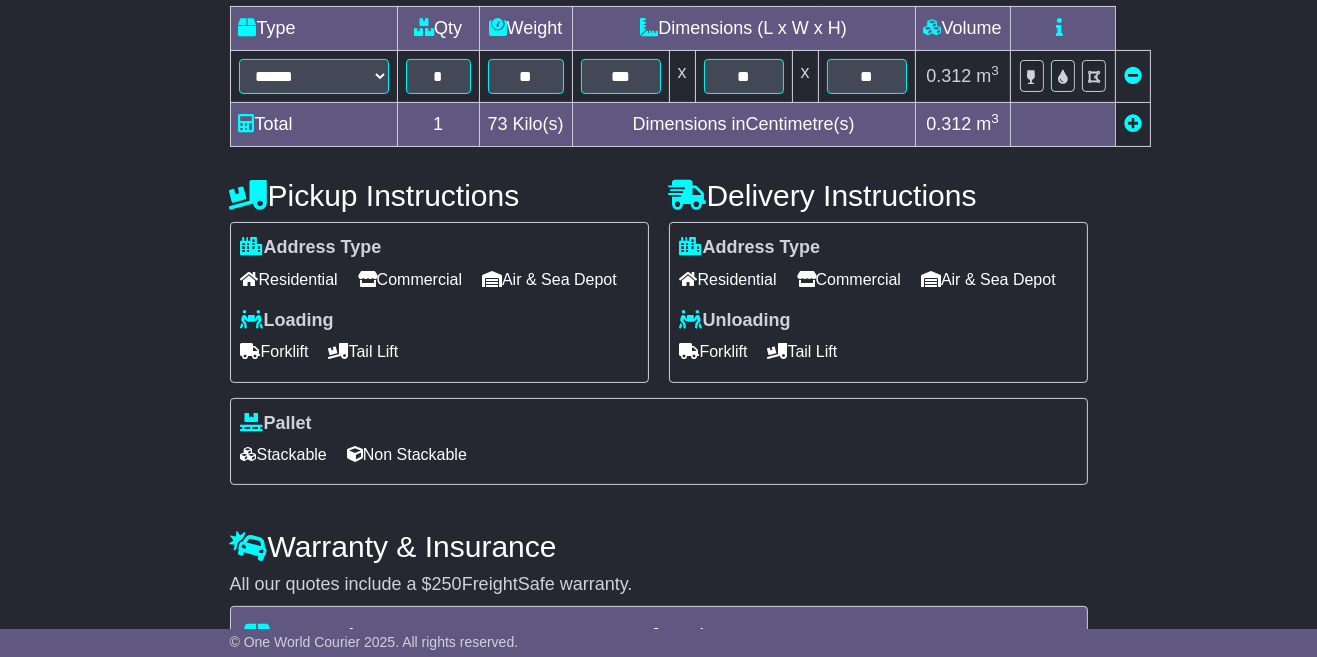 click on "Commercial" at bounding box center (410, 279) 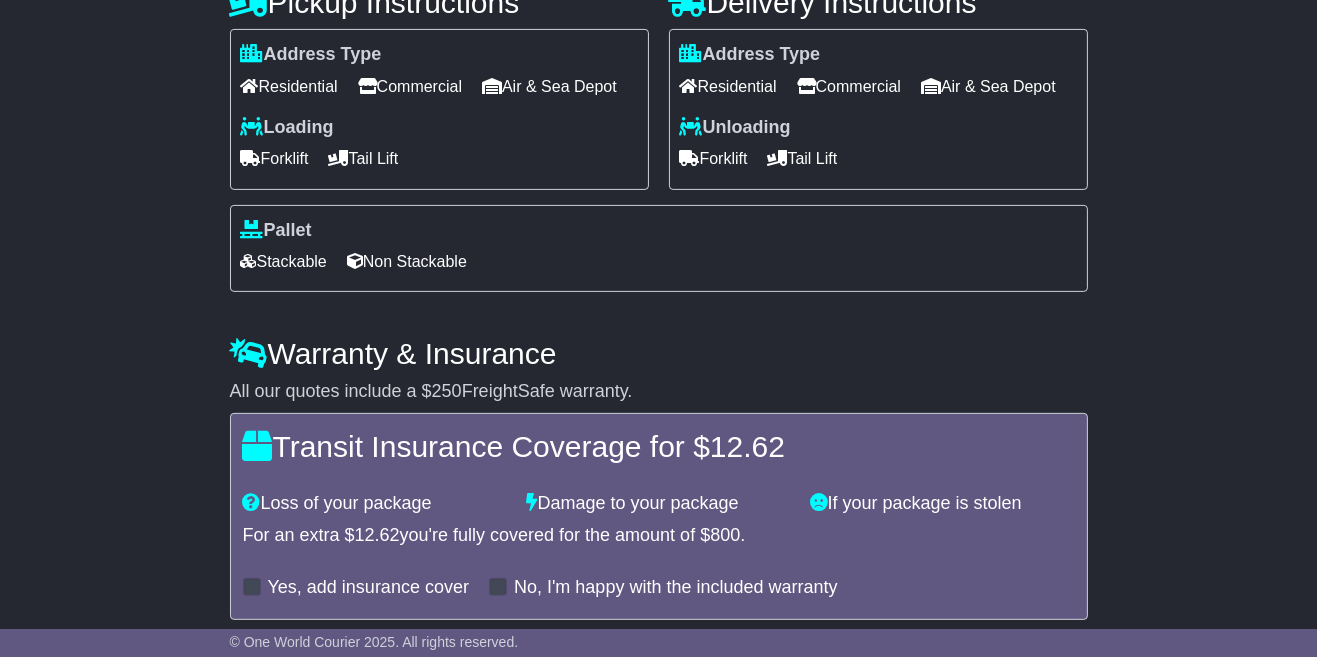 scroll, scrollTop: 761, scrollLeft: 0, axis: vertical 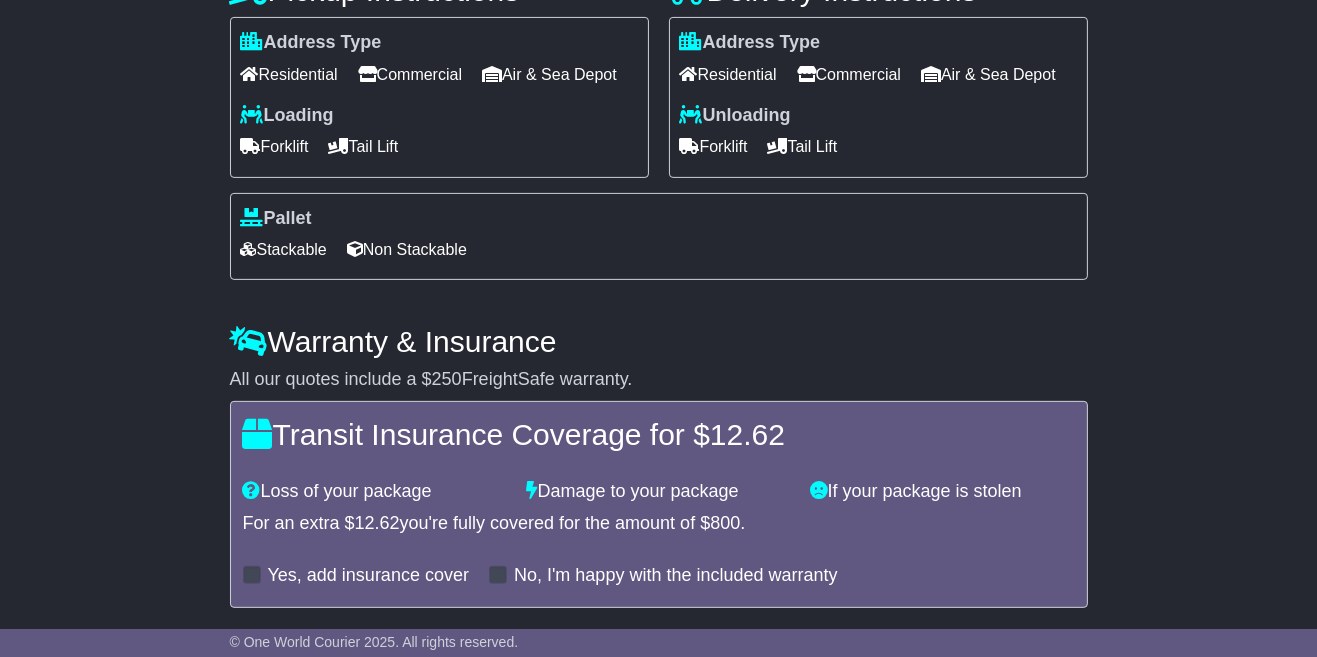 click on "Get Quotes" at bounding box center [279, 655] 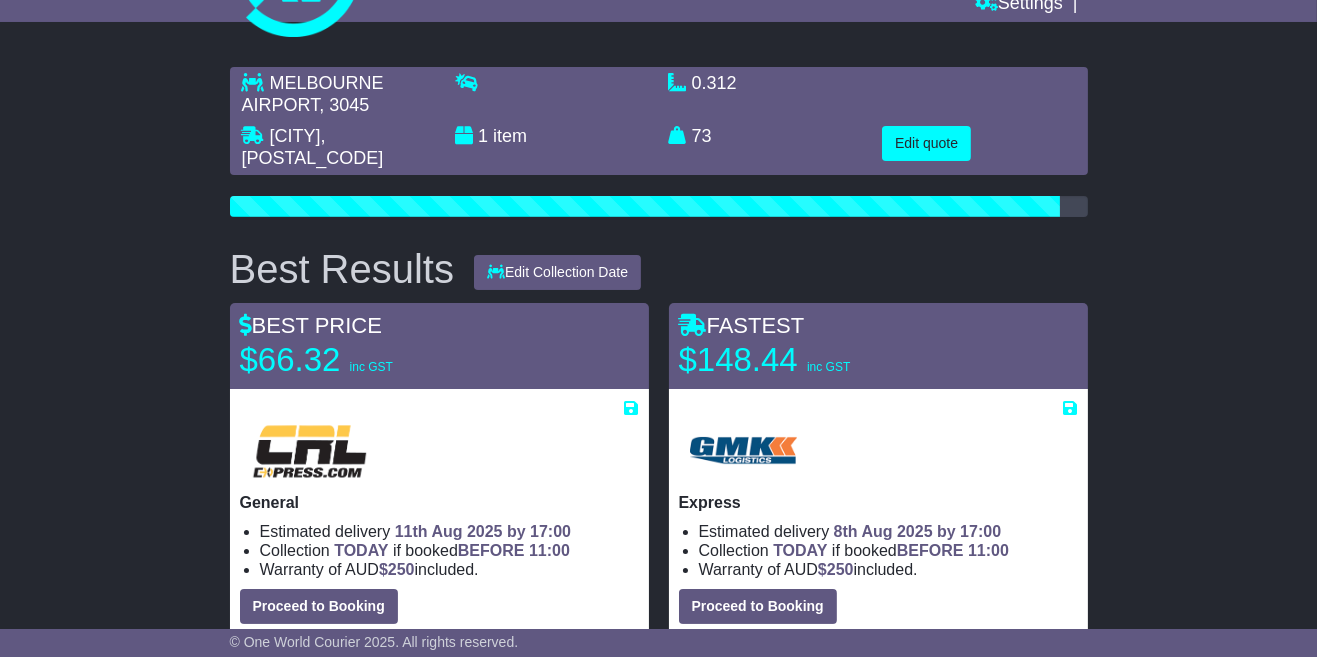 scroll, scrollTop: 0, scrollLeft: 0, axis: both 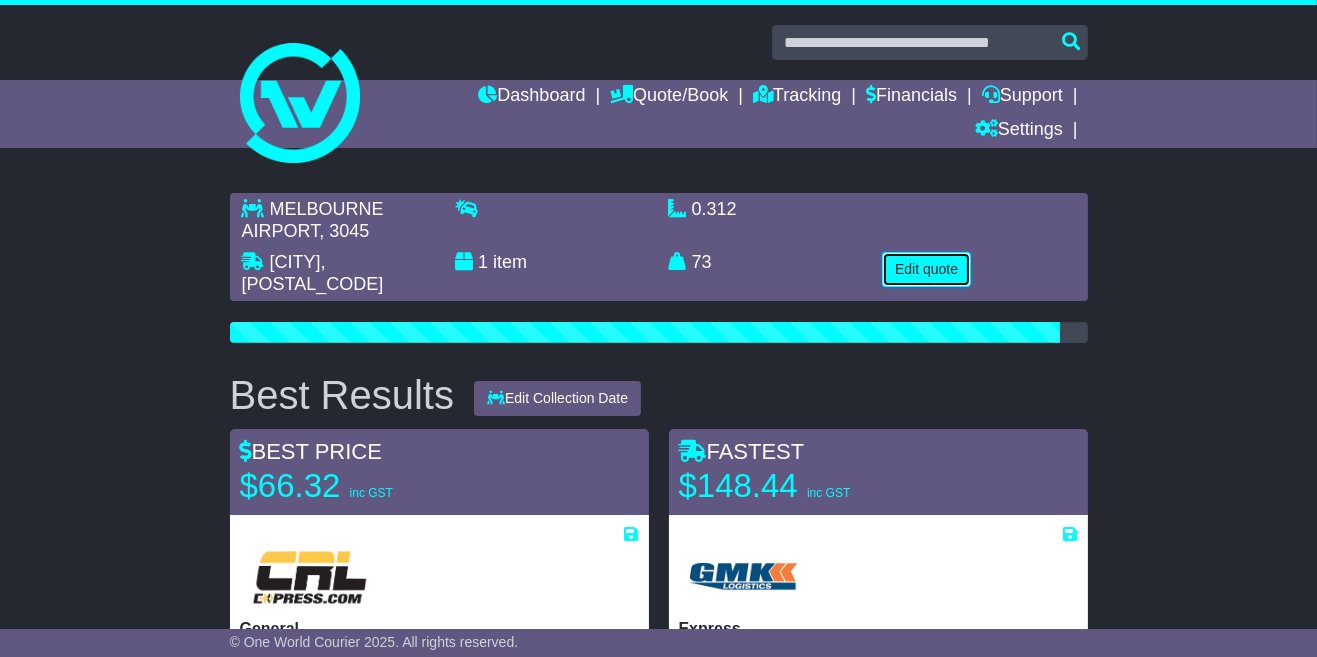 click on "Edit quote" at bounding box center (926, 269) 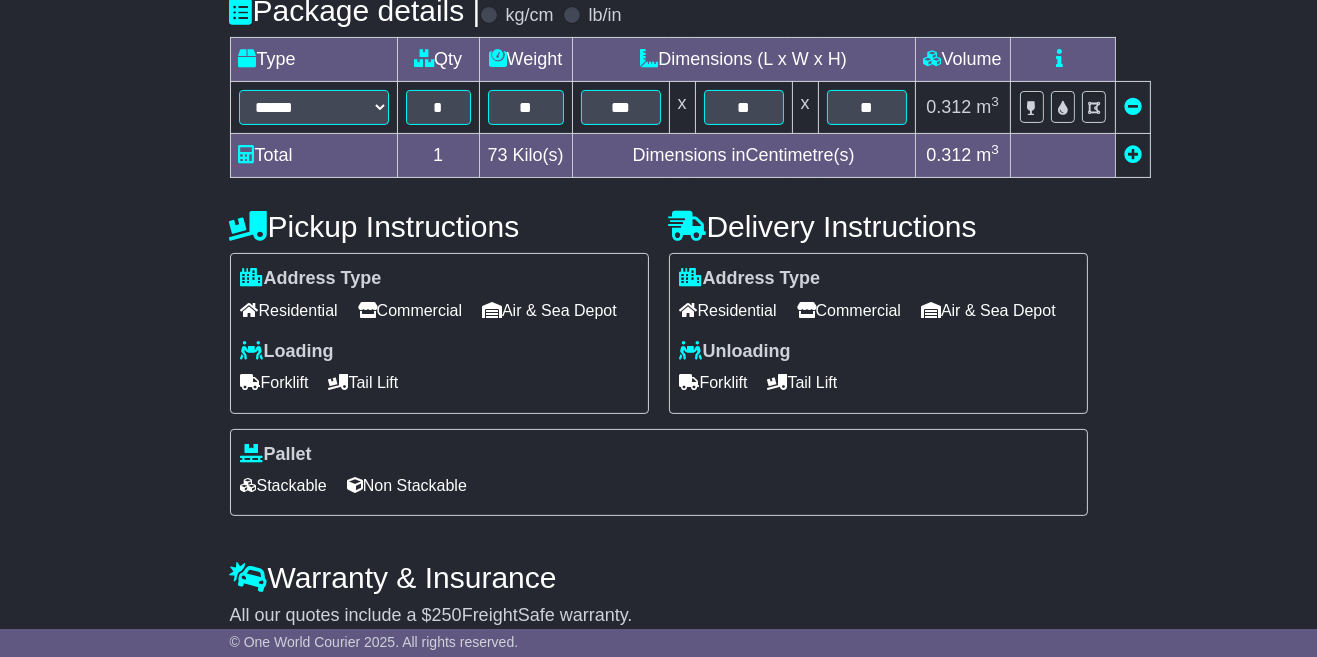 scroll, scrollTop: 526, scrollLeft: 0, axis: vertical 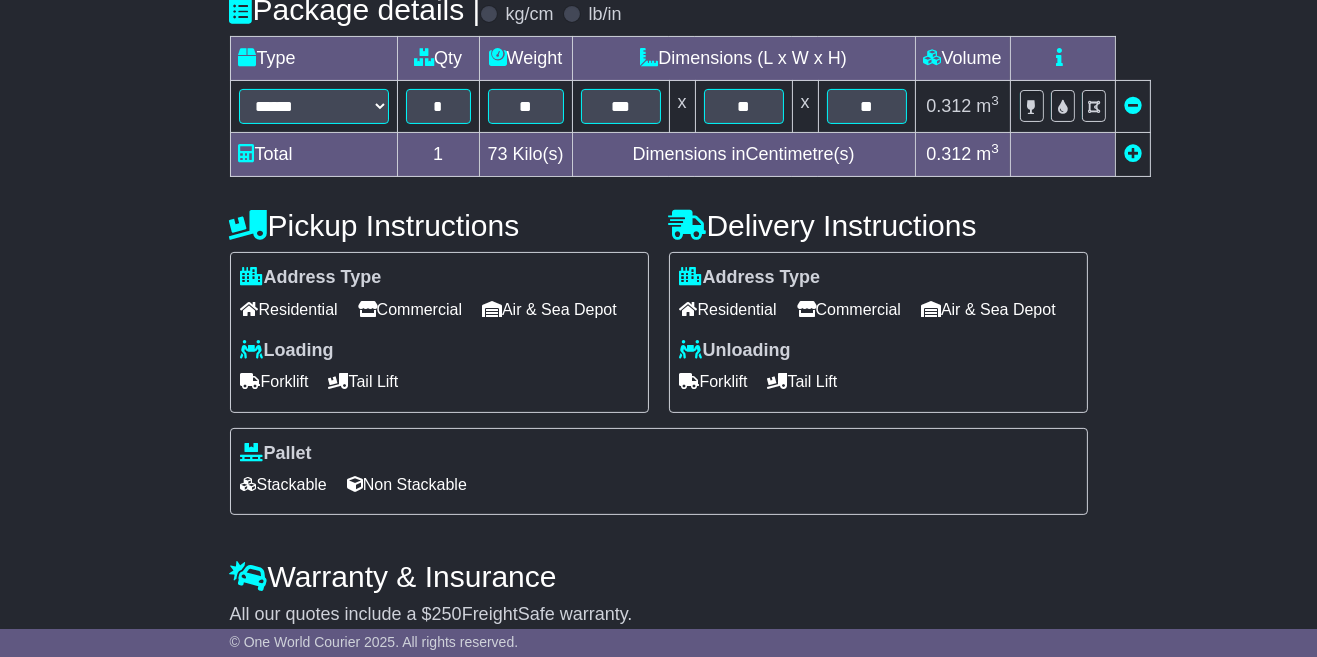 click on "Tail Lift" at bounding box center [803, 381] 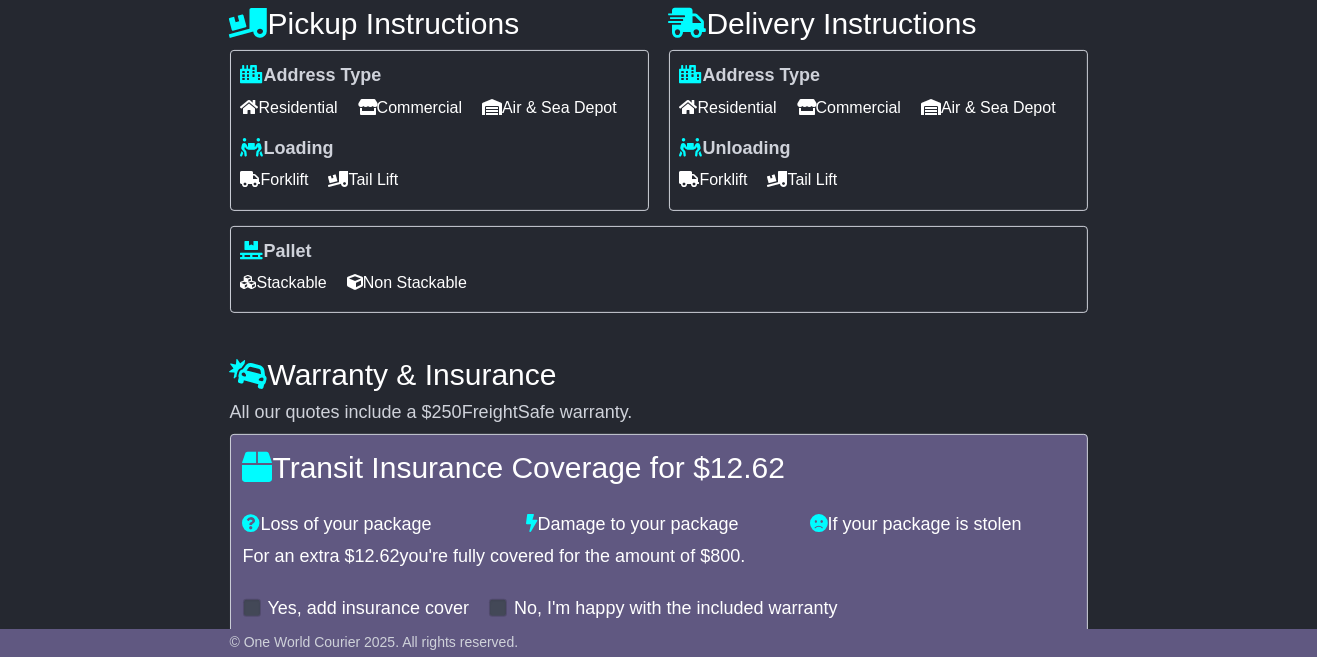 scroll, scrollTop: 761, scrollLeft: 0, axis: vertical 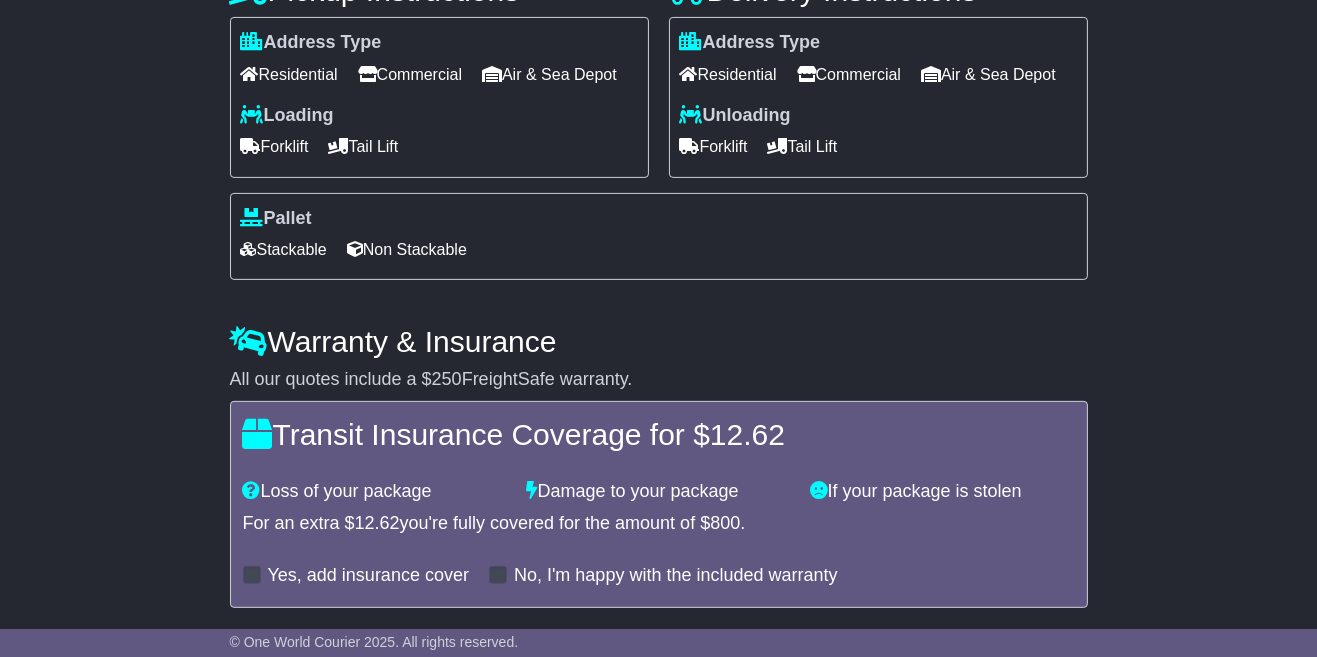 click on "Get Quotes" at bounding box center [279, 655] 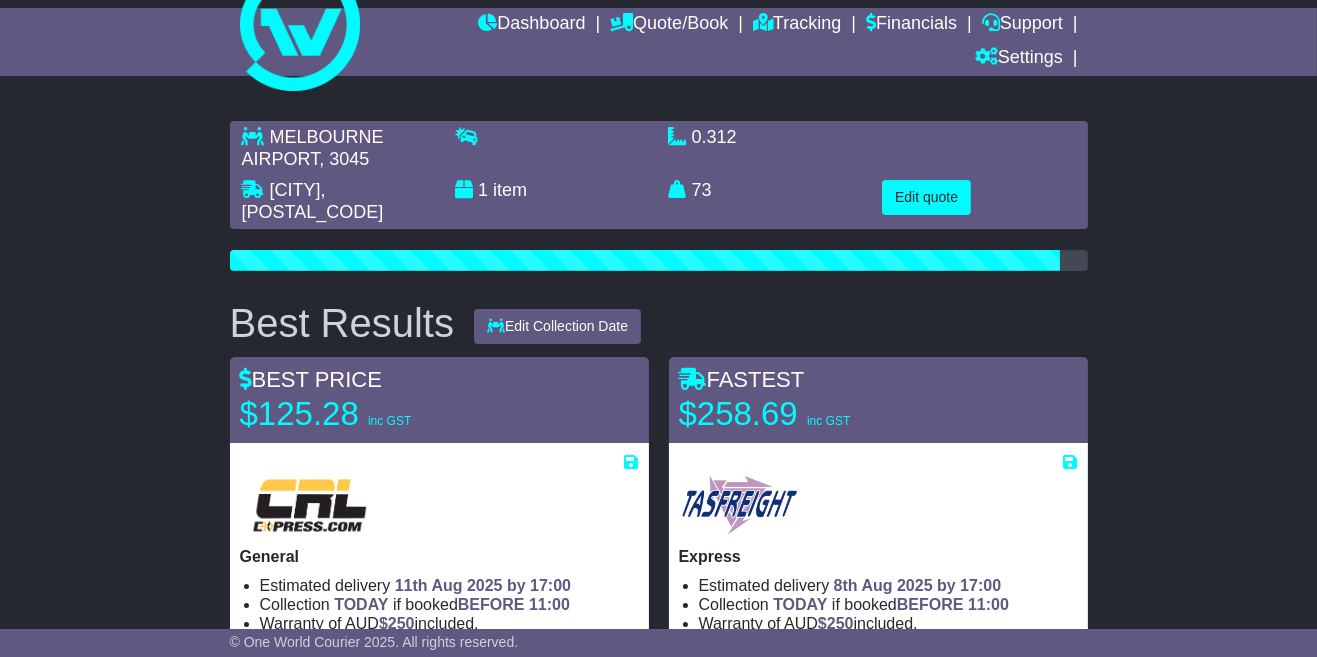 scroll, scrollTop: 0, scrollLeft: 0, axis: both 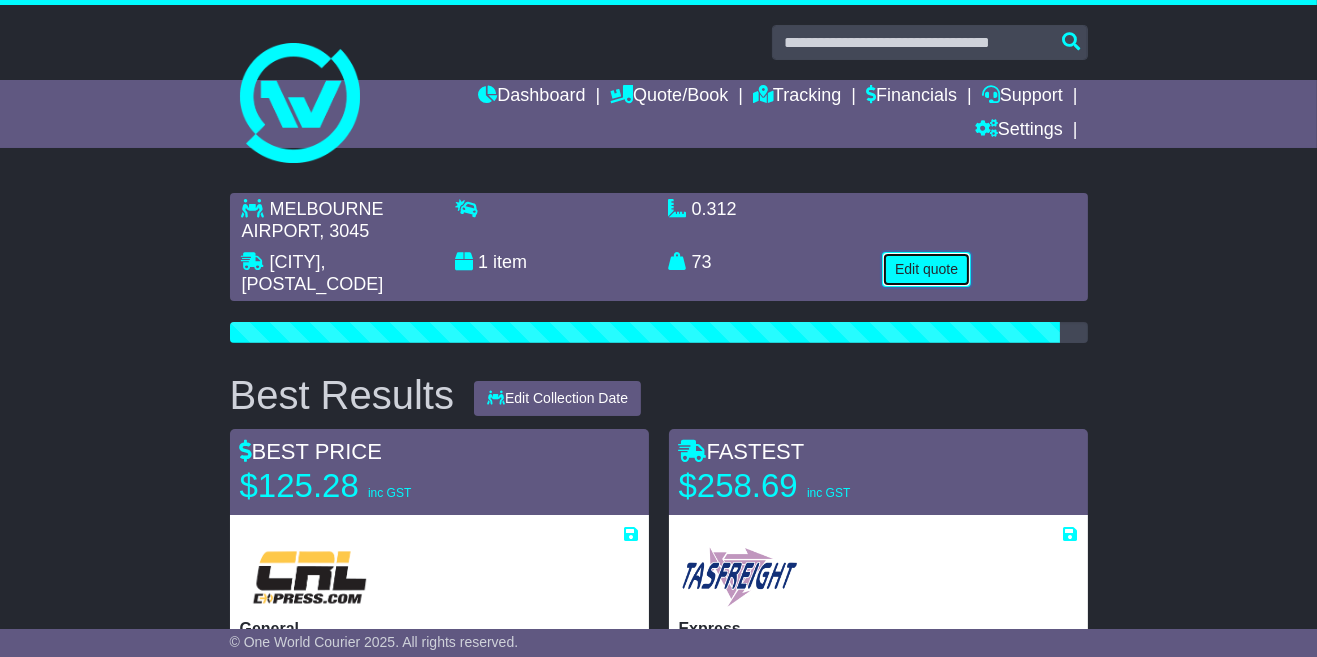 click on "Edit quote" at bounding box center (926, 269) 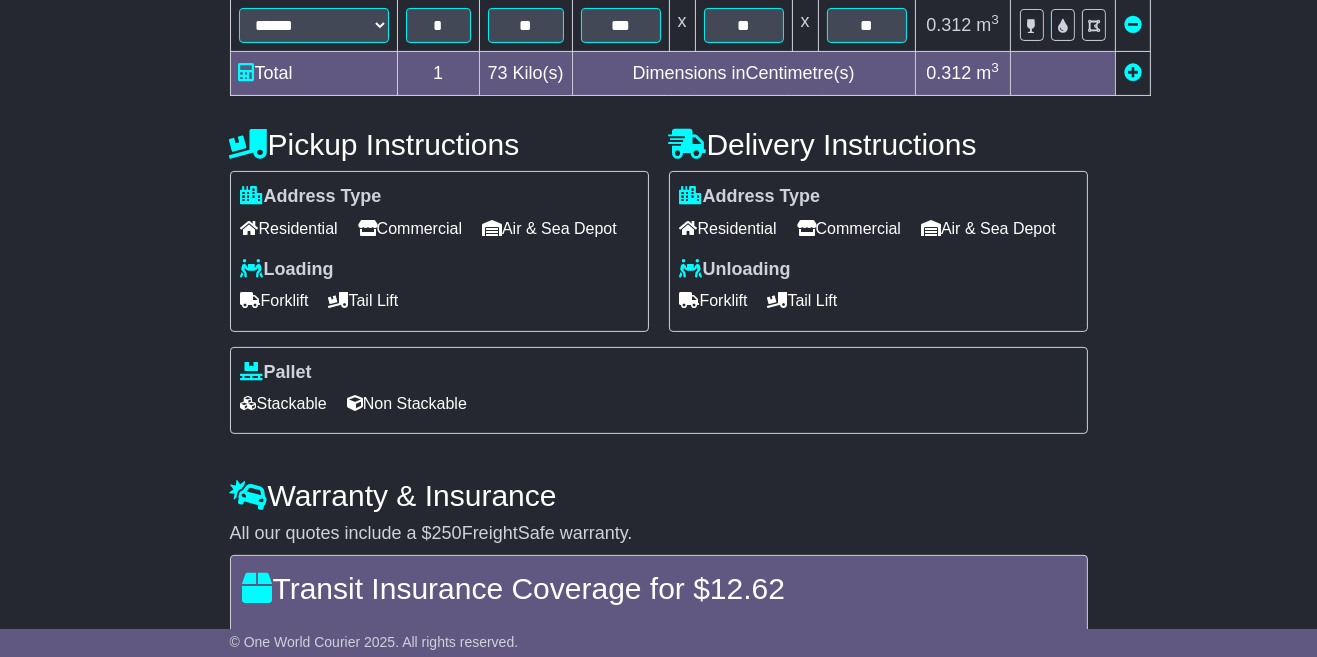 scroll, scrollTop: 608, scrollLeft: 0, axis: vertical 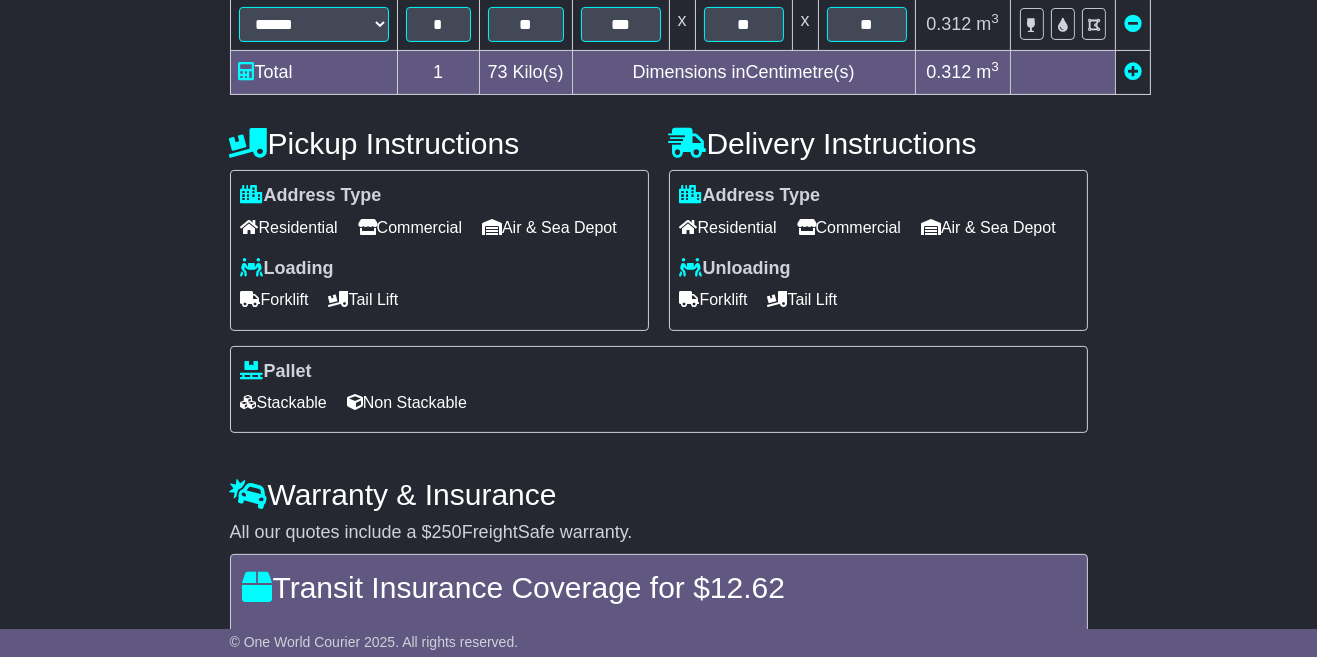 click on "Air & Sea Depot" at bounding box center (549, 227) 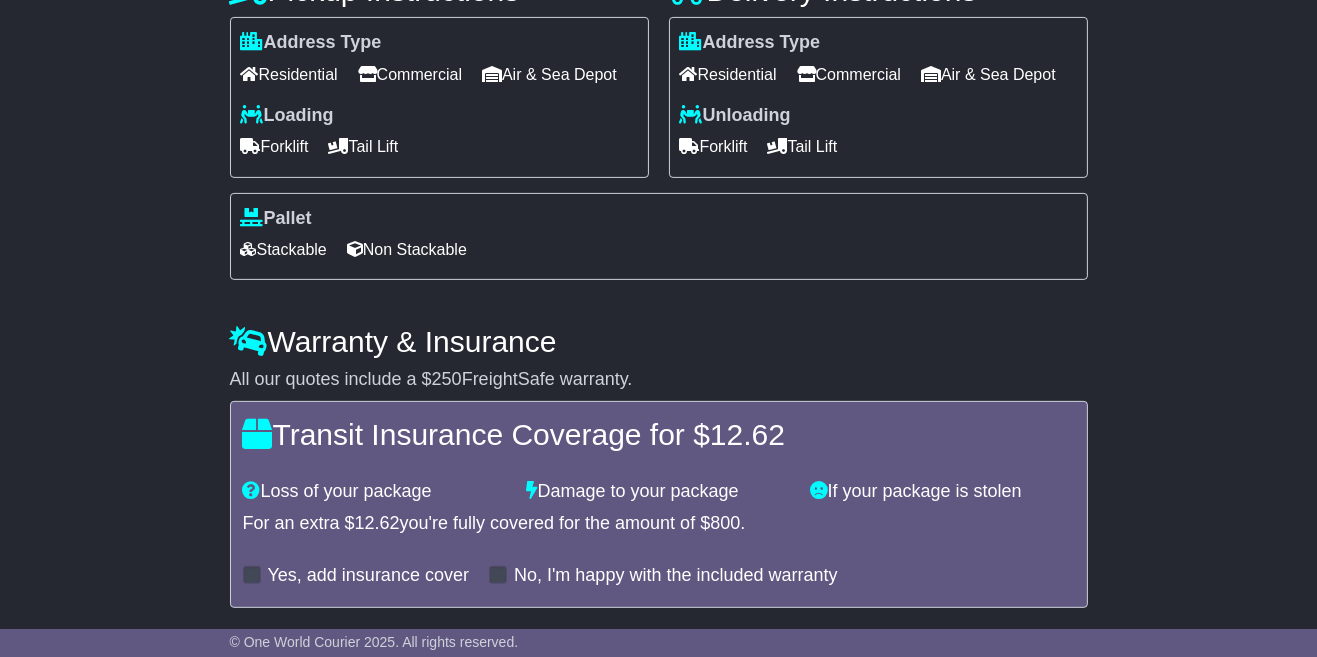 click on "Get Quotes" at bounding box center [279, 655] 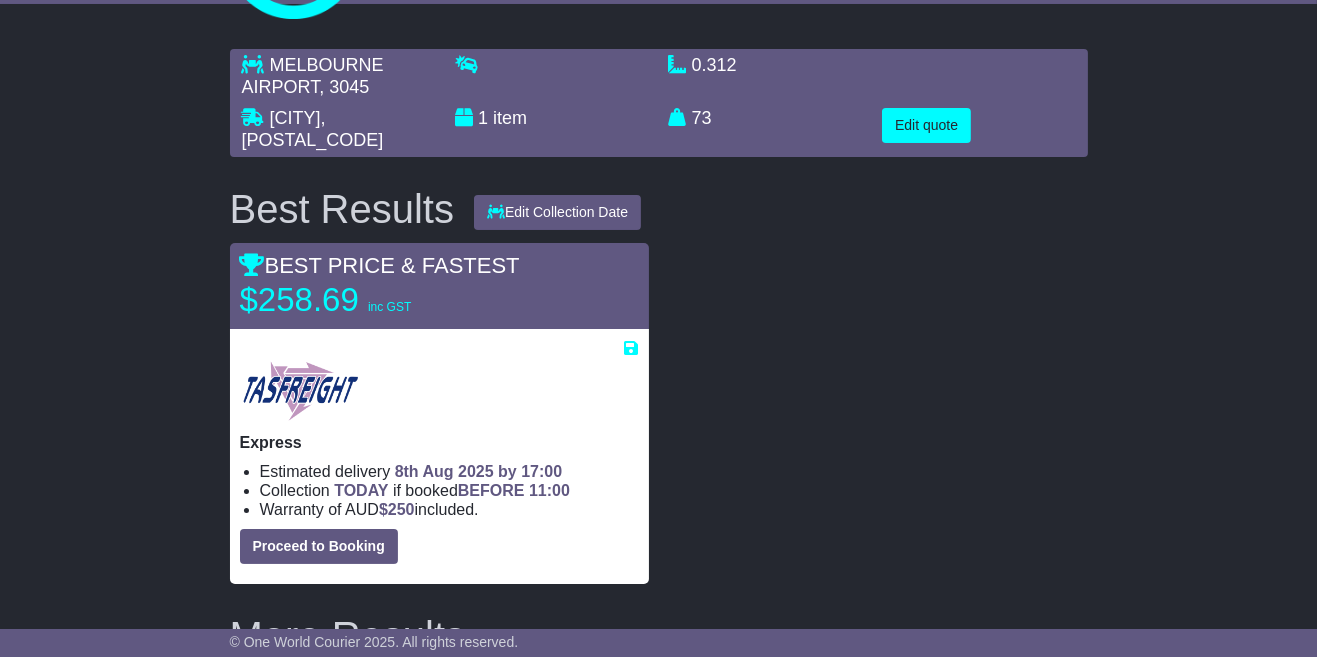 scroll, scrollTop: 0, scrollLeft: 0, axis: both 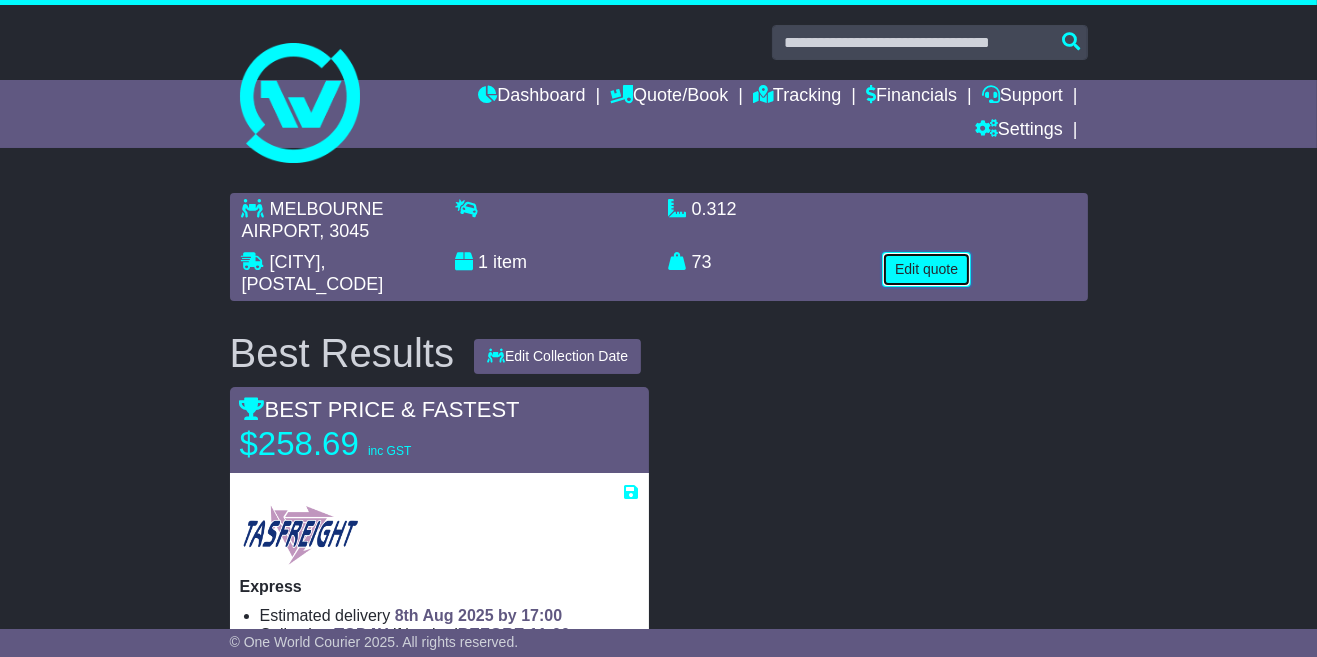 click on "Edit quote" at bounding box center [926, 269] 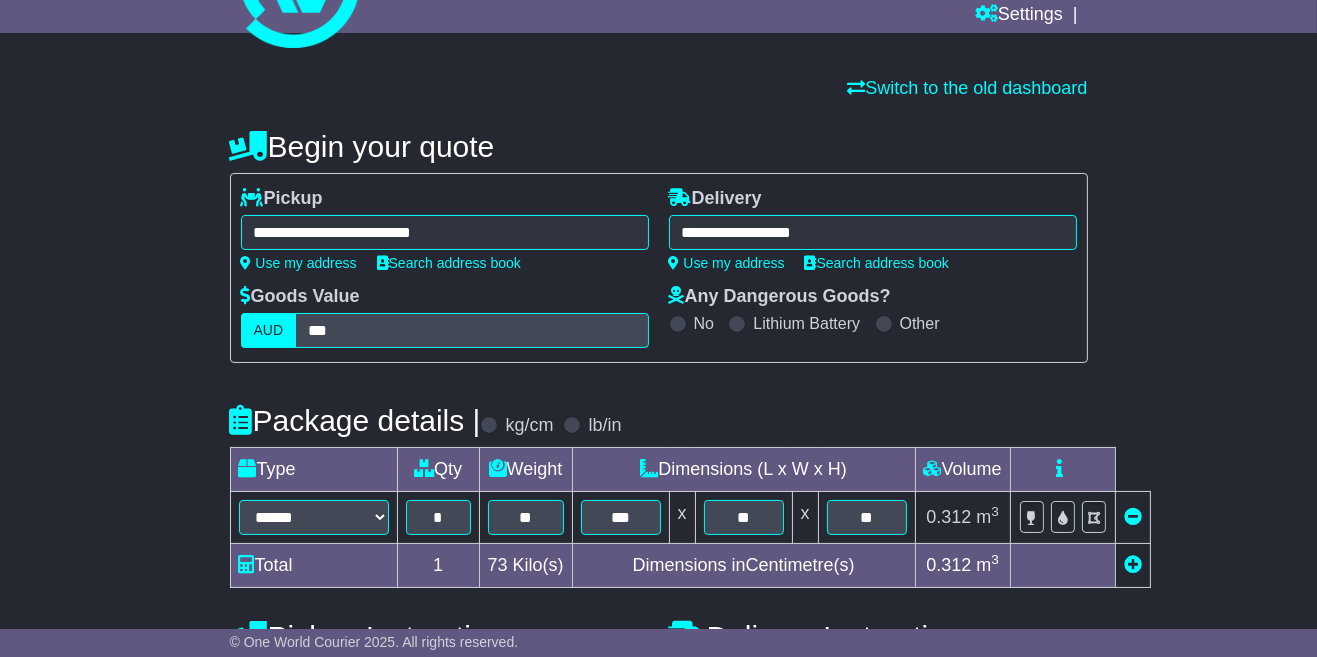 scroll, scrollTop: 0, scrollLeft: 0, axis: both 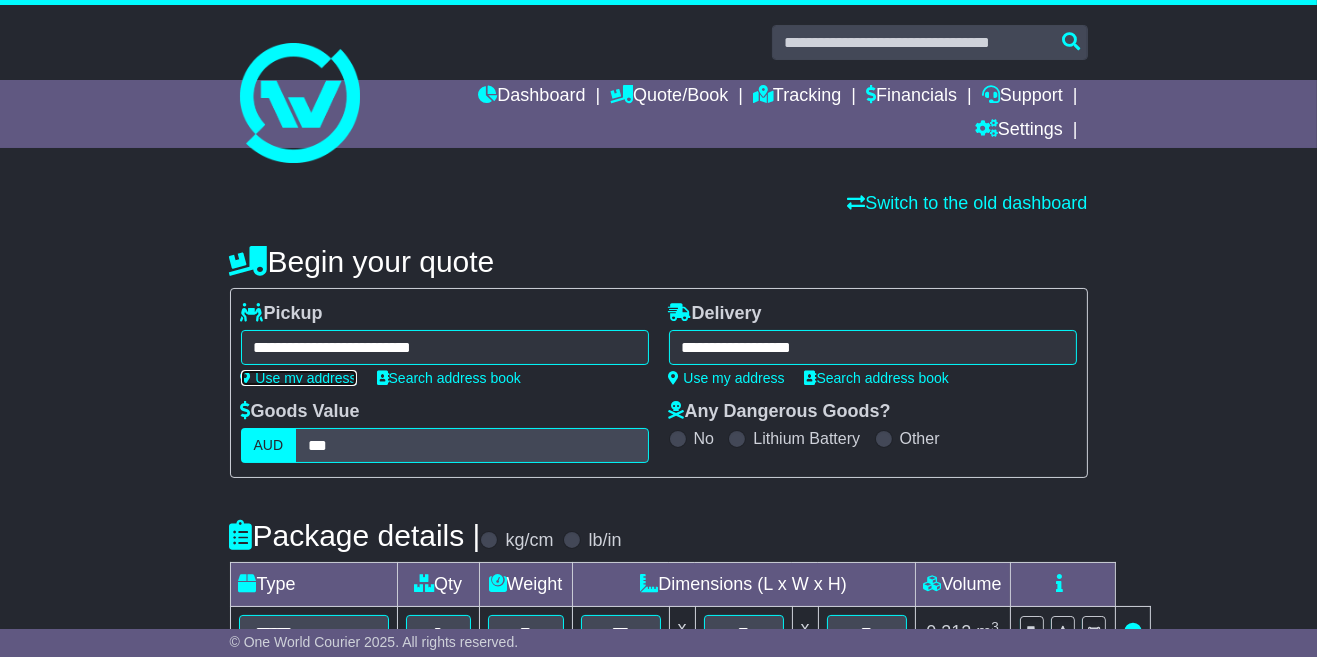 click on "Use my address" at bounding box center [299, 378] 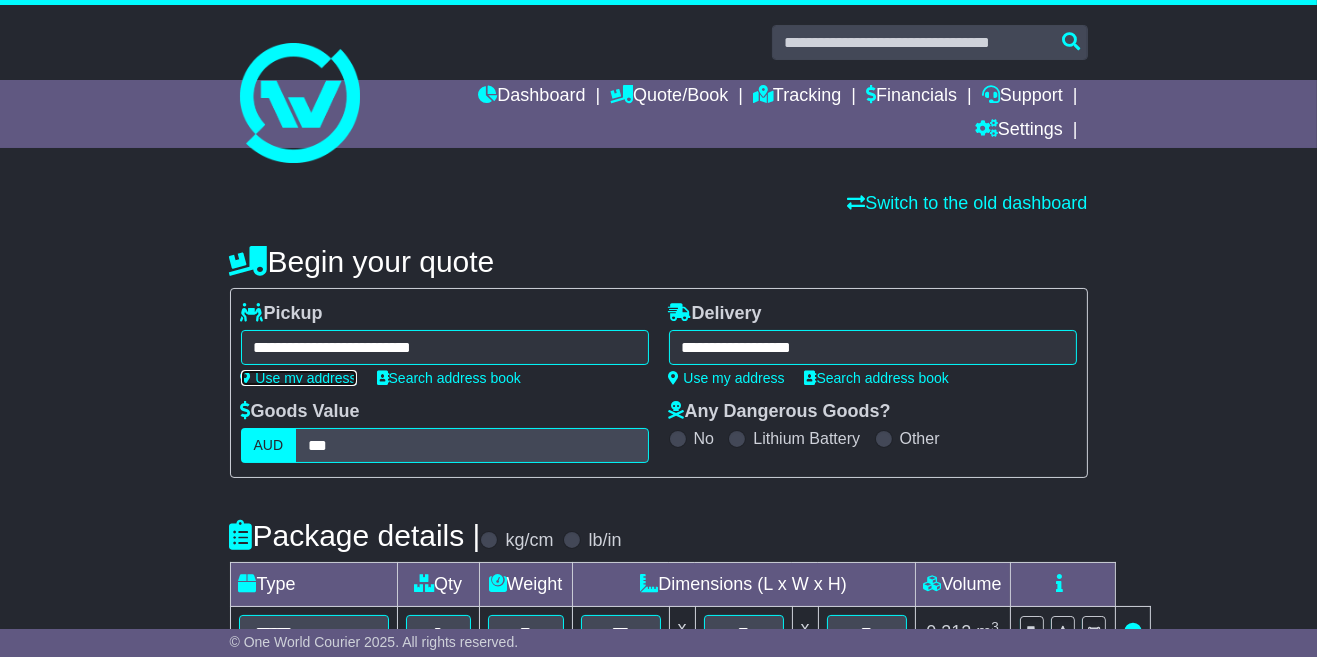 click on "Use my address" at bounding box center [299, 378] 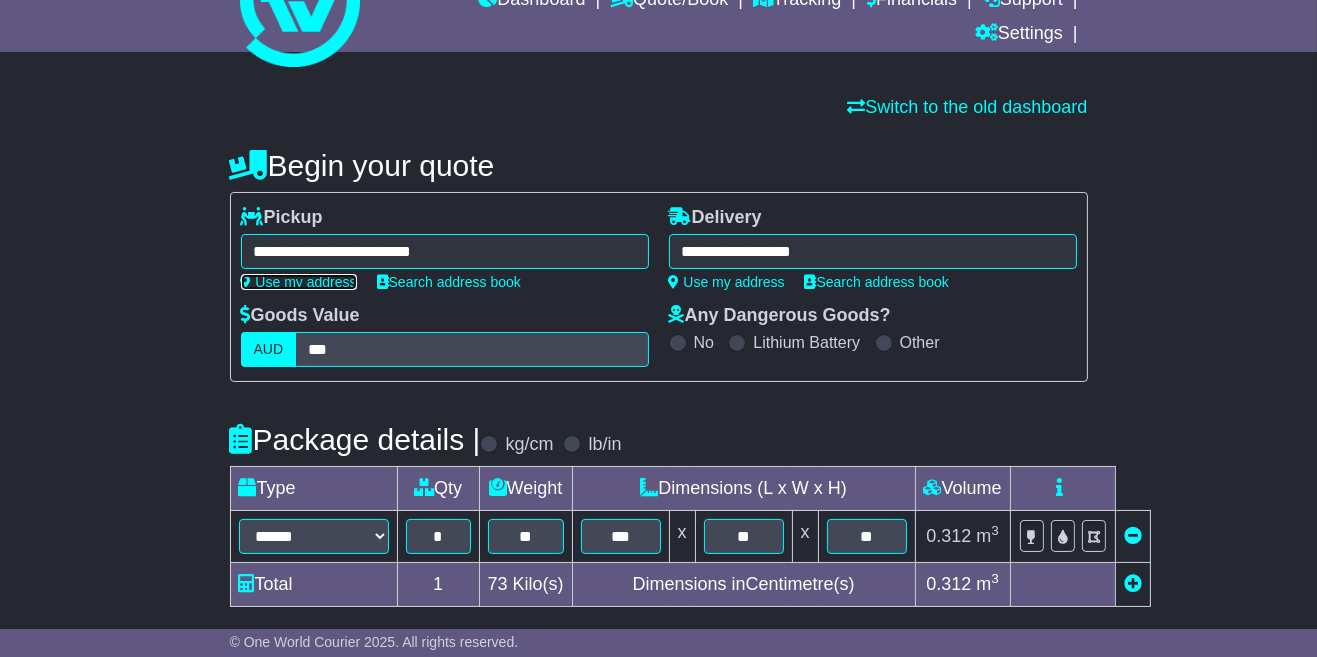 scroll, scrollTop: 97, scrollLeft: 0, axis: vertical 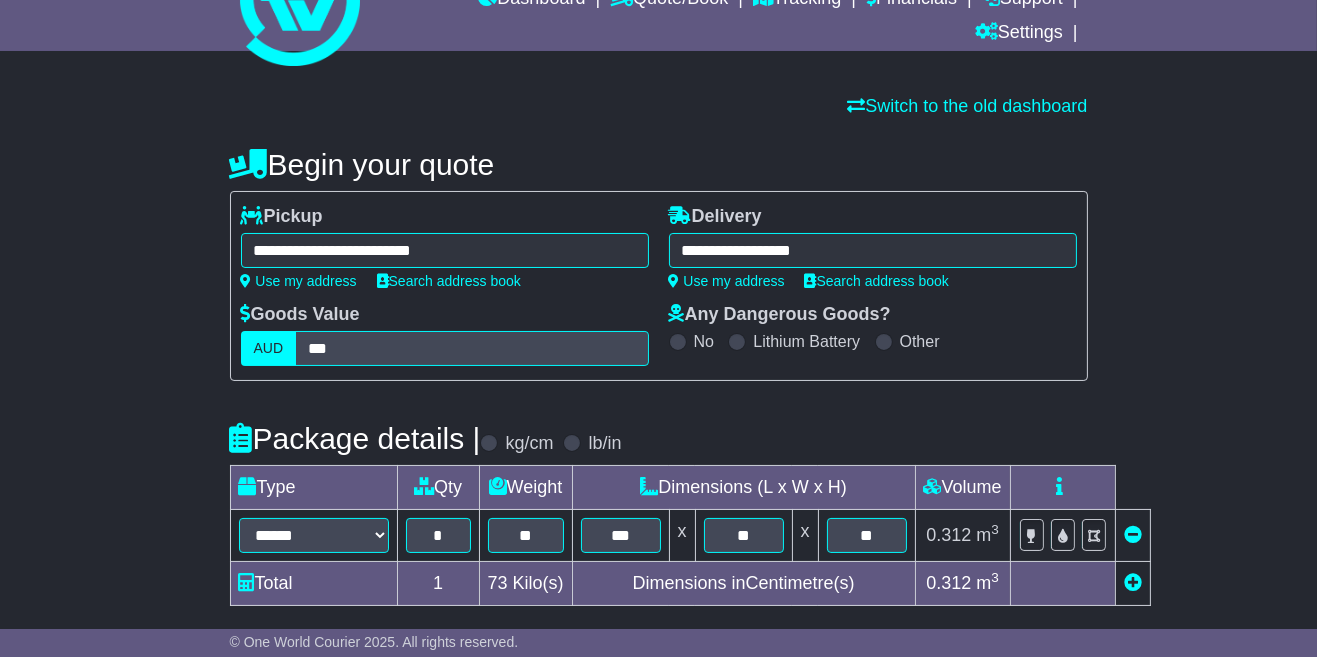 click on "**********" at bounding box center (658, 738) 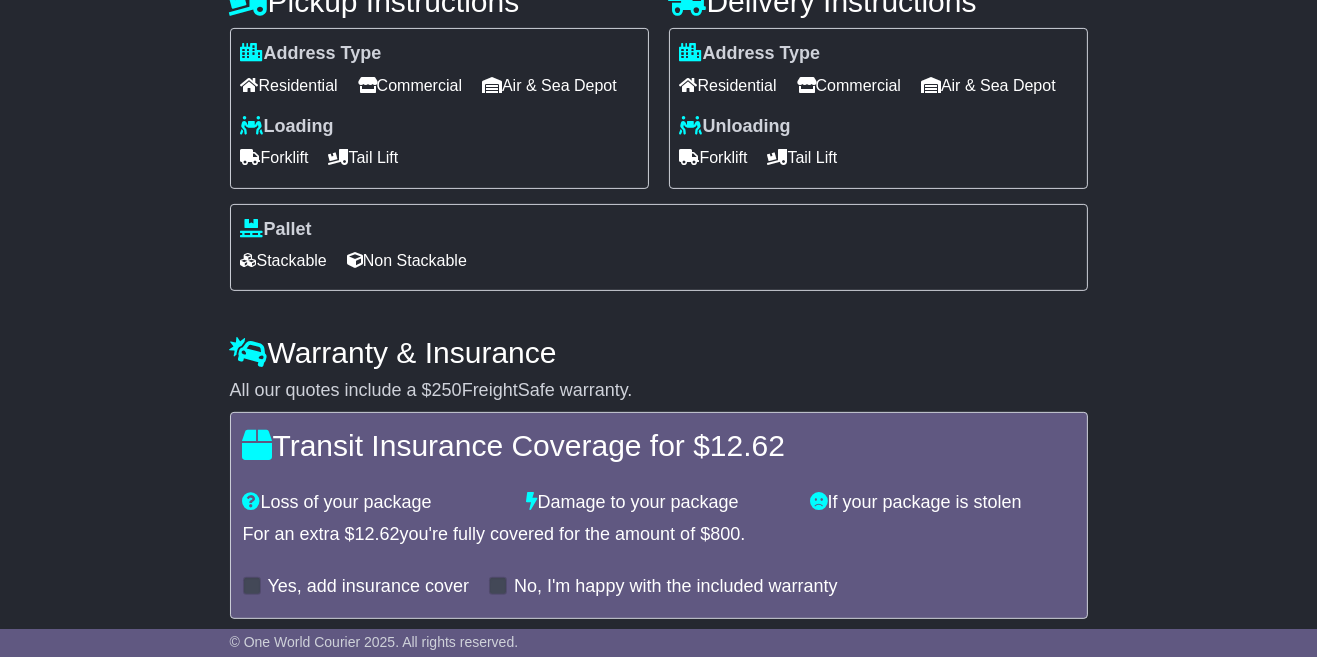 scroll, scrollTop: 761, scrollLeft: 0, axis: vertical 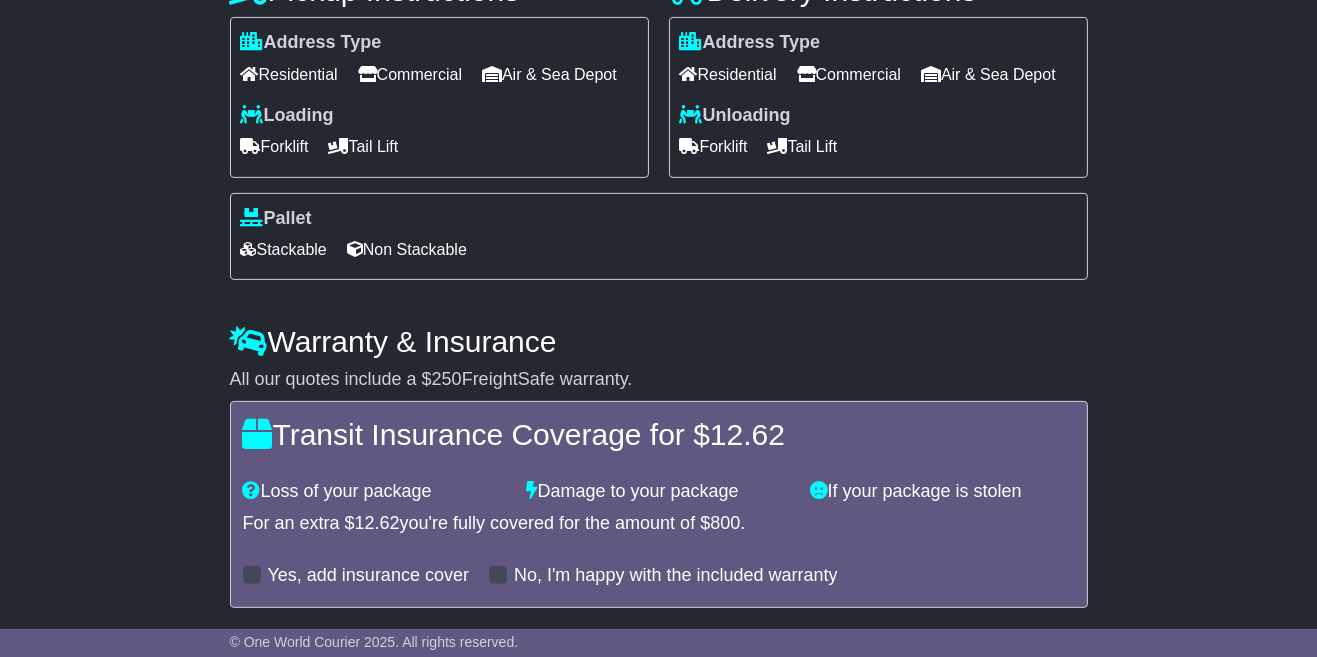 click on "Get Quotes" at bounding box center (279, 655) 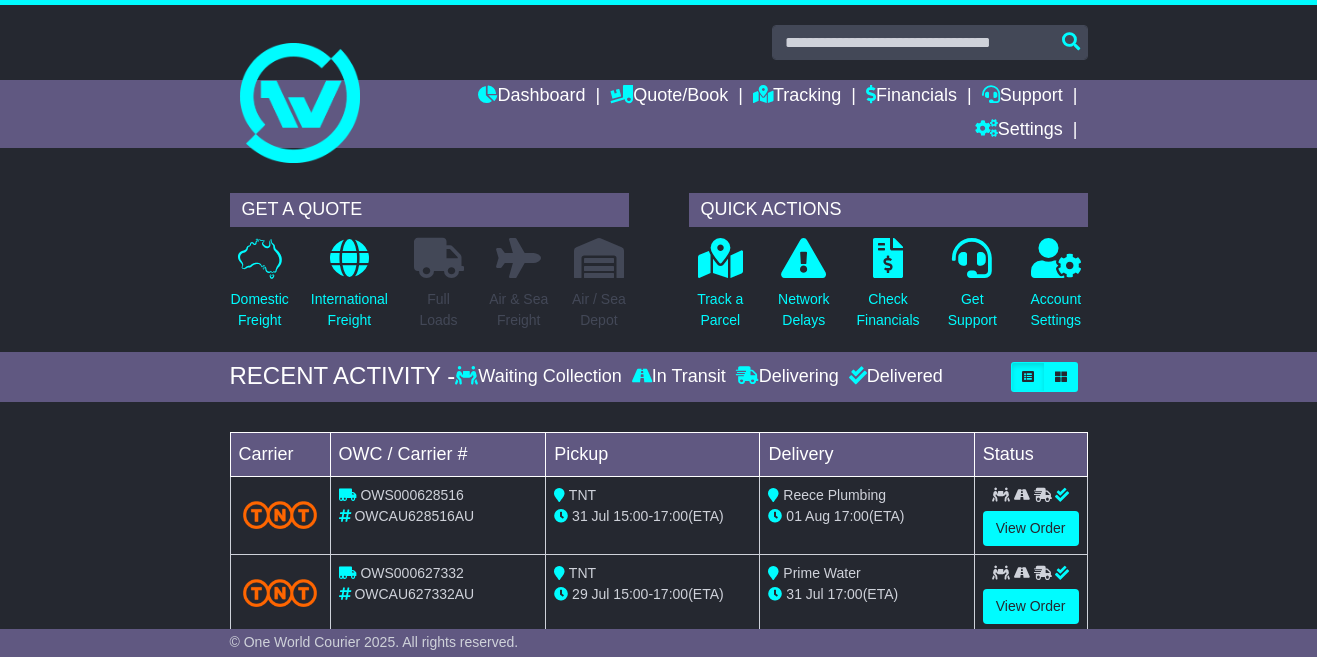 scroll, scrollTop: 0, scrollLeft: 0, axis: both 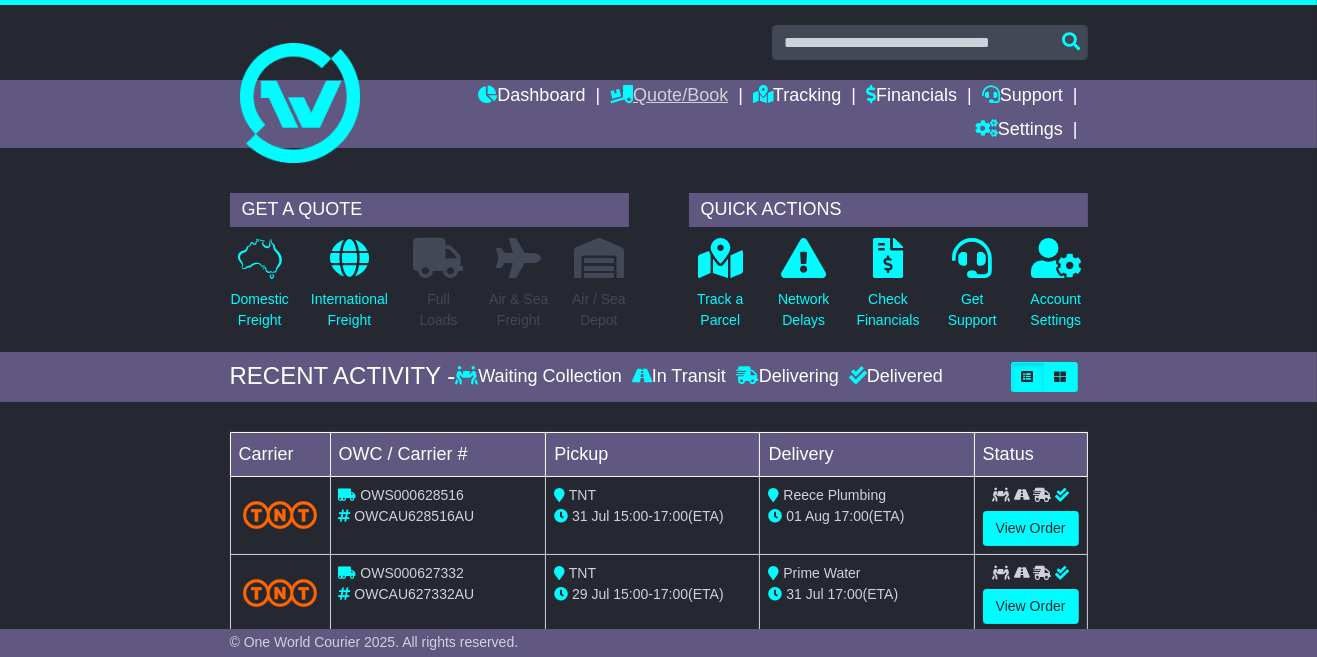 click on "Quote/Book" at bounding box center [669, 97] 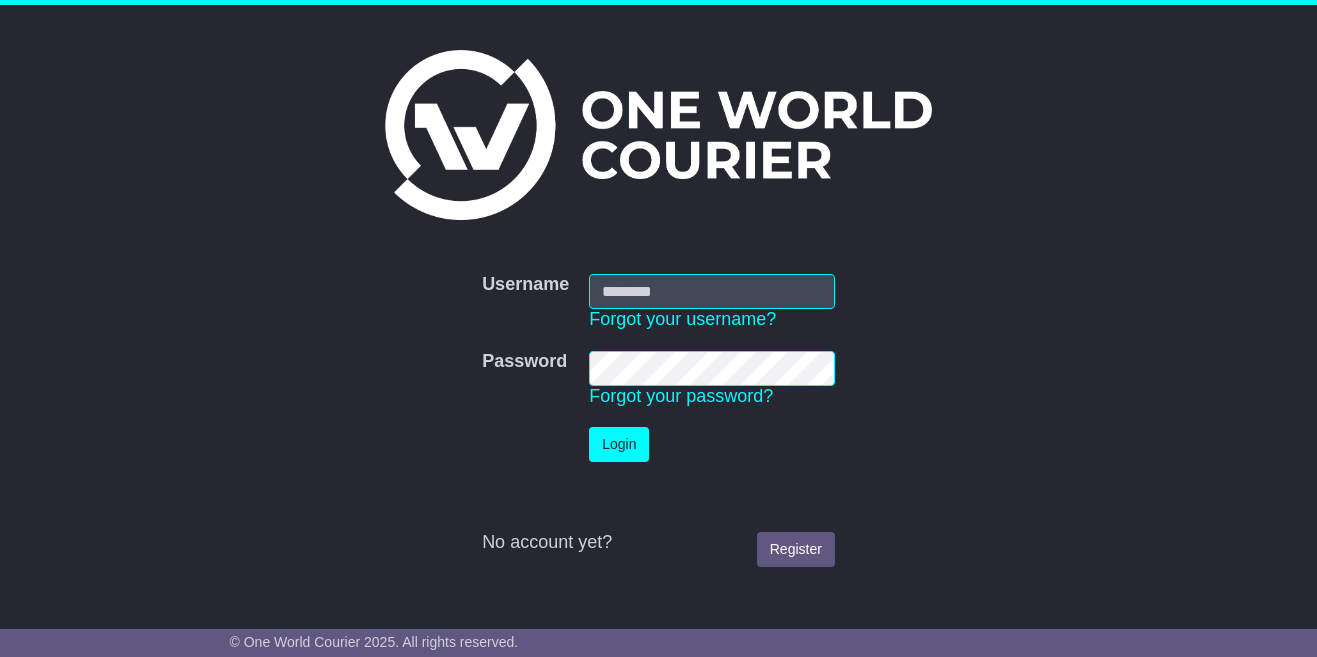 scroll, scrollTop: 0, scrollLeft: 0, axis: both 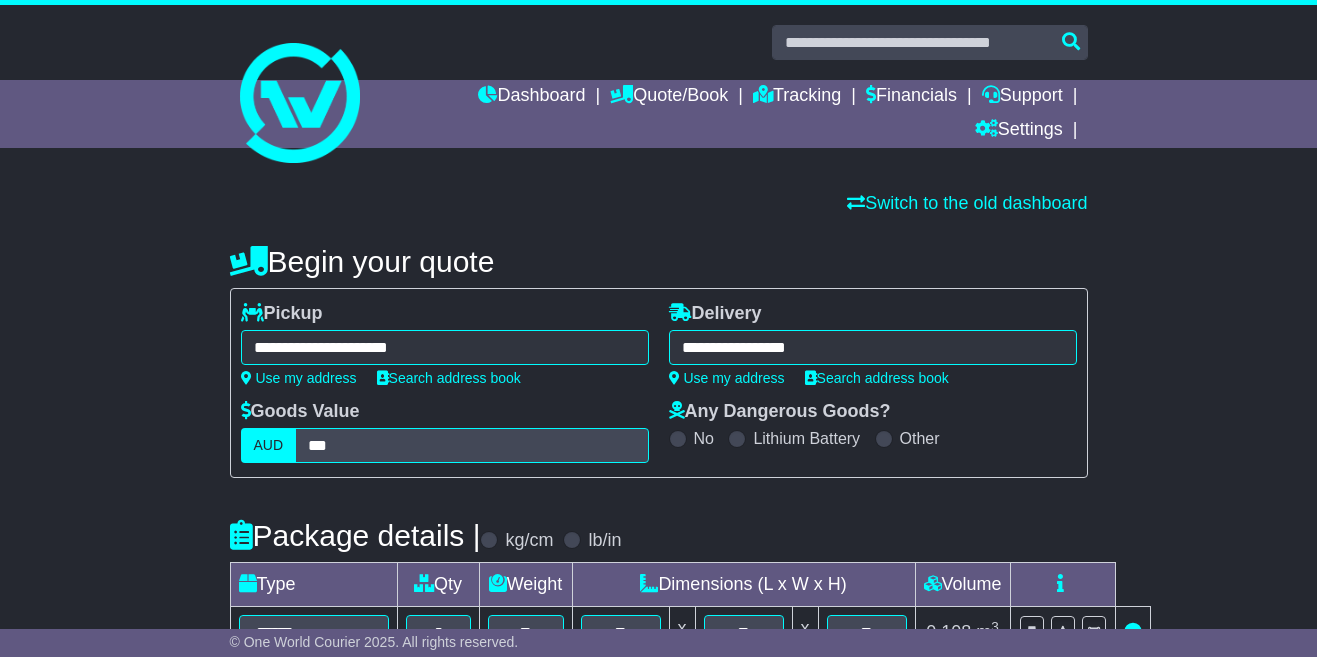 select on "*****" 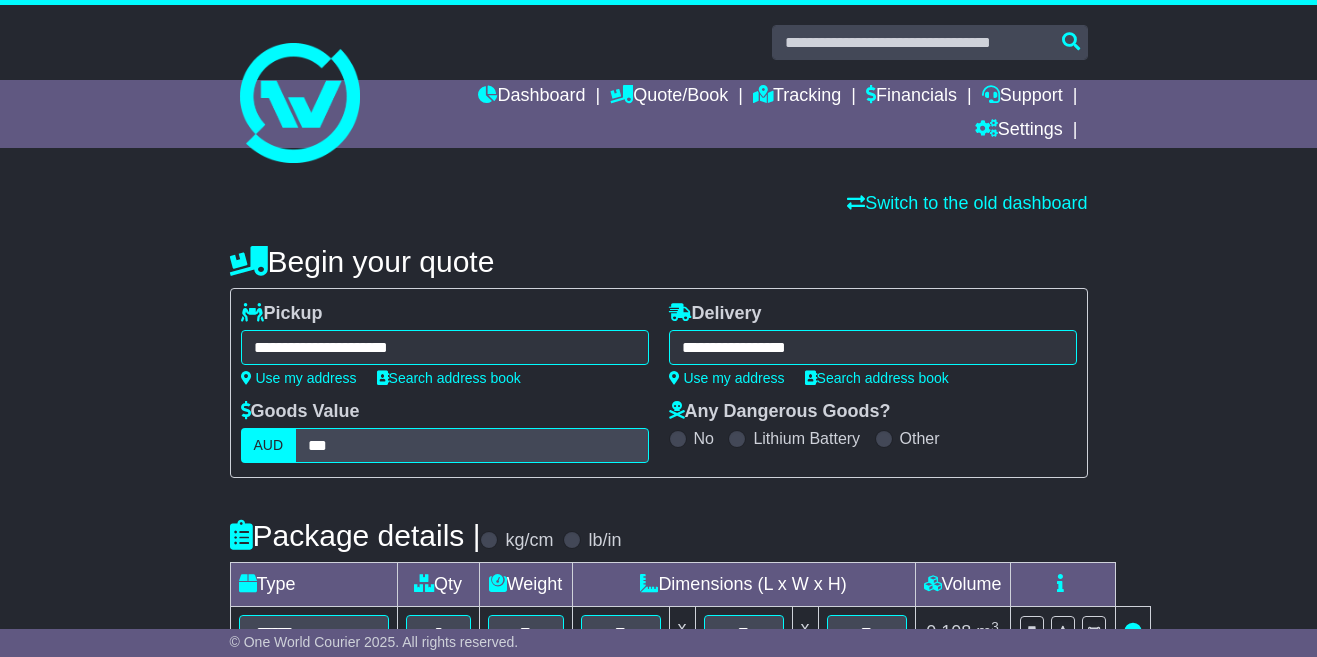 scroll, scrollTop: 551, scrollLeft: 0, axis: vertical 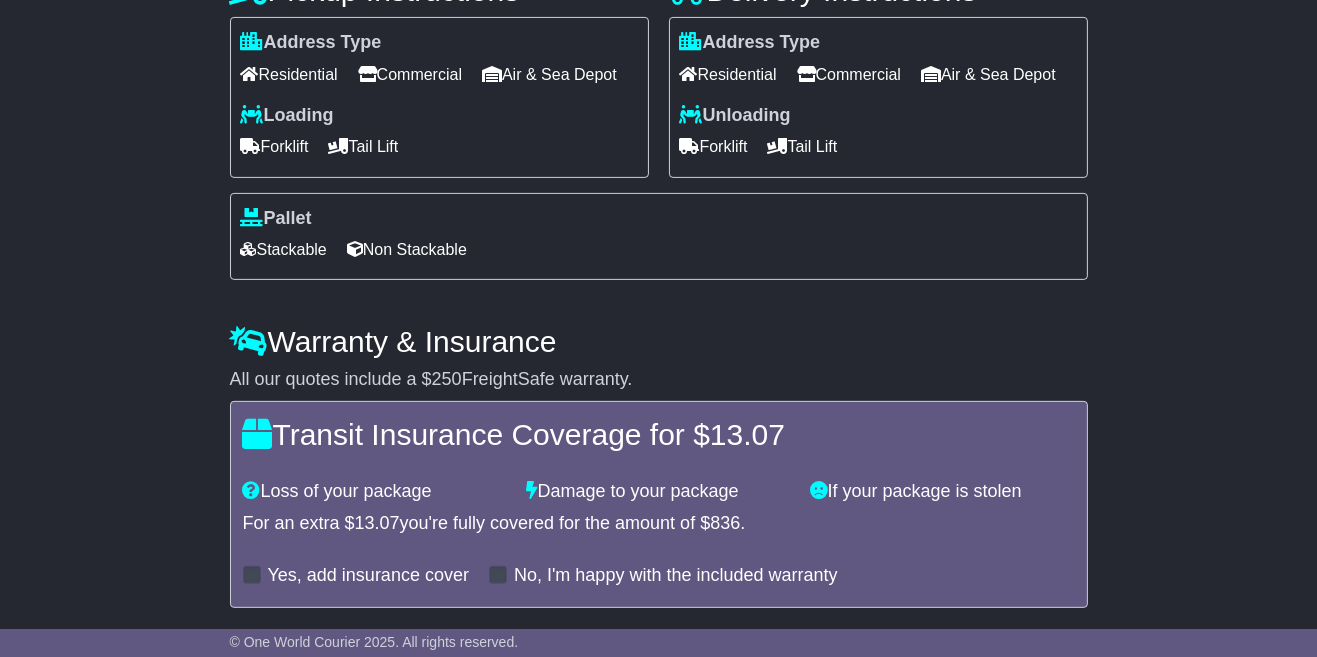 click on "Get Quotes" at bounding box center [279, 655] 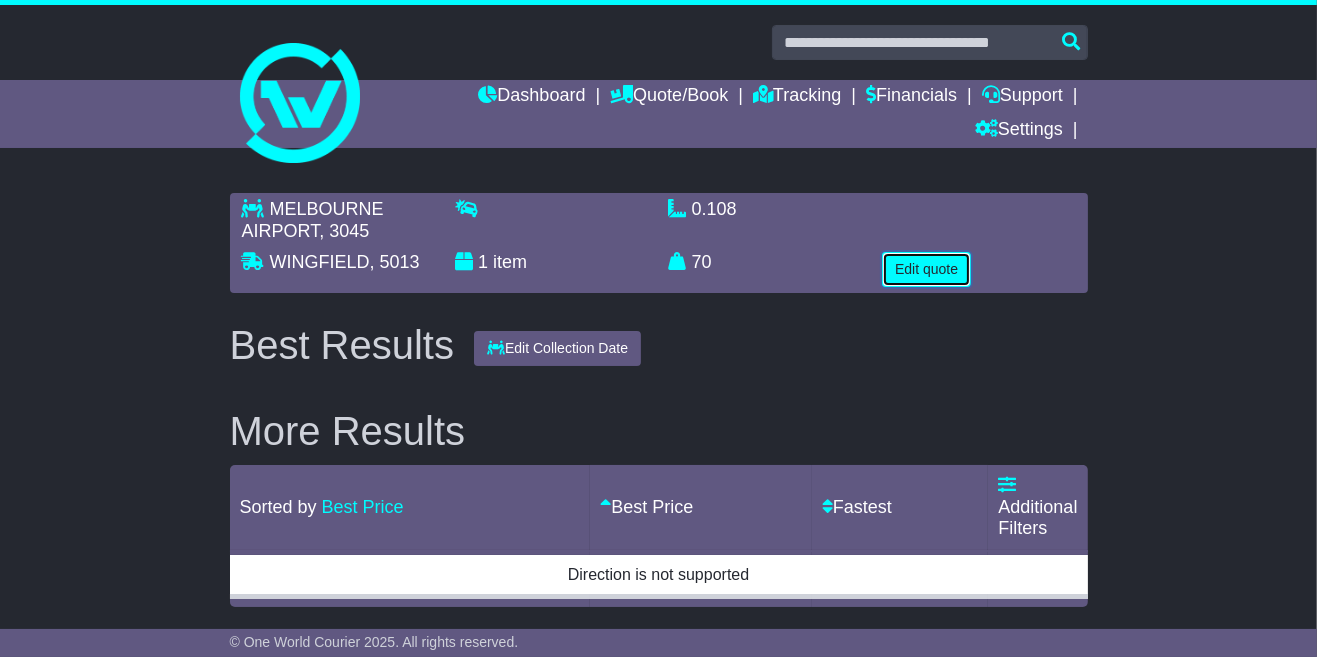 click on "Edit quote" at bounding box center (926, 269) 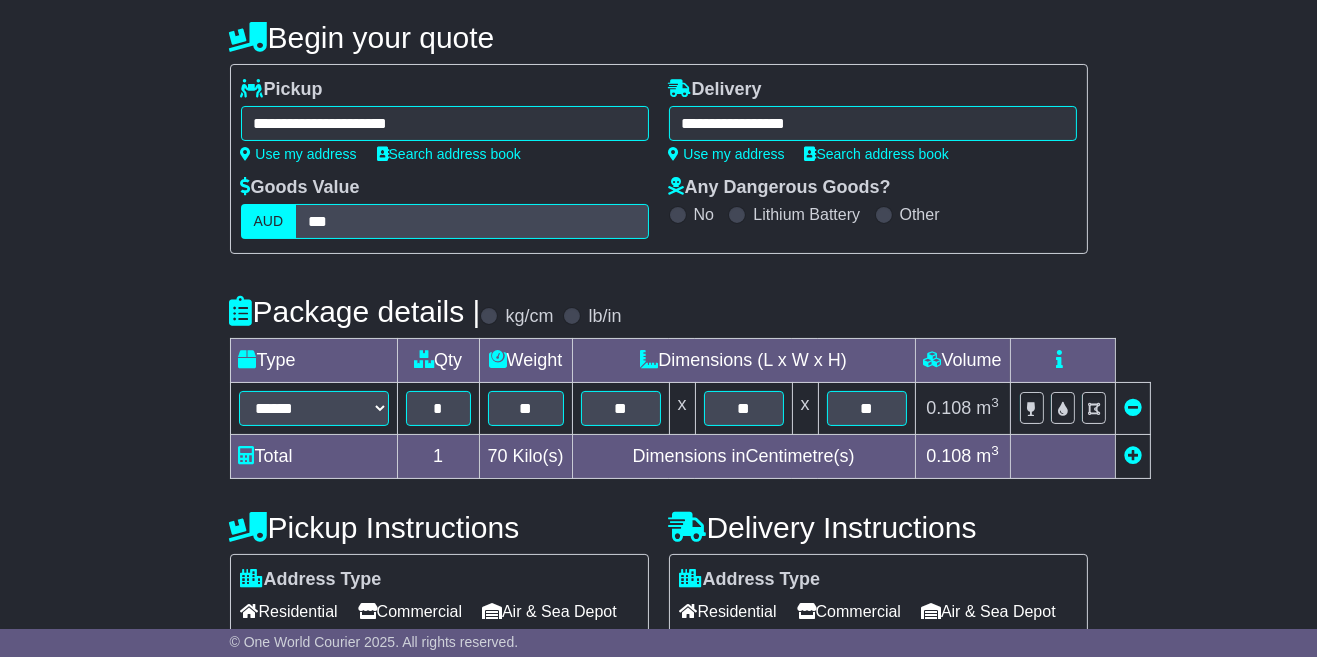 scroll, scrollTop: 0, scrollLeft: 0, axis: both 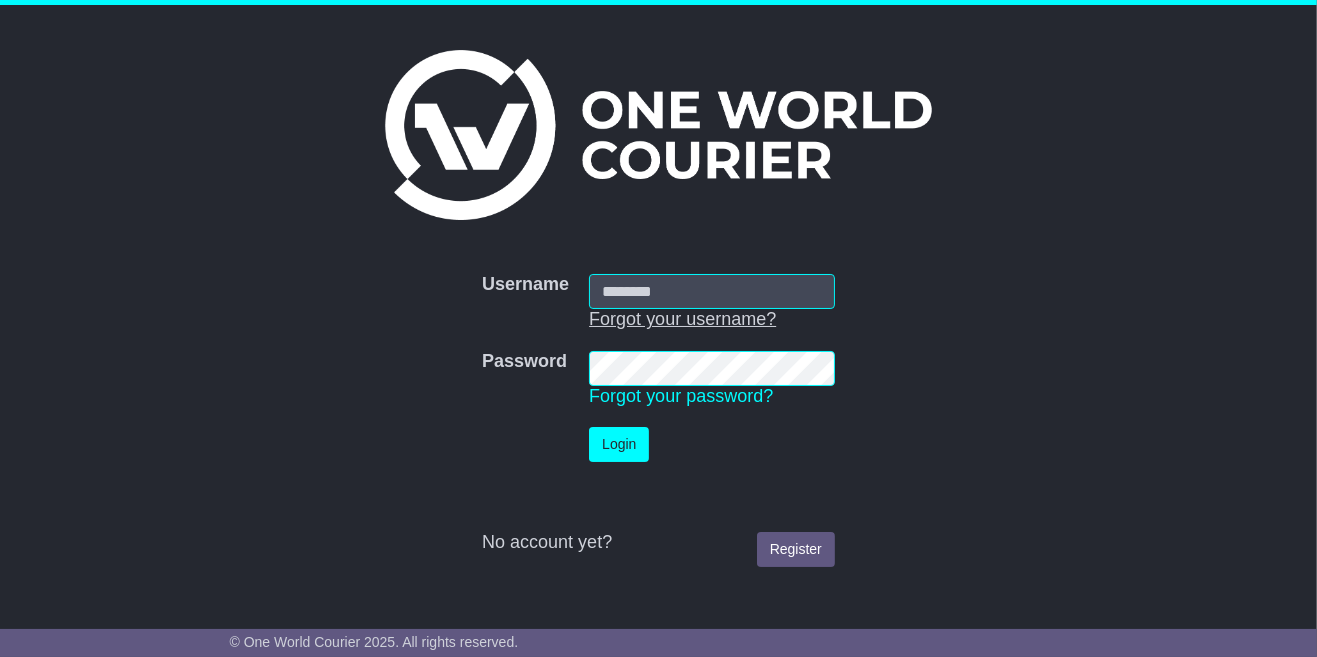 click on "Forgot your username?" at bounding box center (682, 319) 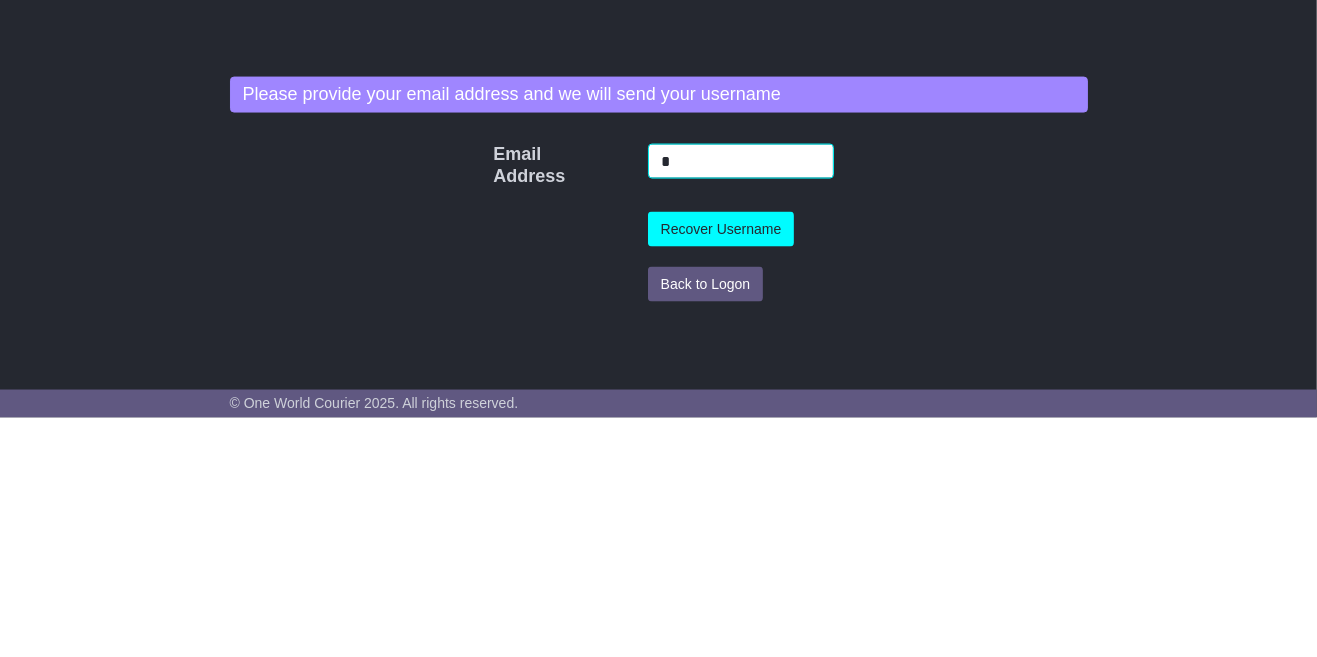 type on "*" 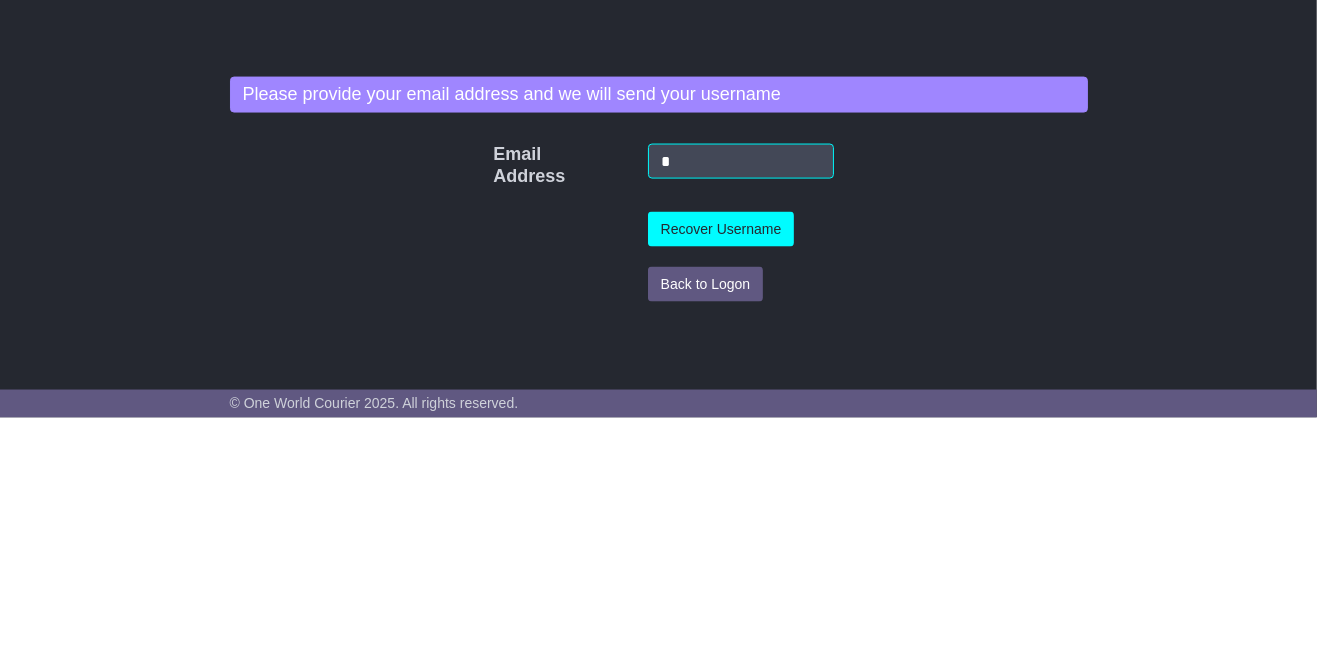 click on "Please provide your email address and we will send your username
[EMAIL]
[EMAIL]
*
Recover Username
Back to Logon" at bounding box center [659, 433] 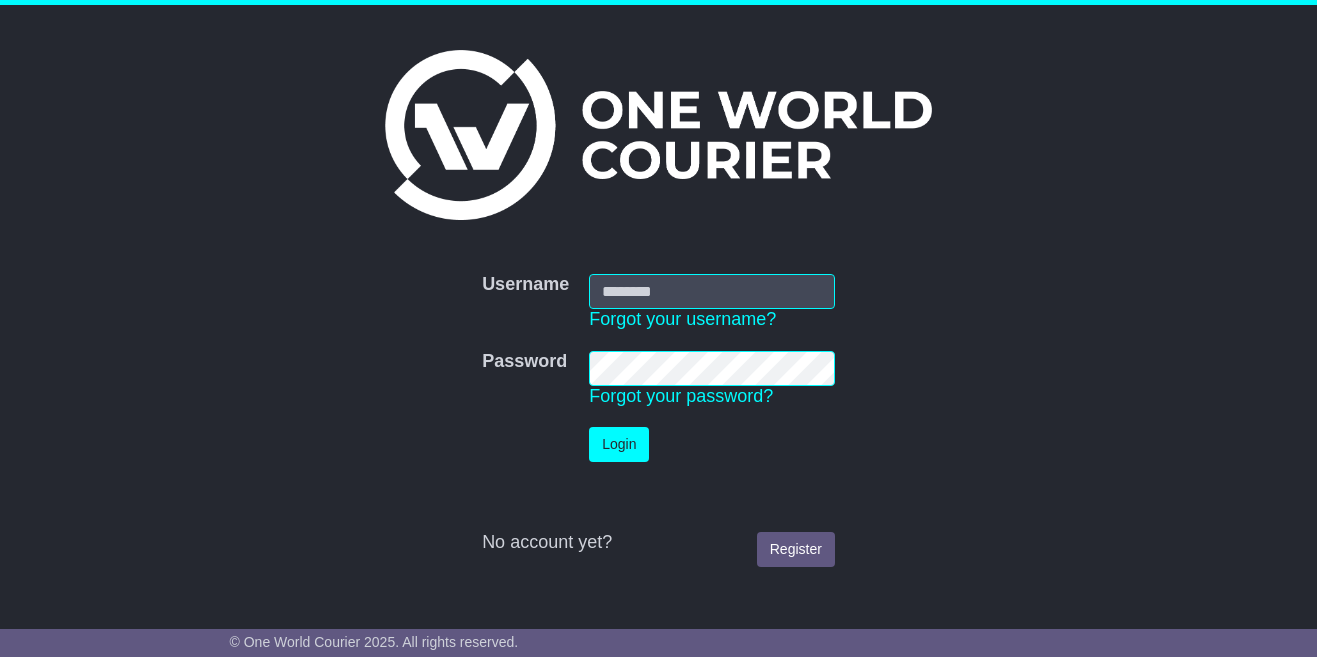 scroll, scrollTop: 0, scrollLeft: 0, axis: both 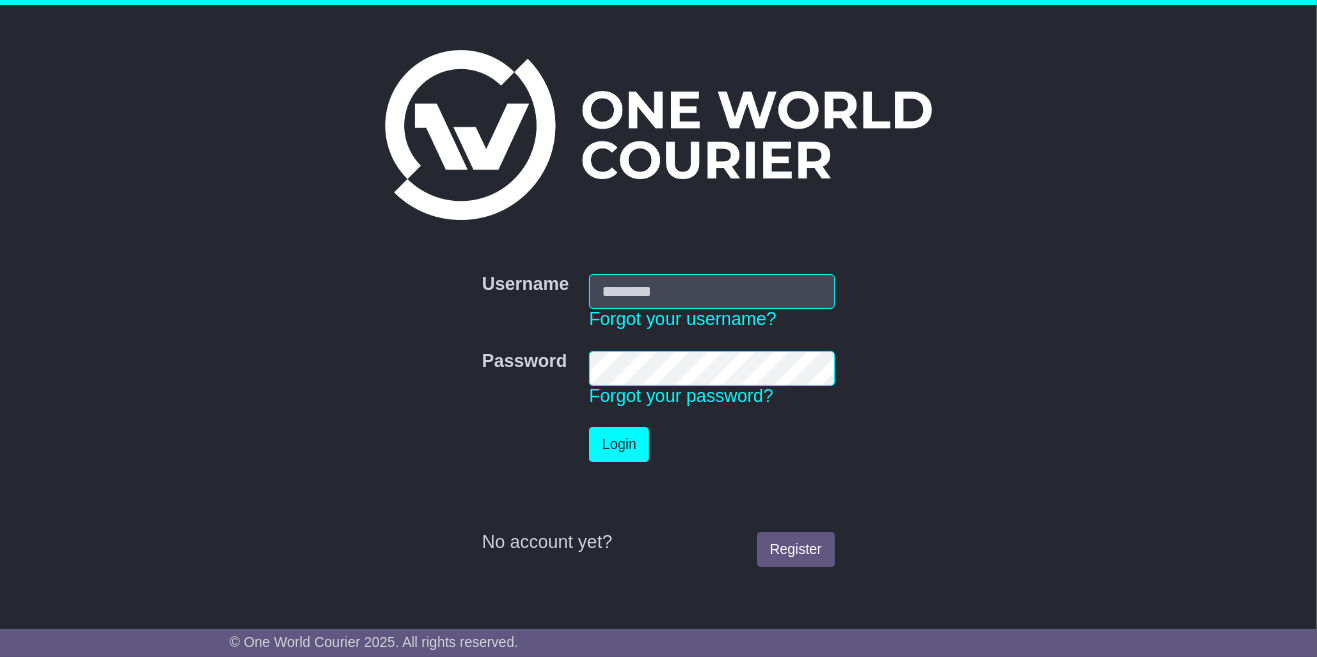 click on "Username" at bounding box center (712, 291) 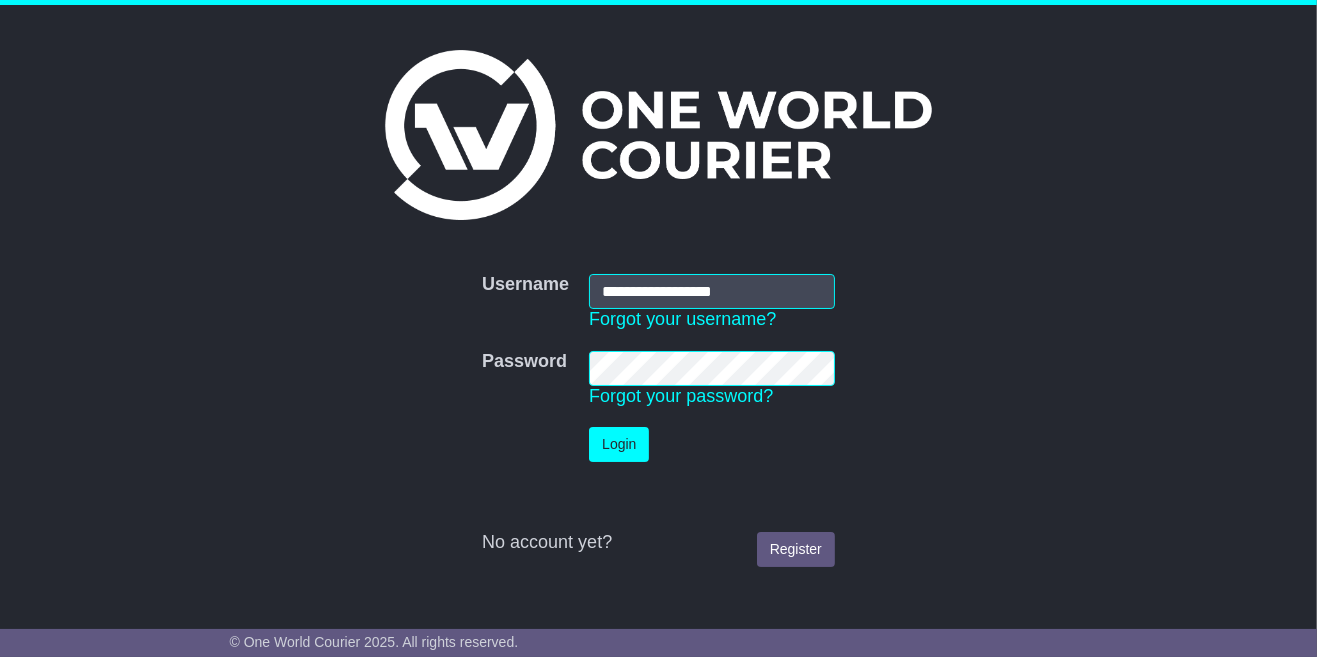 click on "Login" at bounding box center [619, 444] 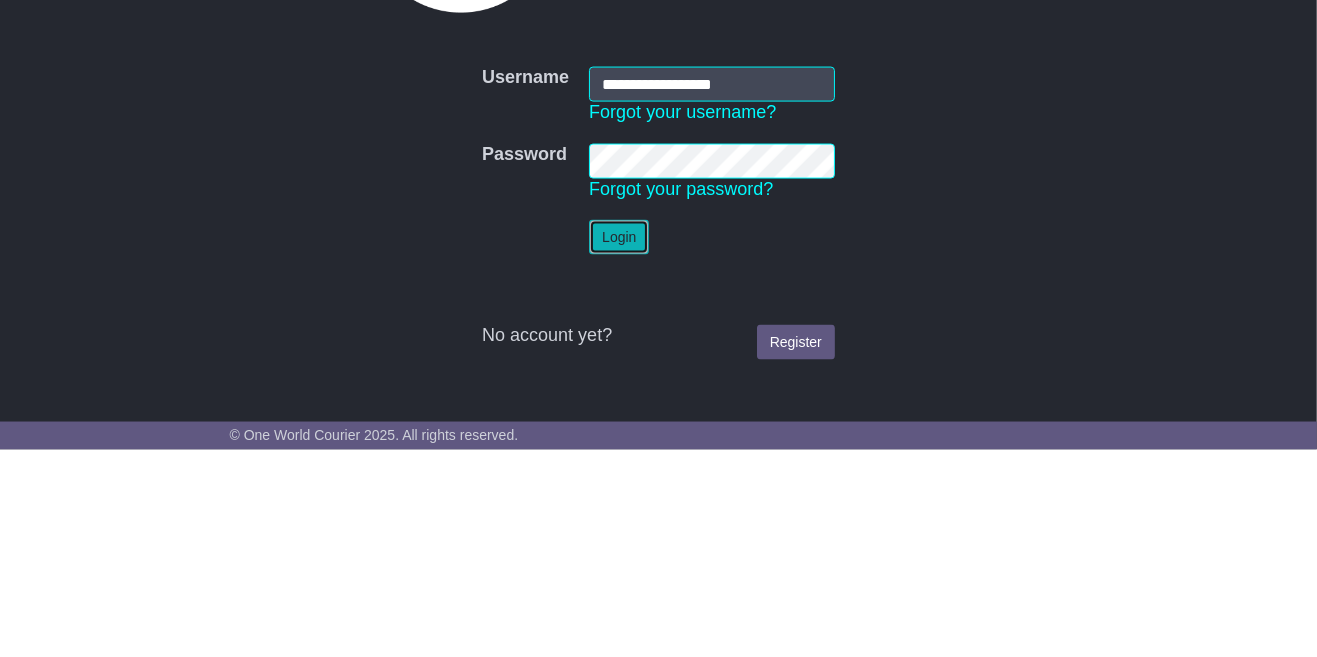 click on "Login" at bounding box center (619, 444) 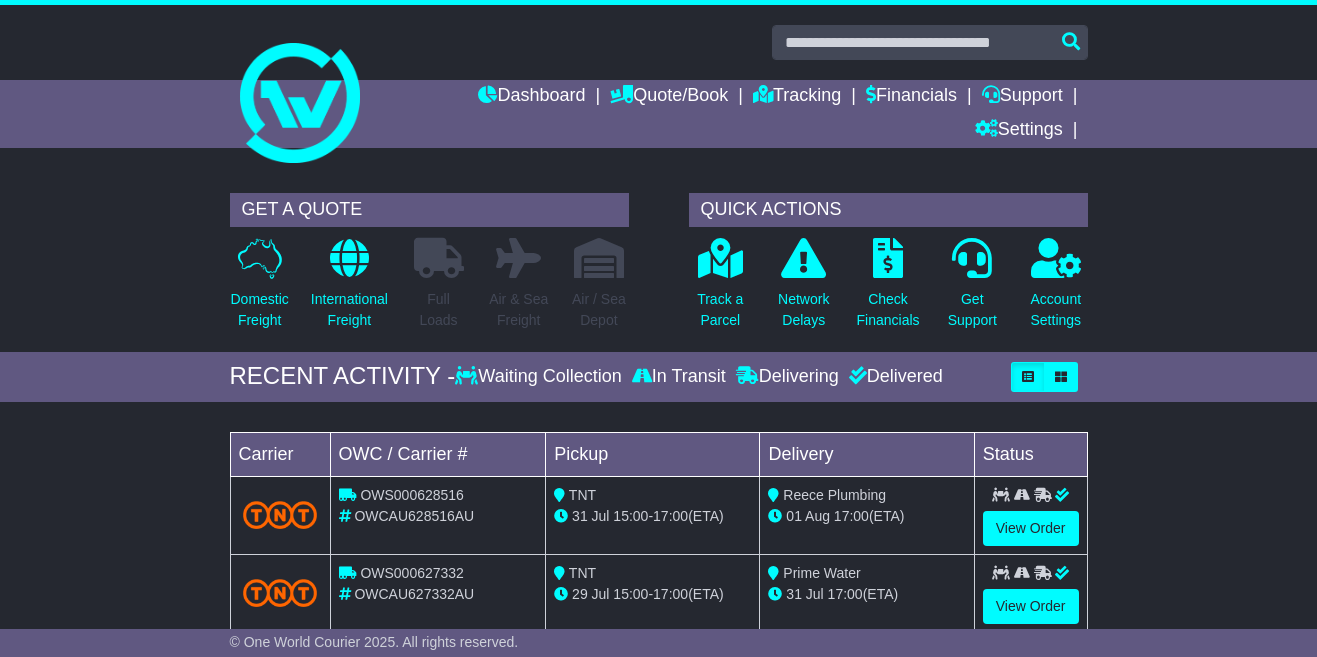 scroll, scrollTop: 0, scrollLeft: 0, axis: both 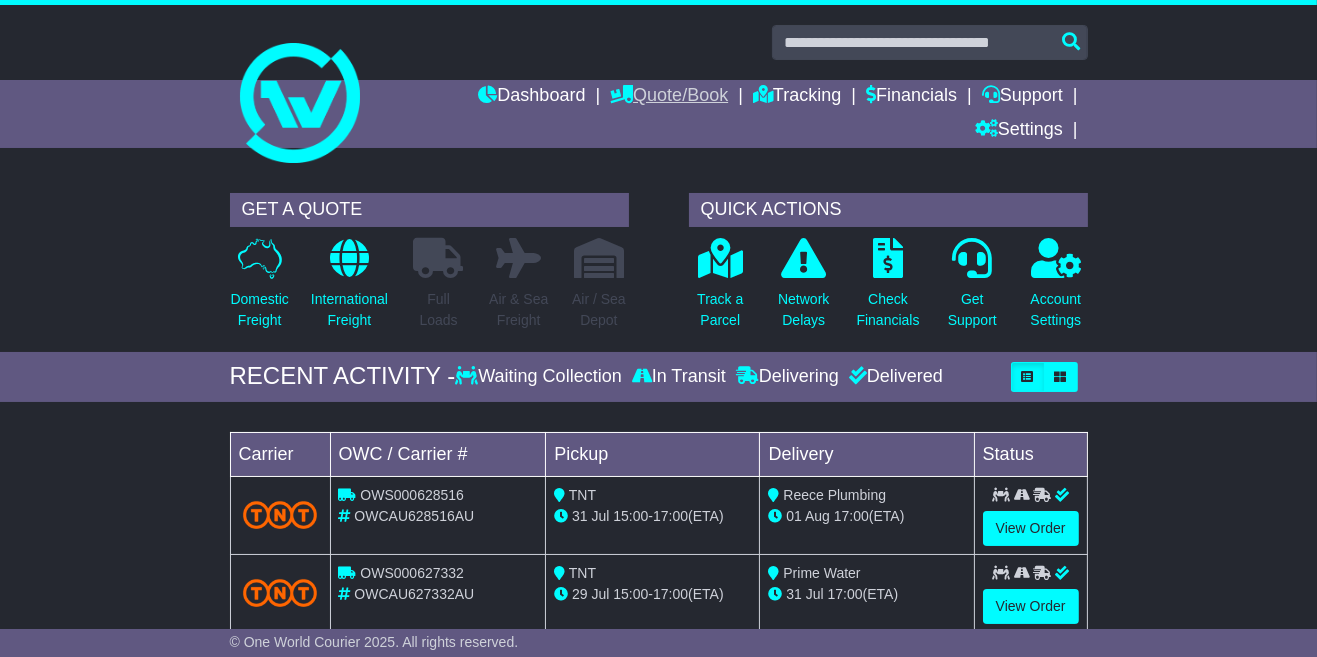 click on "Quote/Book" at bounding box center [669, 97] 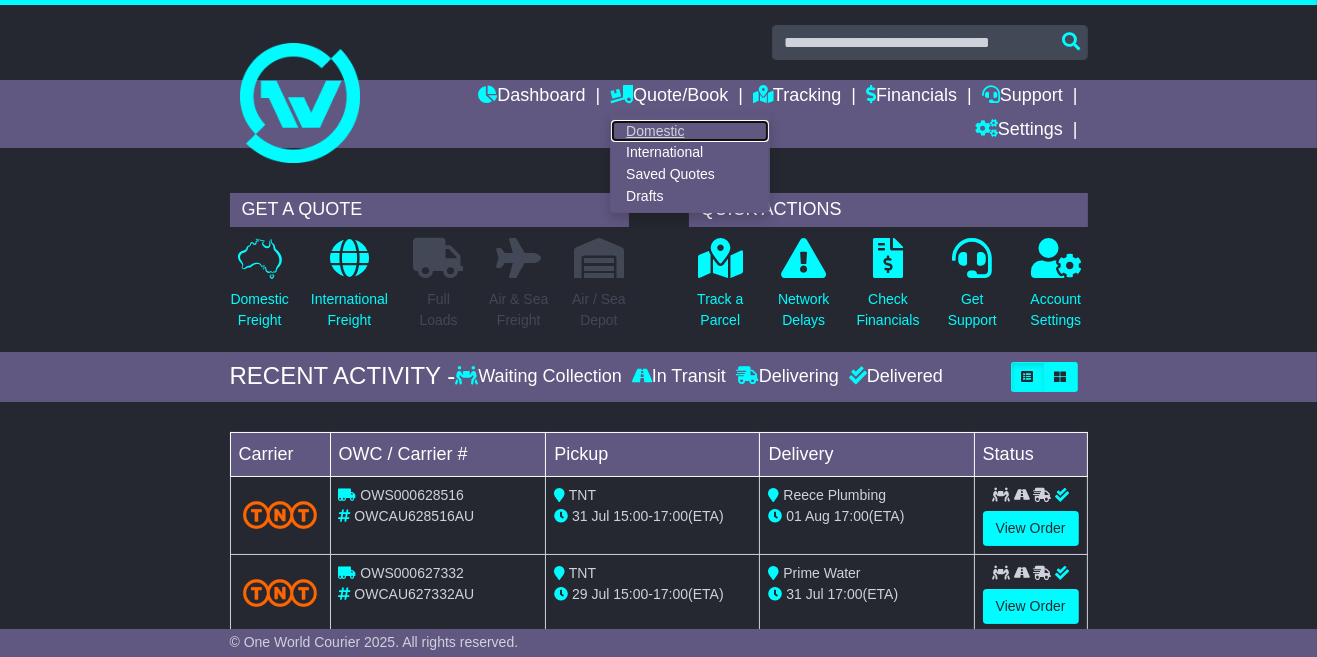 click on "Domestic" at bounding box center [690, 131] 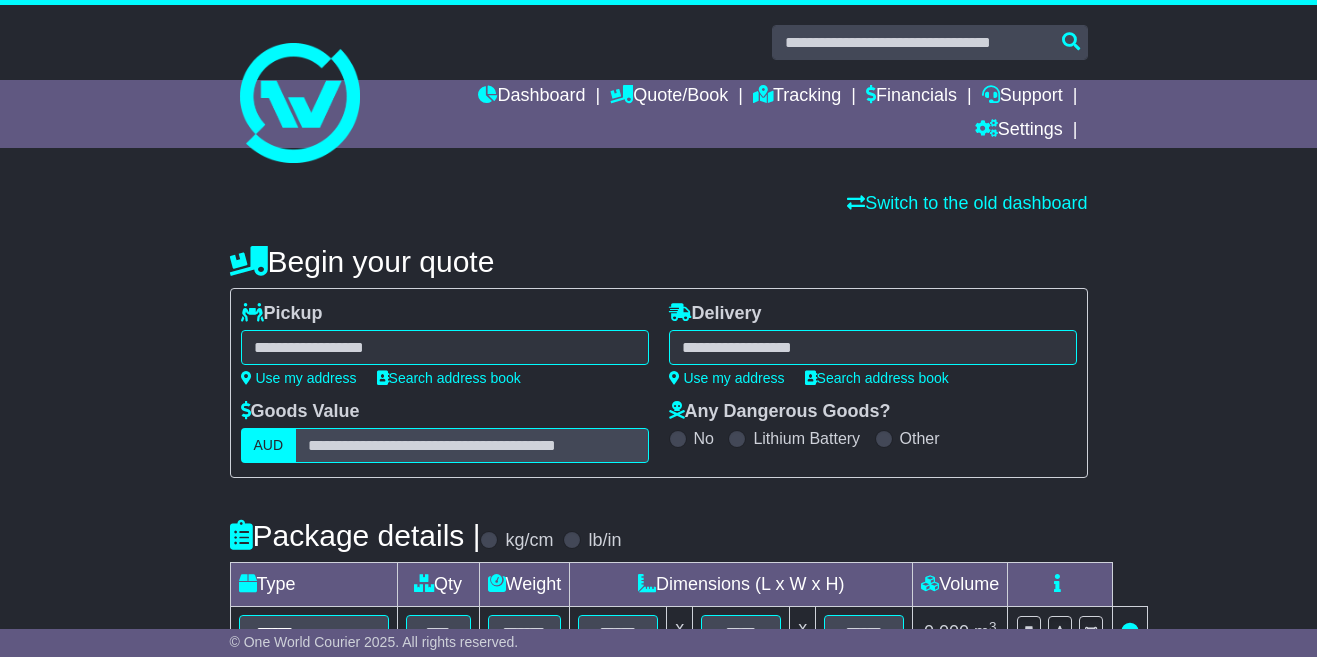 scroll, scrollTop: 0, scrollLeft: 0, axis: both 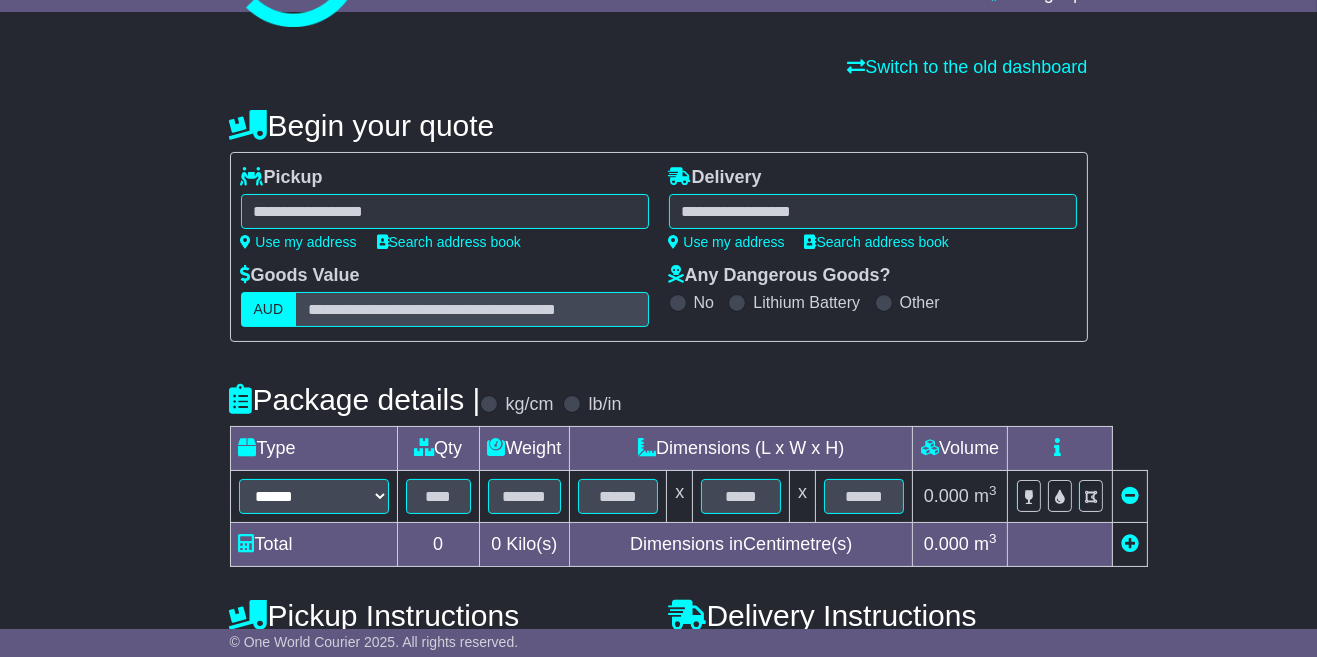 click at bounding box center [445, 211] 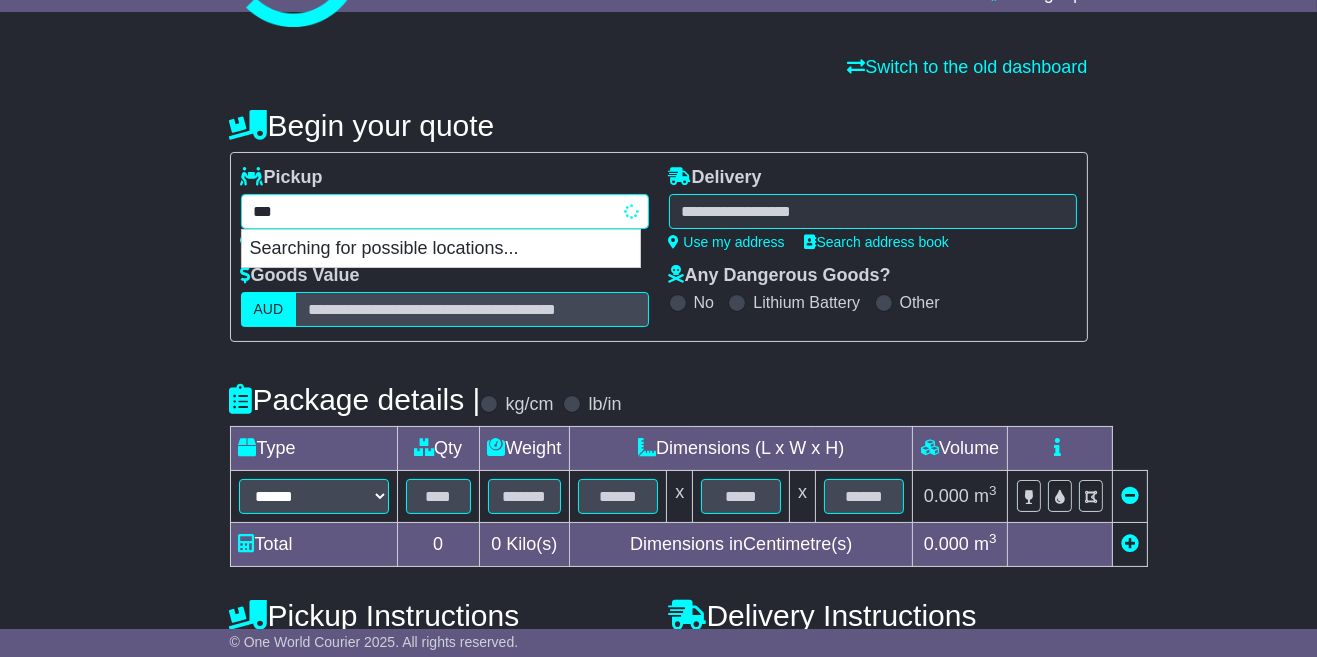 type on "****" 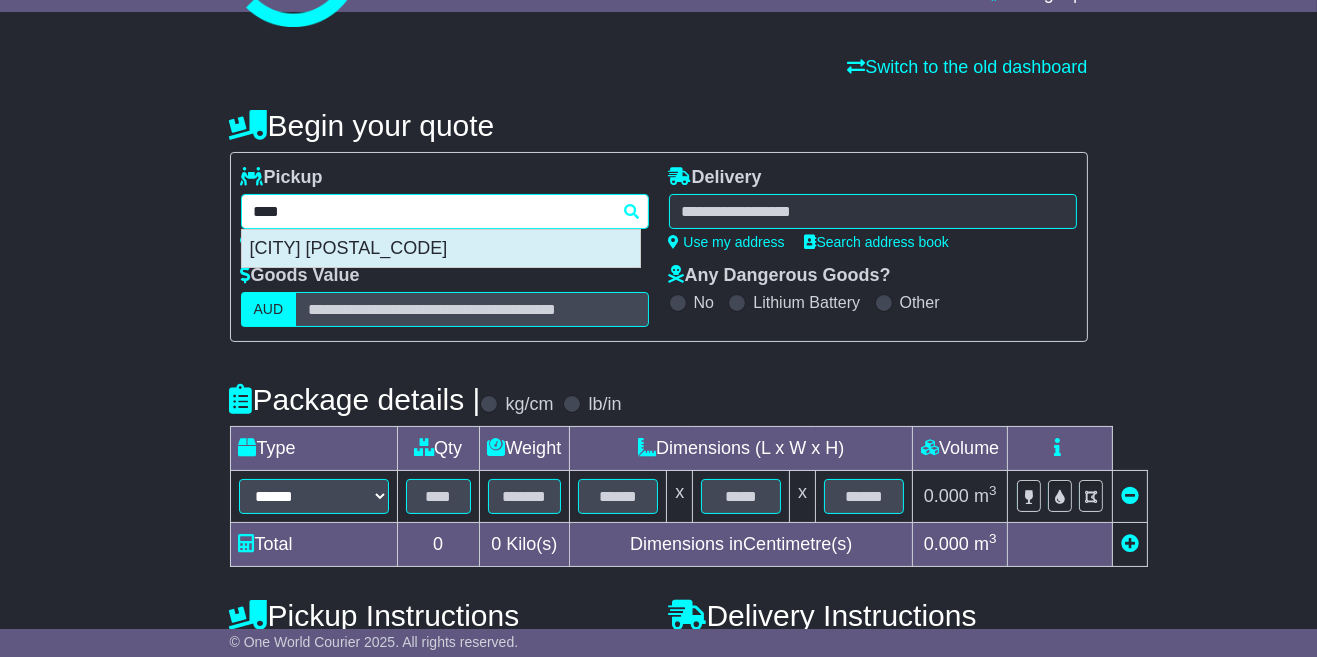 click on "[CITY] [POSTAL_CODE]" at bounding box center (441, 249) 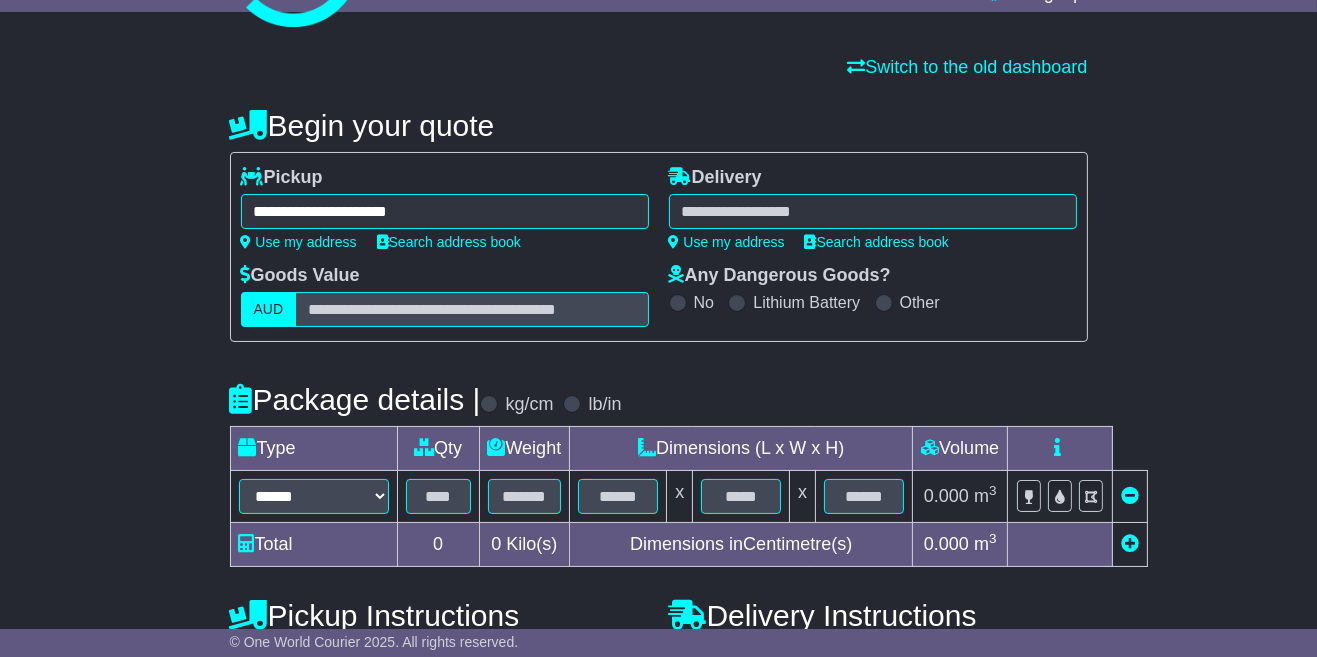 type on "**********" 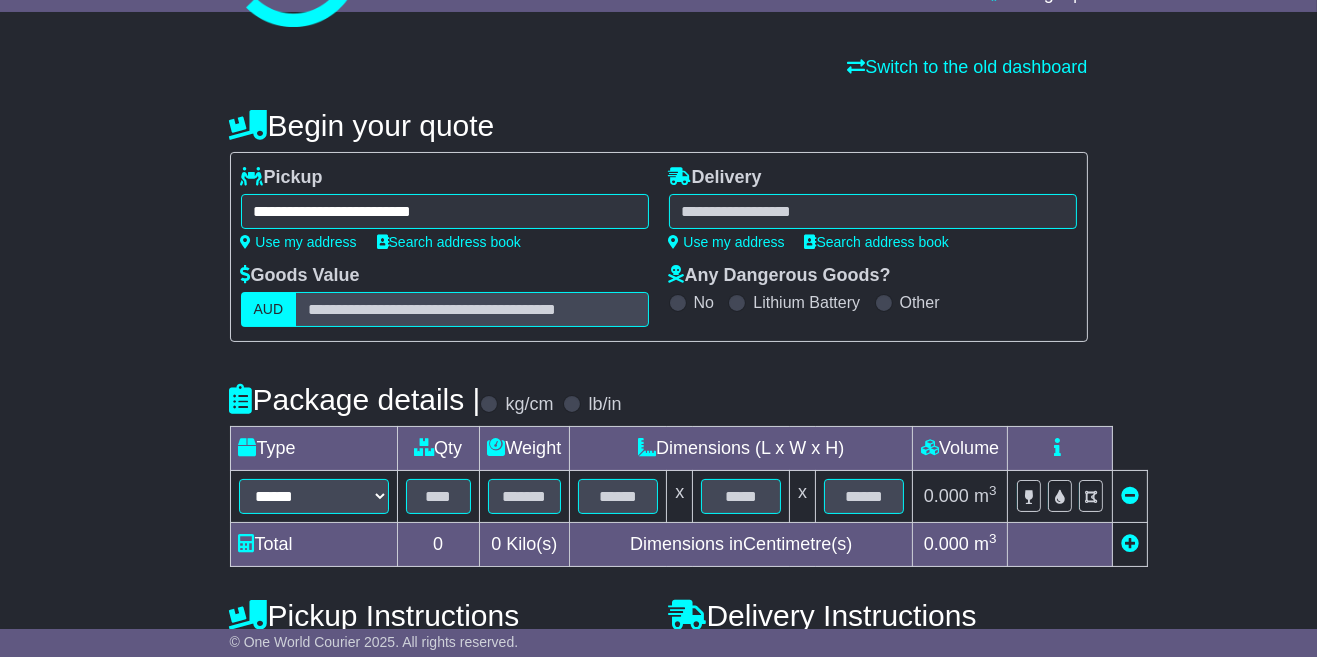 click at bounding box center (873, 211) 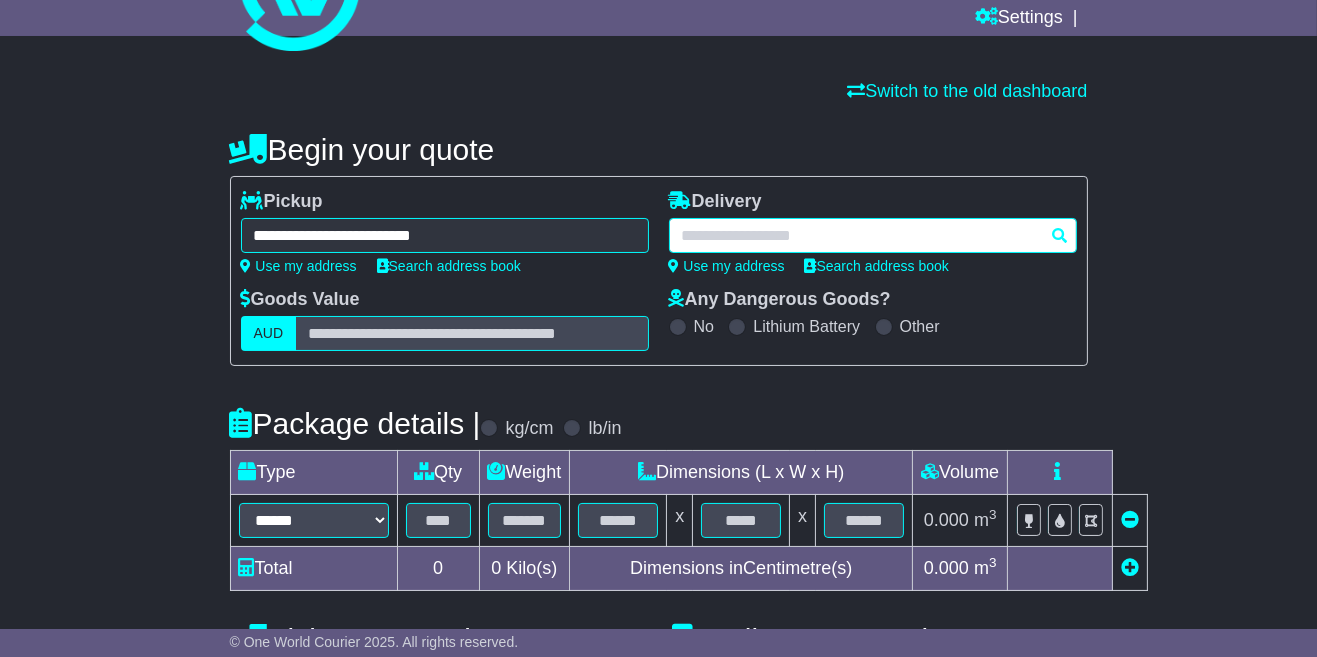 scroll, scrollTop: 98, scrollLeft: 0, axis: vertical 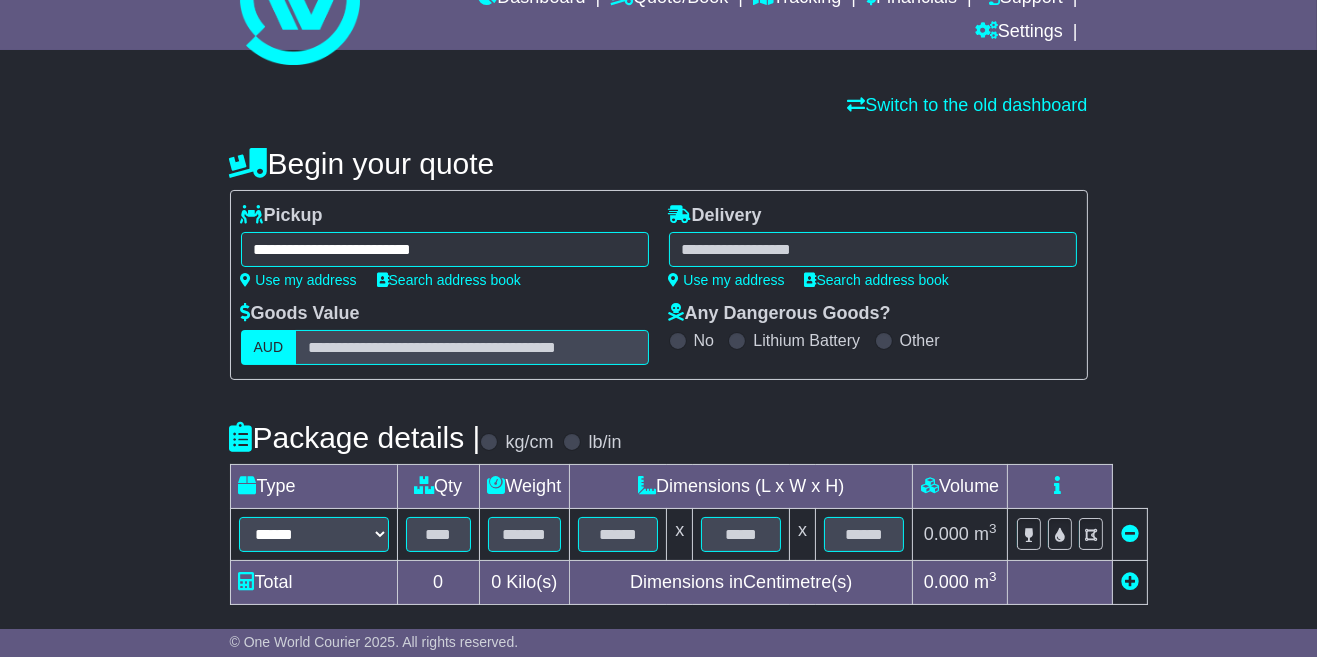 click at bounding box center [873, 249] 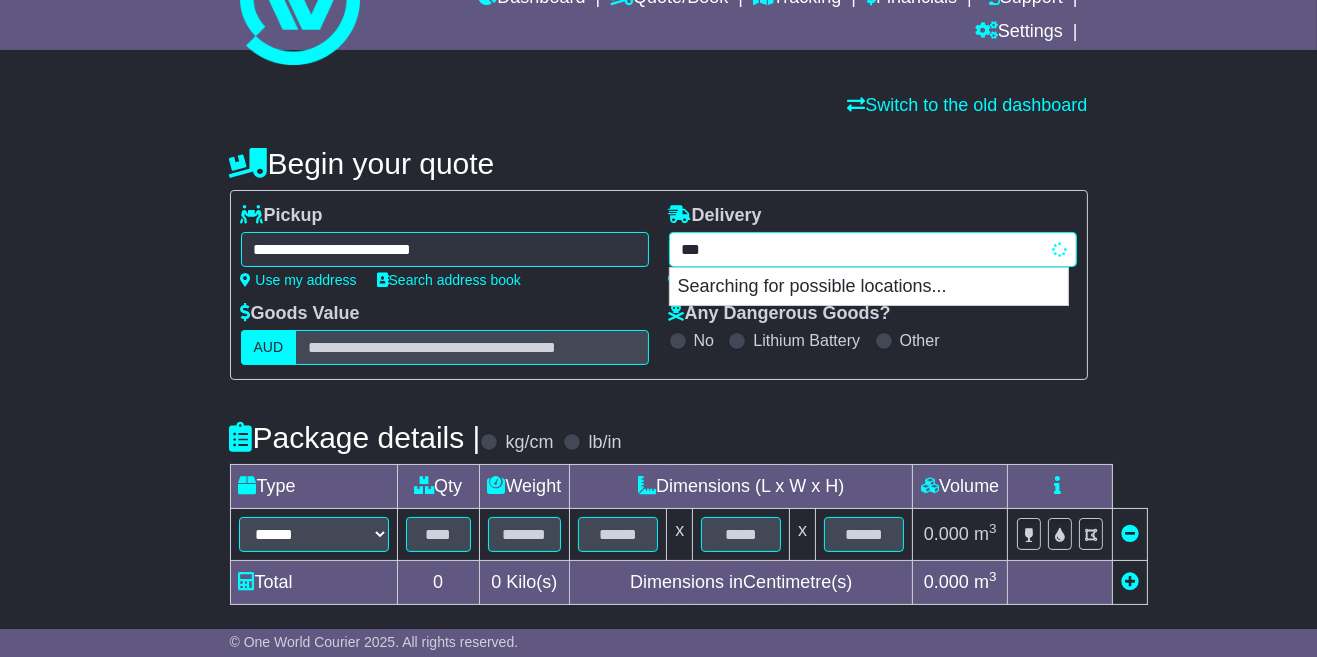 type on "****" 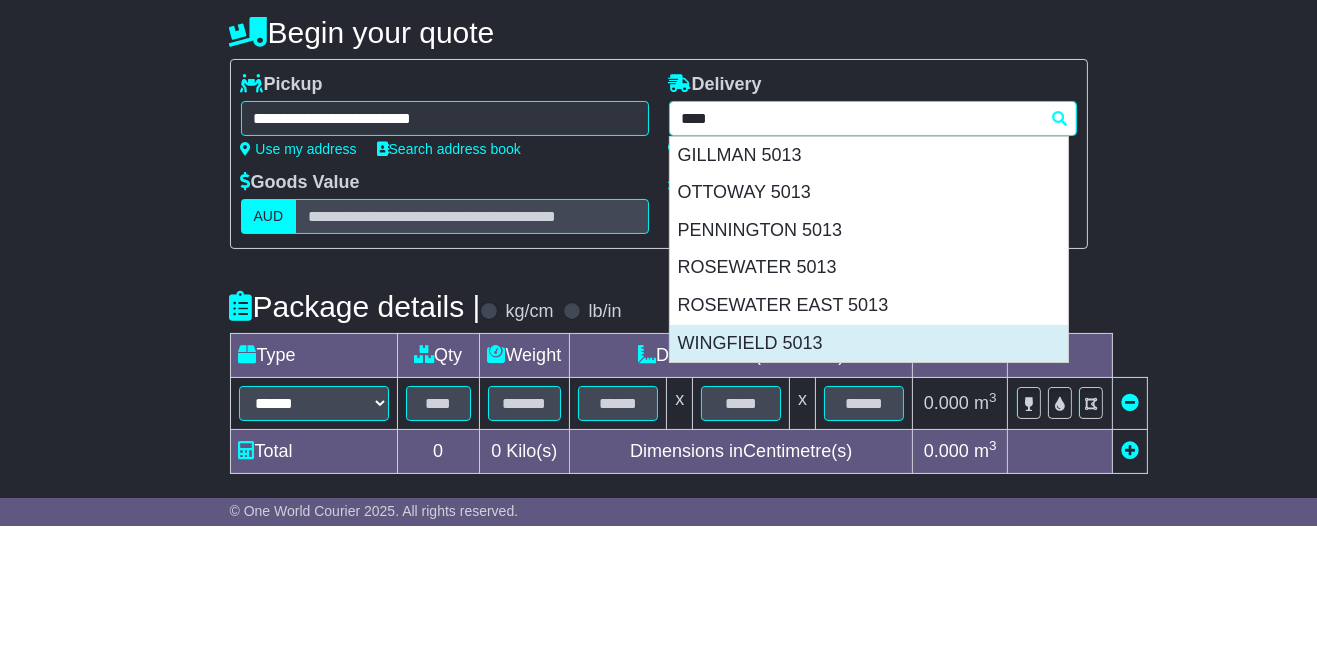 click on "WINGFIELD 5013" at bounding box center [869, 475] 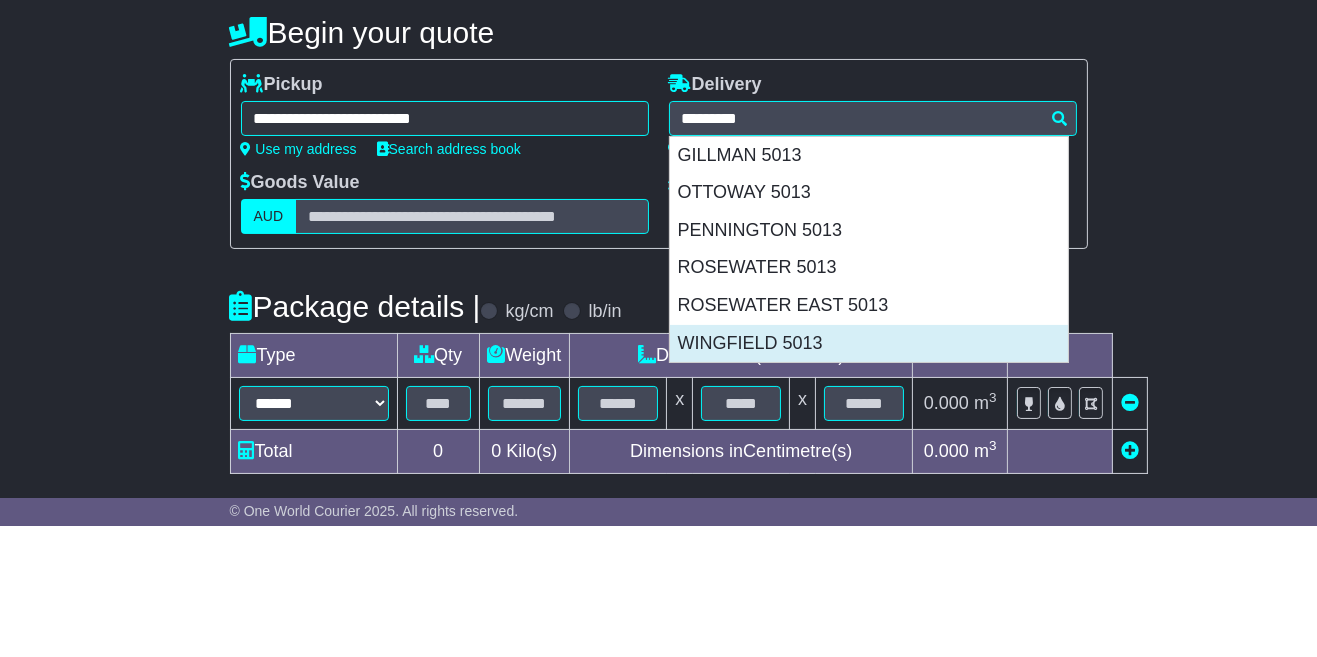 type on "**********" 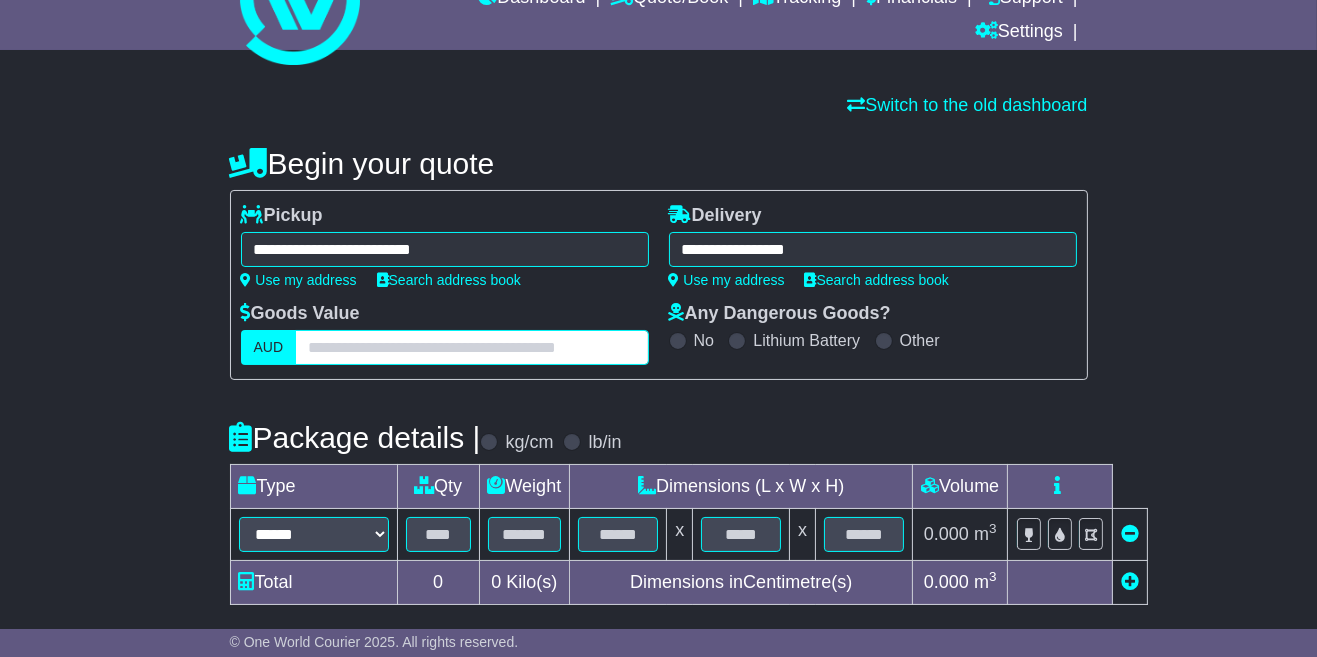click at bounding box center [471, 347] 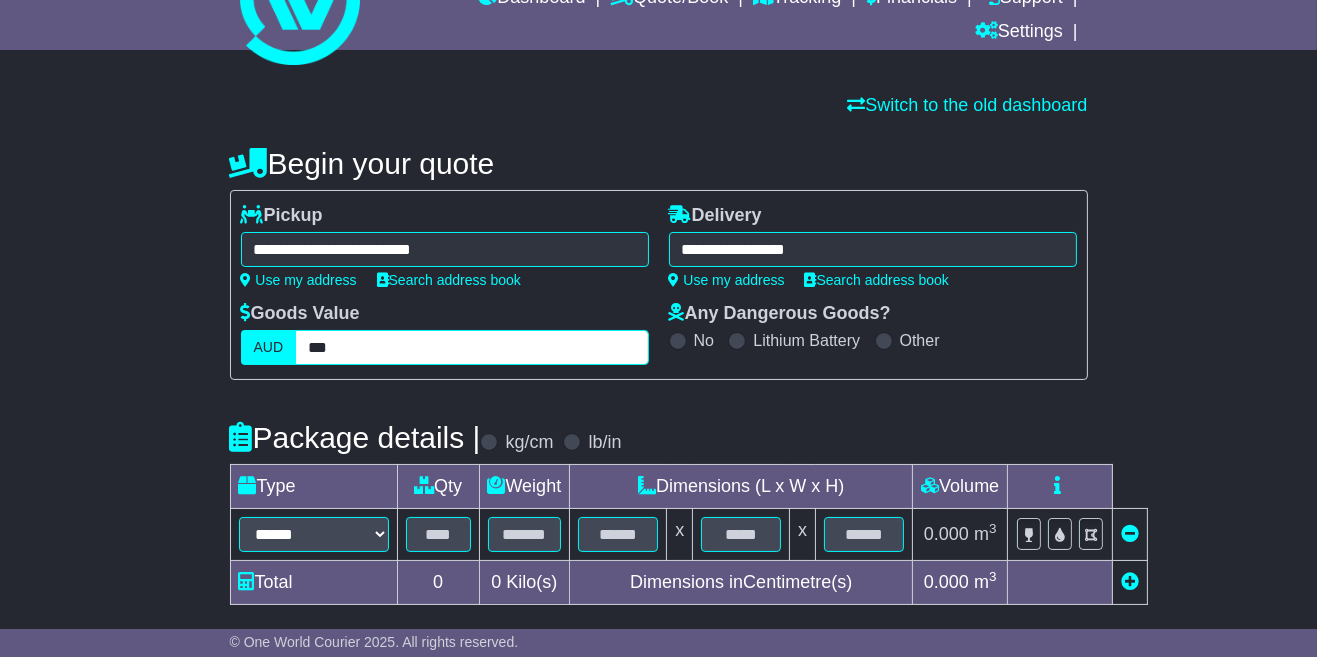type on "***" 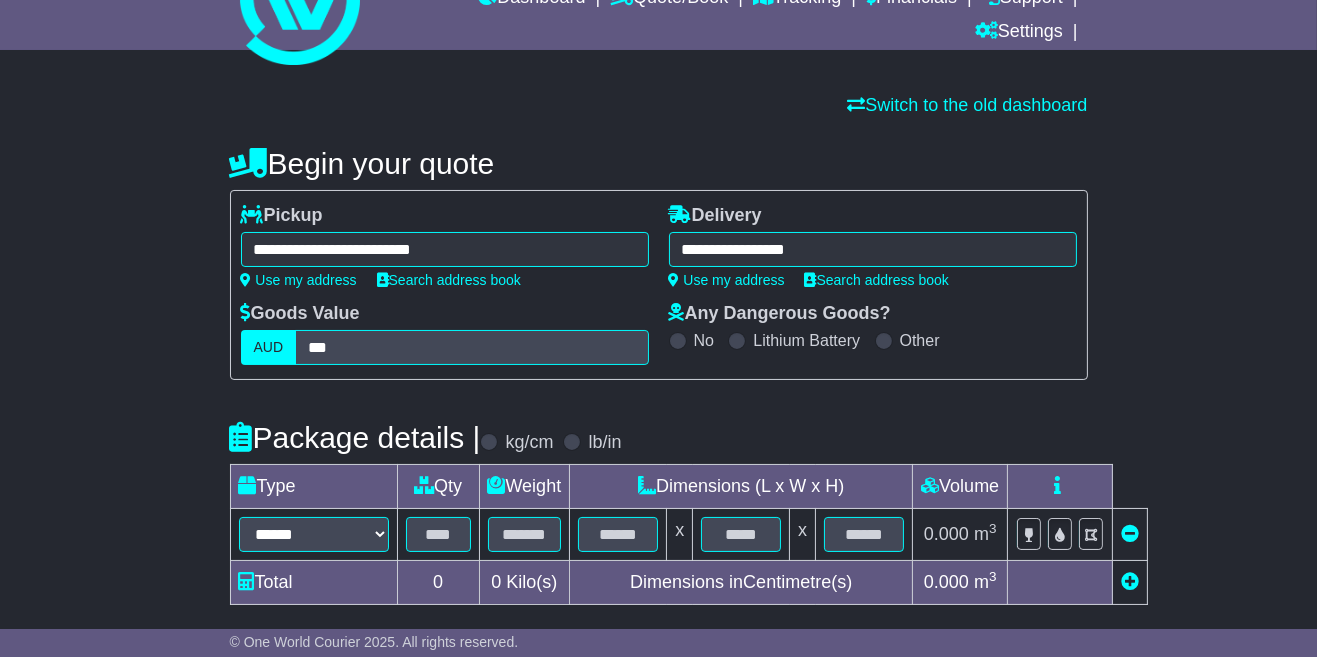 click on "**********" at bounding box center [658, 540] 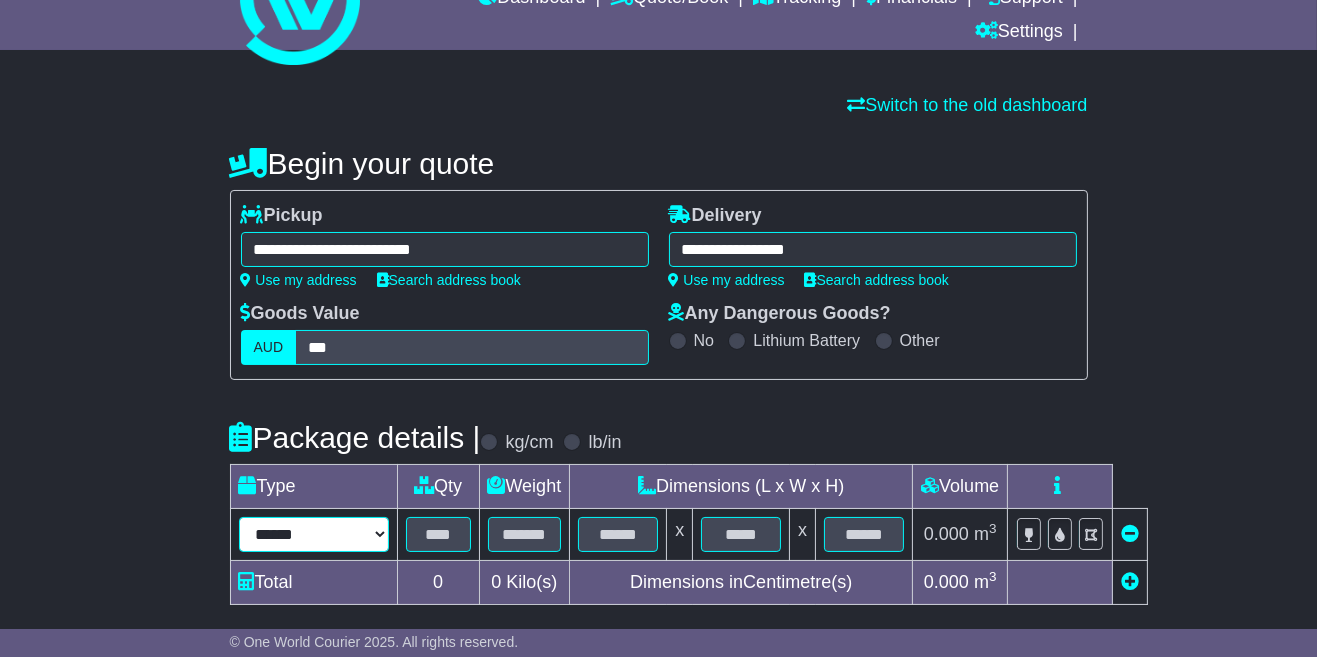 click on "****** ****** *** ******** ***** **** **** ****** *** *******" at bounding box center (314, 534) 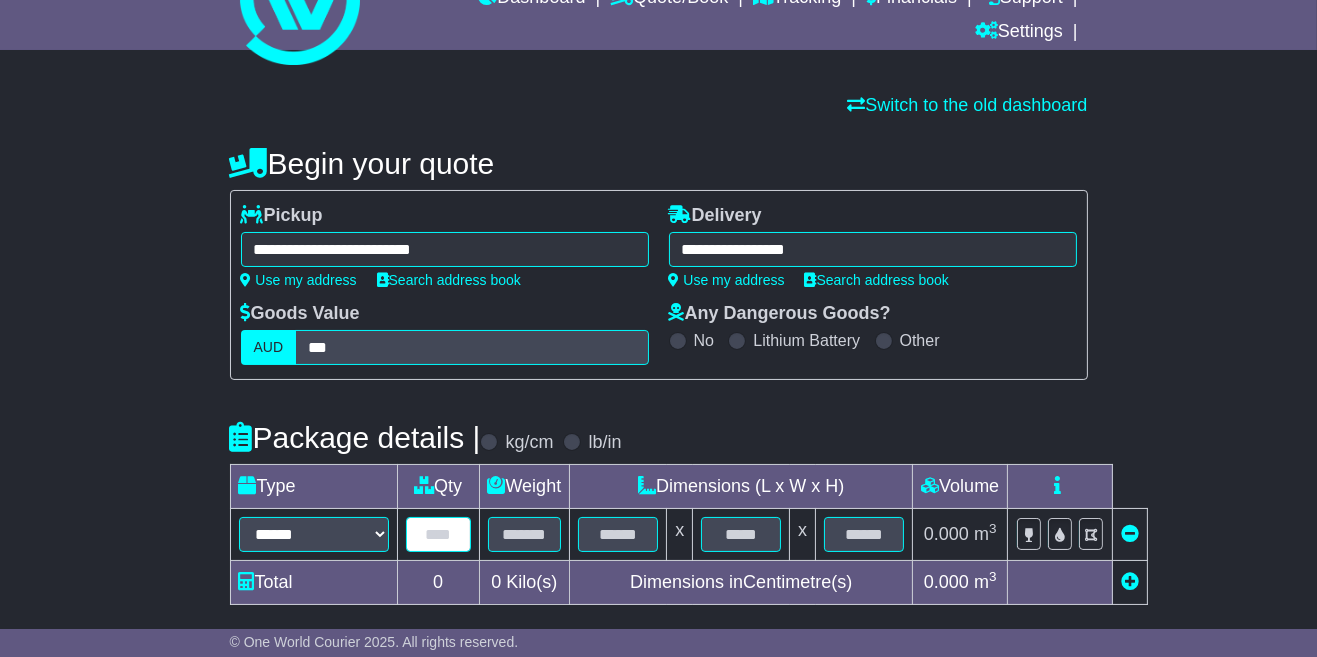 click at bounding box center [438, 534] 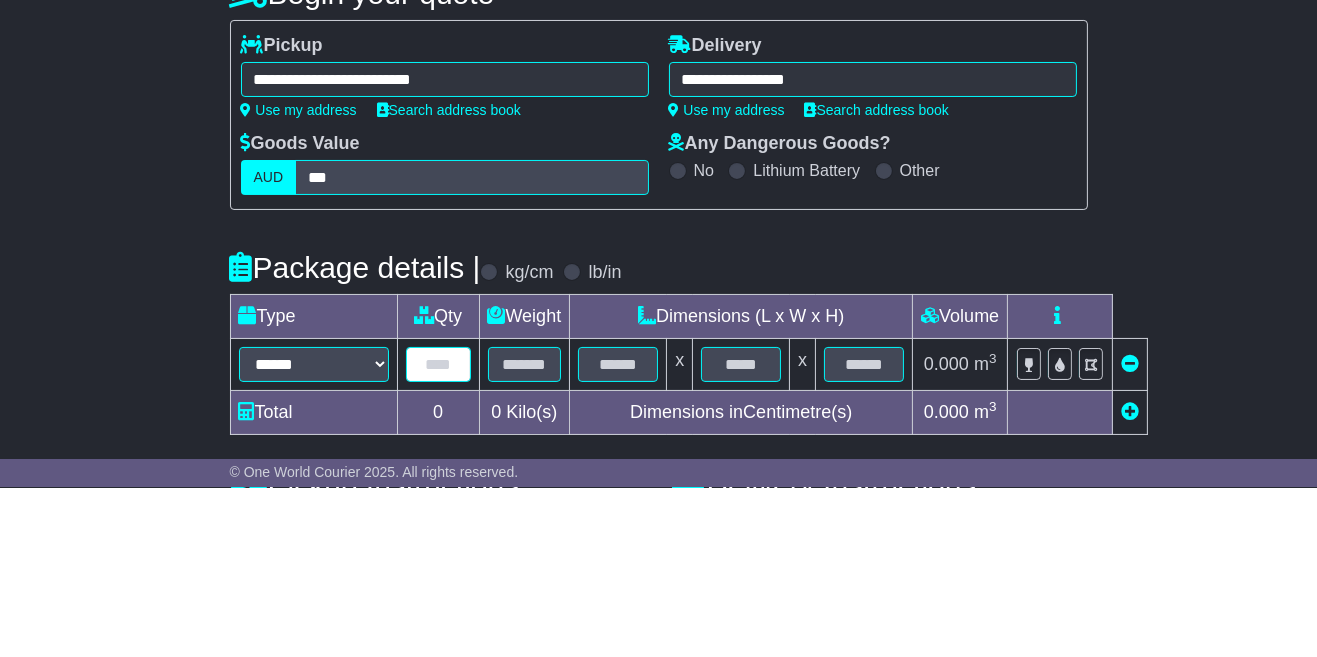 scroll, scrollTop: 98, scrollLeft: 0, axis: vertical 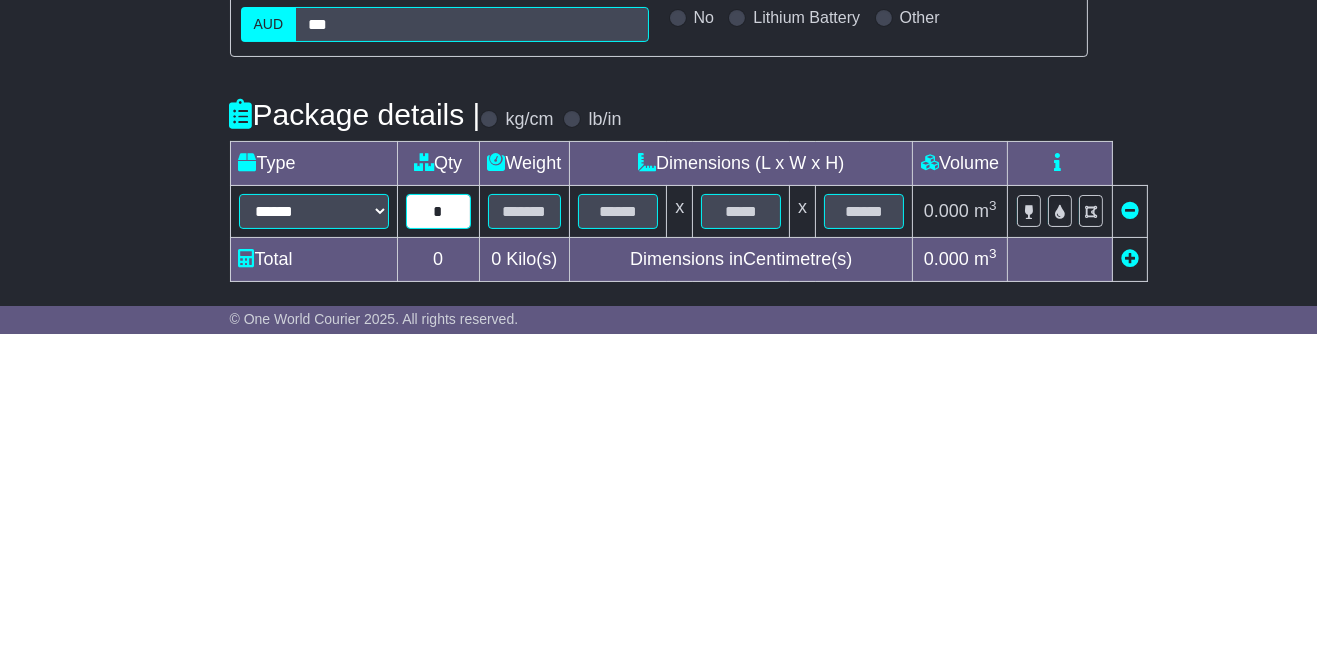 type on "*" 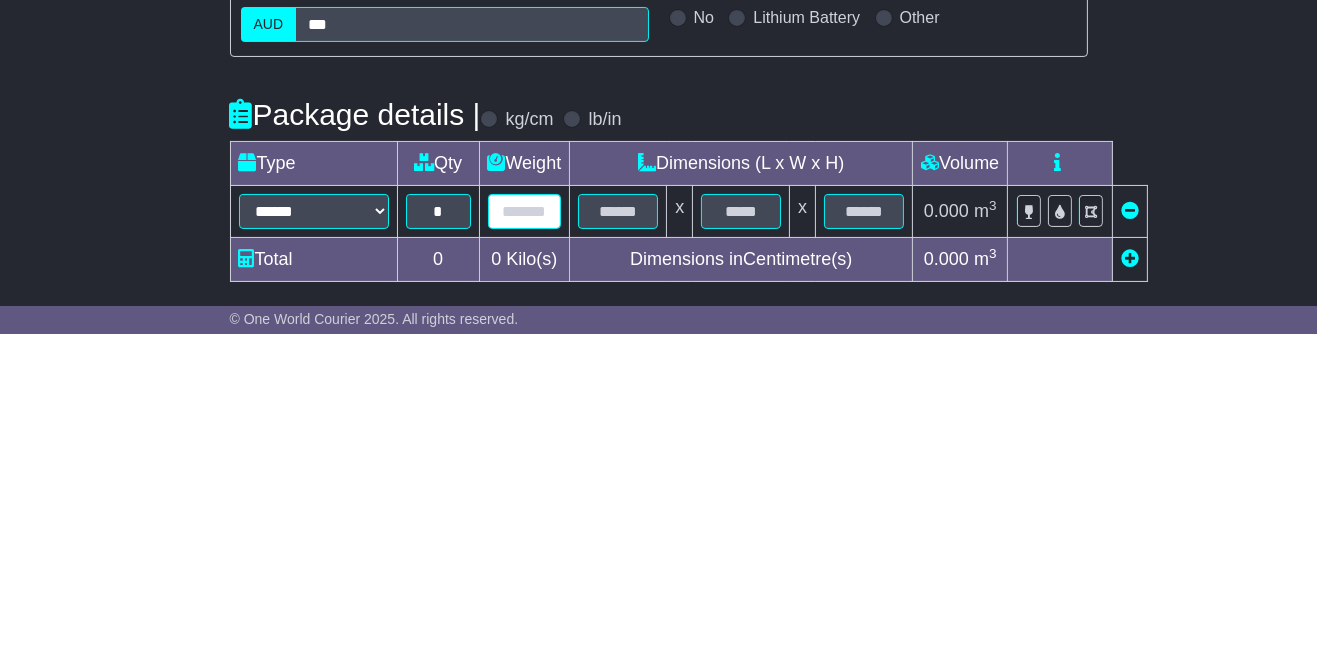 click at bounding box center (525, 534) 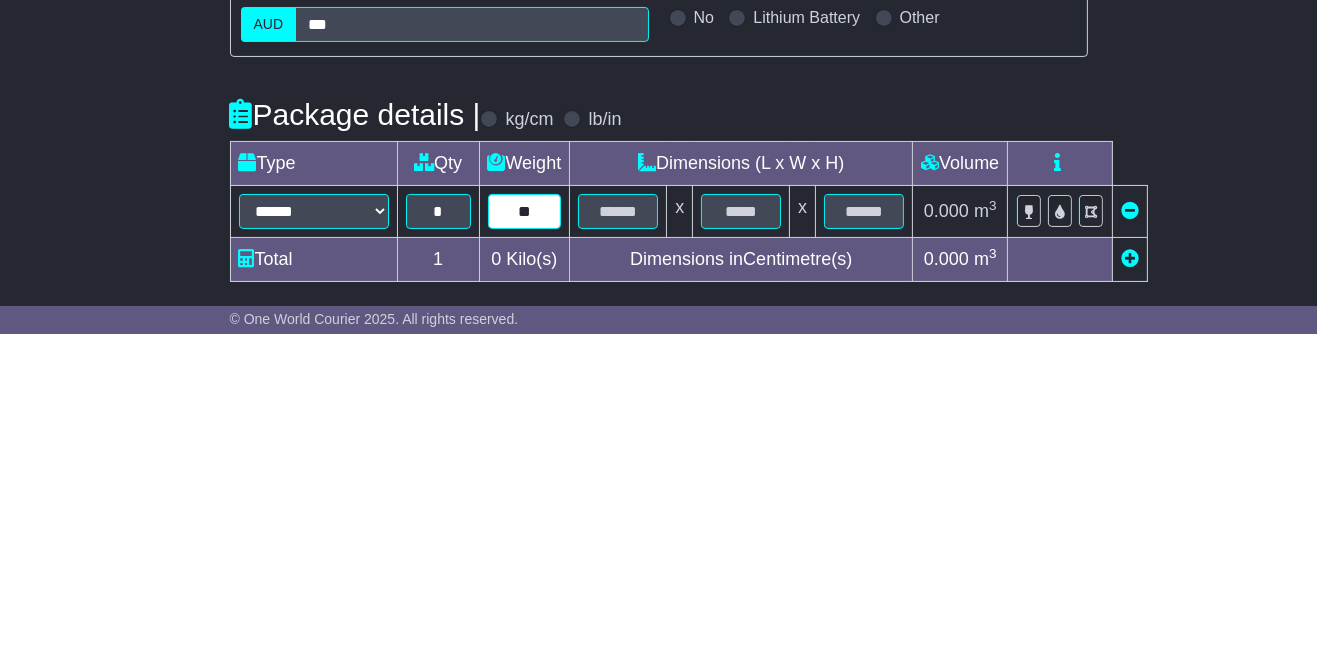 type on "**" 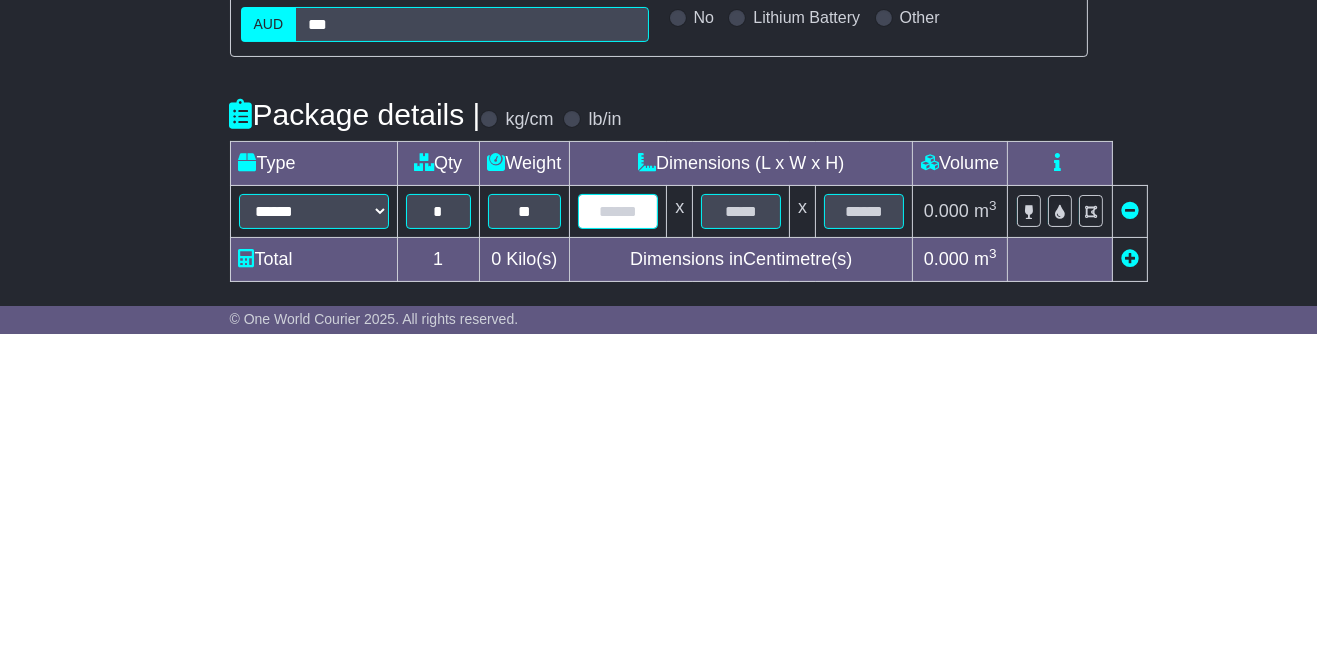 click at bounding box center (618, 534) 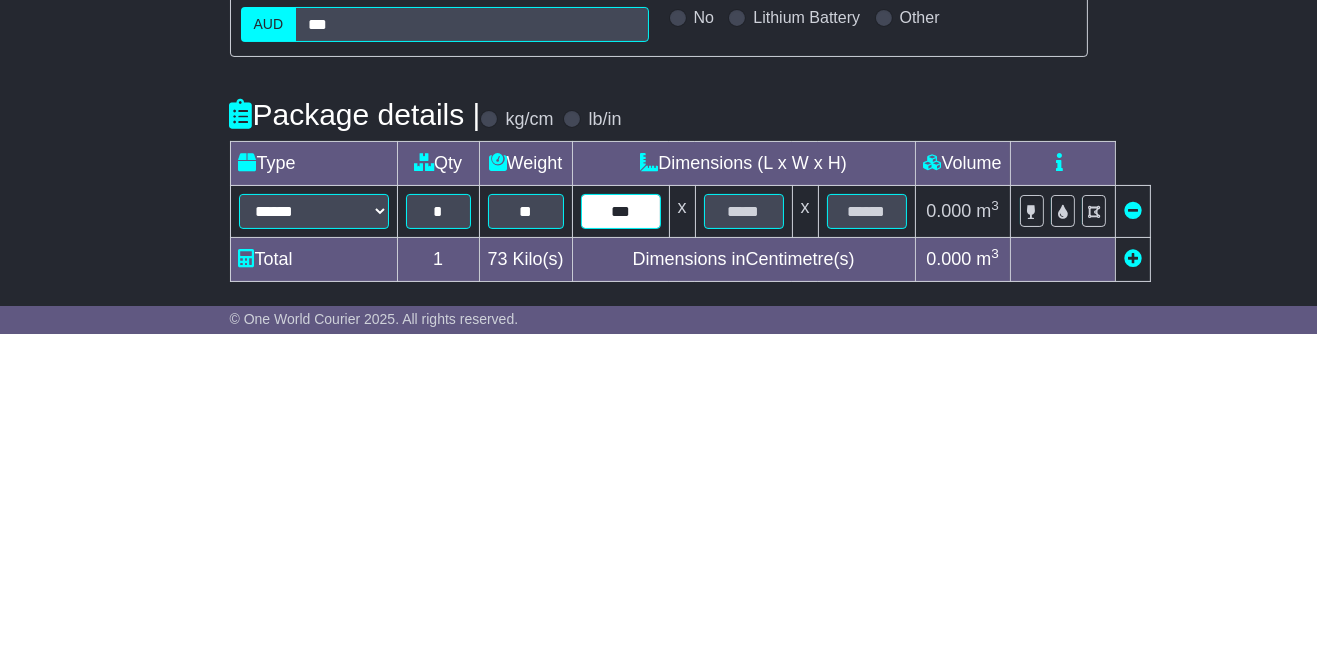 type on "***" 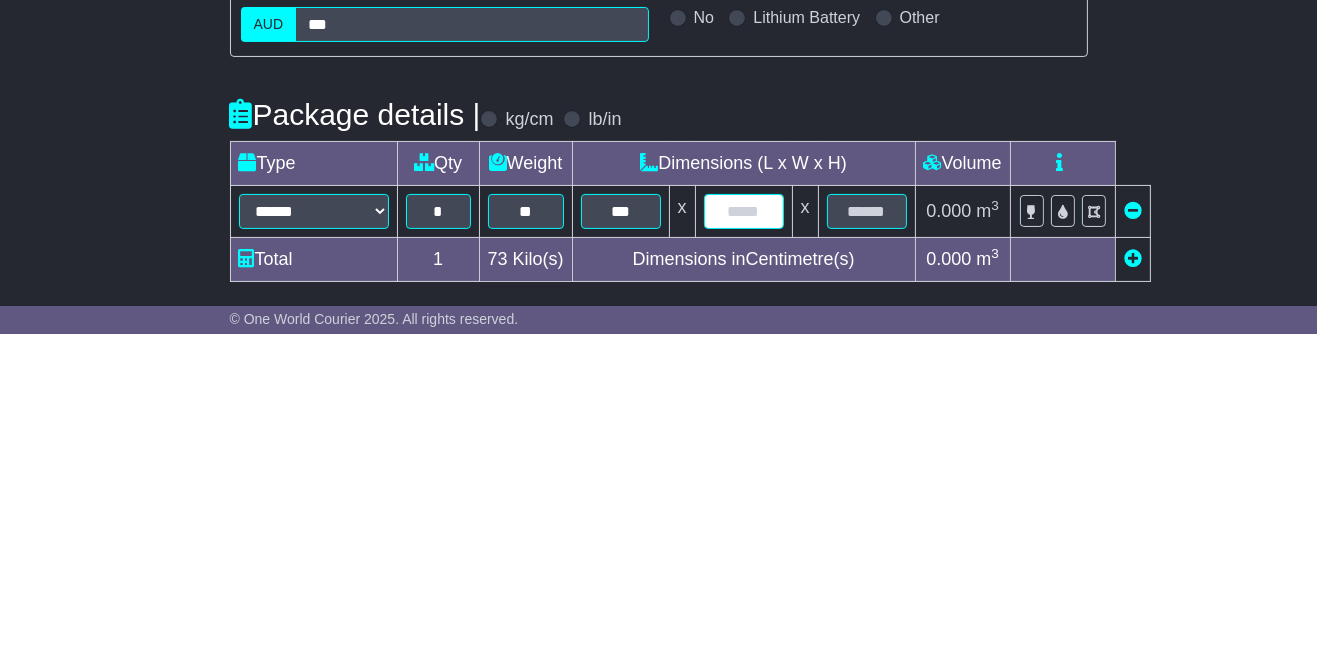 click at bounding box center [744, 534] 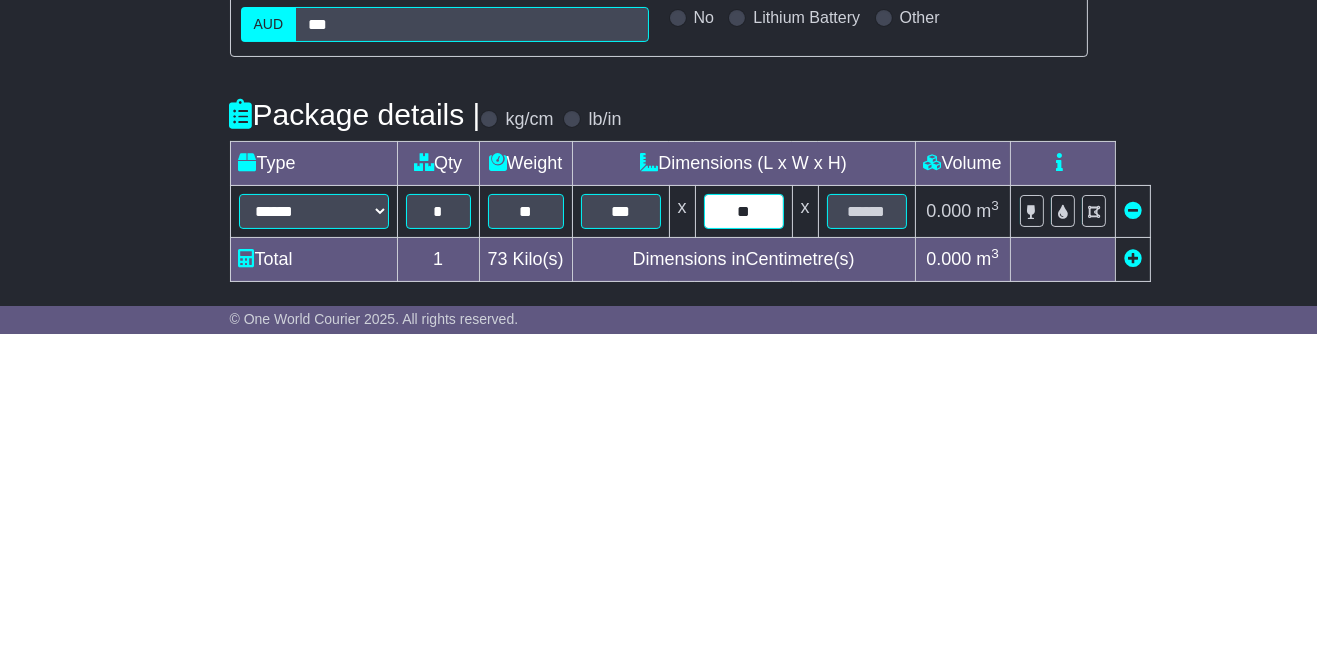 type on "**" 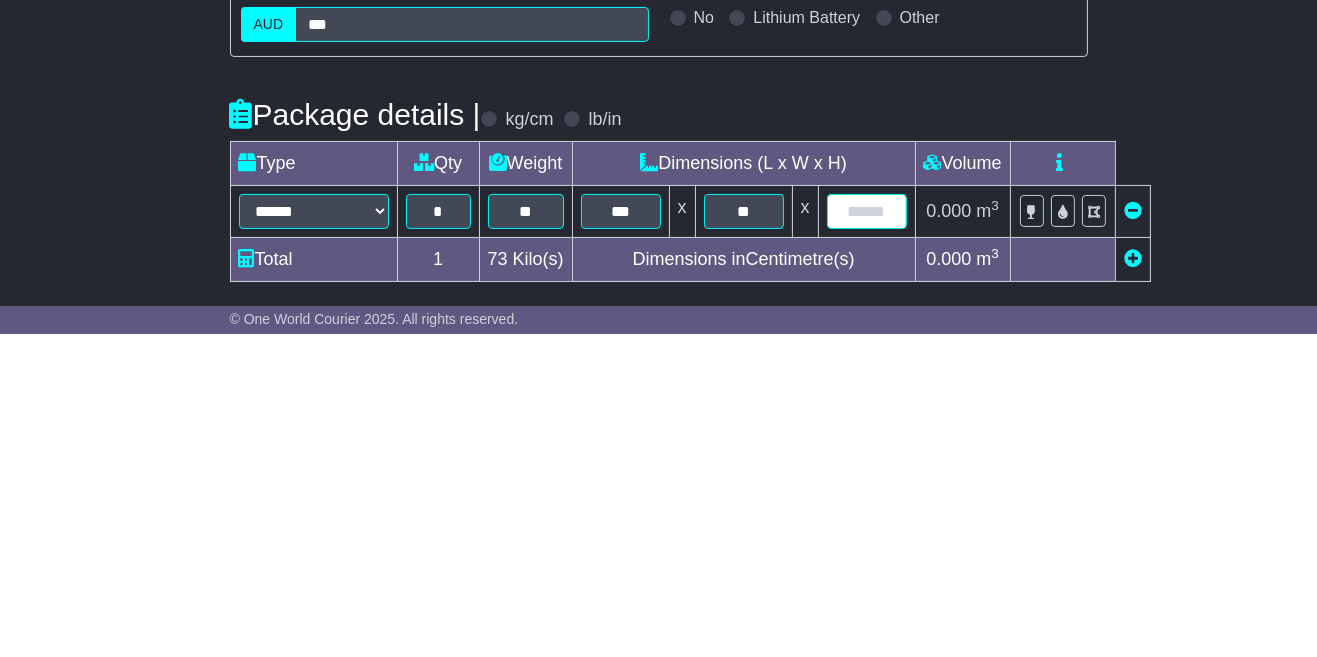 click at bounding box center (867, 534) 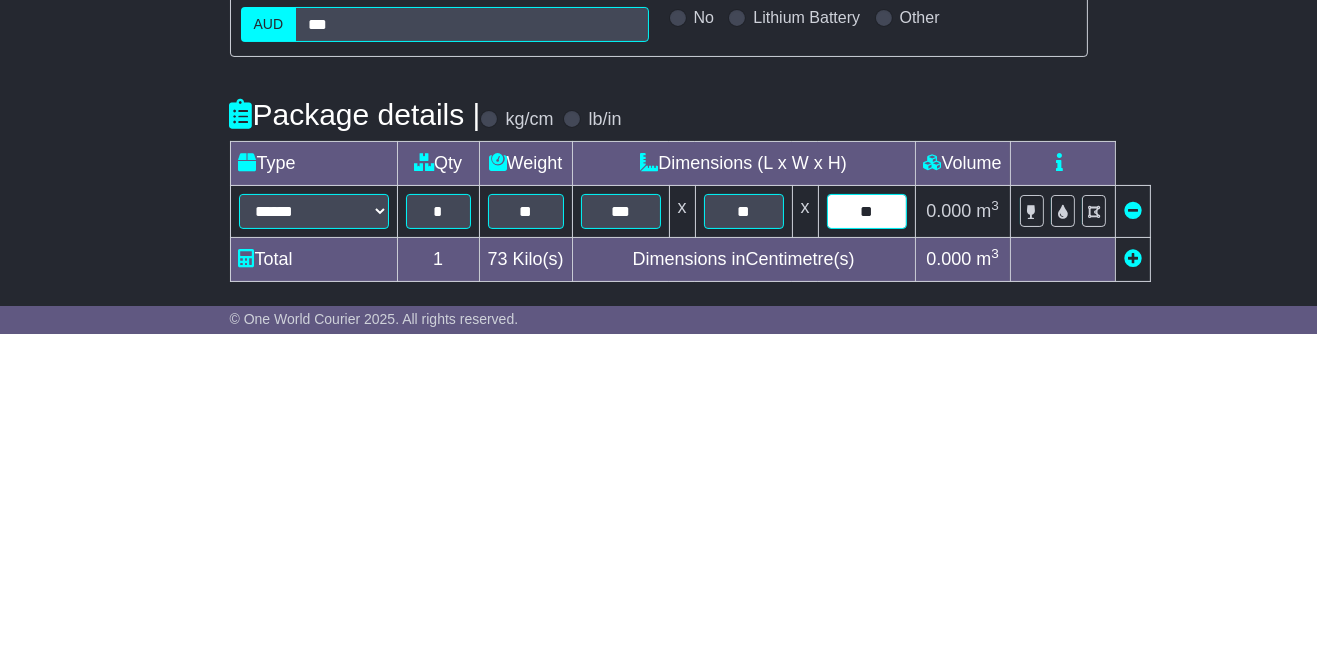 type on "**" 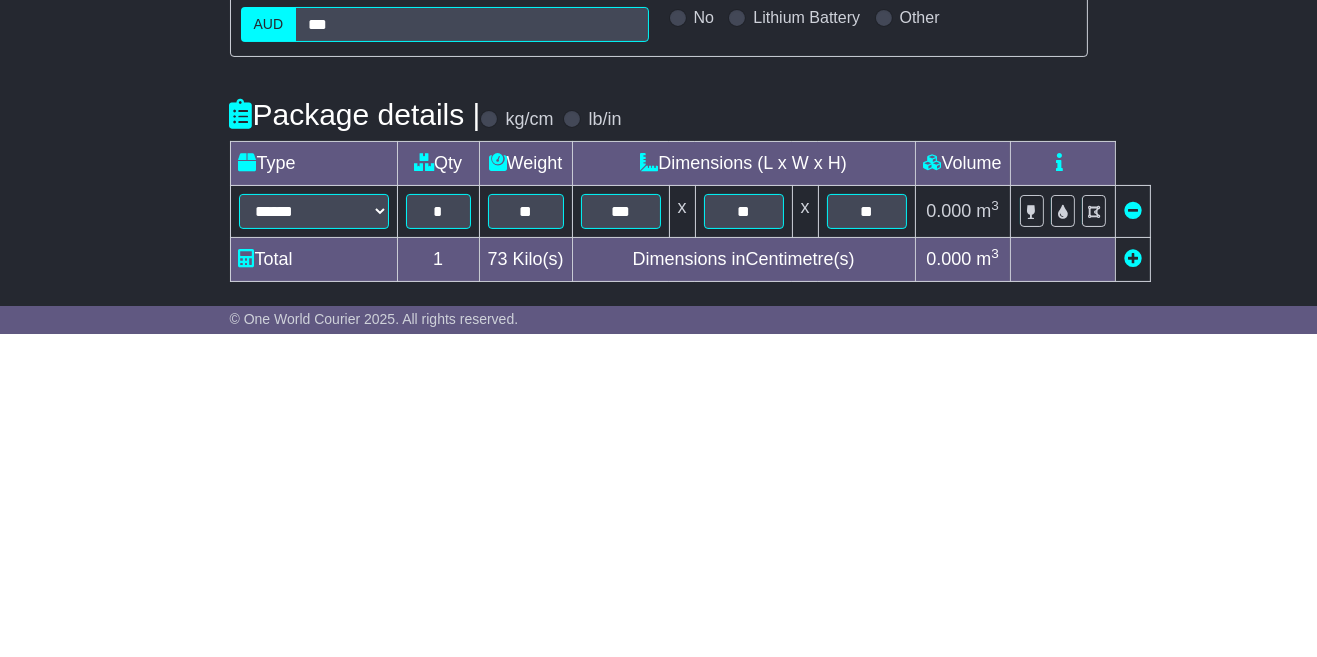 click on "**********" at bounding box center [658, 737] 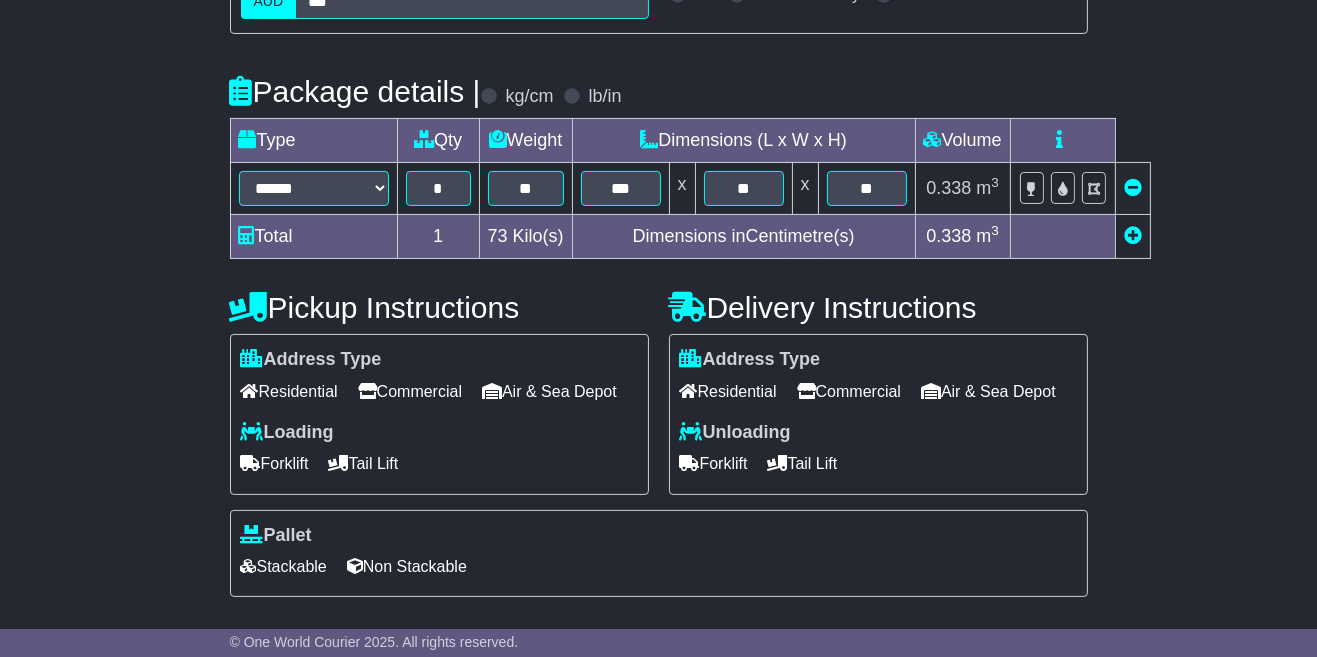 scroll, scrollTop: 445, scrollLeft: 0, axis: vertical 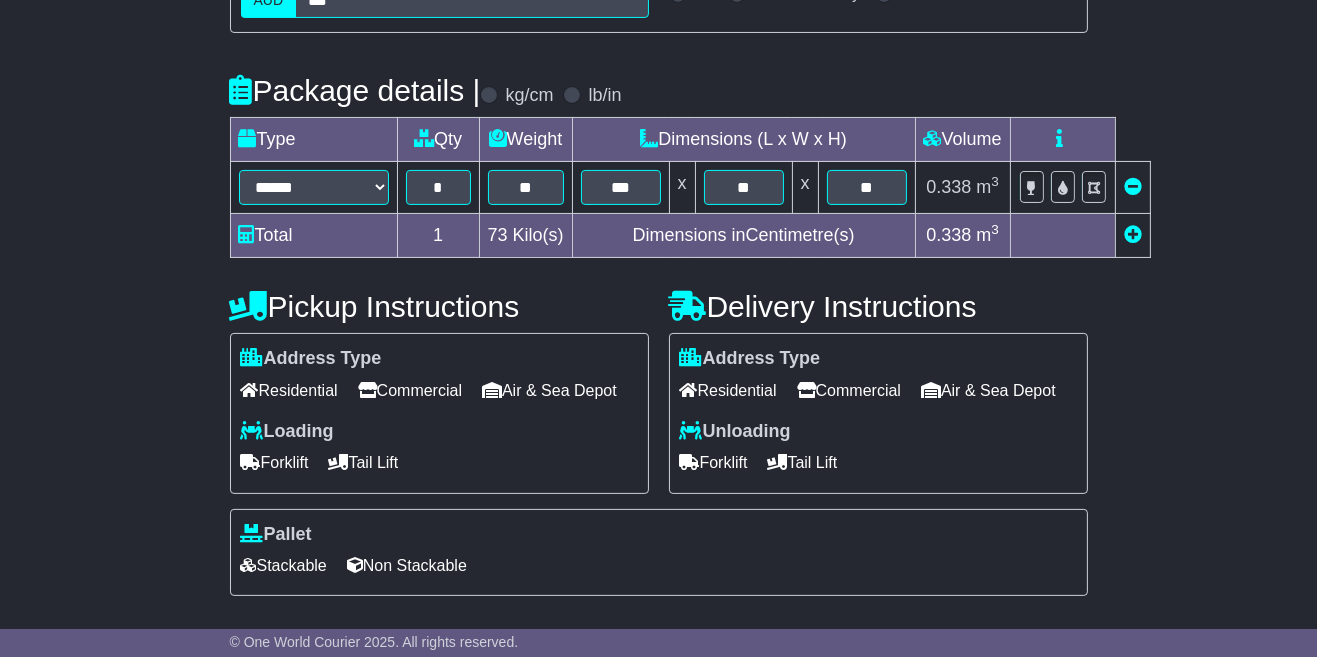 click on "Air & Sea Depot" at bounding box center (549, 390) 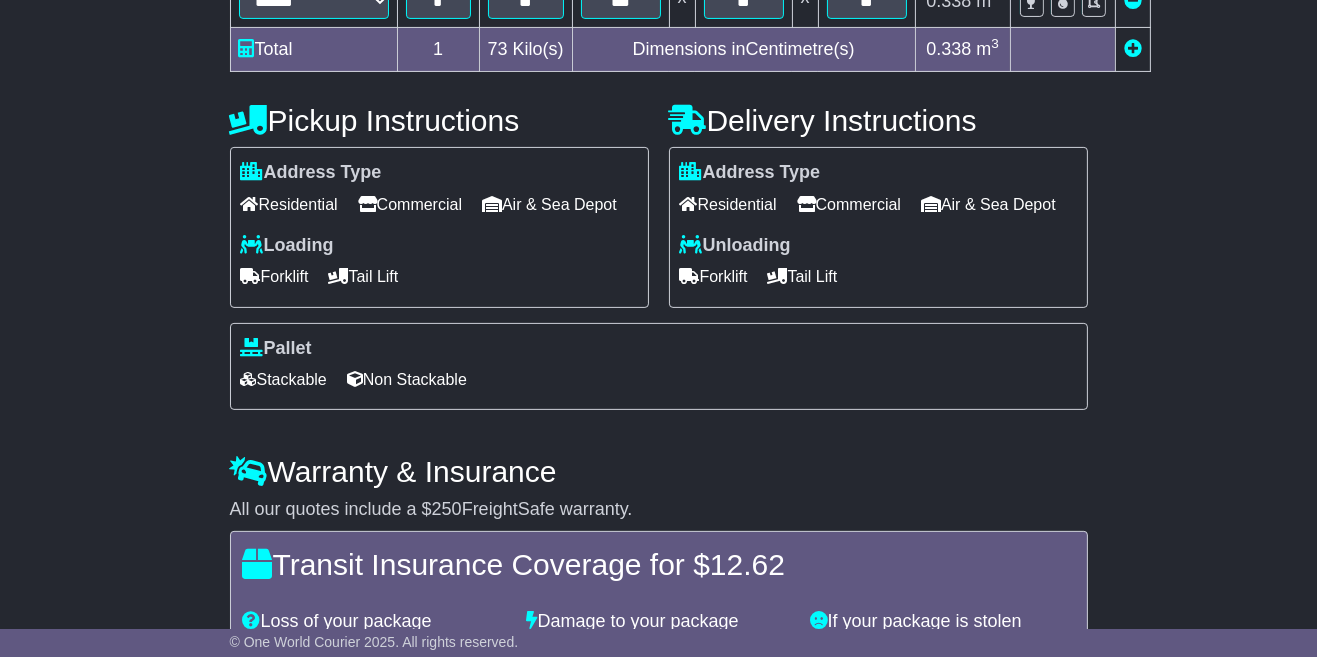 scroll, scrollTop: 637, scrollLeft: 0, axis: vertical 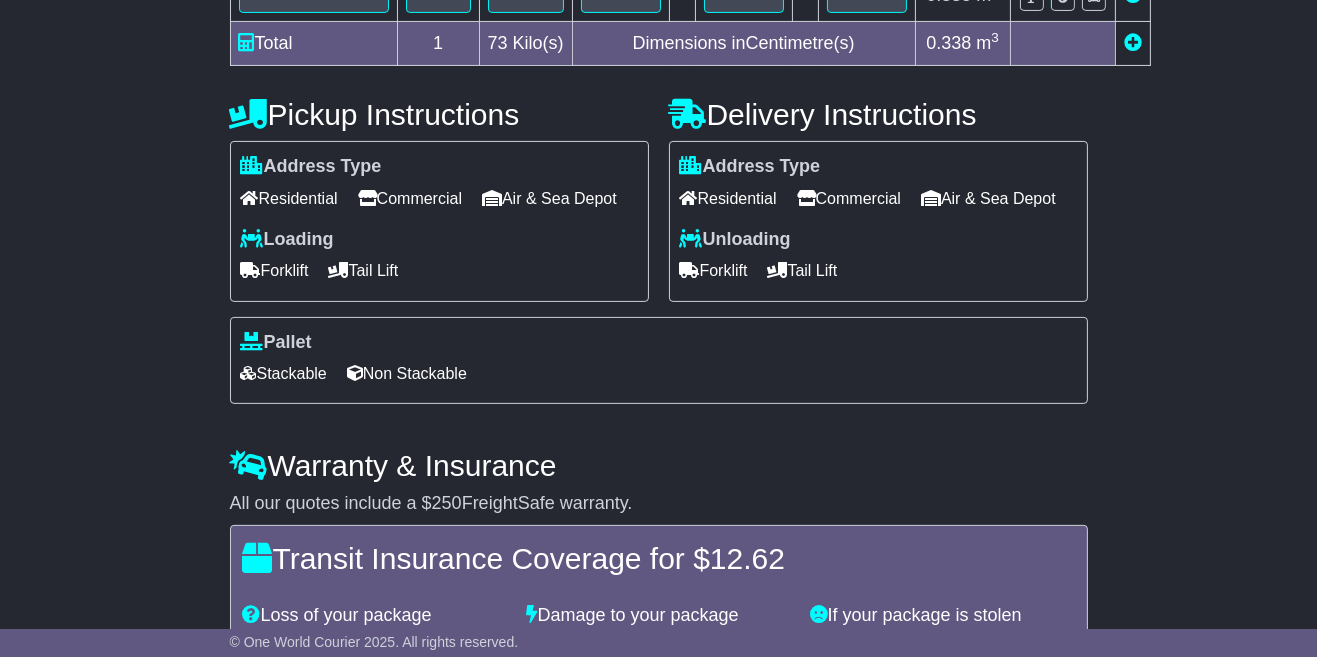 click at bounding box center (778, 270) 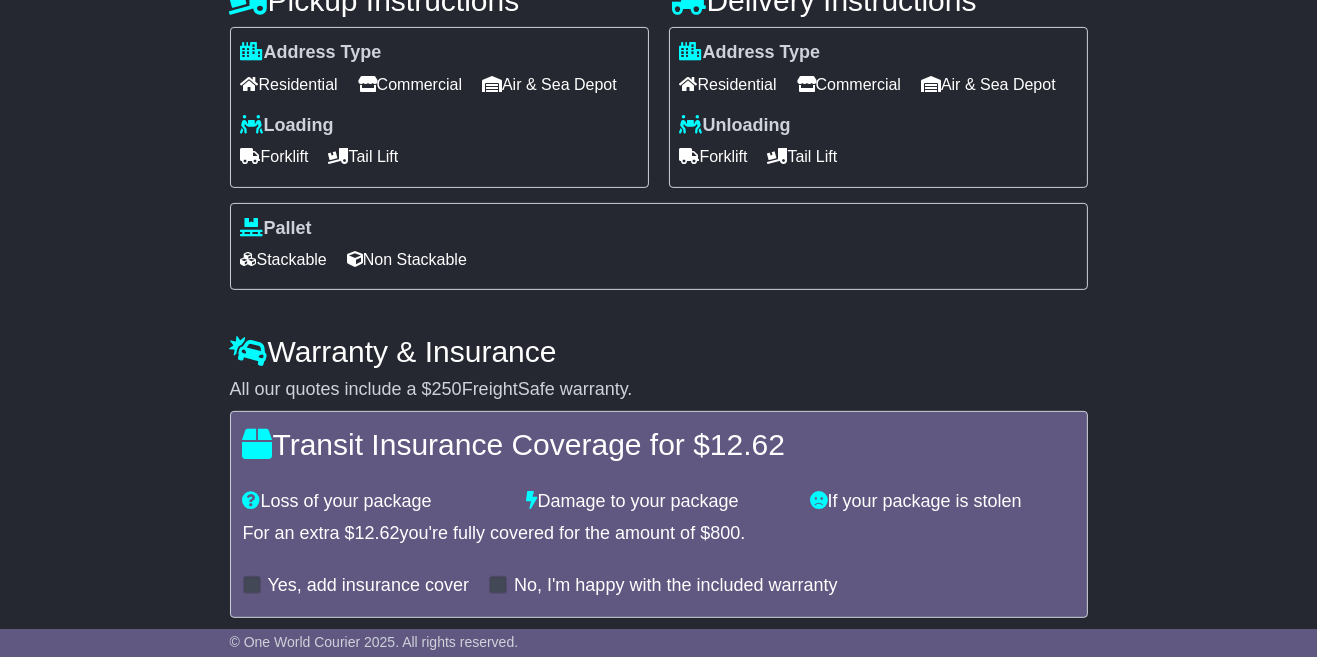 scroll, scrollTop: 760, scrollLeft: 0, axis: vertical 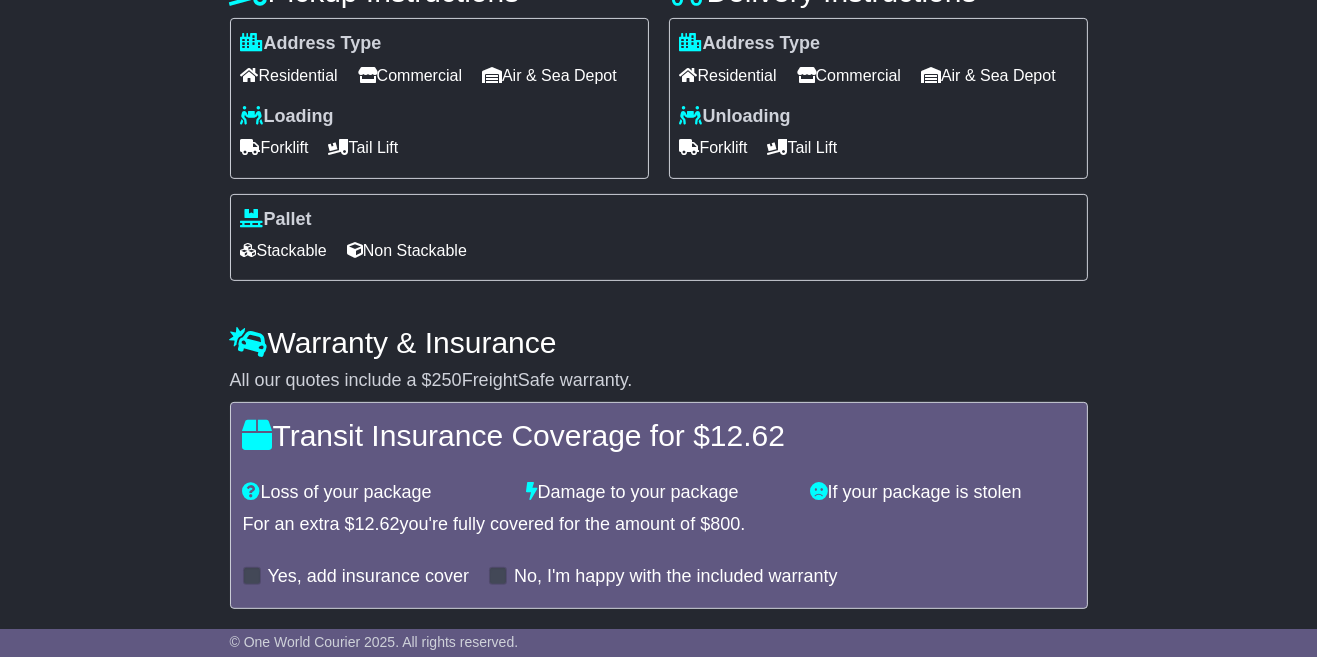 click on "Stackable" at bounding box center [284, 250] 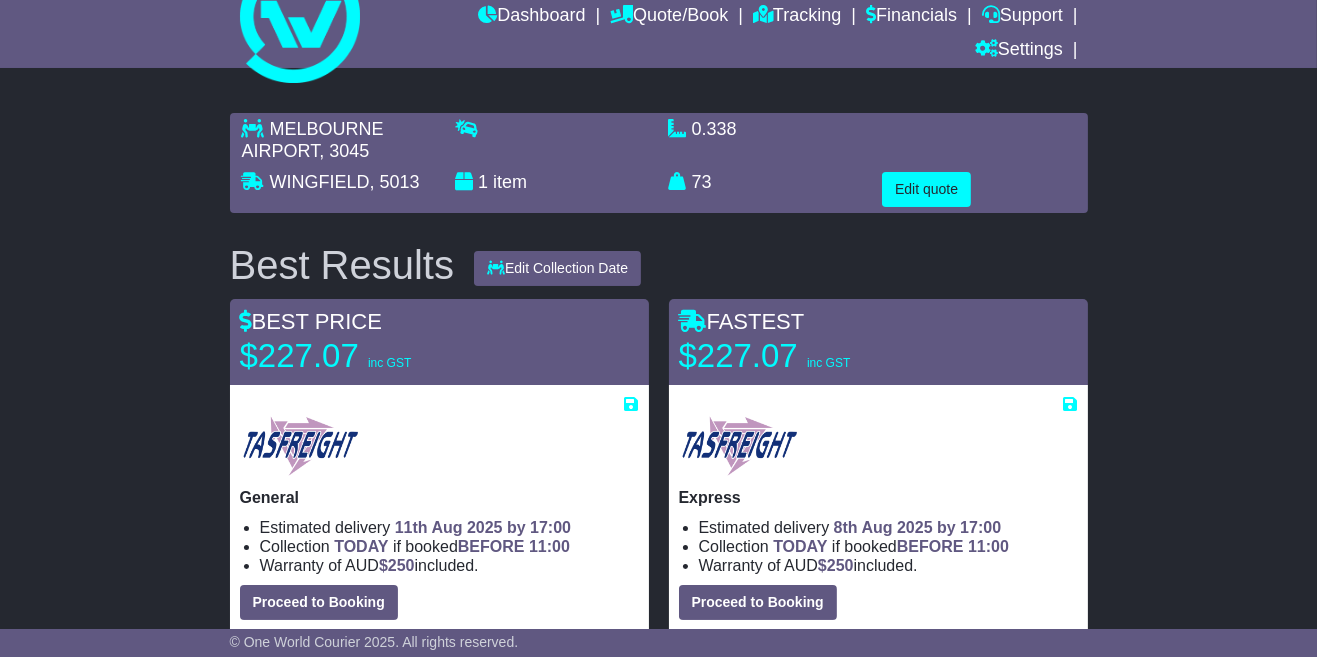 scroll, scrollTop: 46, scrollLeft: 0, axis: vertical 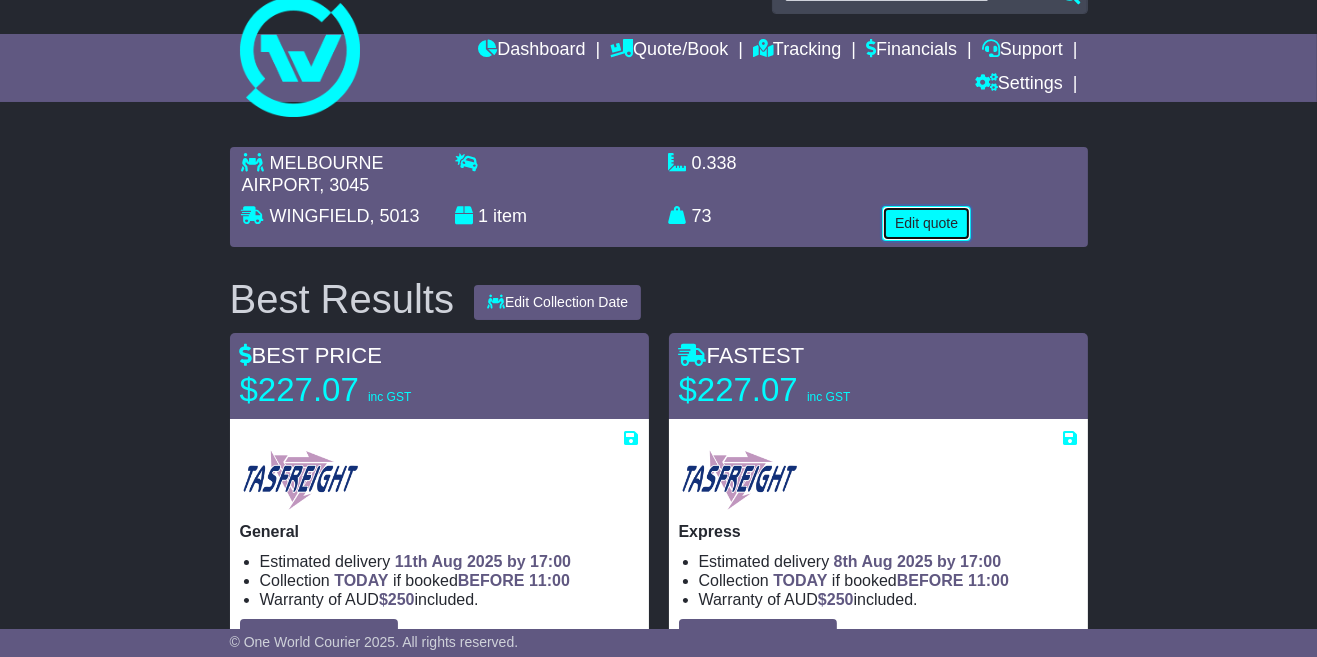 click on "Edit quote" at bounding box center (926, 223) 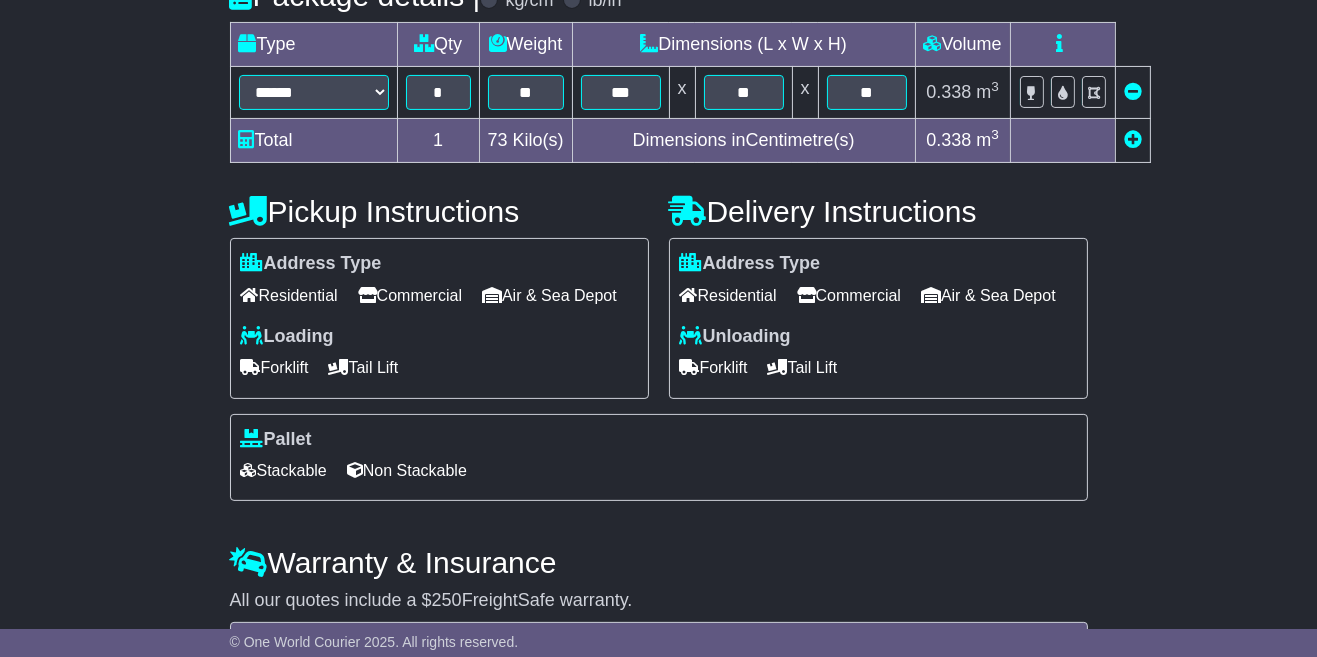 scroll, scrollTop: 509, scrollLeft: 0, axis: vertical 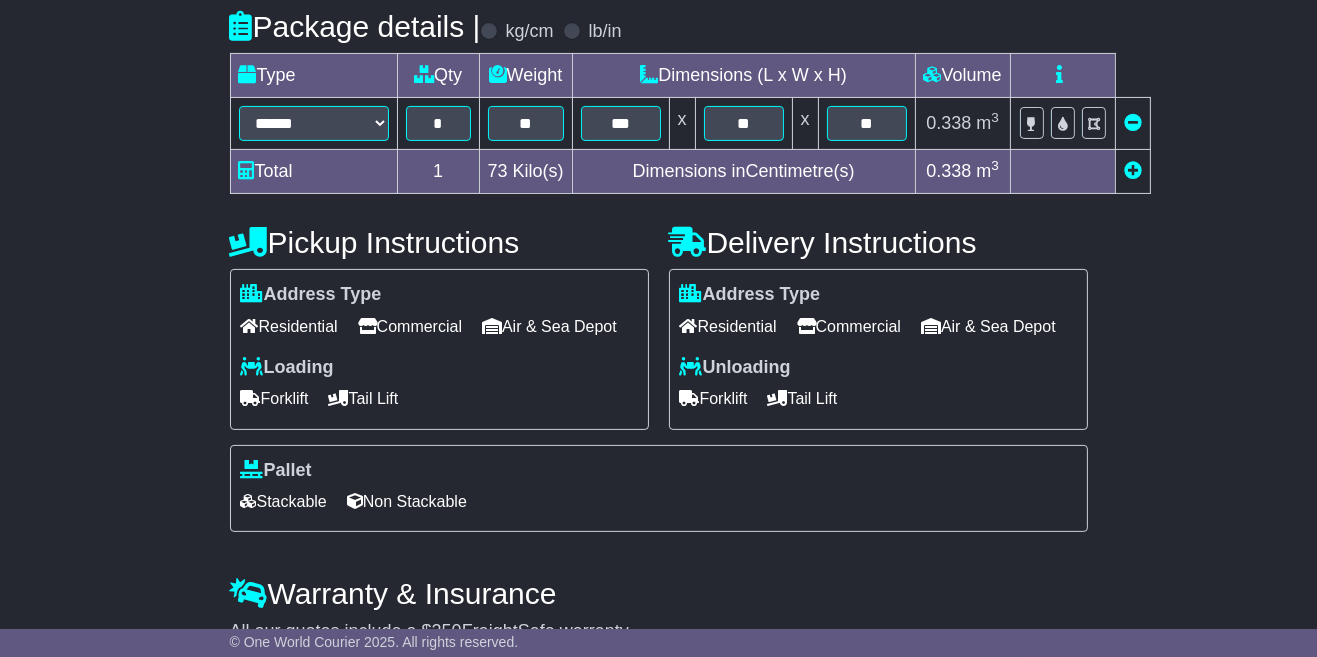 click on "Residential" at bounding box center [289, 326] 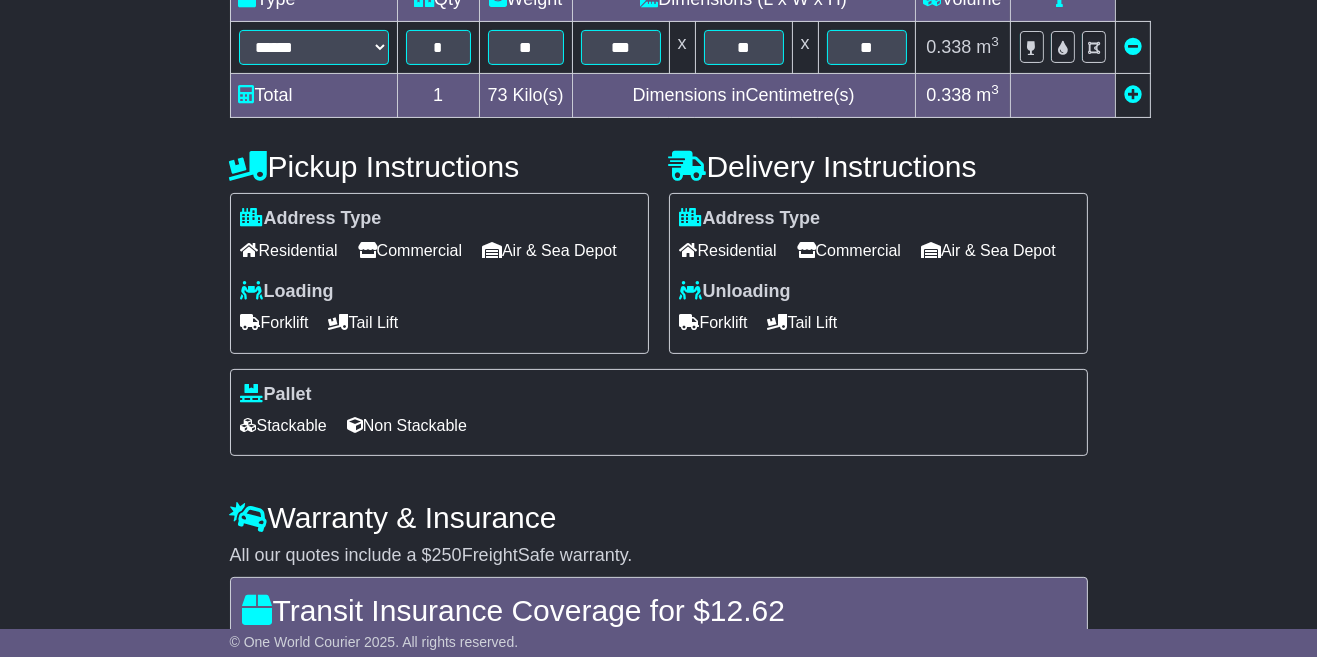 scroll, scrollTop: 761, scrollLeft: 0, axis: vertical 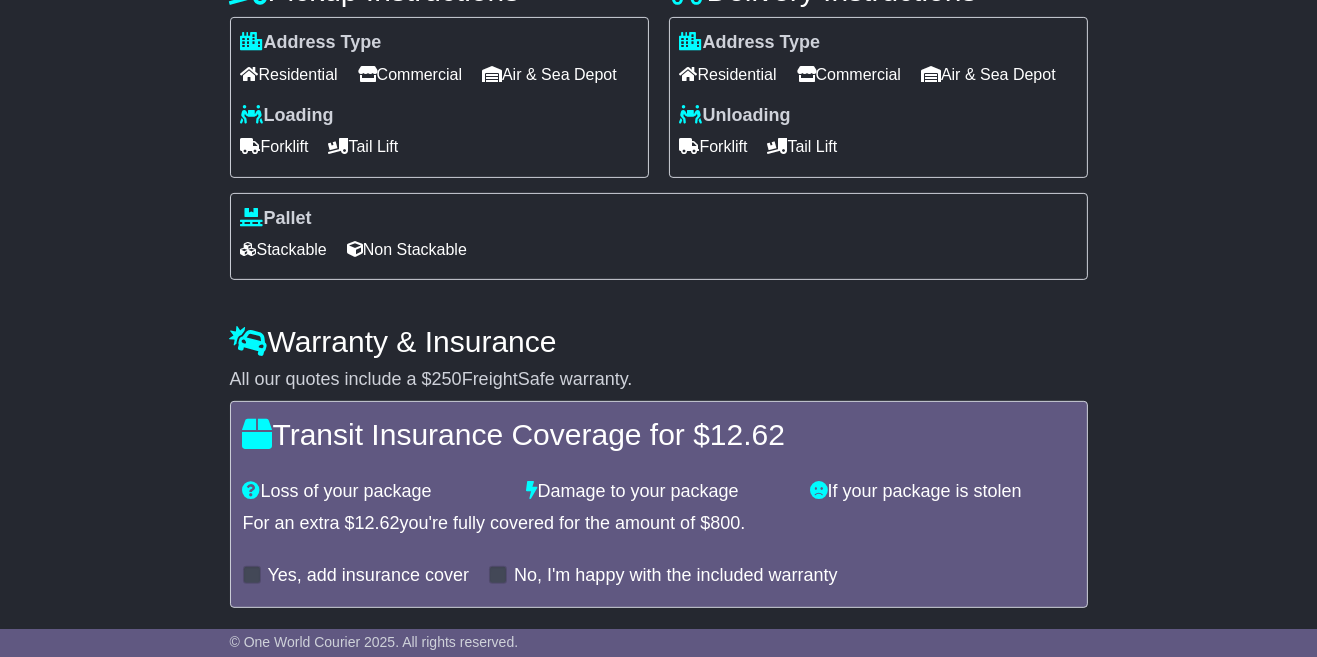 click on "Get Quotes" at bounding box center [279, 655] 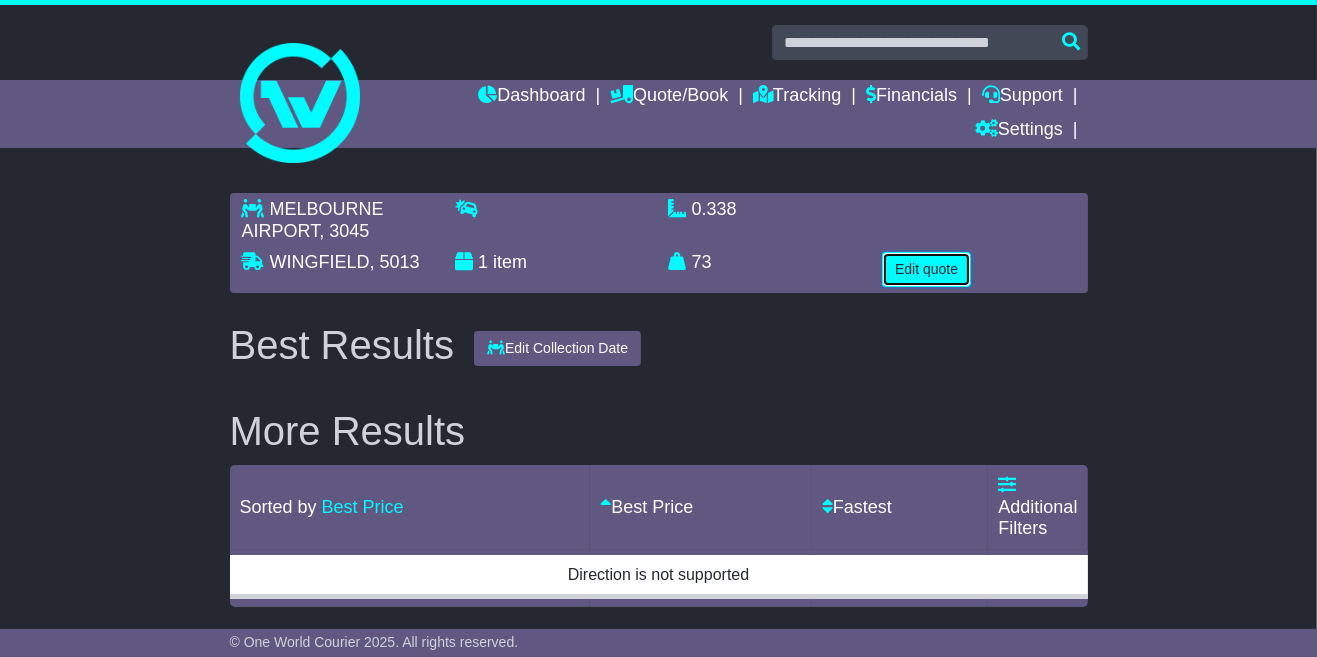 click on "Edit quote" at bounding box center (926, 269) 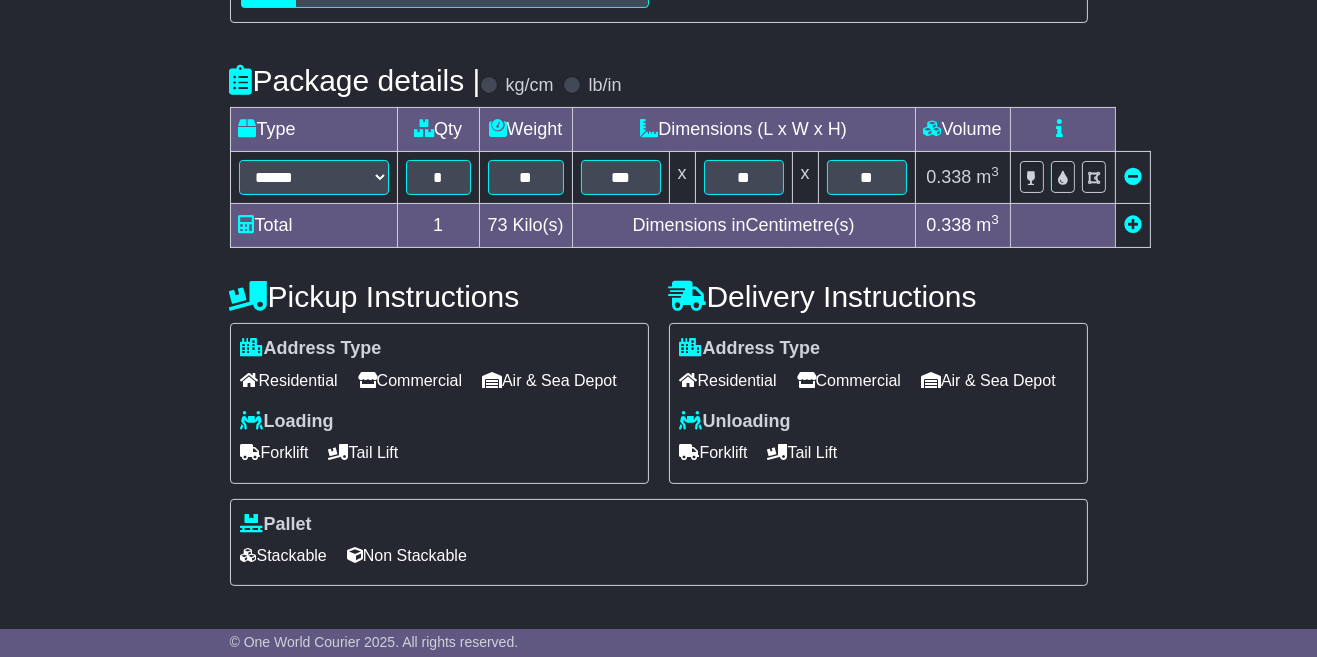 scroll, scrollTop: 469, scrollLeft: 0, axis: vertical 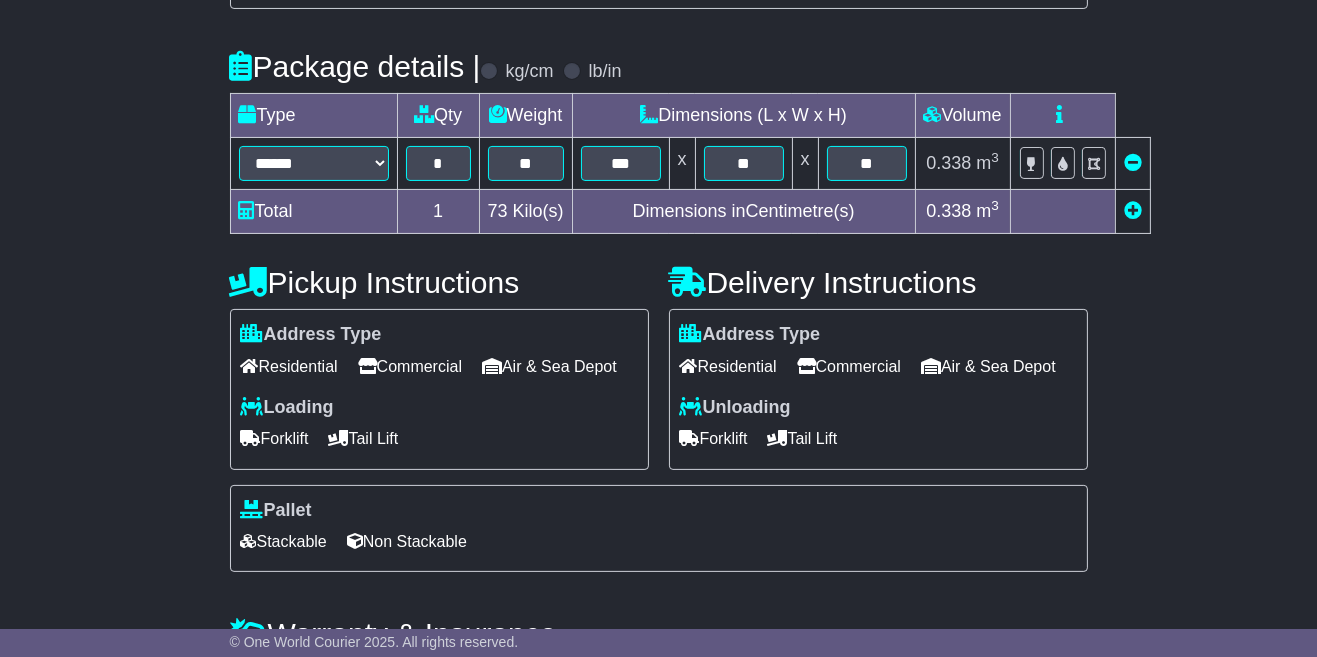 click on "Commercial" at bounding box center [410, 366] 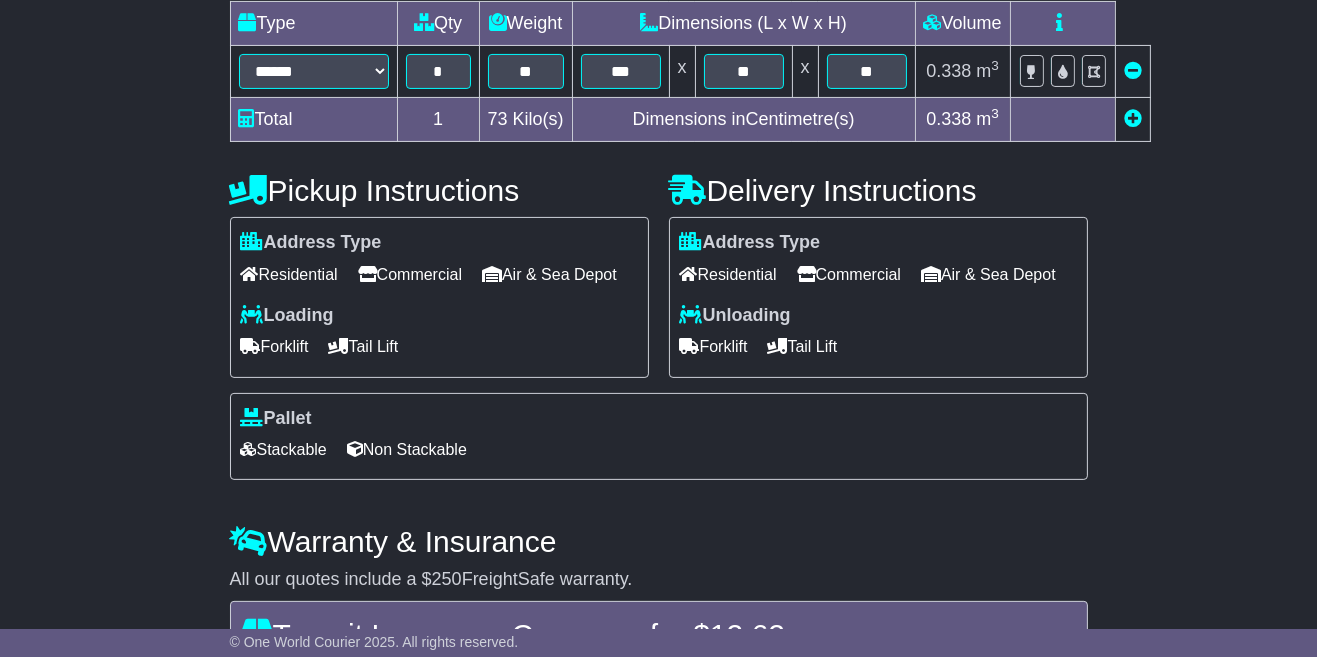 scroll, scrollTop: 761, scrollLeft: 0, axis: vertical 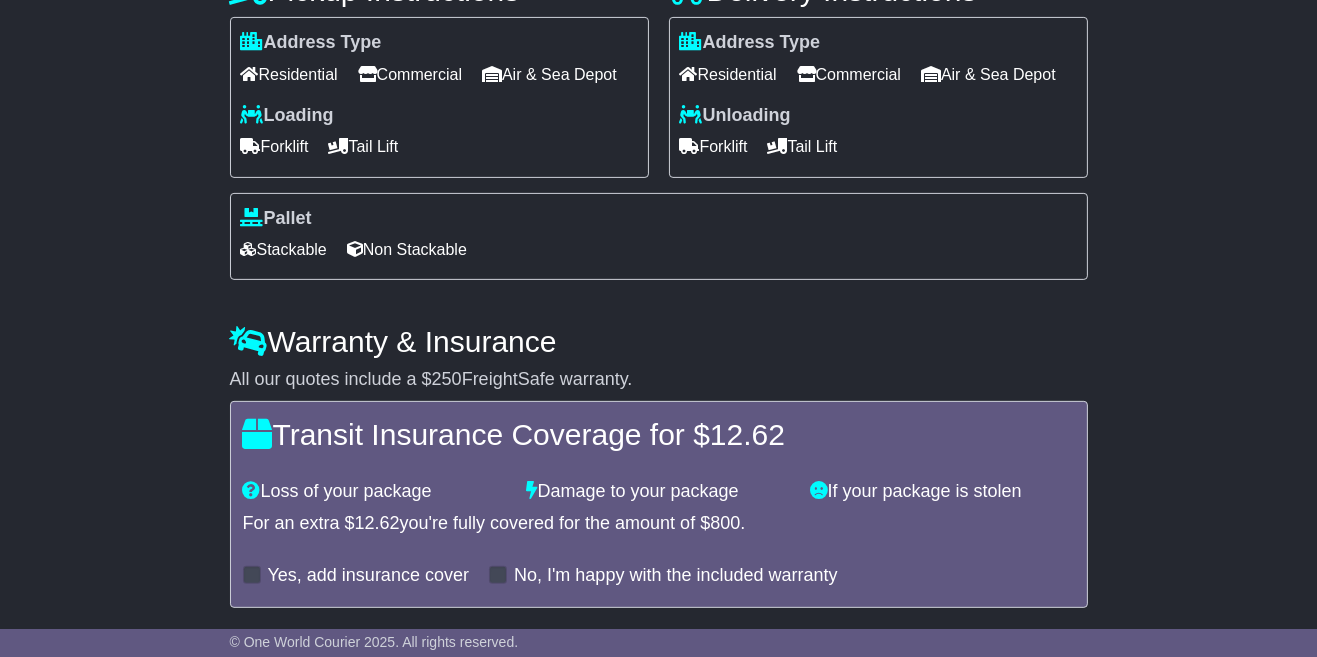click on "Get Quotes" at bounding box center [279, 655] 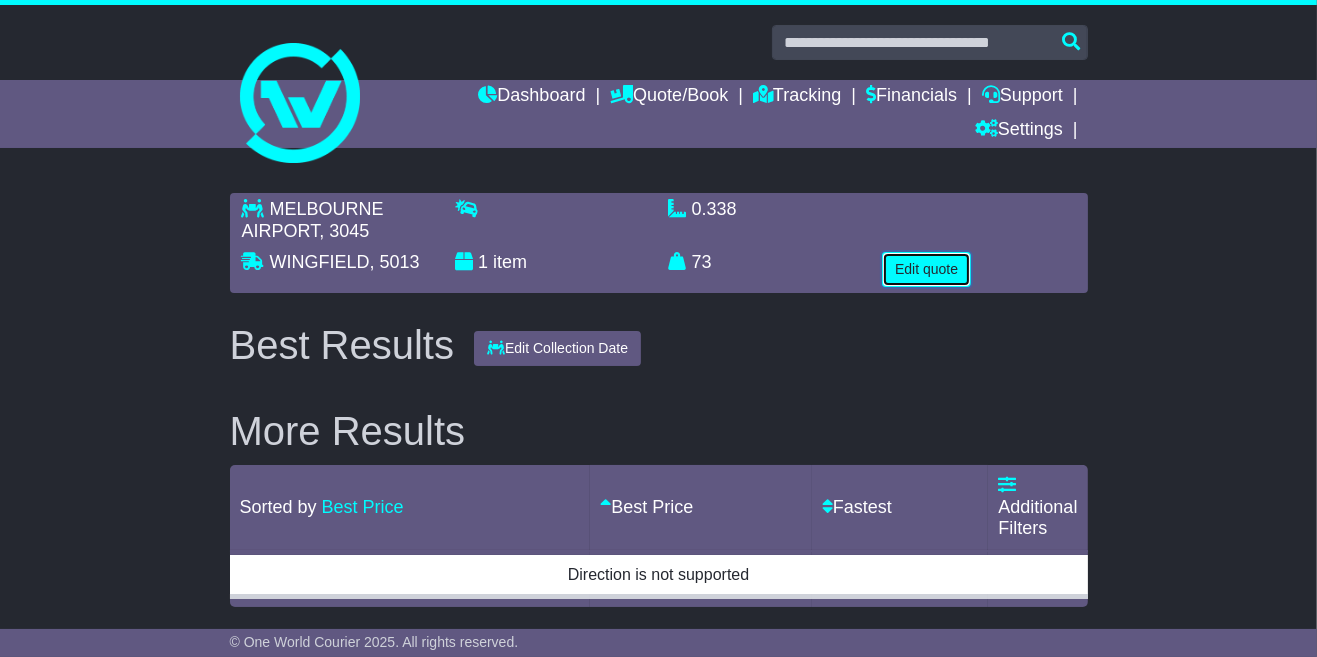 click on "Edit quote" at bounding box center [926, 269] 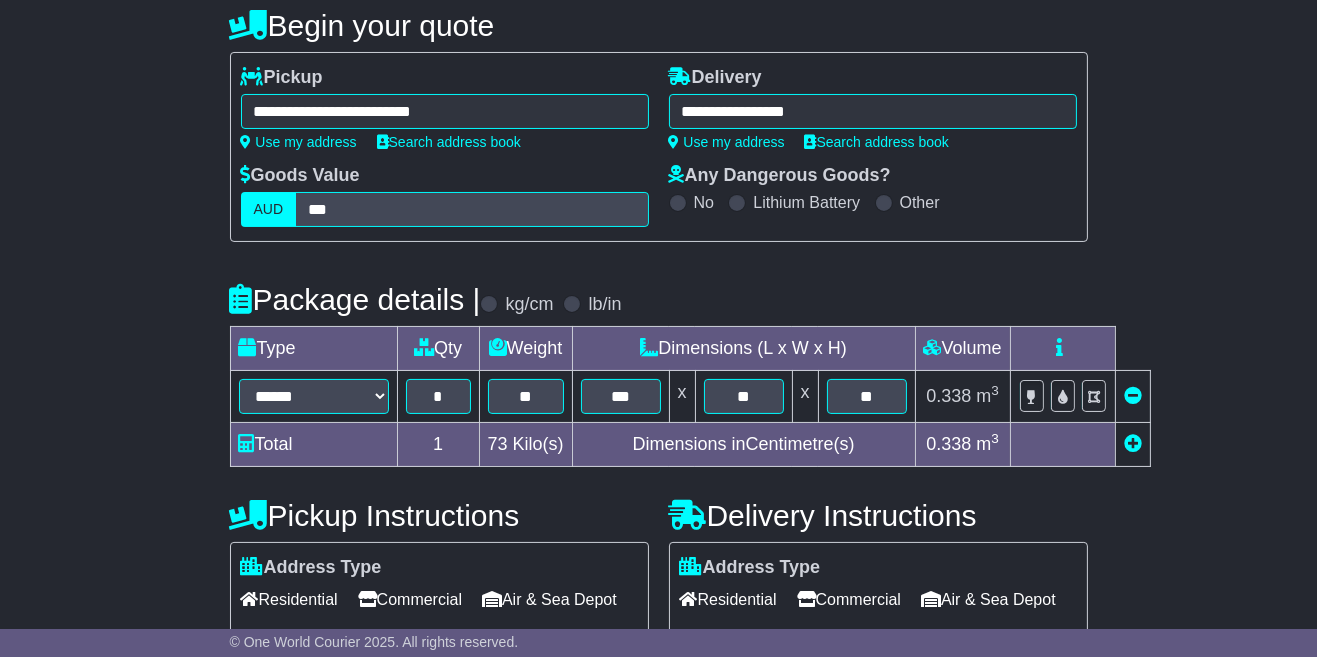 scroll, scrollTop: 245, scrollLeft: 0, axis: vertical 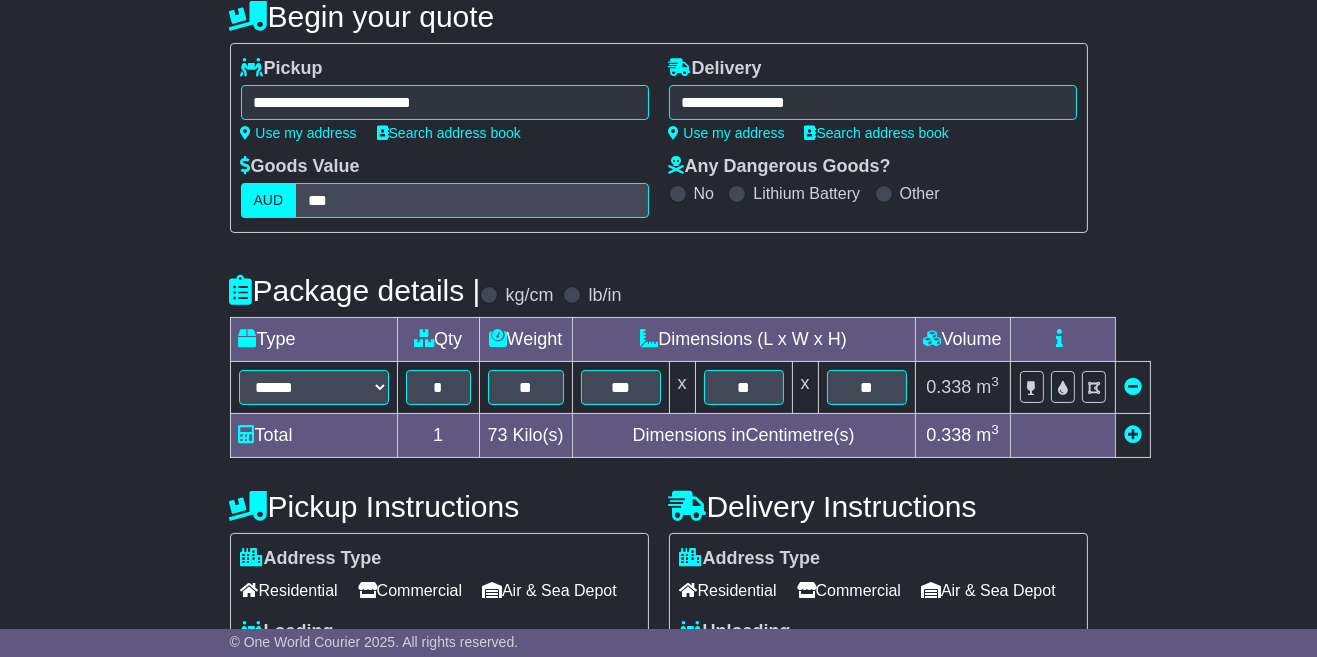 click on "Air & Sea Depot" at bounding box center (549, 590) 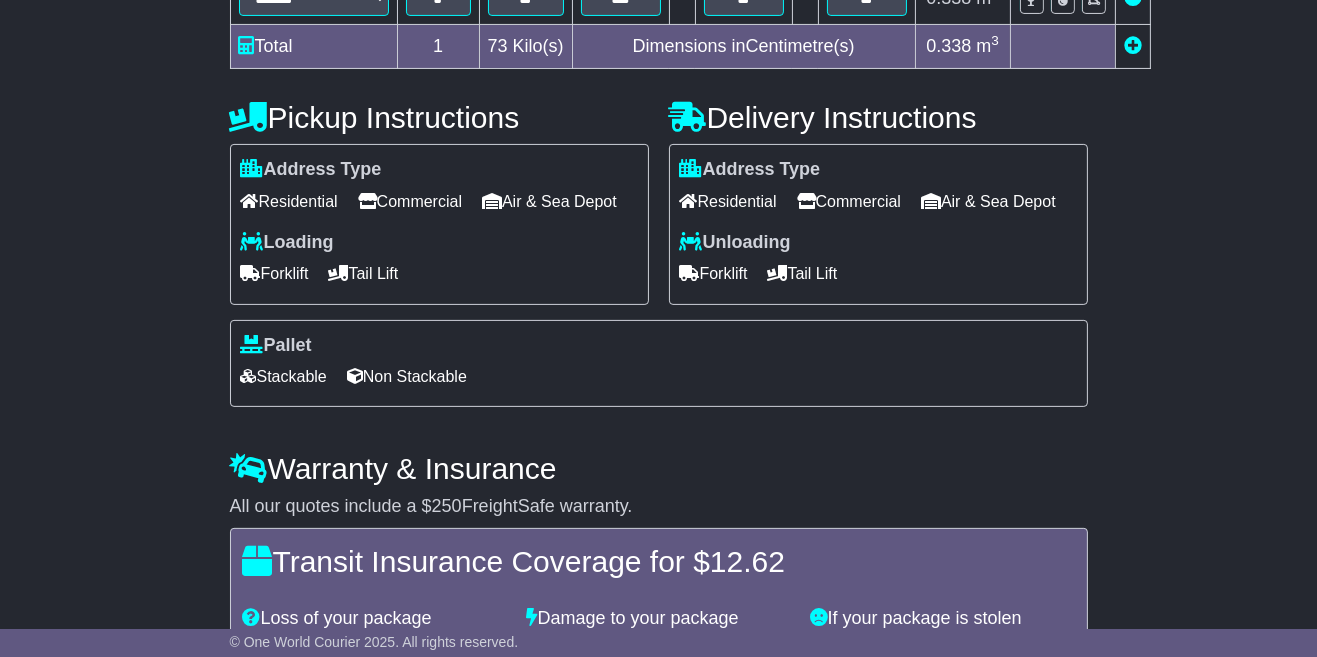 scroll, scrollTop: 761, scrollLeft: 0, axis: vertical 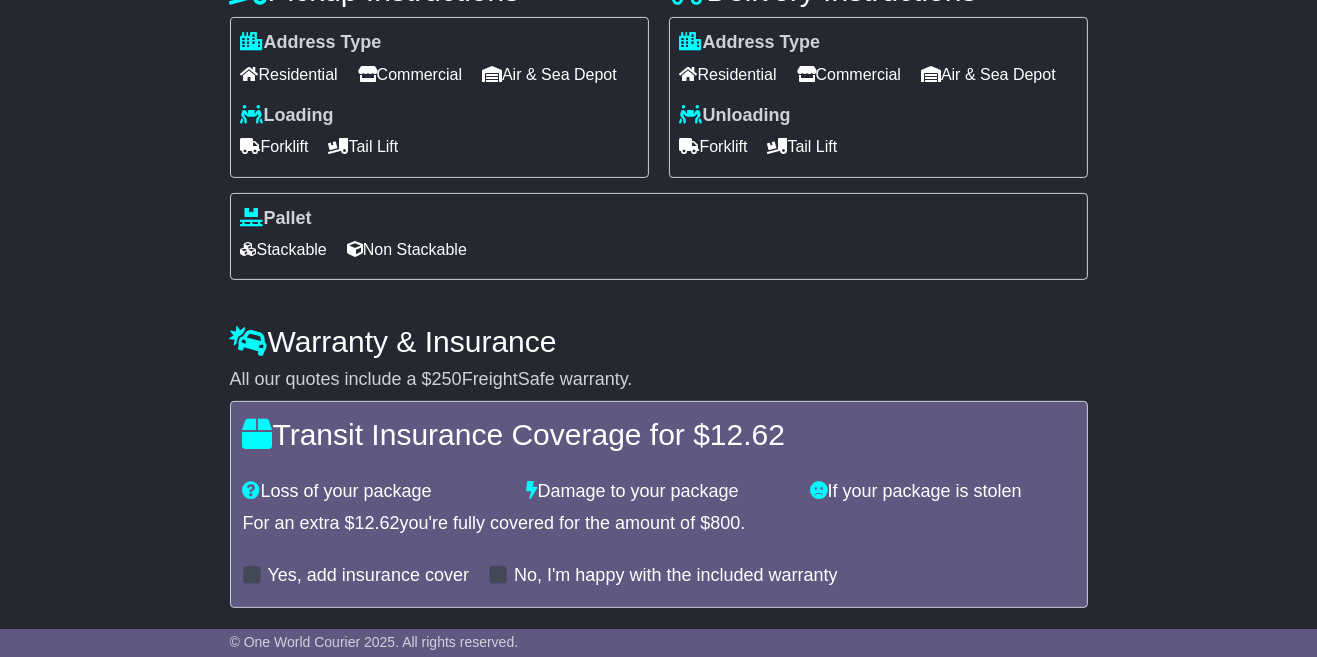 click on "Get Quotes" at bounding box center (279, 655) 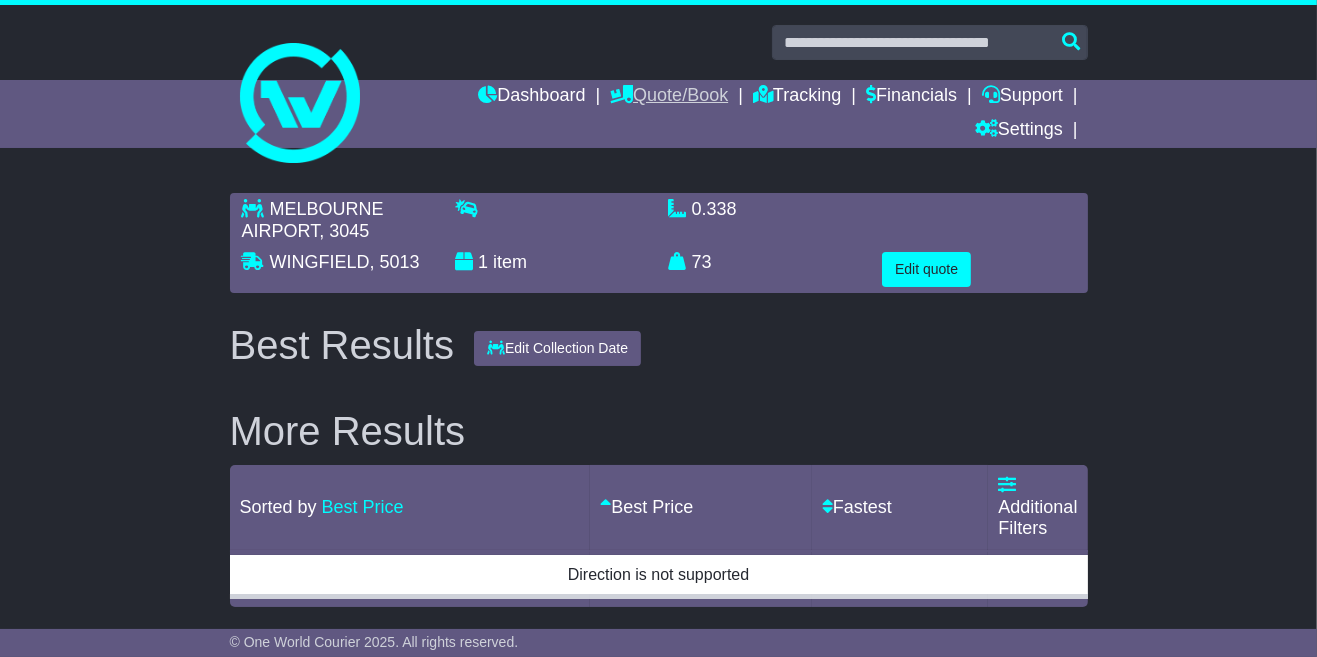 click on "Quote/Book" at bounding box center (669, 97) 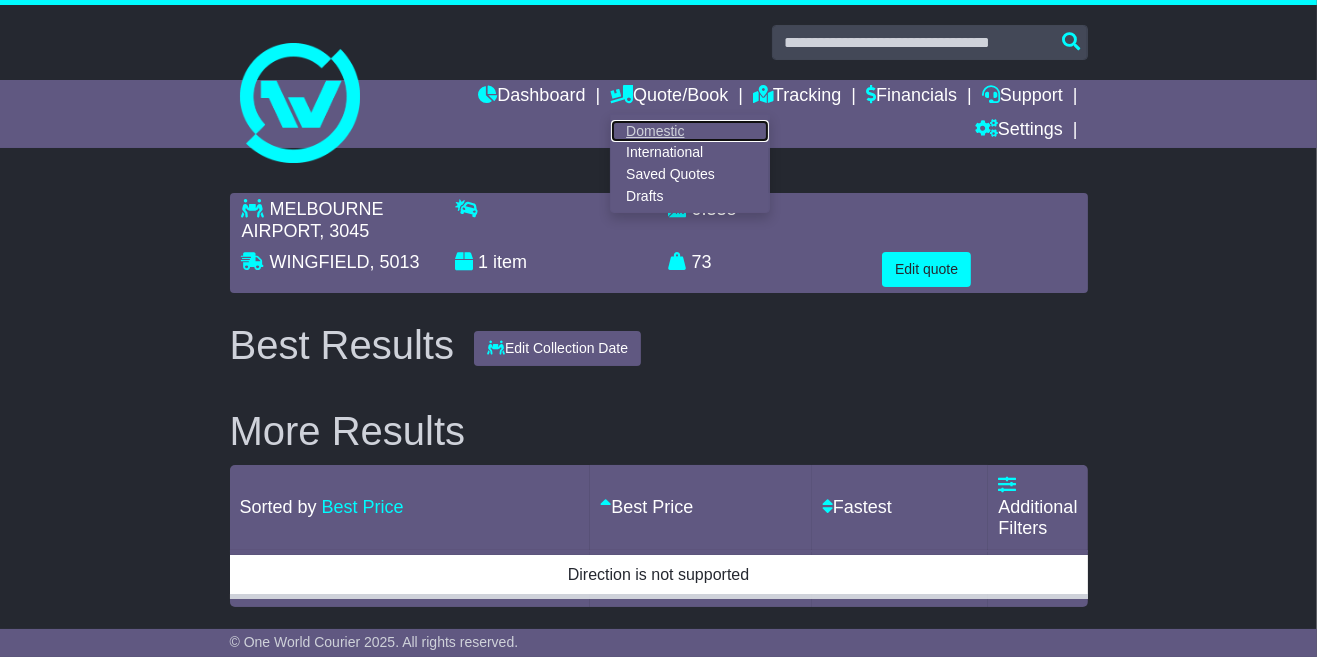 click on "Domestic" at bounding box center [690, 131] 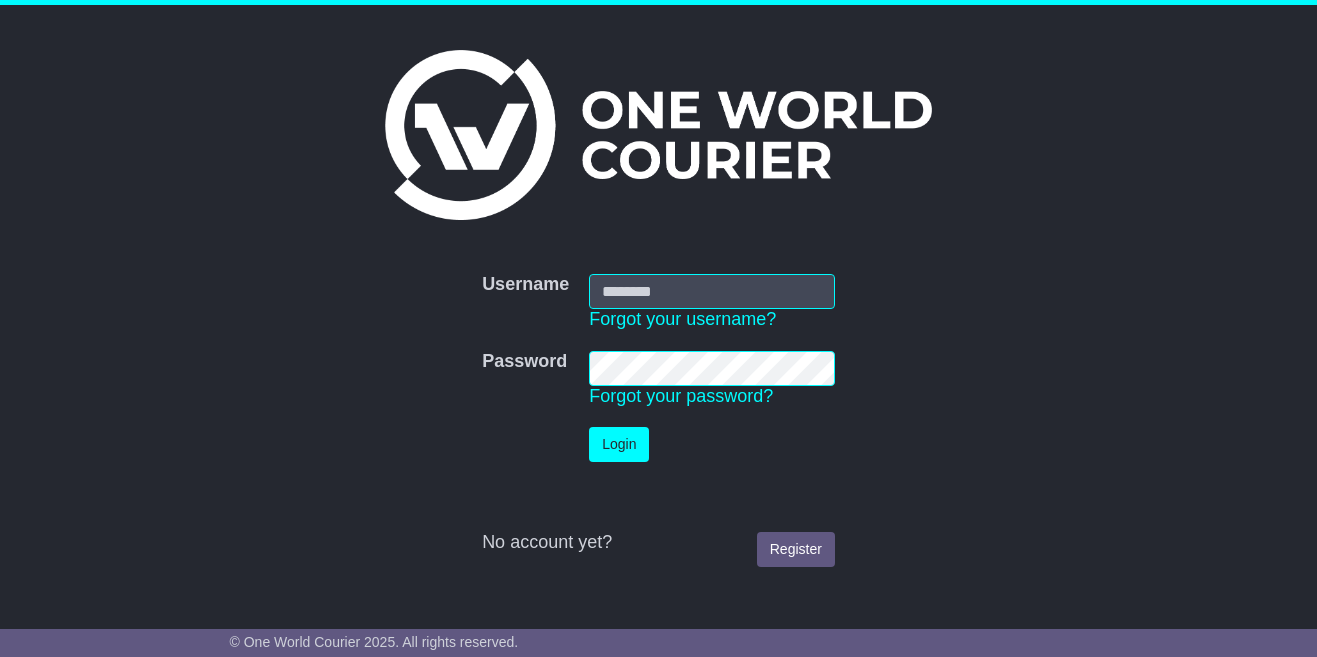 scroll, scrollTop: 0, scrollLeft: 0, axis: both 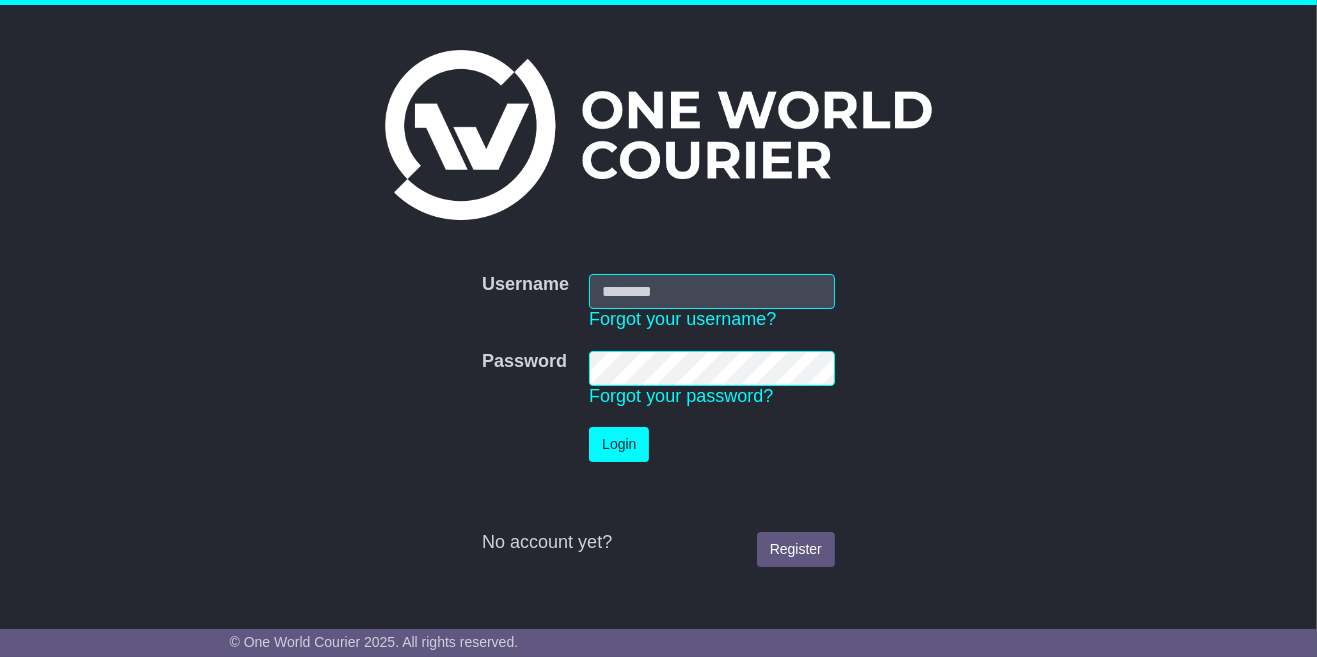 click on "Username" at bounding box center [712, 291] 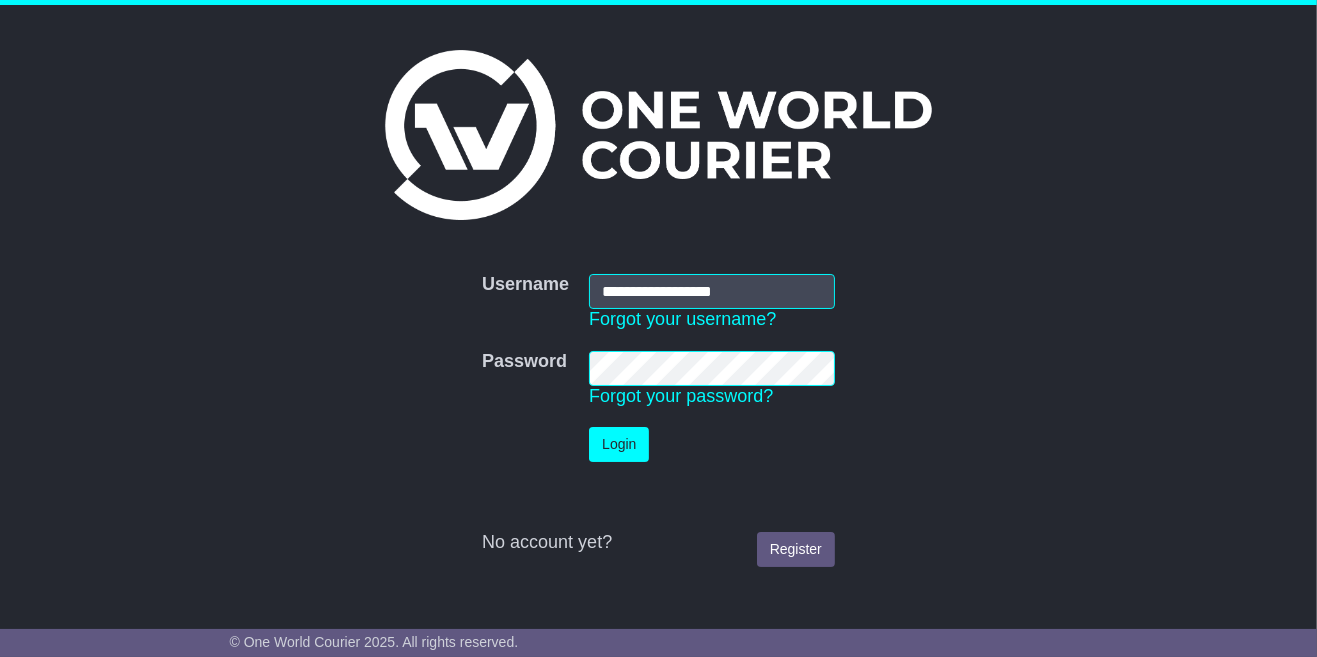 click on "Login" at bounding box center (619, 444) 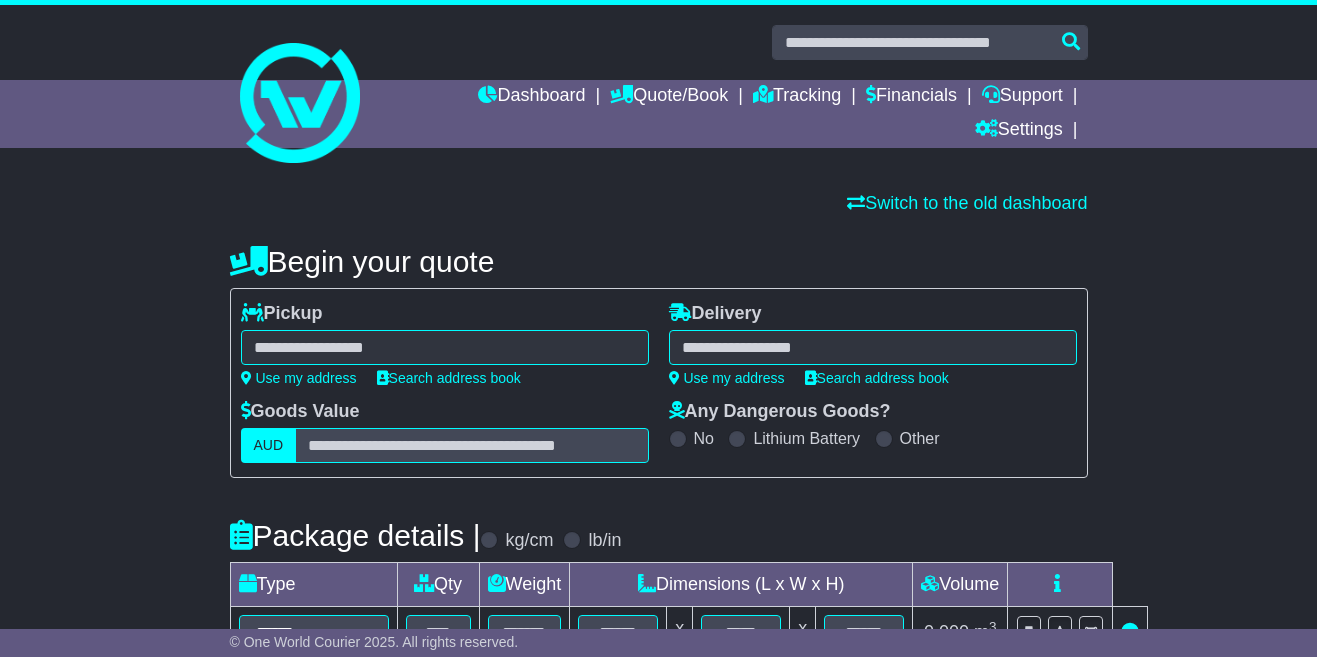 scroll, scrollTop: 0, scrollLeft: 0, axis: both 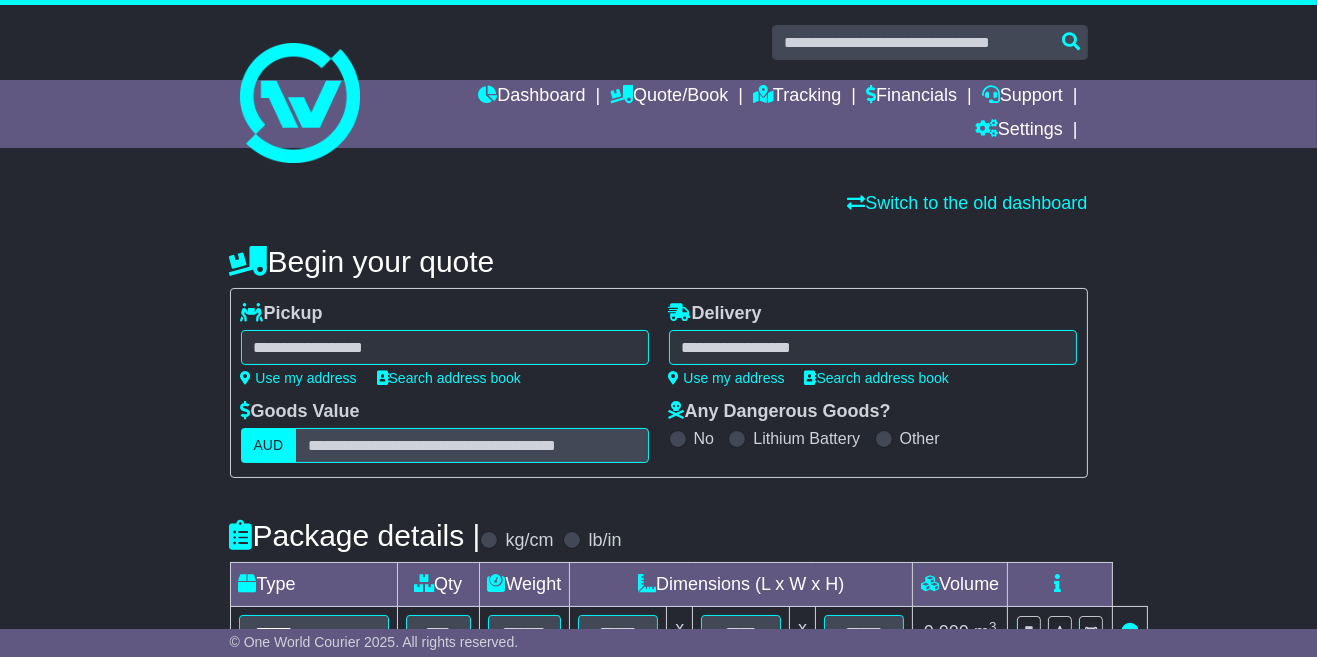 click at bounding box center [445, 347] 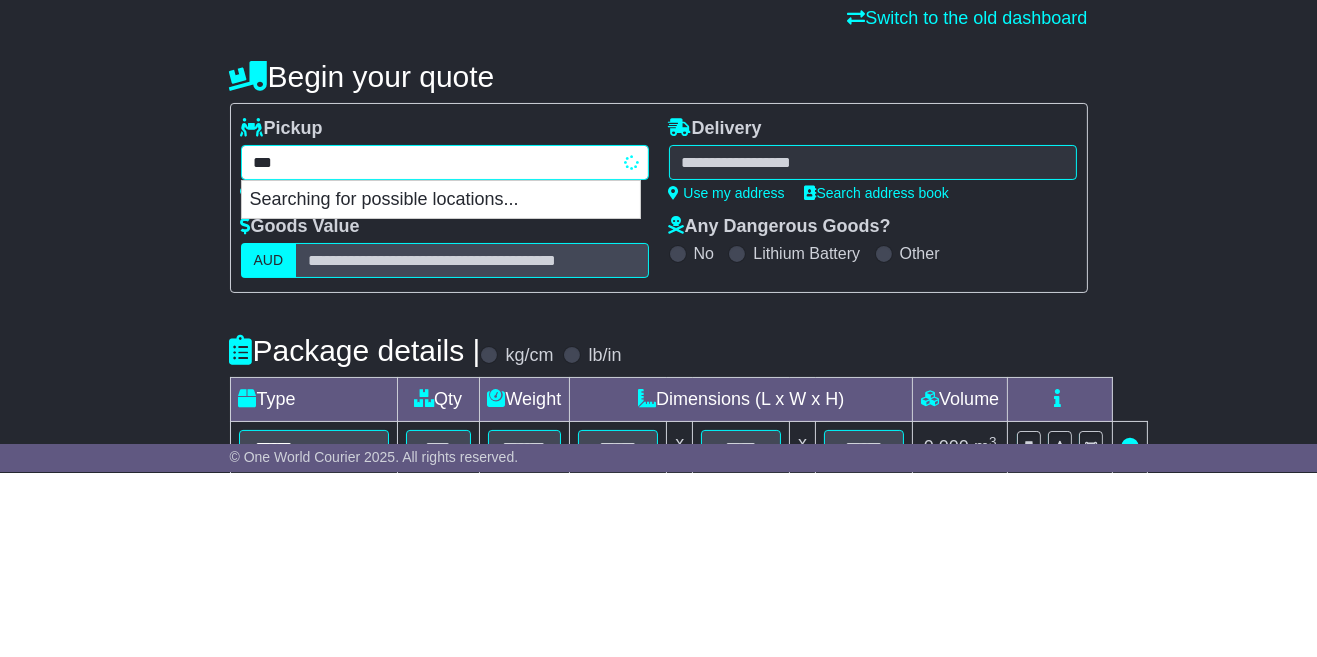 type on "****" 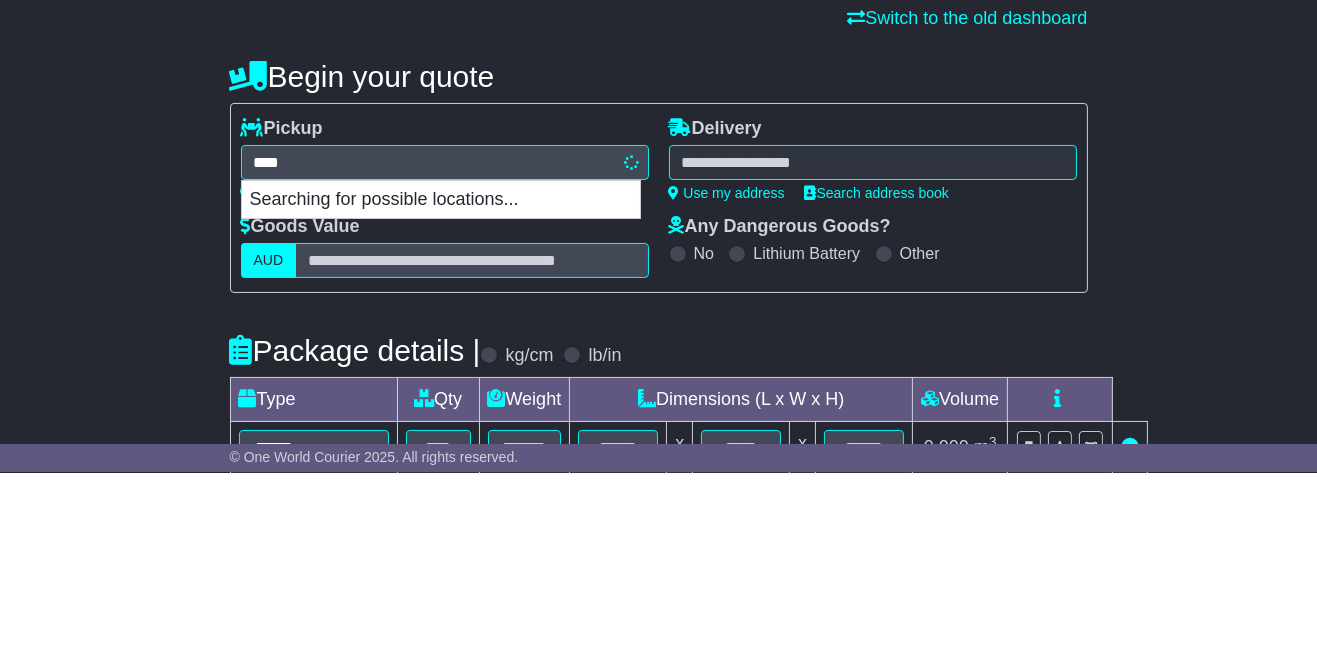 click at bounding box center [873, 347] 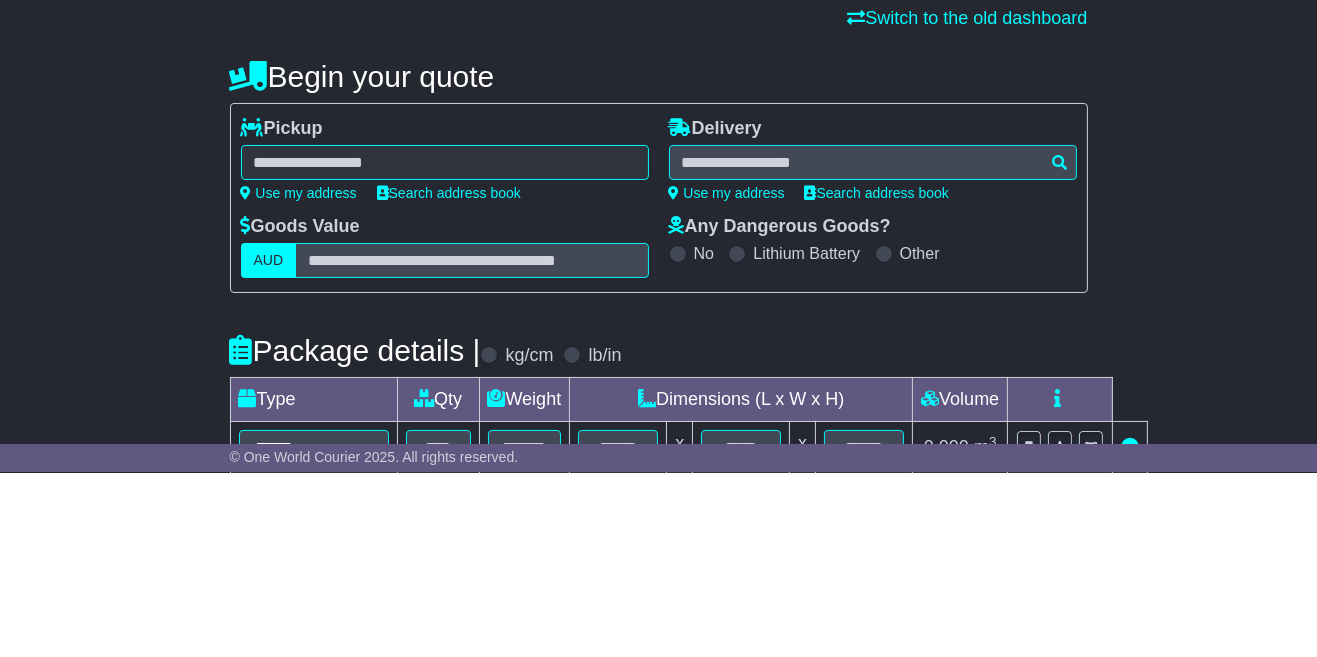 click on "**** [POSTAL_CODE] [CITY] [POSTAL_CODE]" at bounding box center [445, 347] 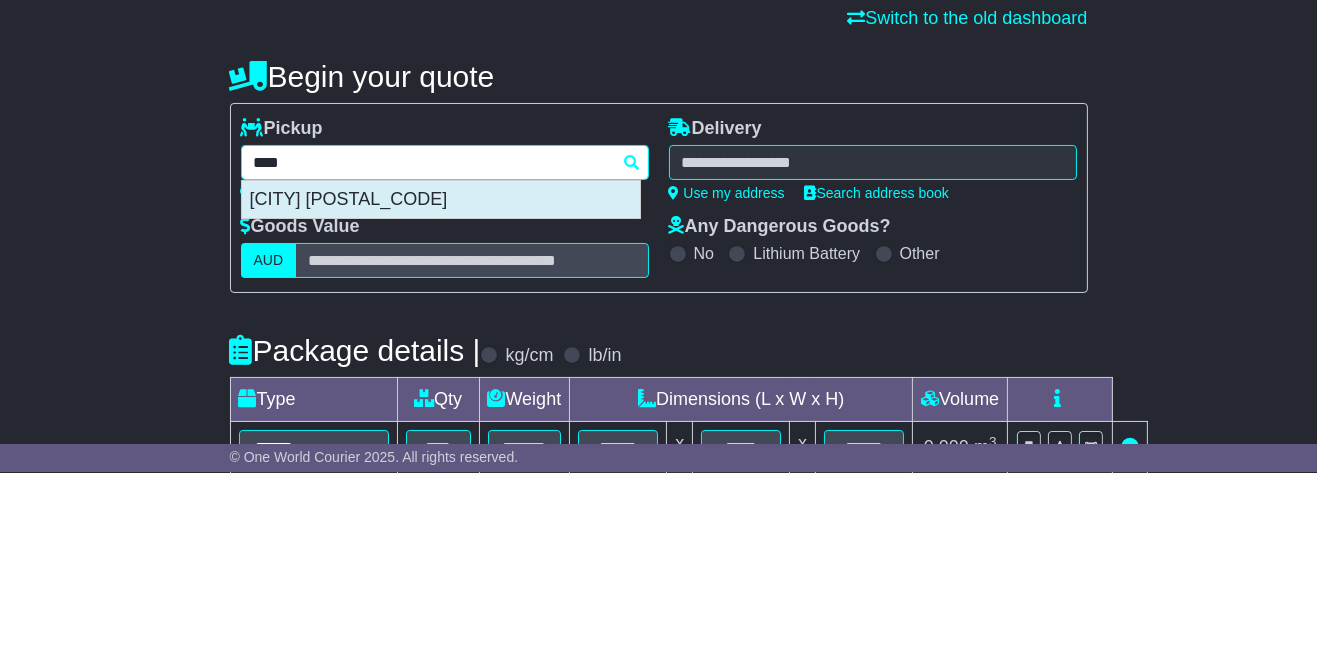 click on "[CITY] [POSTAL_CODE]" at bounding box center (441, 385) 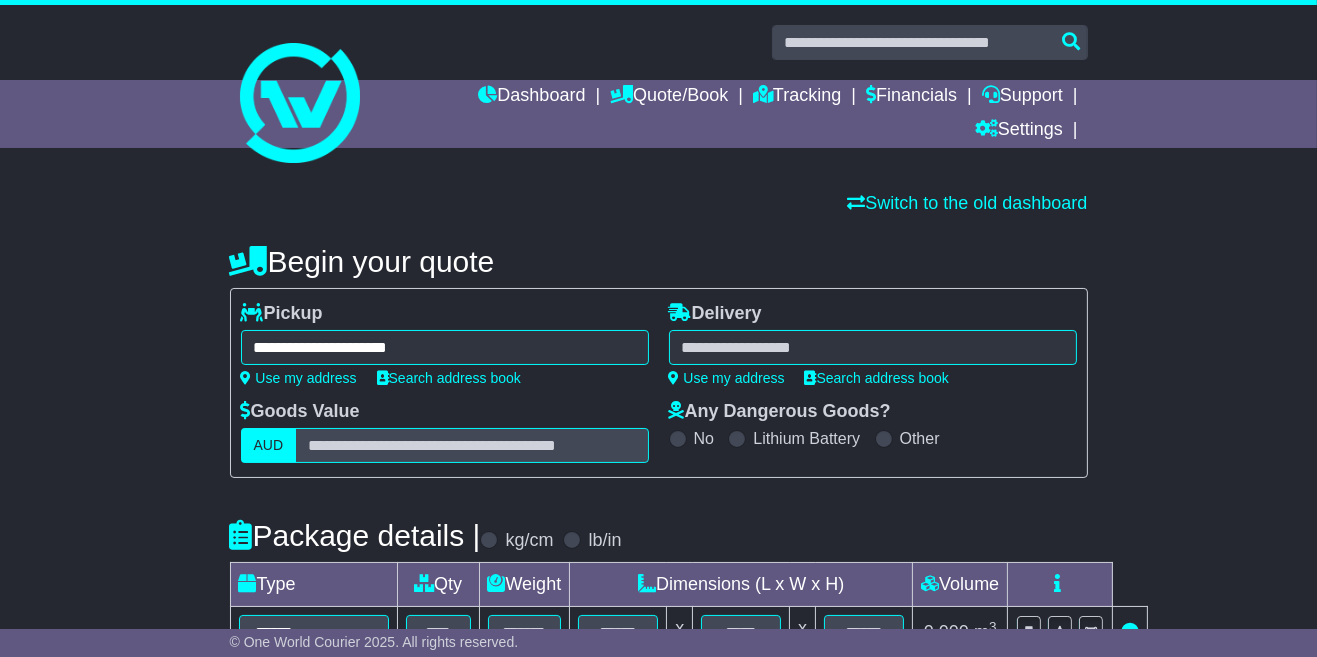 type on "**********" 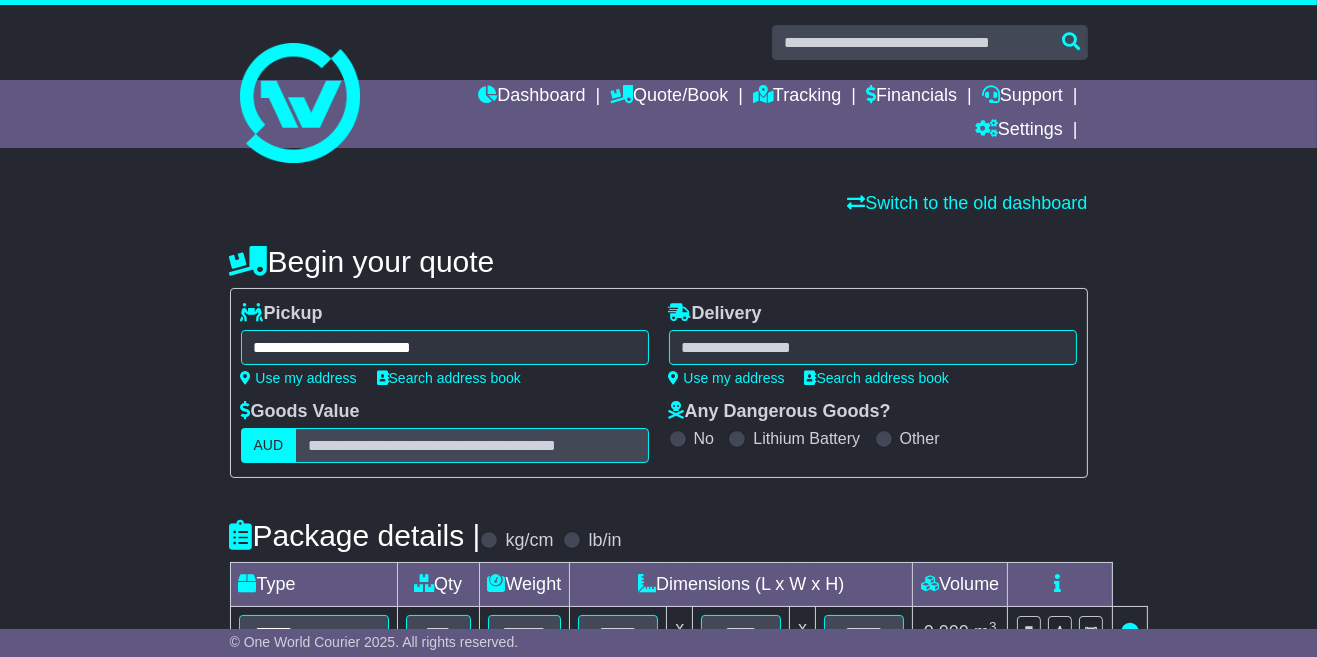 click at bounding box center [873, 347] 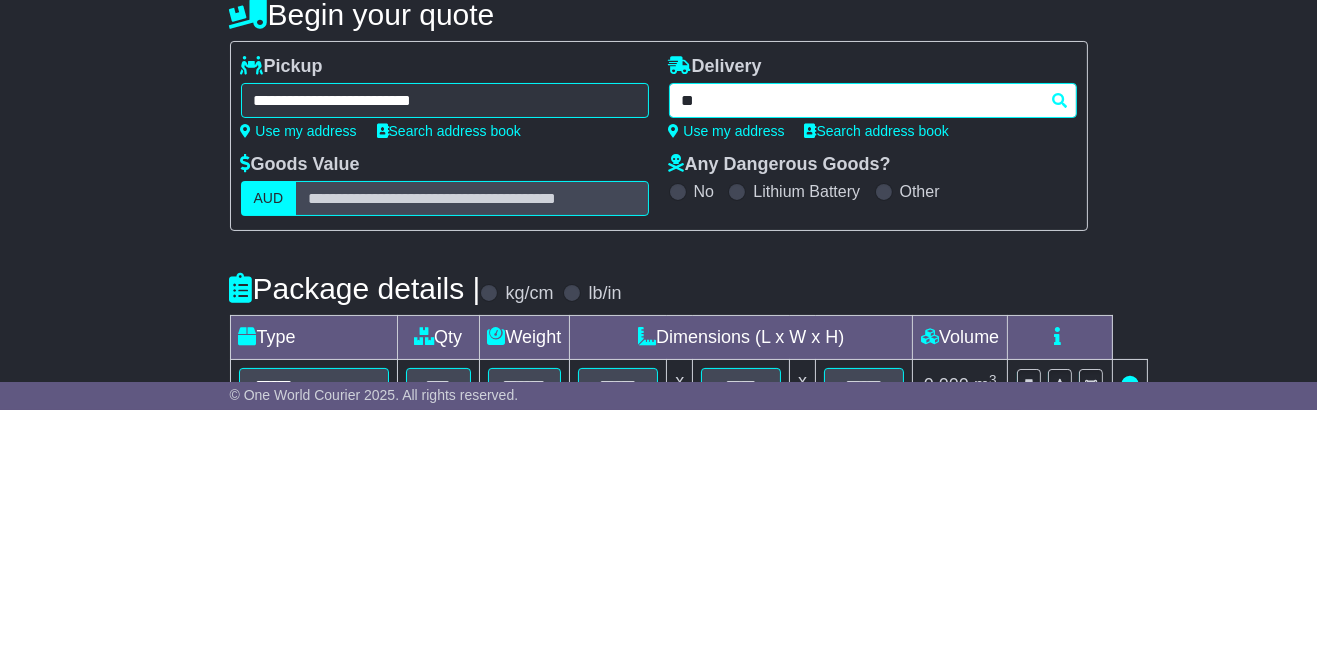 type on "*" 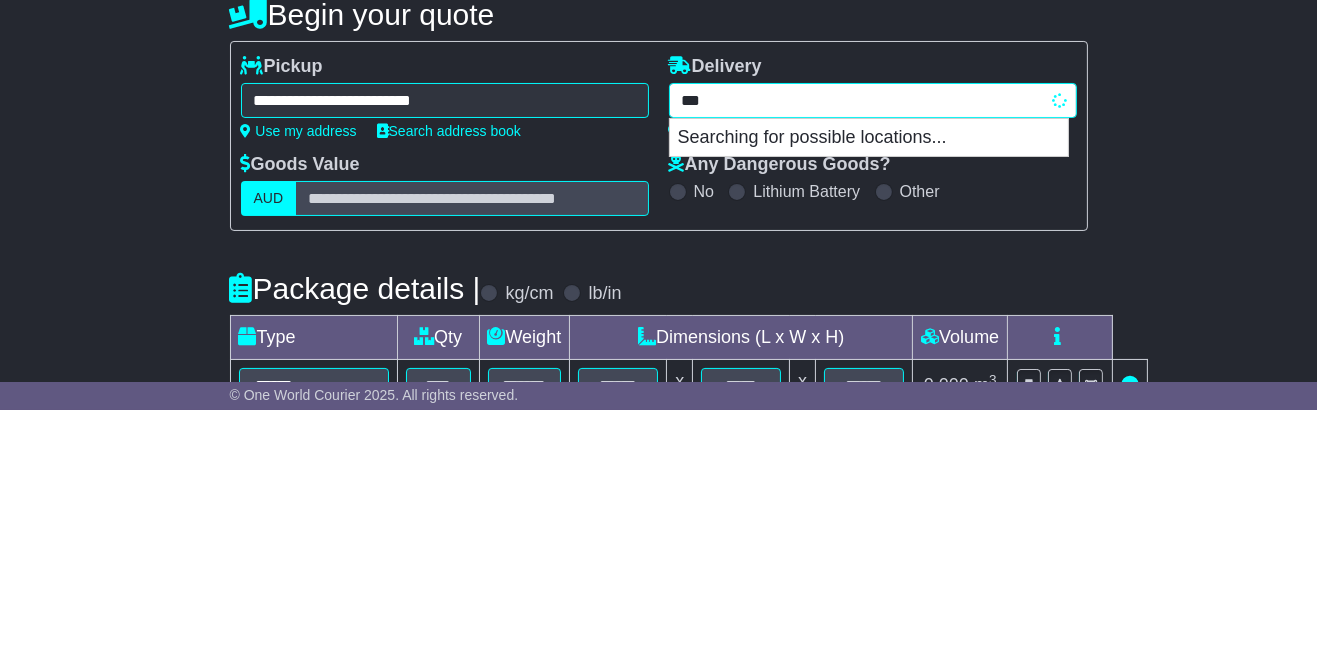 type on "****" 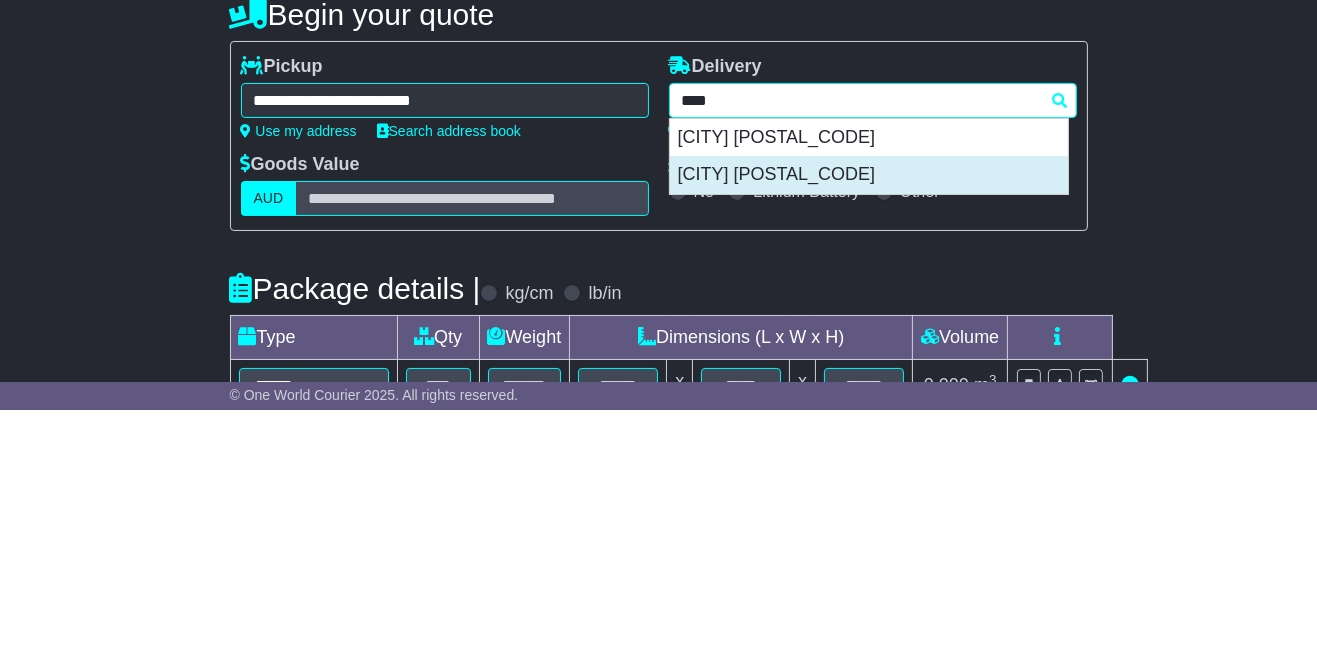 click on "[CITY] [POSTAL_CODE]" at bounding box center [869, 422] 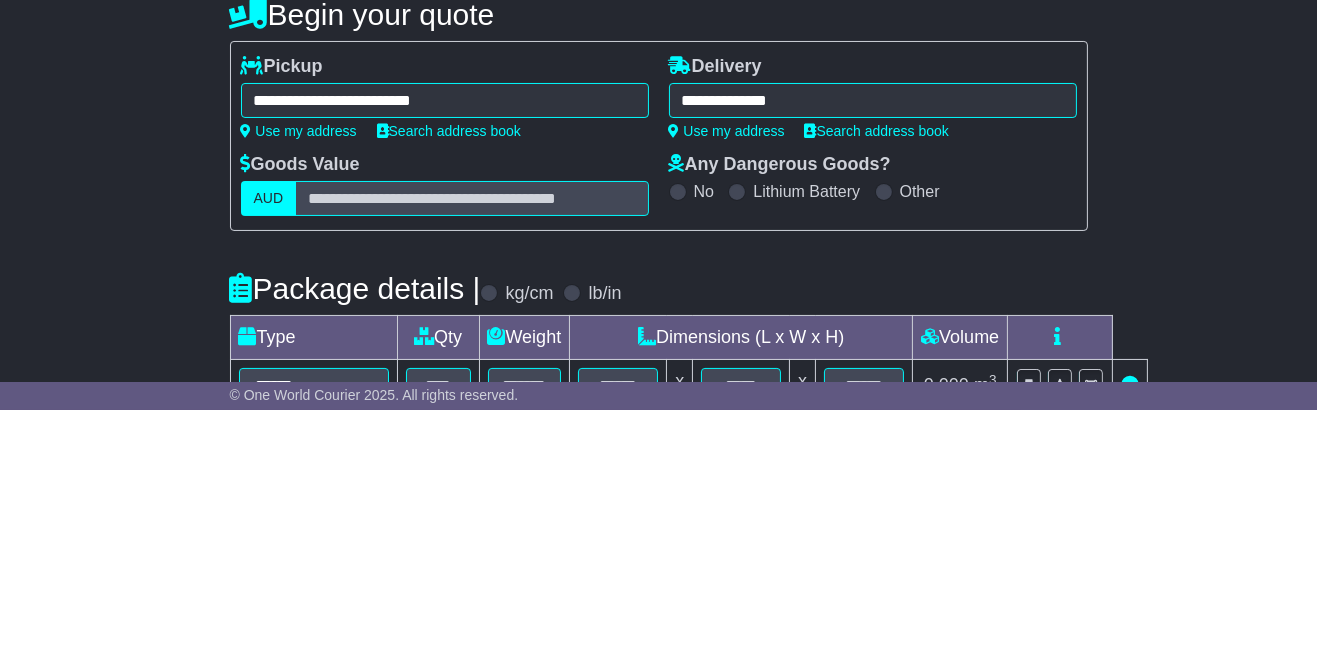 type on "**********" 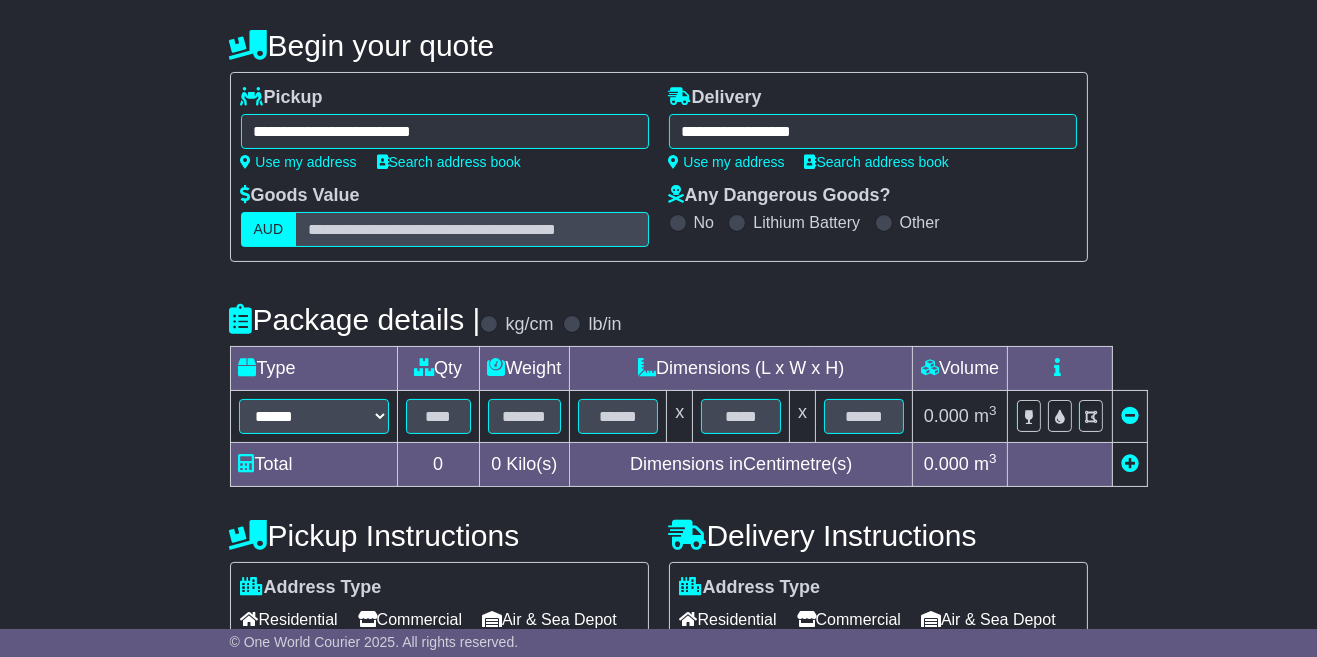 scroll, scrollTop: 211, scrollLeft: 0, axis: vertical 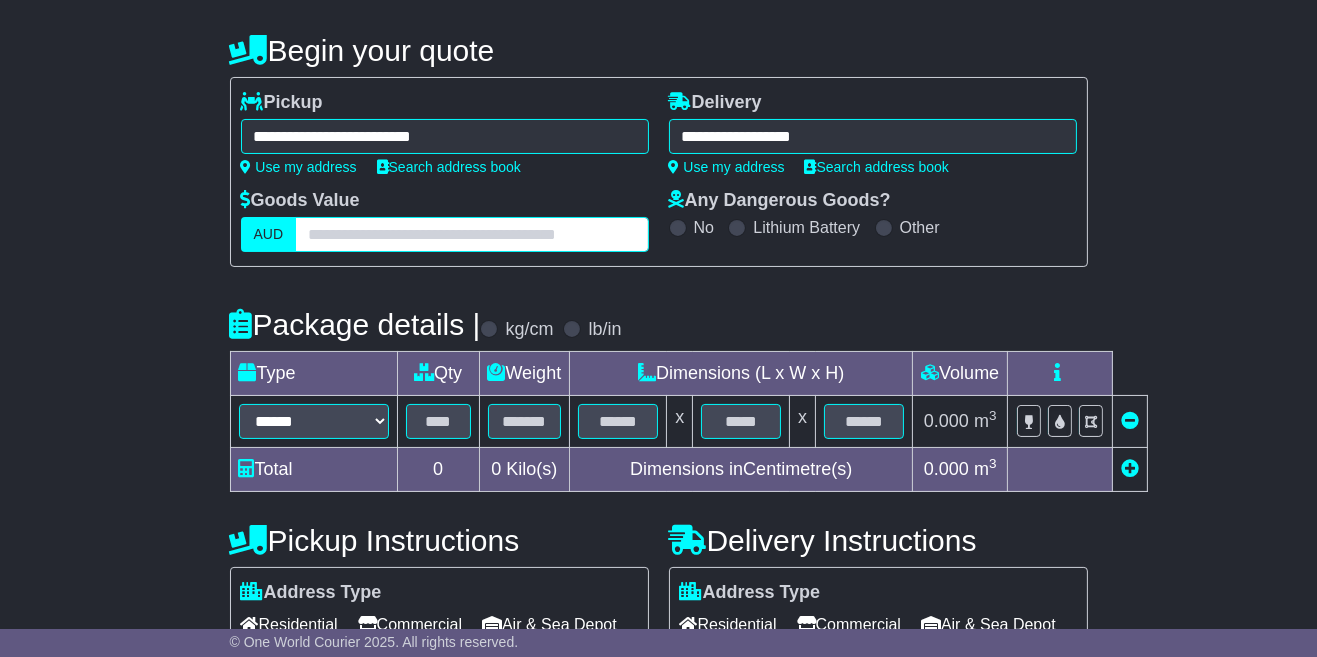 click at bounding box center (471, 234) 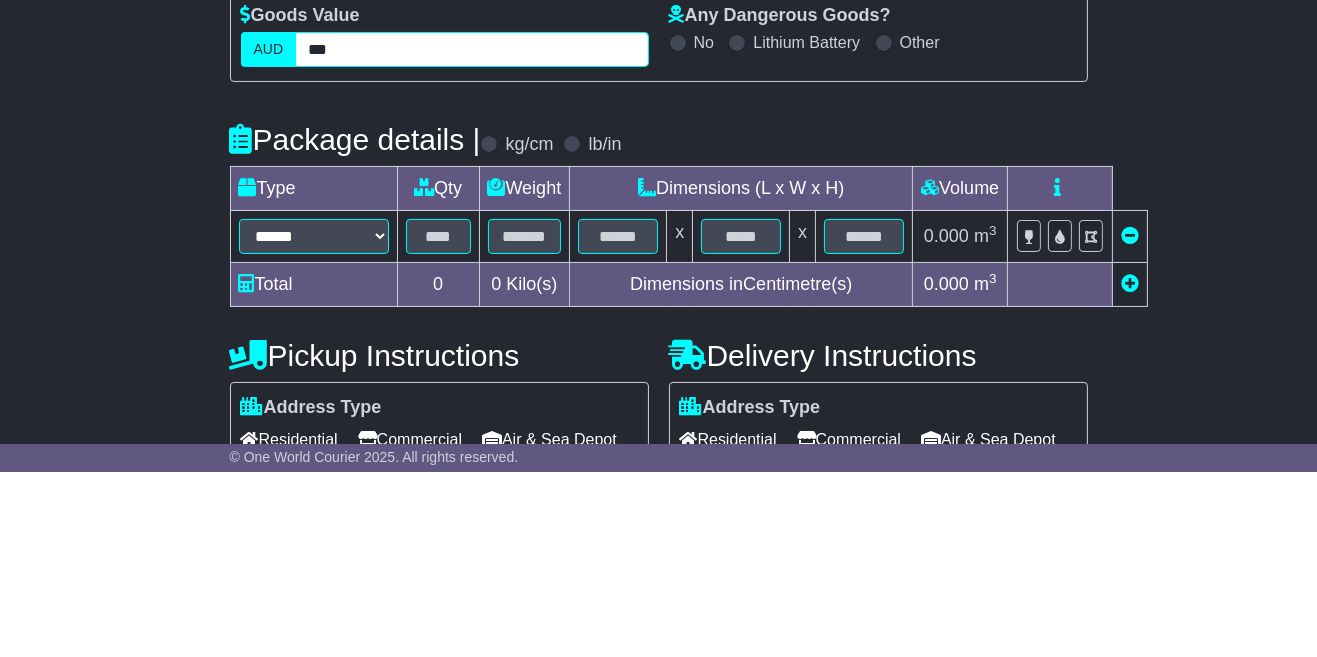 type on "***" 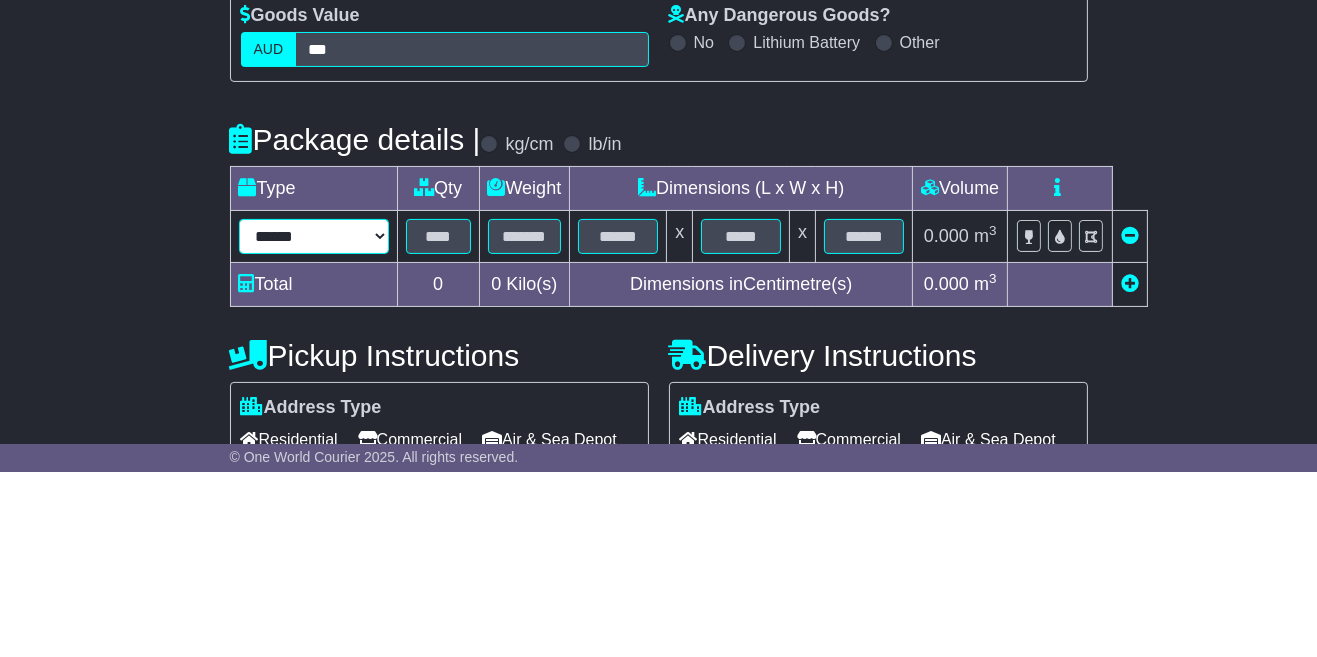click on "****** ****** *** ******** ***** **** **** ****** *** *******" at bounding box center (314, 421) 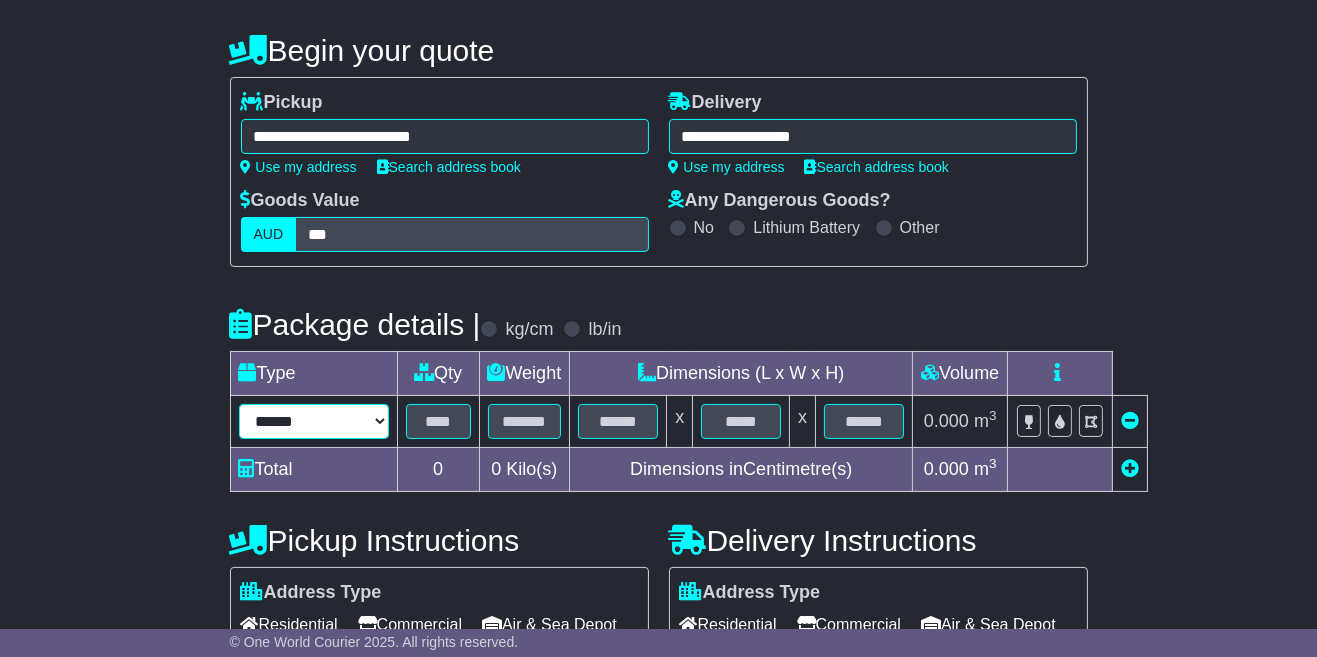 select on "*****" 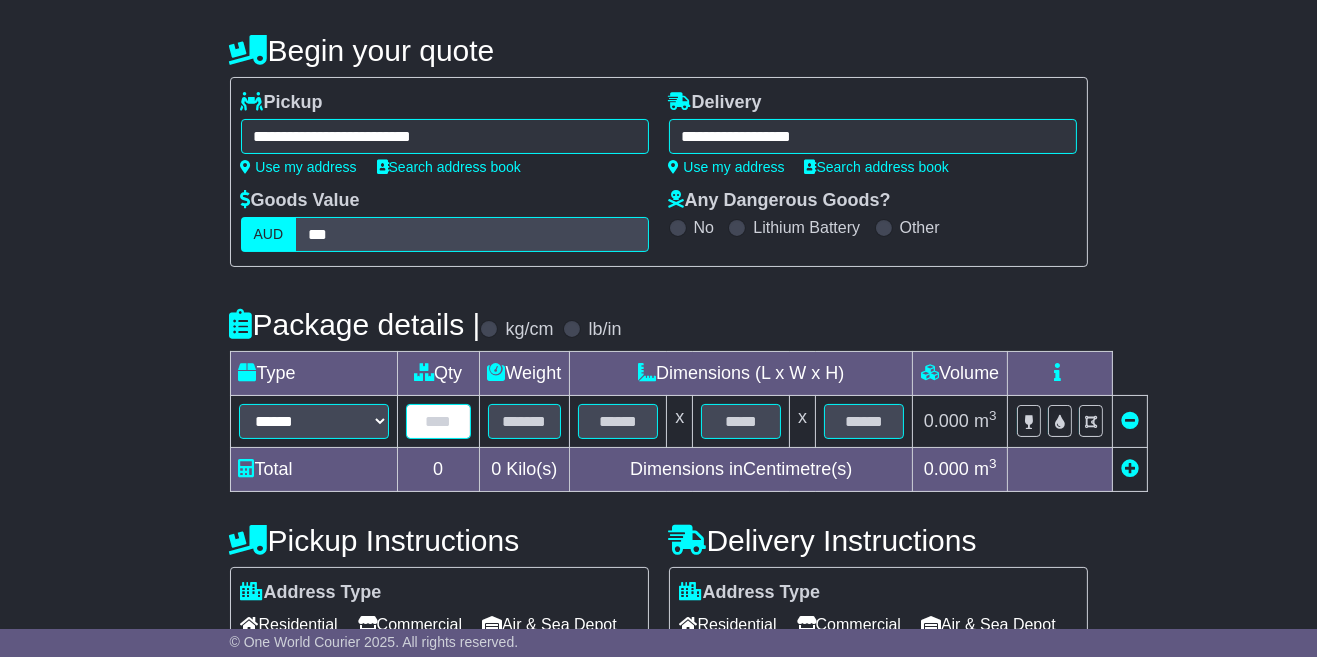 click at bounding box center (438, 421) 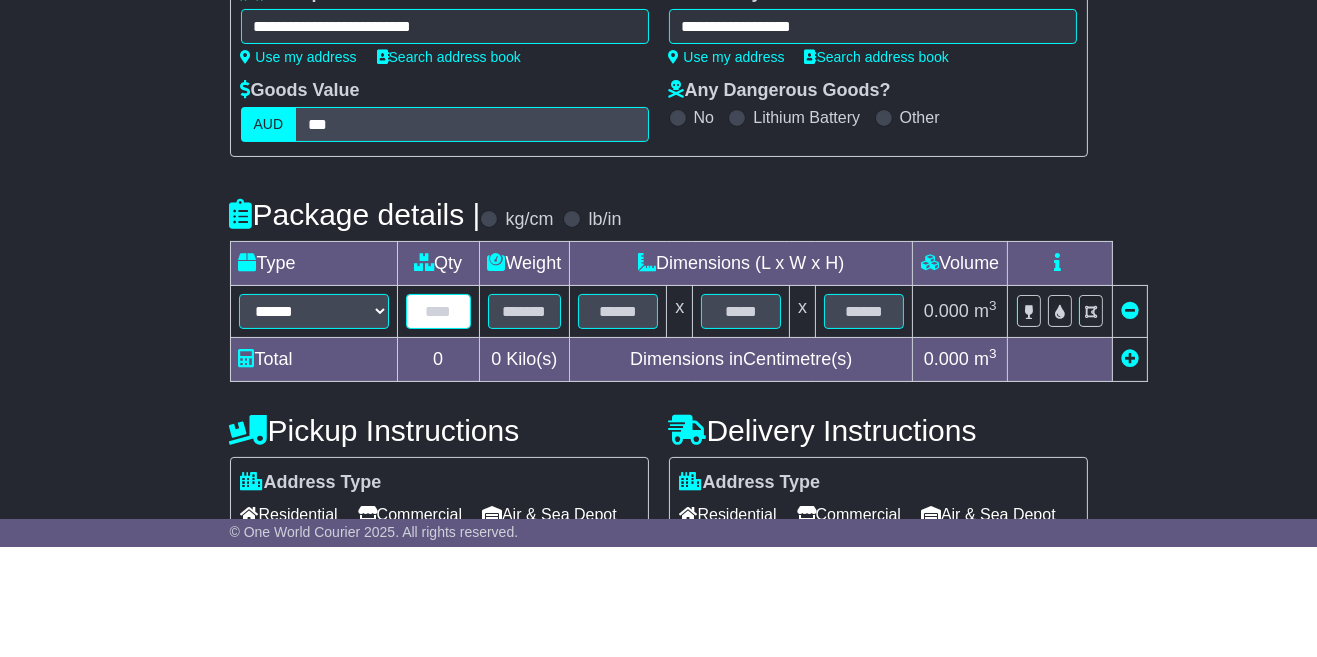 scroll, scrollTop: 211, scrollLeft: 0, axis: vertical 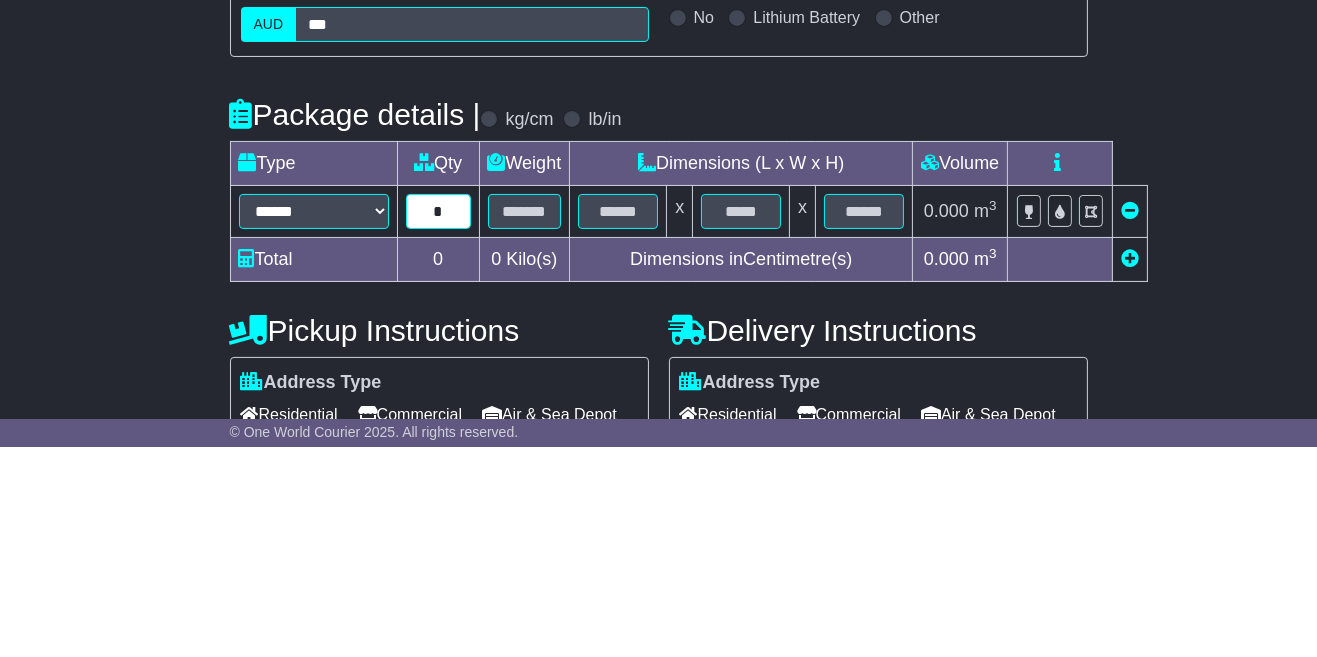 type on "*" 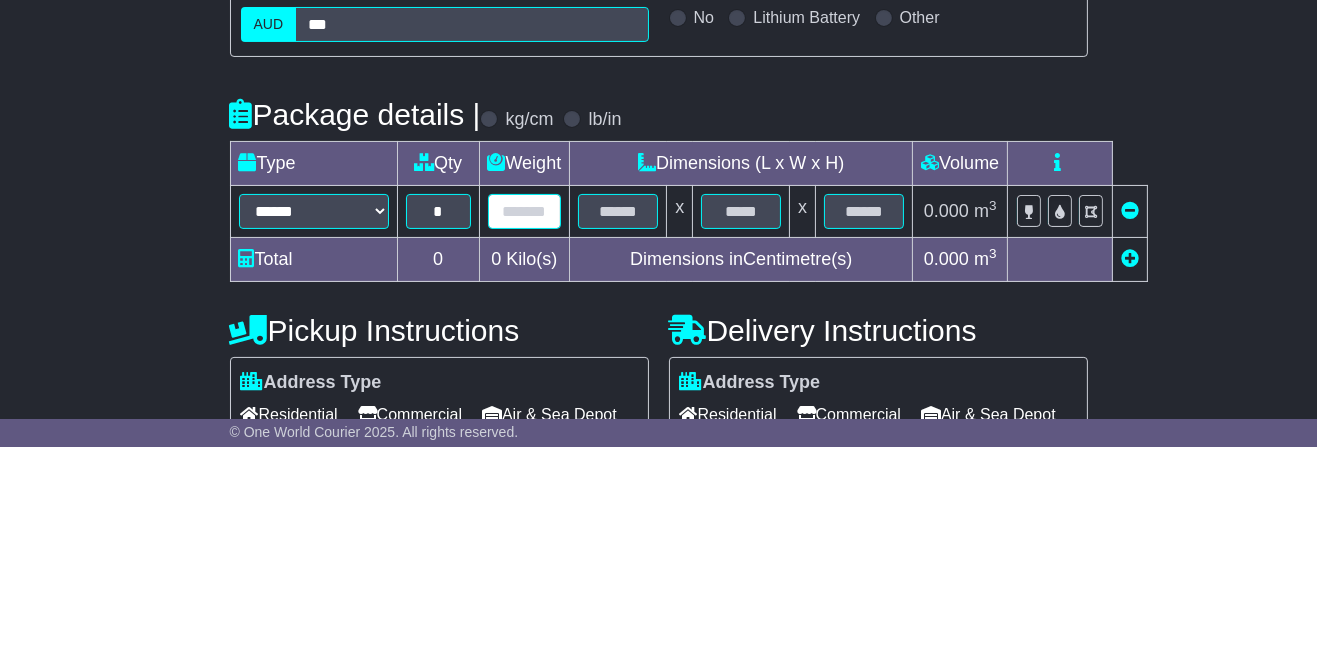 click at bounding box center [525, 421] 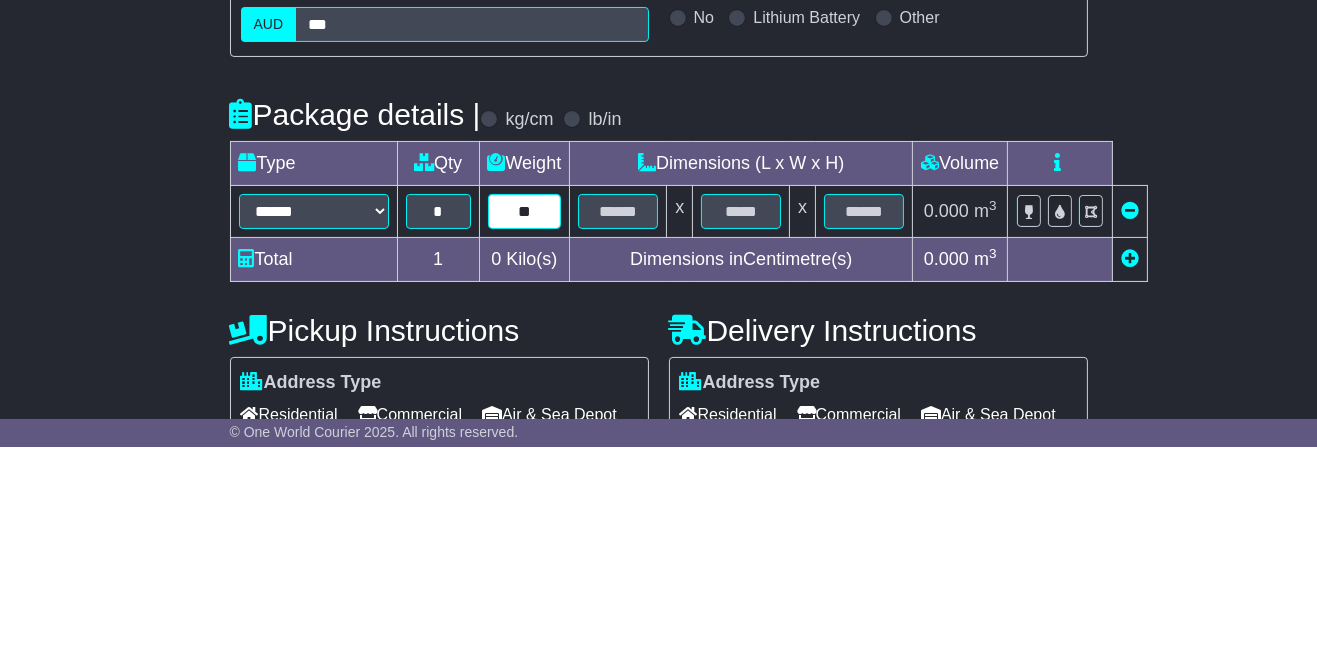 type on "**" 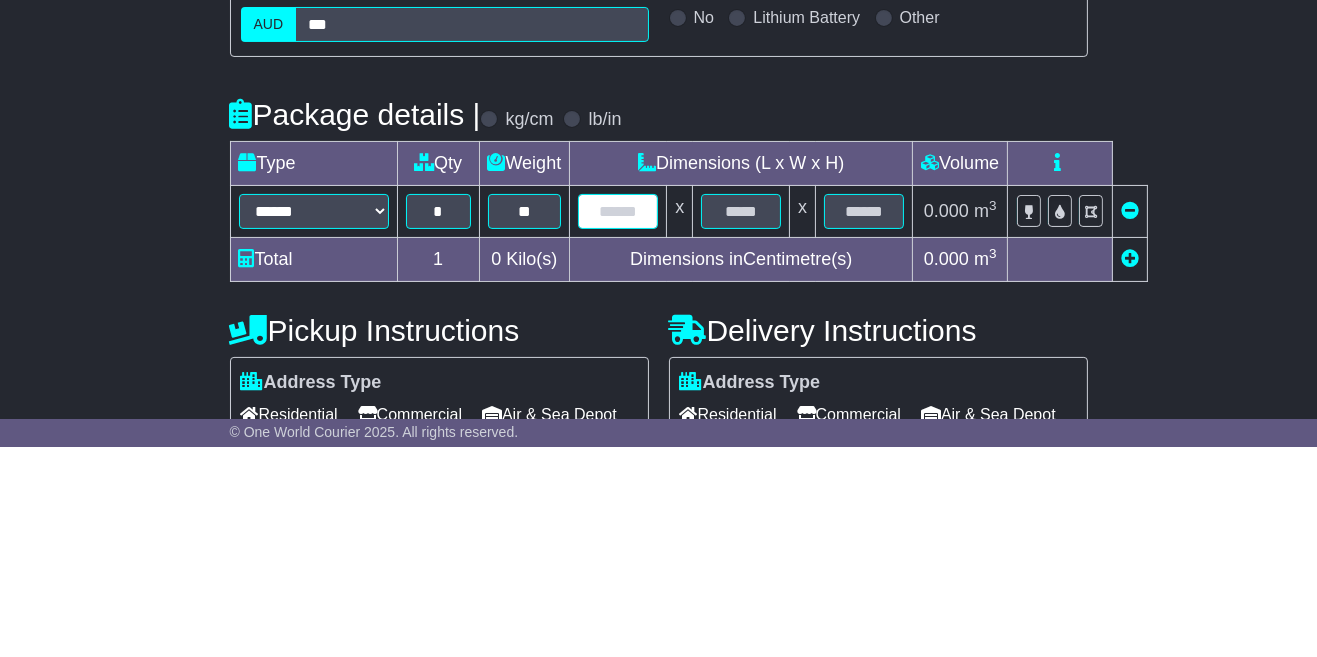 click at bounding box center [618, 421] 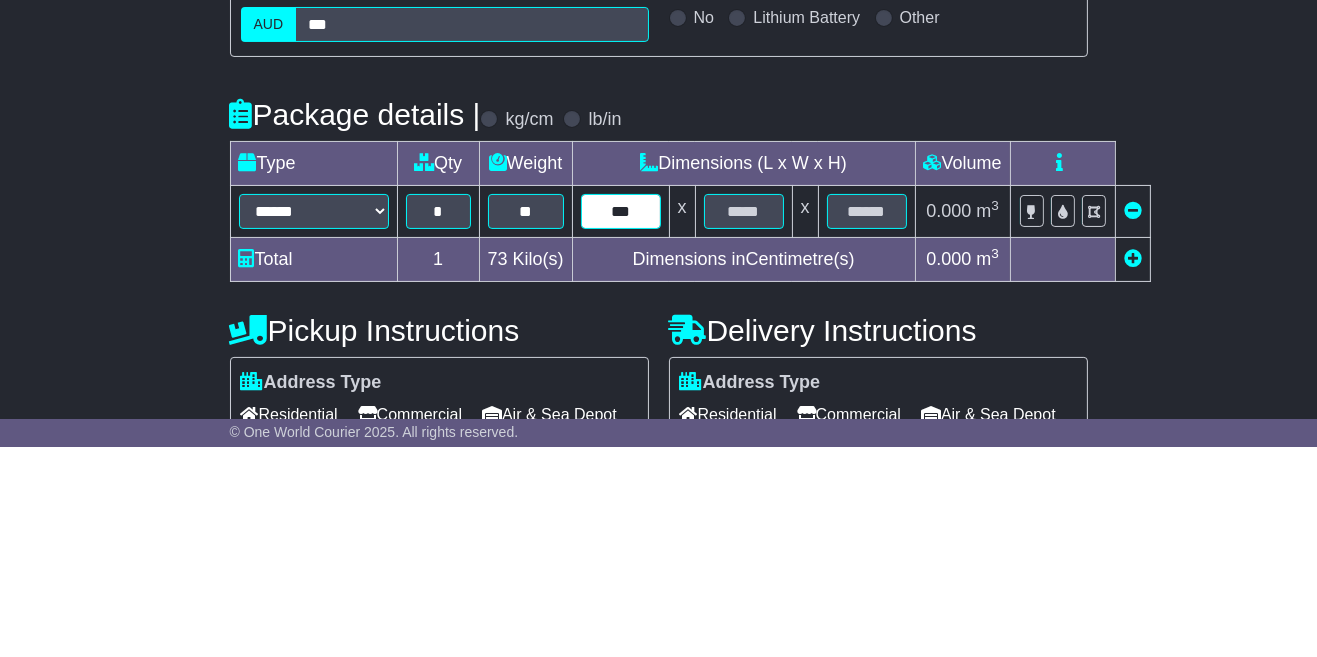 type on "***" 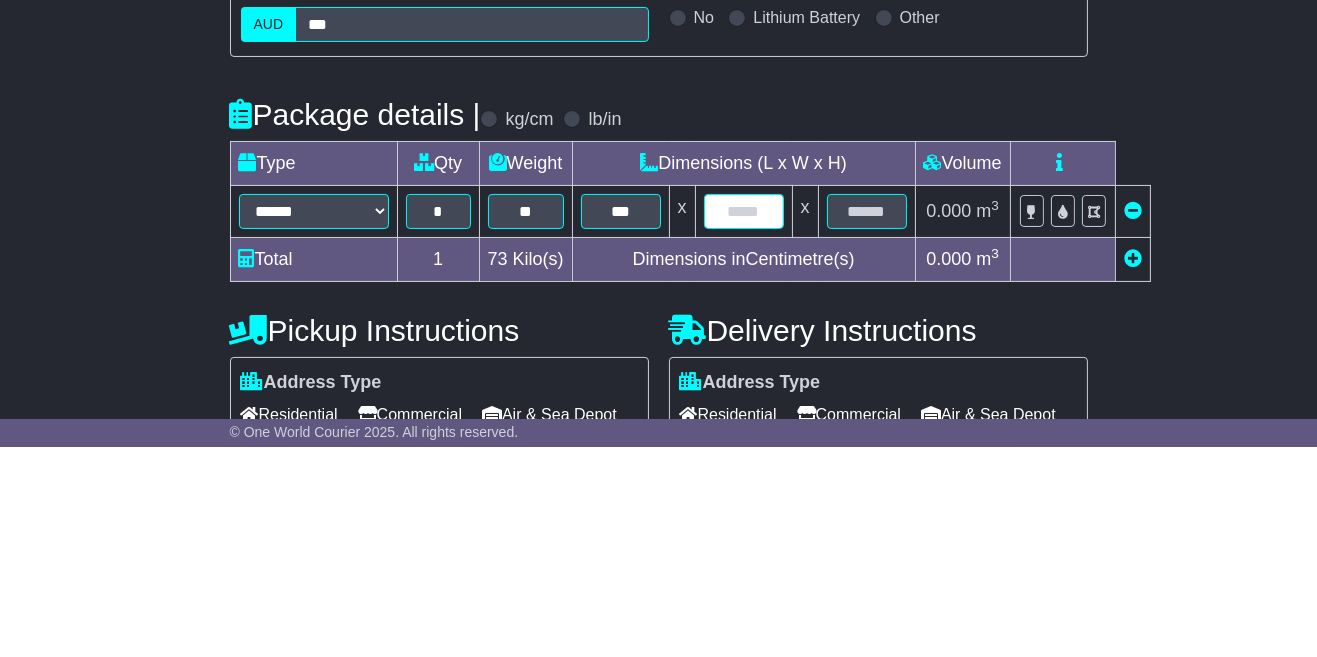 click at bounding box center (744, 421) 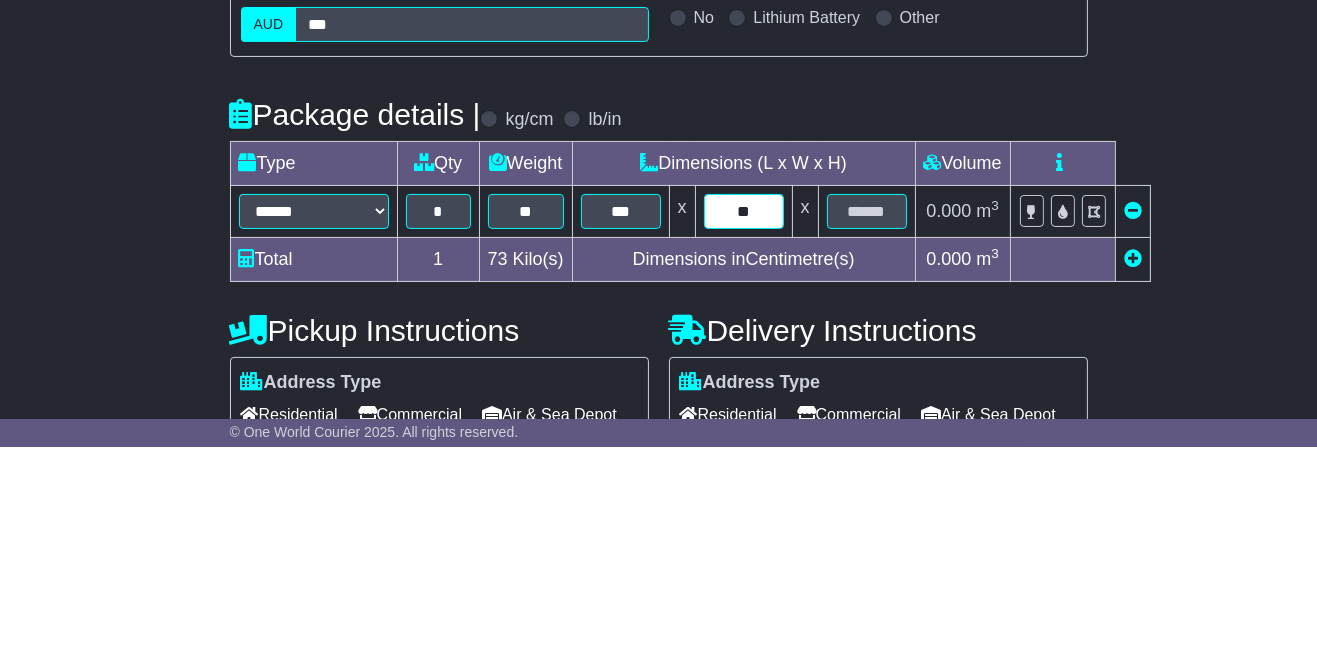 type on "**" 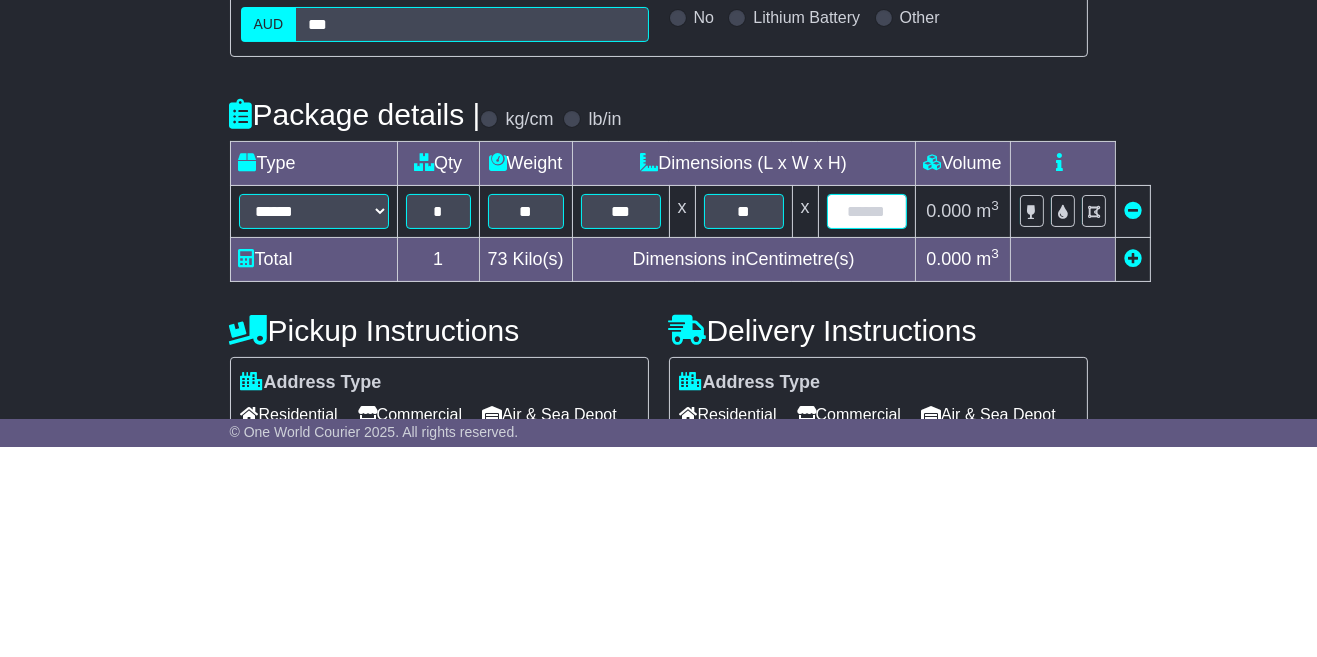 click at bounding box center [867, 421] 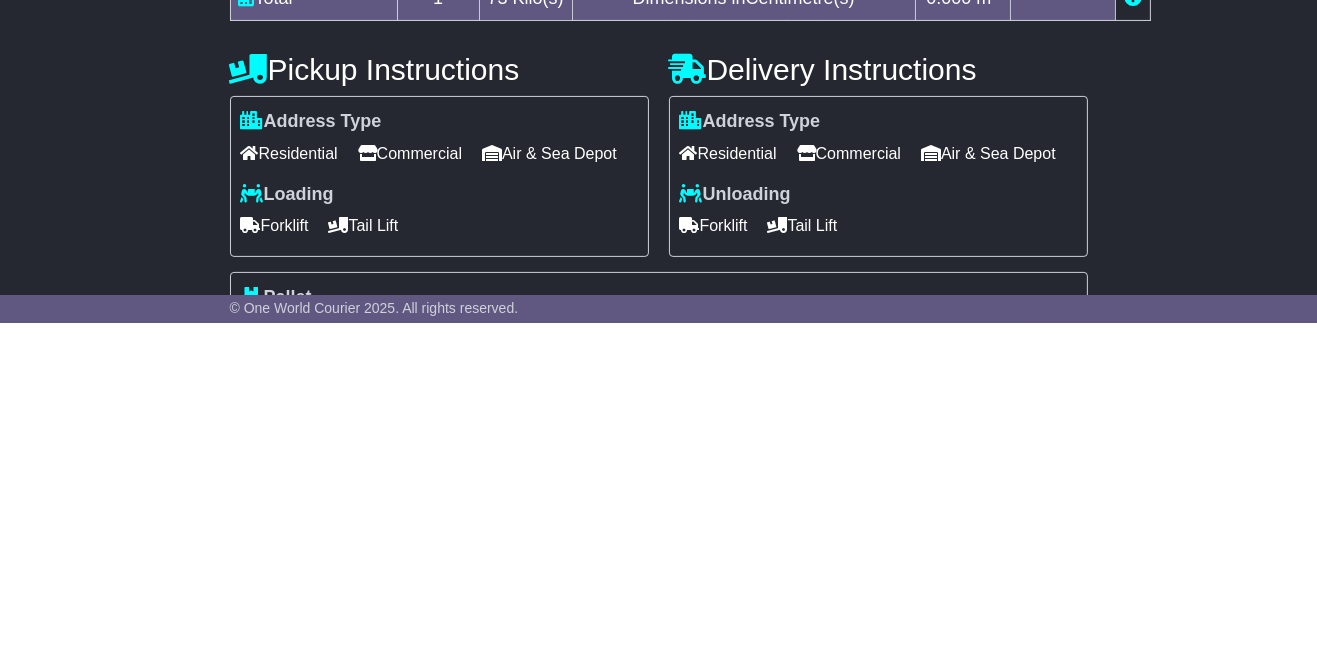 scroll, scrollTop: 350, scrollLeft: 0, axis: vertical 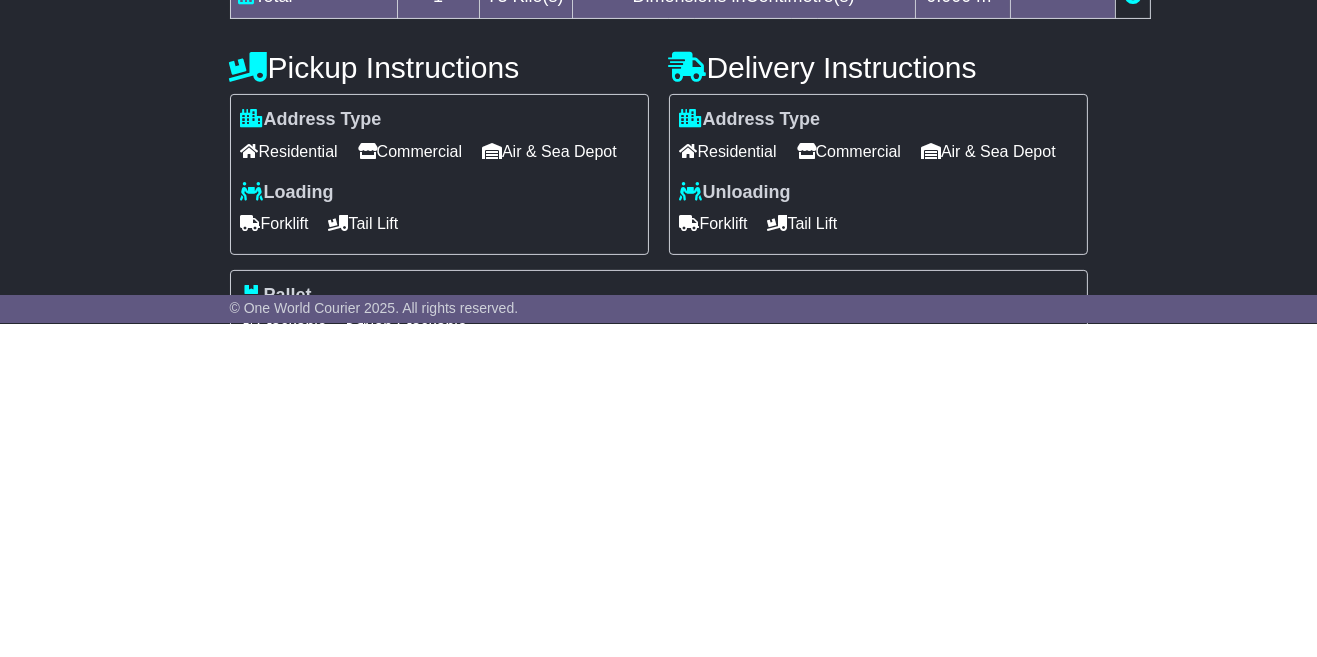 type on "**" 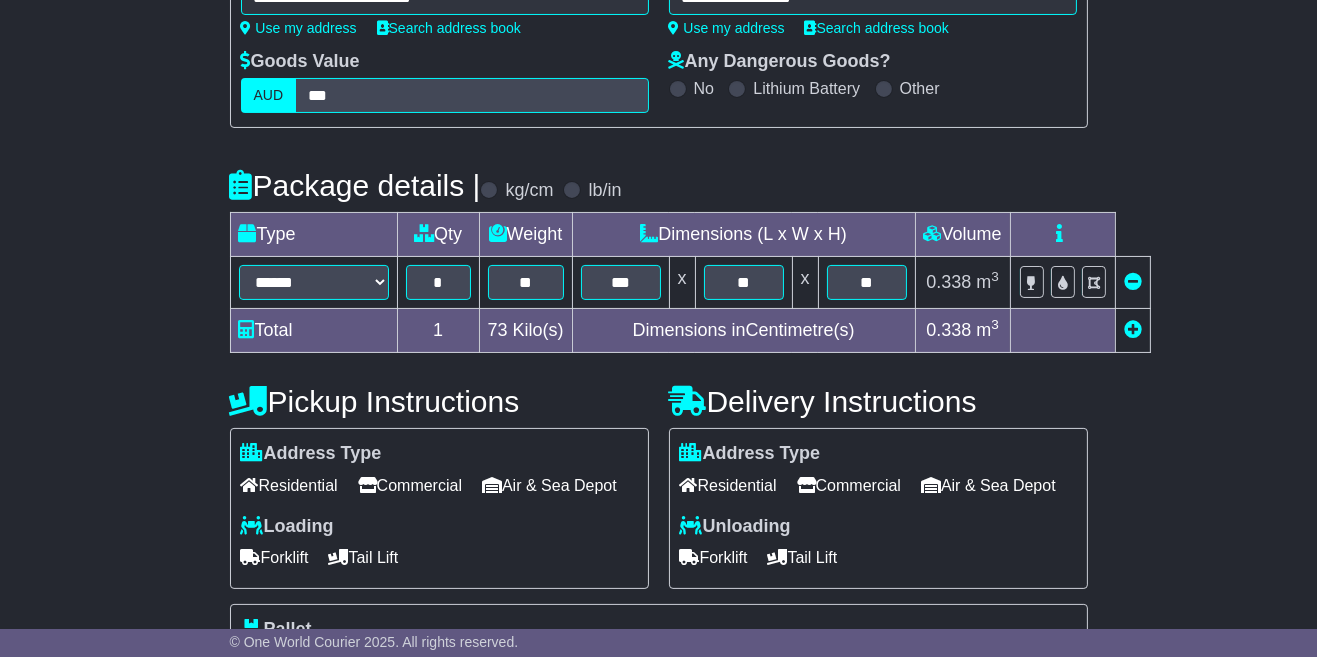 click on "Forklift" at bounding box center [275, 557] 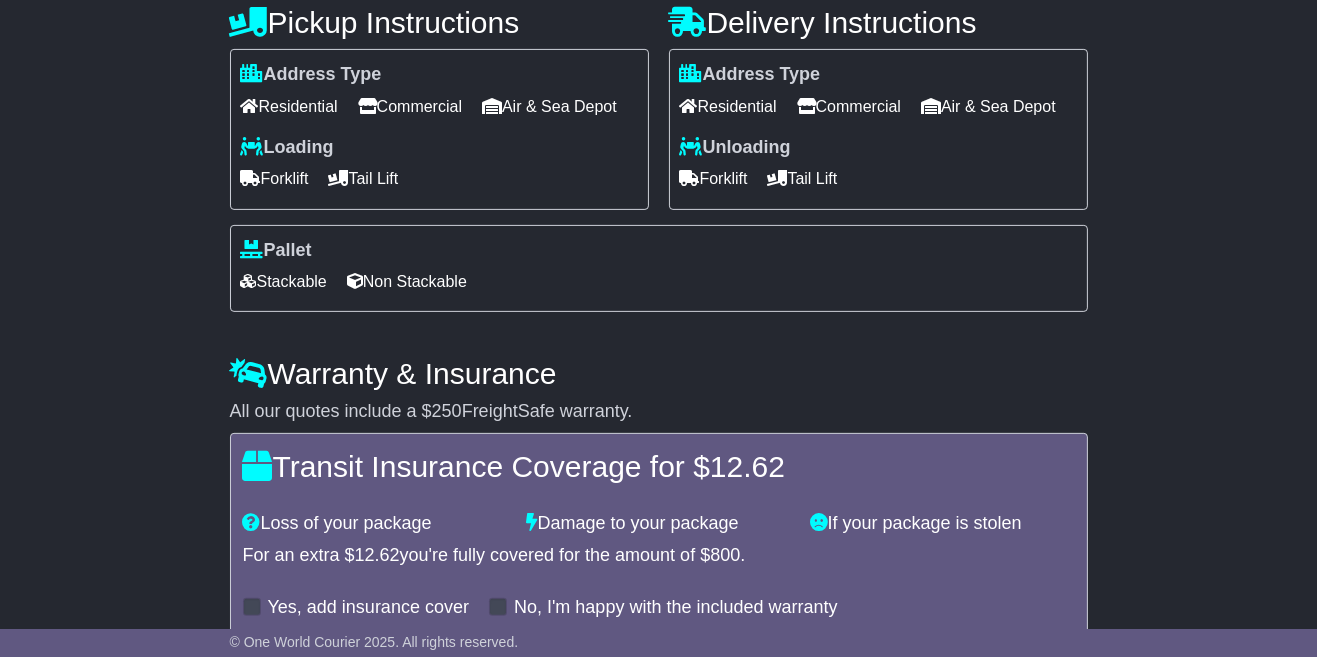 scroll, scrollTop: 761, scrollLeft: 0, axis: vertical 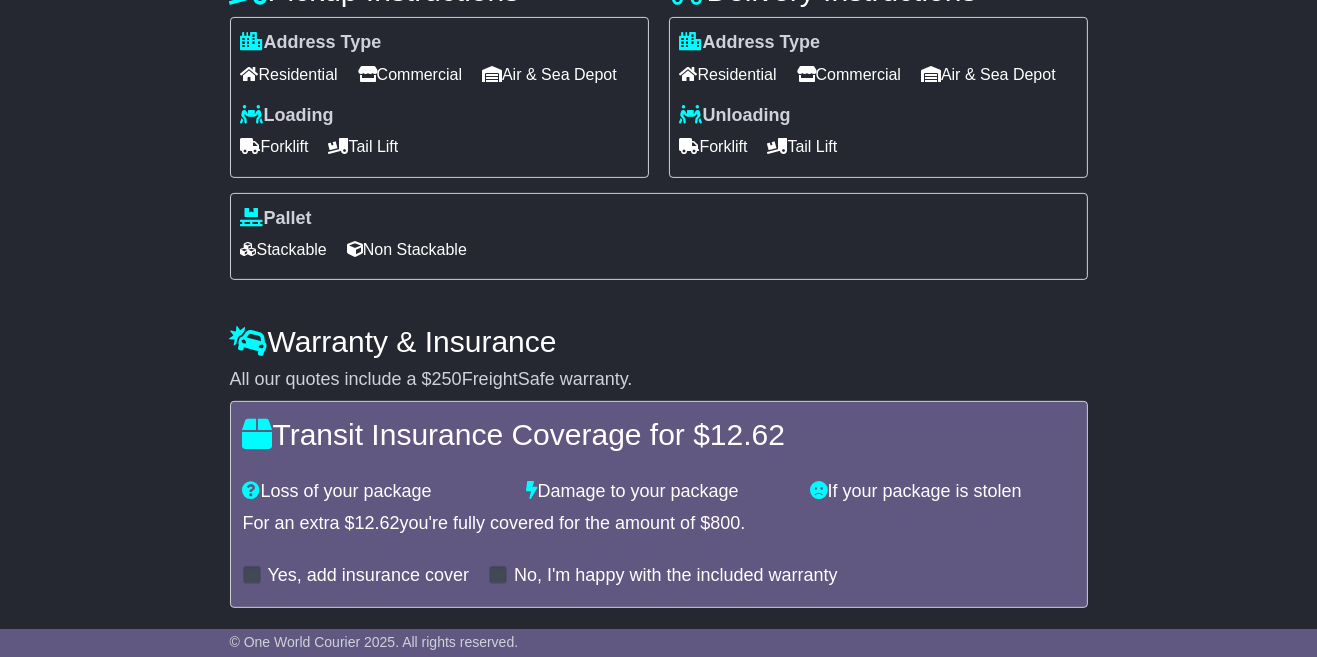 click on "Get Quotes" at bounding box center (279, 655) 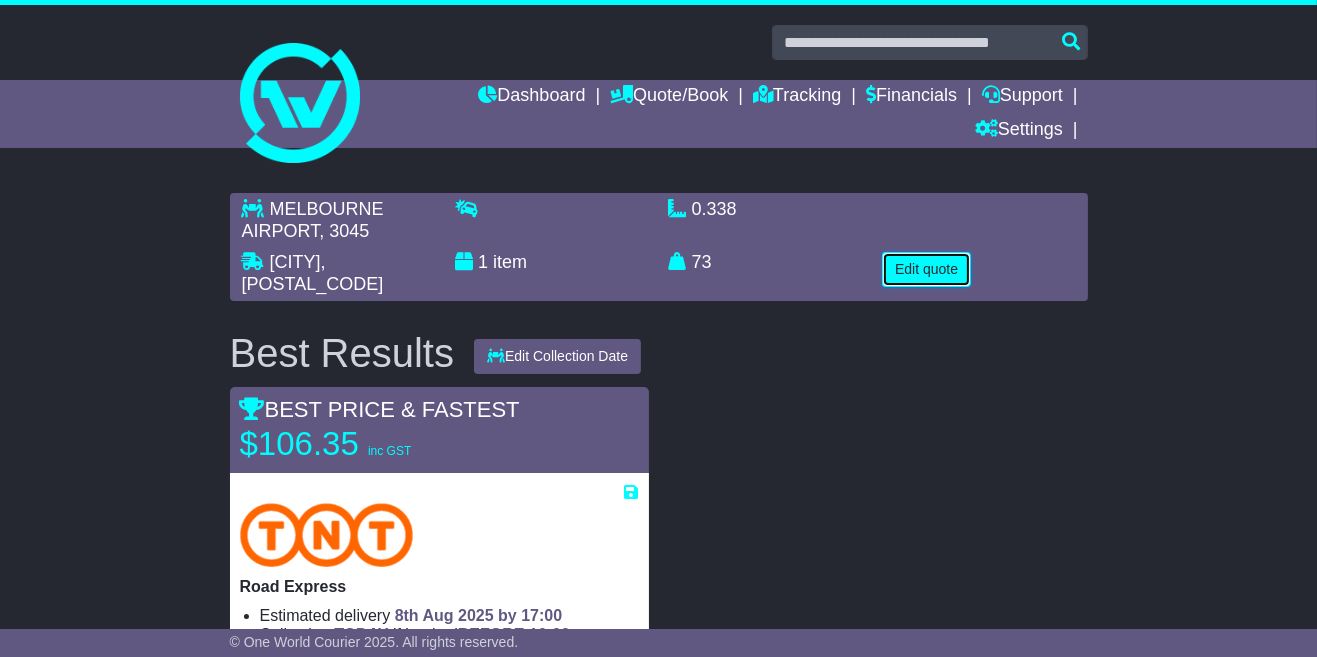 click on "Edit quote" at bounding box center [926, 269] 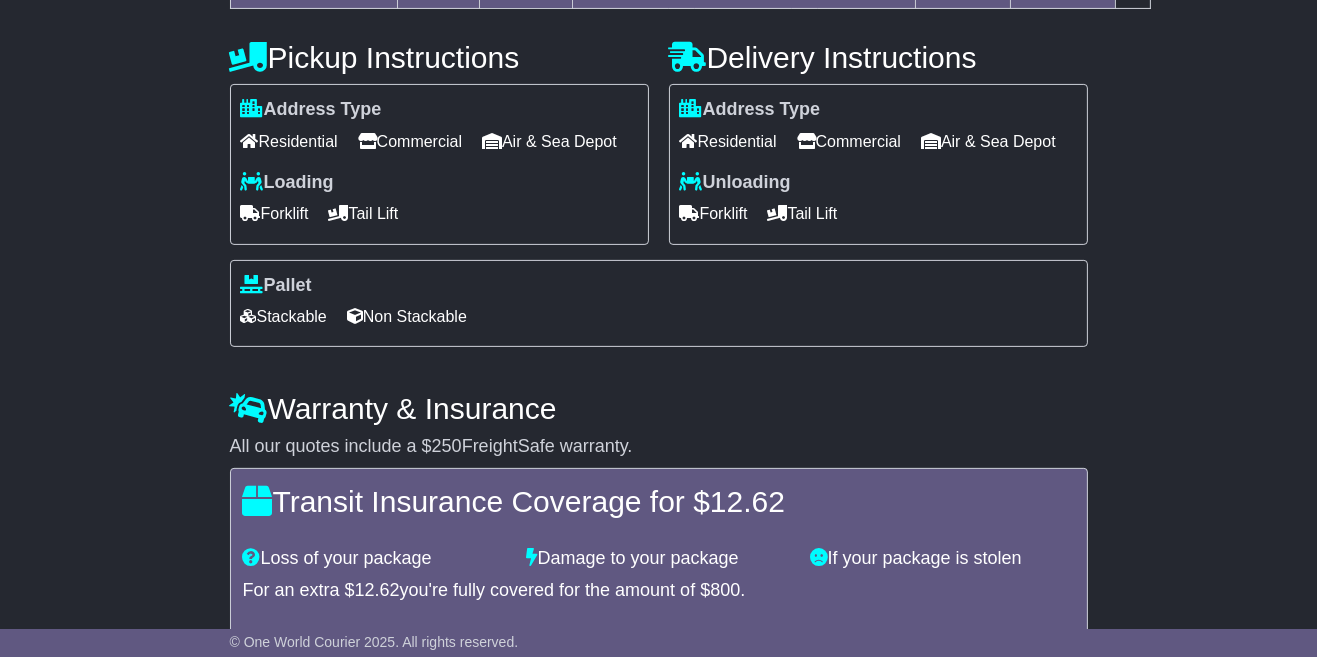 scroll, scrollTop: 761, scrollLeft: 0, axis: vertical 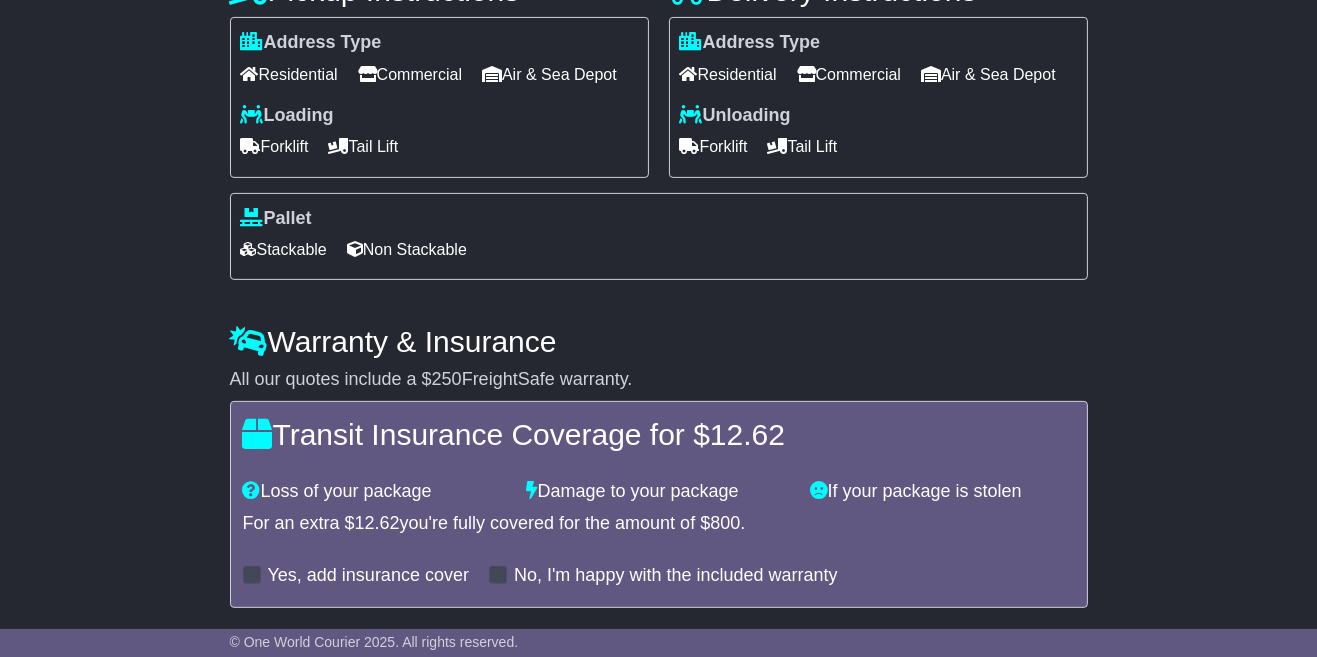 click on "Tail Lift" at bounding box center [803, 146] 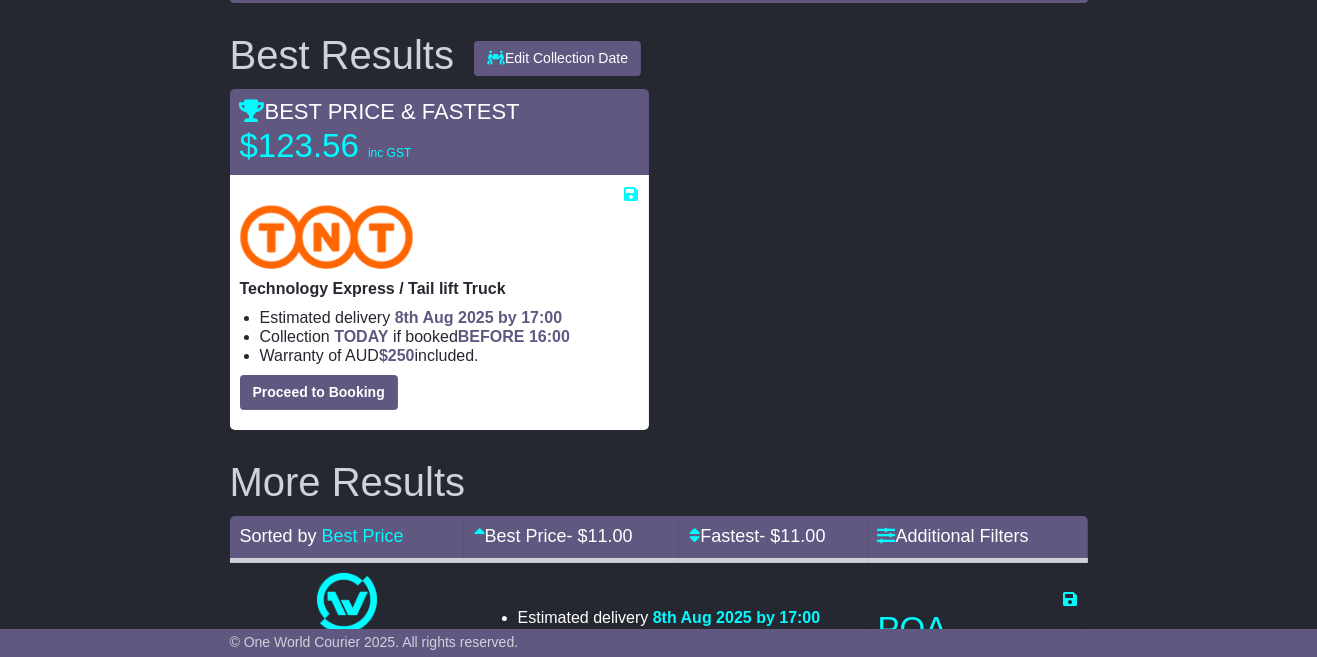 scroll, scrollTop: 300, scrollLeft: 0, axis: vertical 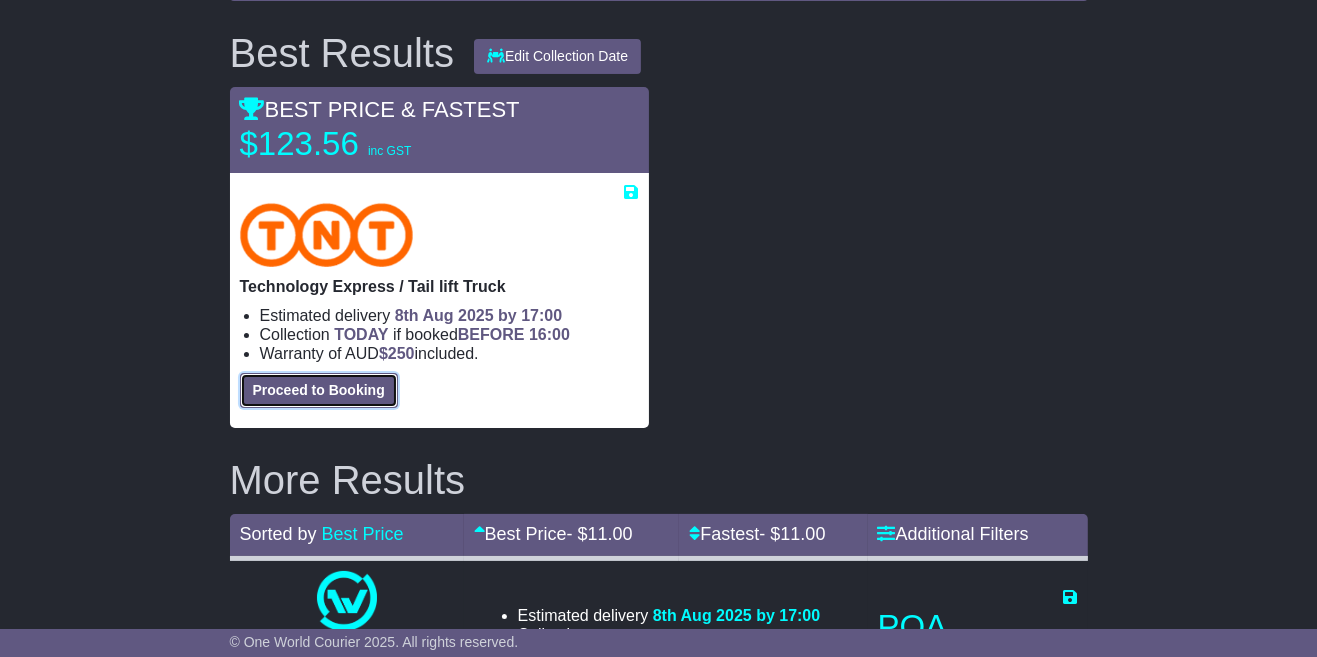 click on "Proceed to Booking" at bounding box center (319, 390) 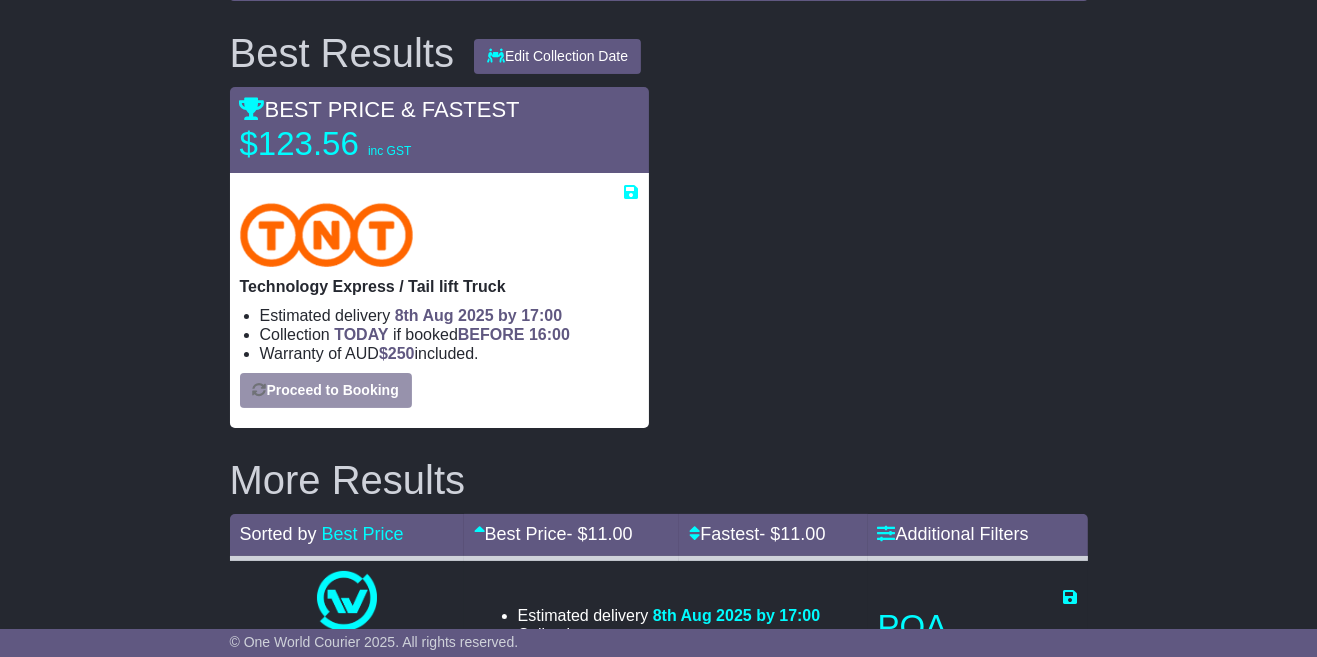 select on "*****" 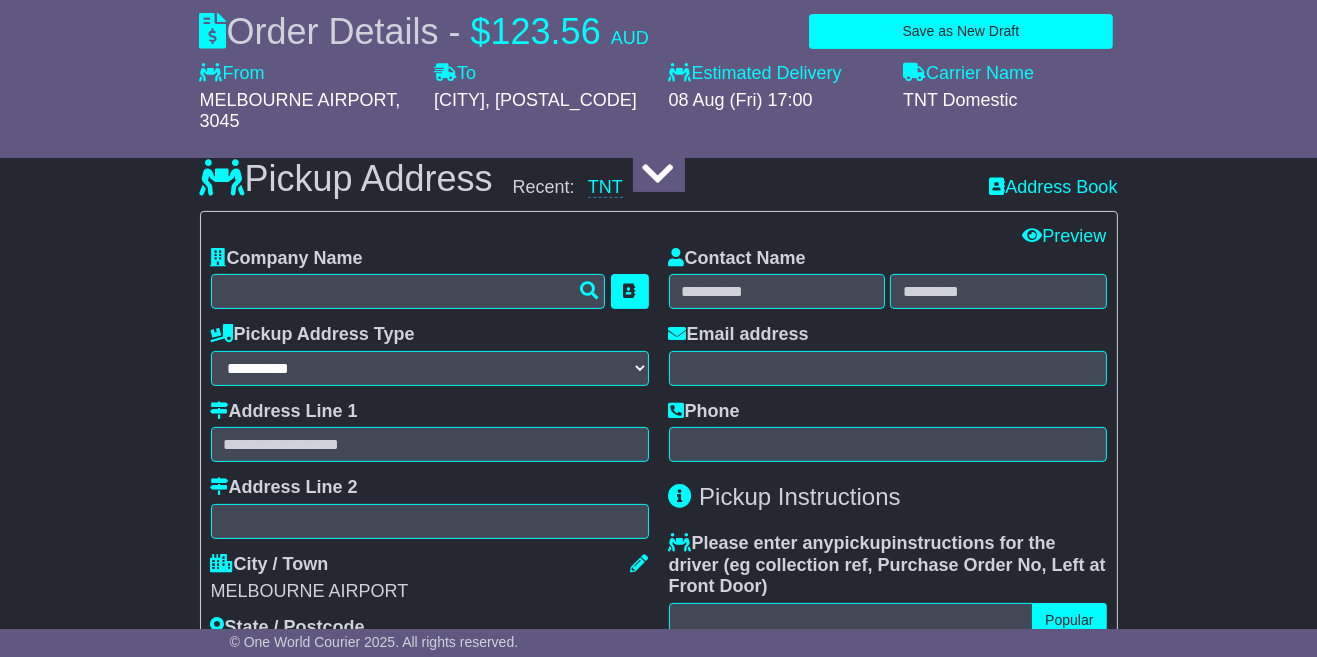 scroll, scrollTop: 590, scrollLeft: 0, axis: vertical 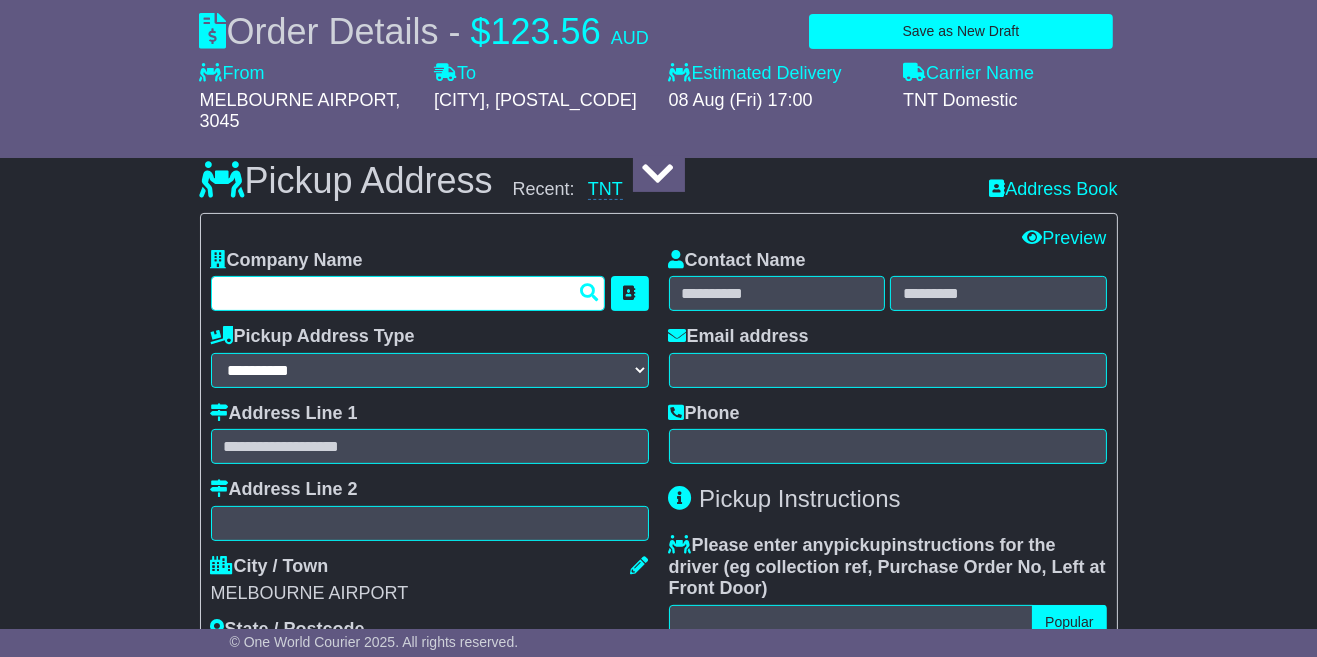 click at bounding box center [408, 293] 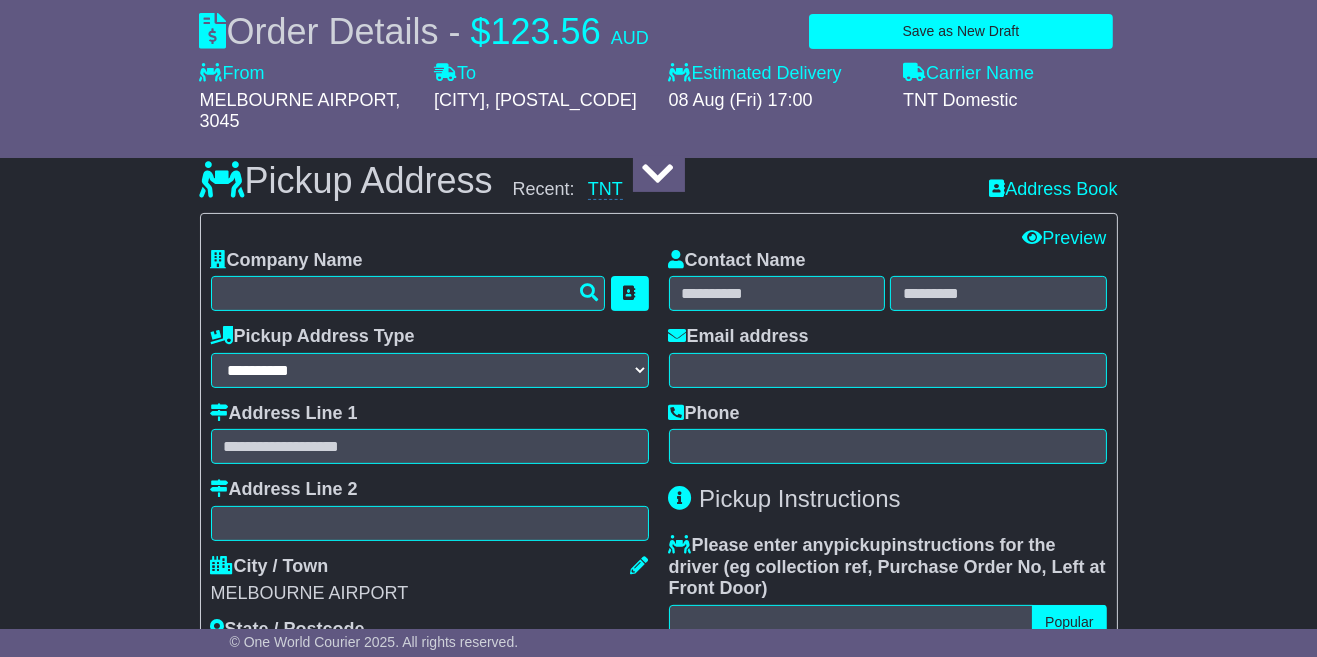 click on "About your package
What is your Package
Documents
Non-Documents
What are the Incoterms?
***
***
***
***
***
***
Description of Goods
Attention: dangerous goods are not allowed by service.
Your Internal Reference (required)
Any Dangerous Goods?
No" at bounding box center [658, 1251] 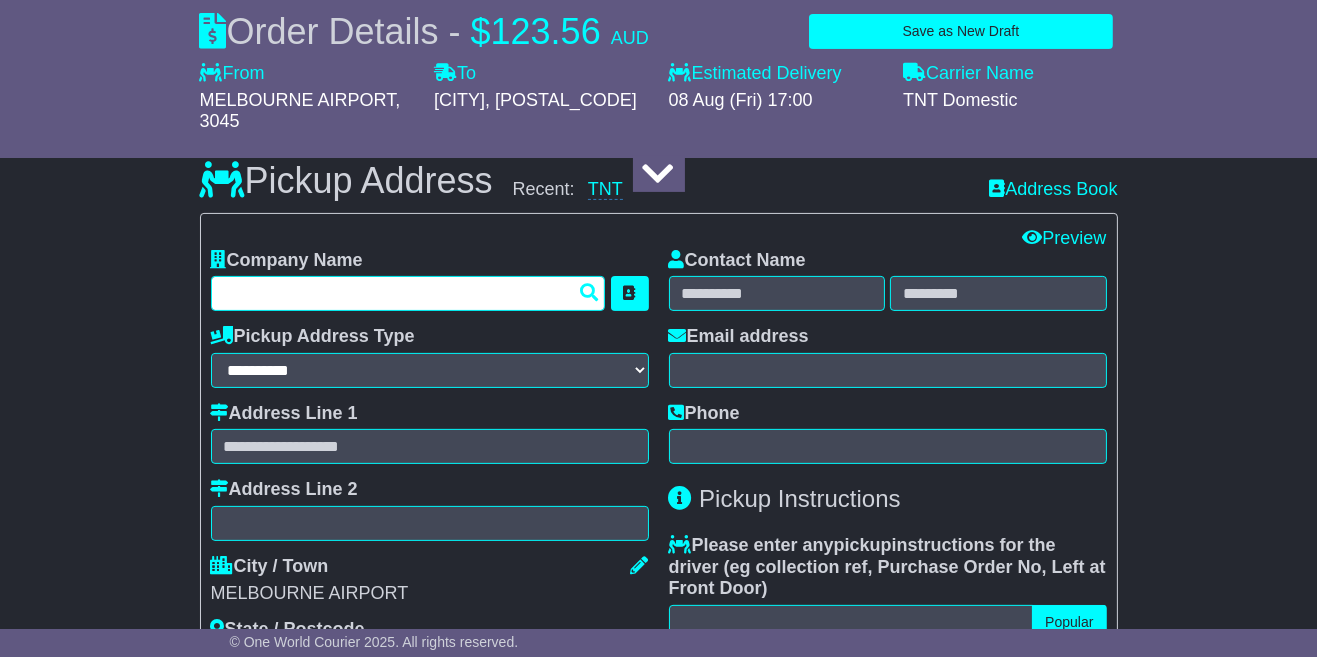 click at bounding box center (408, 293) 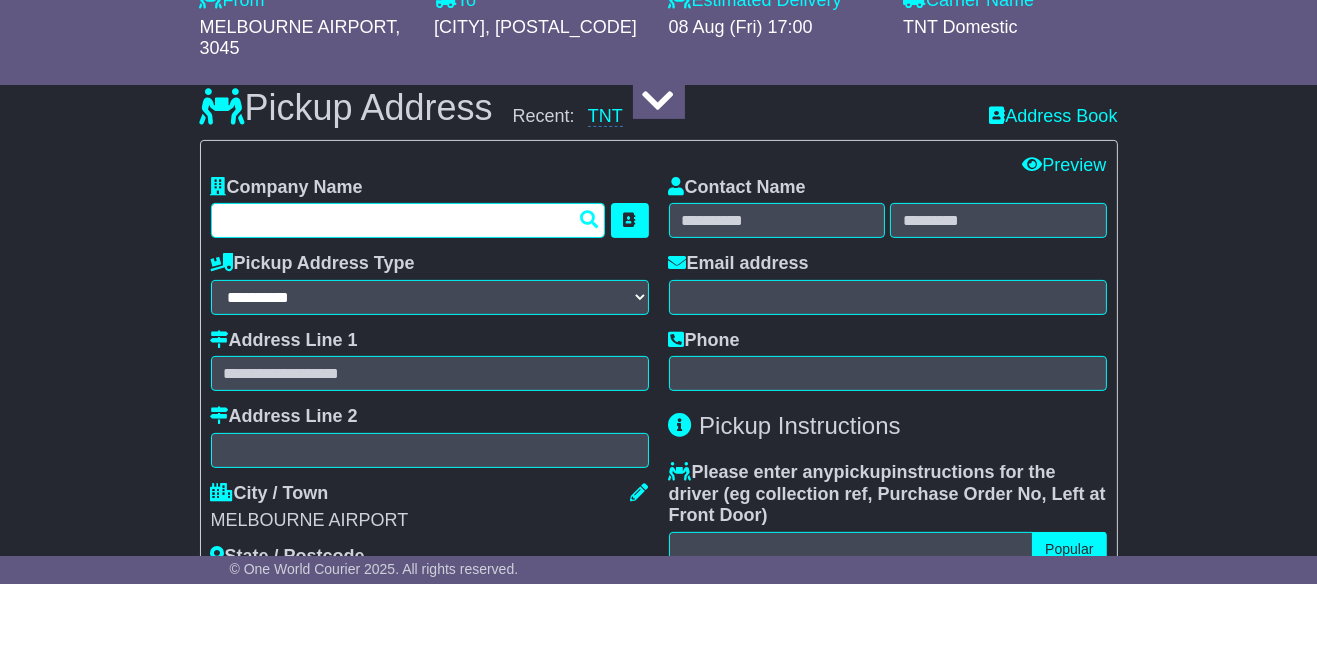 scroll, scrollTop: 590, scrollLeft: 0, axis: vertical 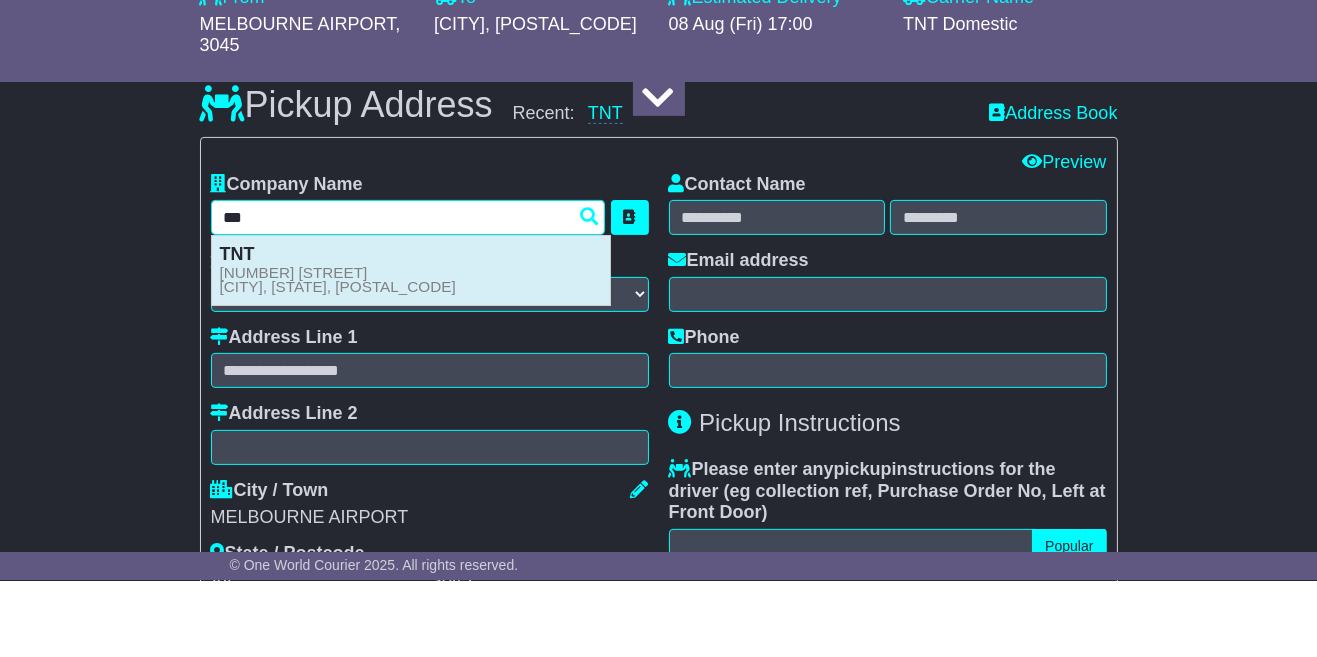 click on "45 Sky Rd   MELBOURNE AIRPORT, VIC, 3045" at bounding box center (338, 356) 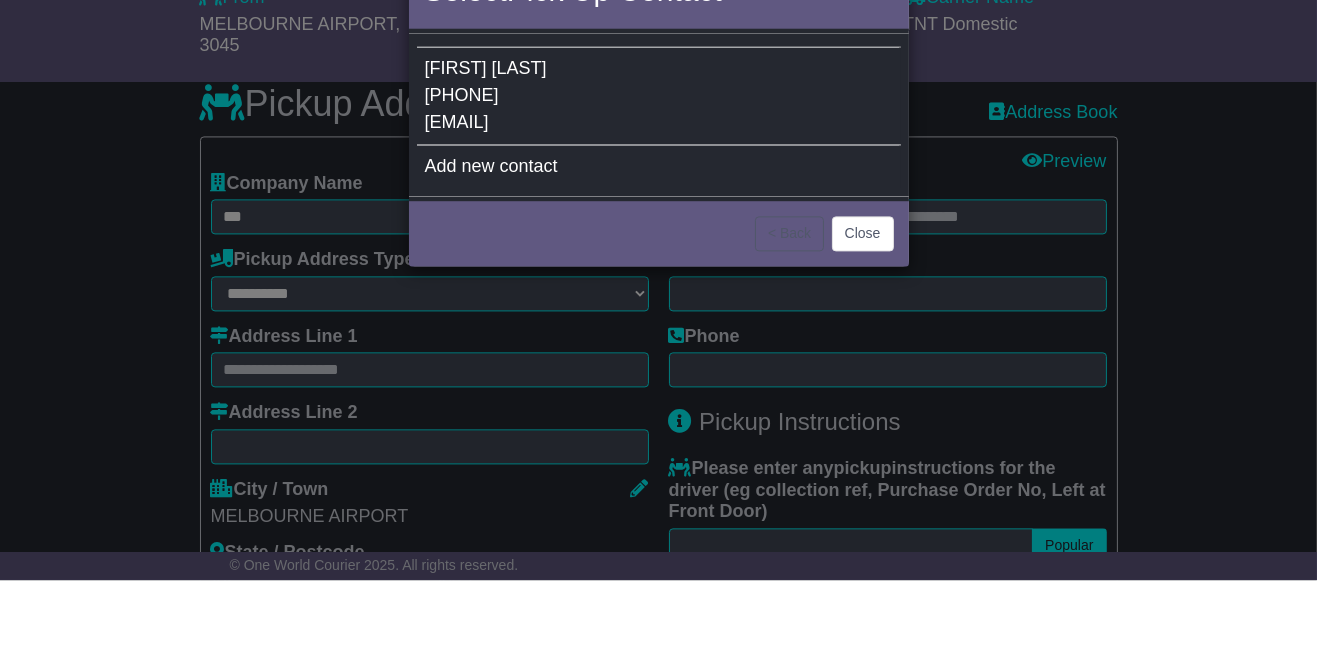 scroll, scrollTop: 590, scrollLeft: 0, axis: vertical 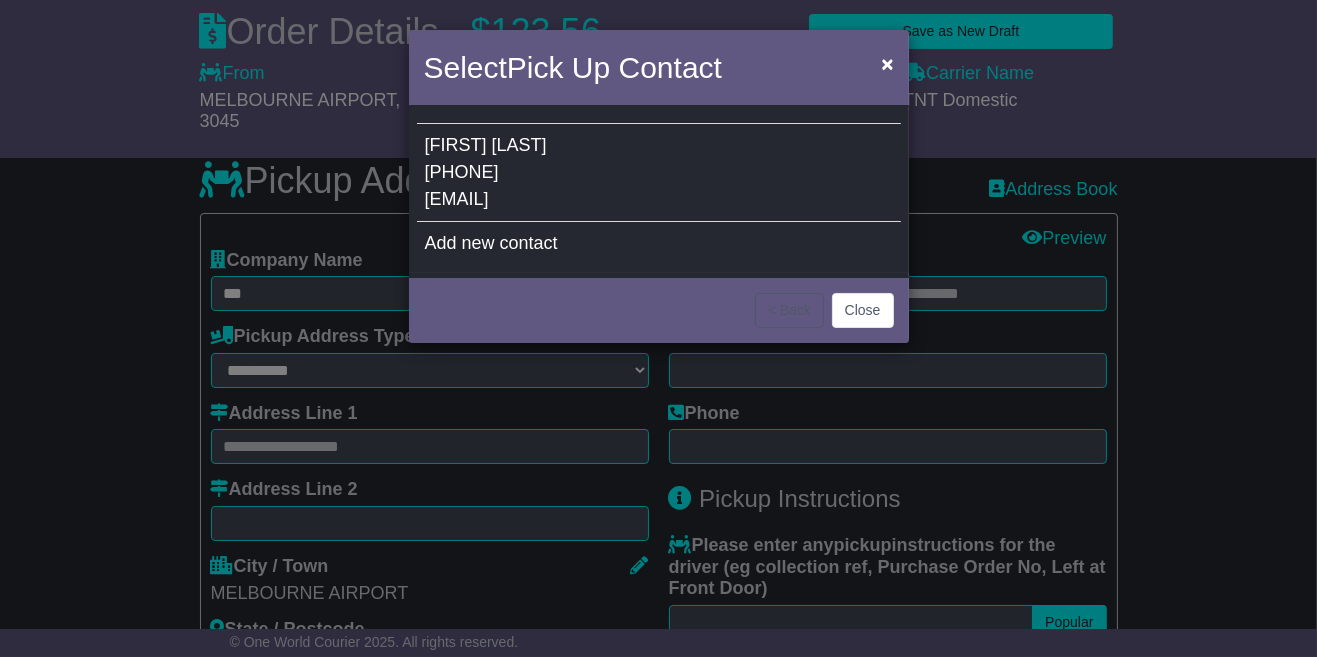 click on "Kelvin   McNeill
0418322913
info@metercage.com" at bounding box center [659, 173] 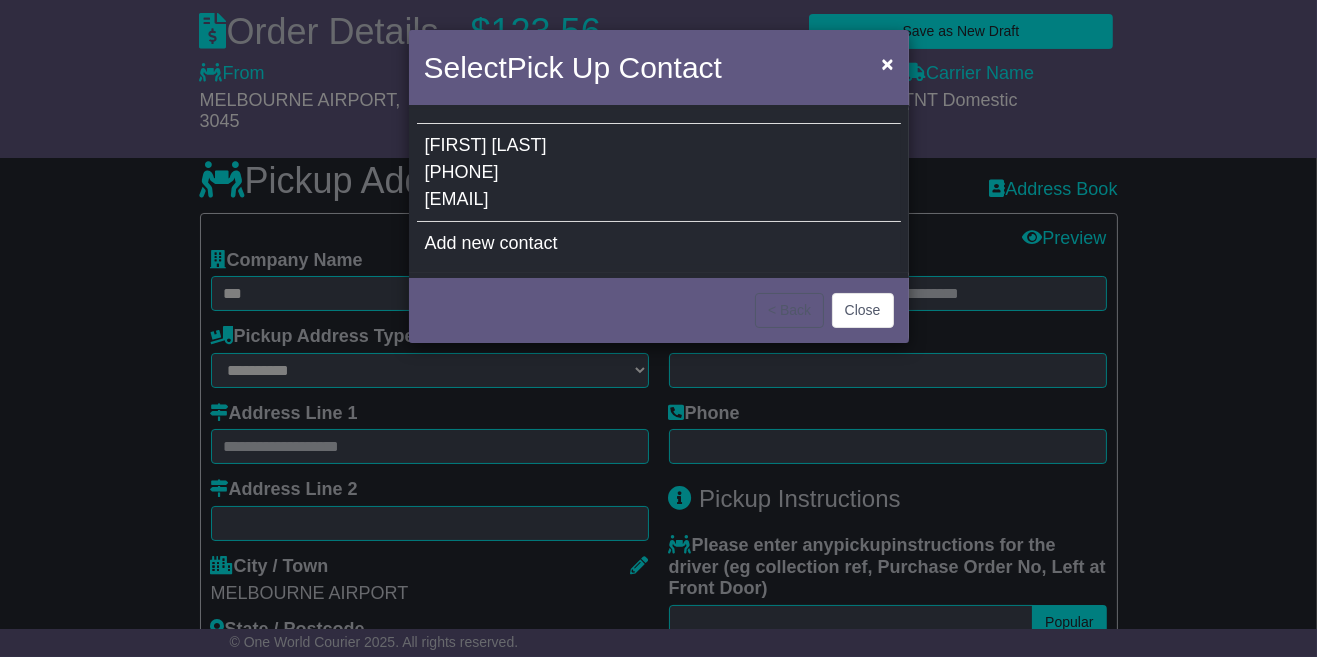 type on "*********" 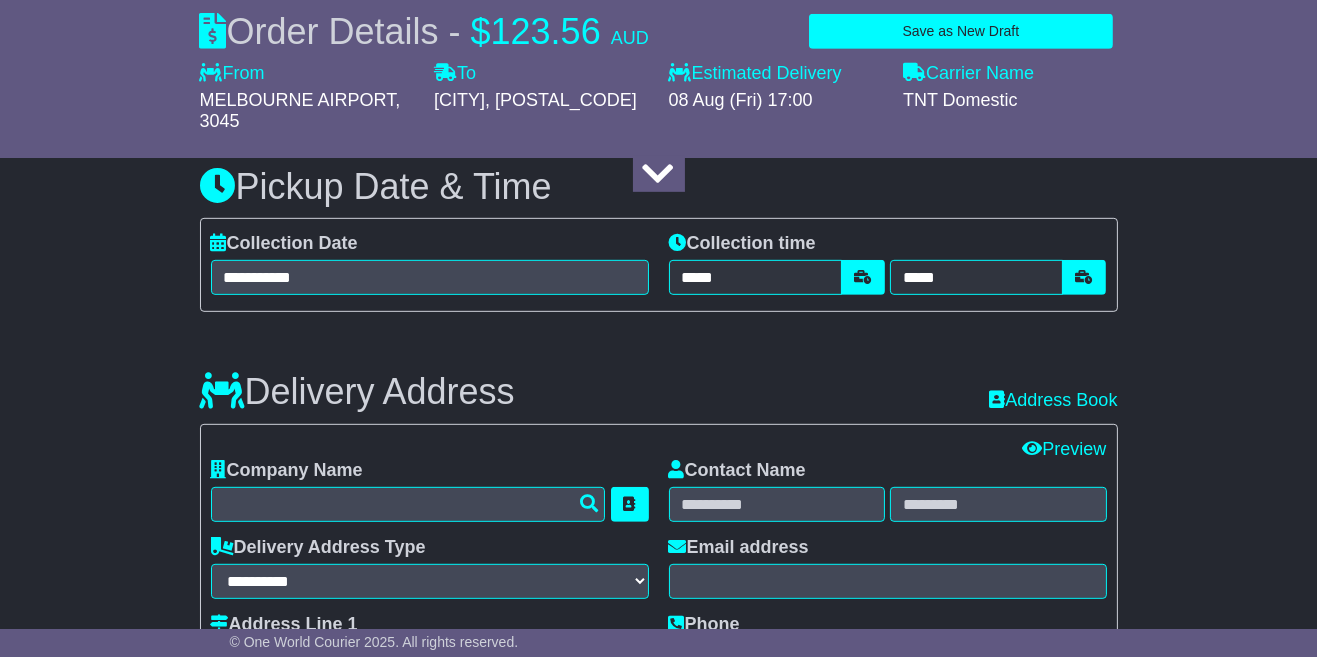 scroll, scrollTop: 1234, scrollLeft: 0, axis: vertical 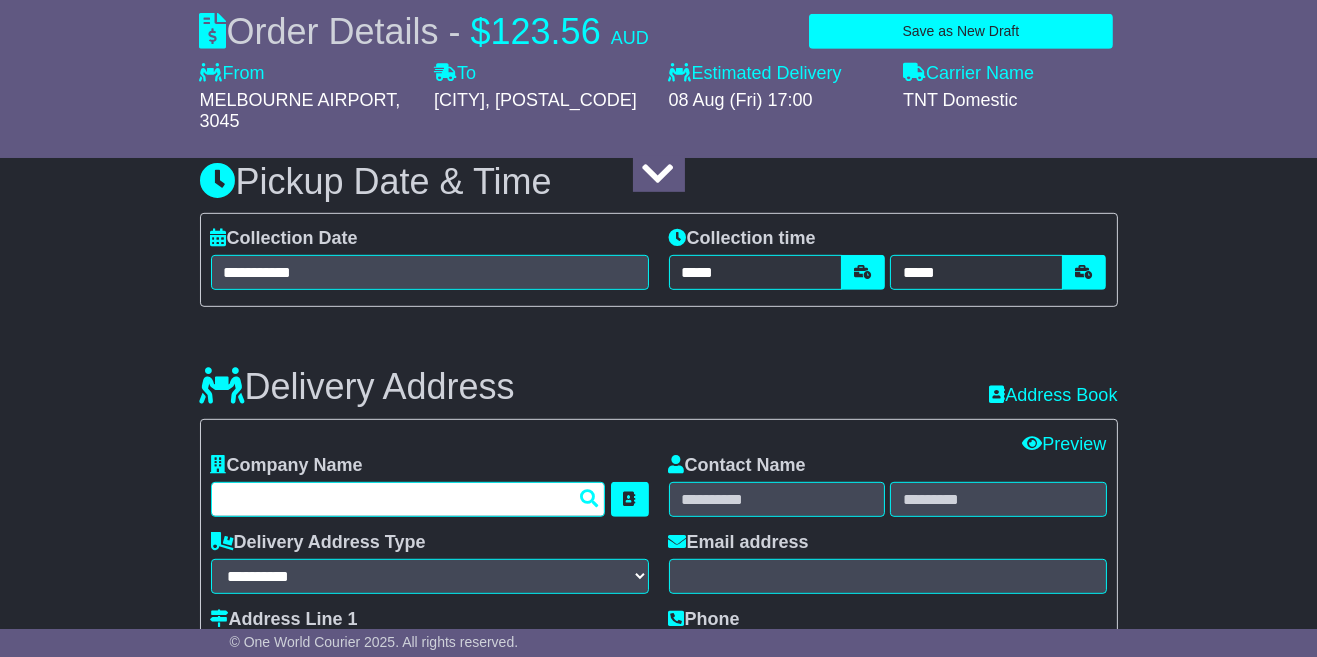 click at bounding box center [408, 499] 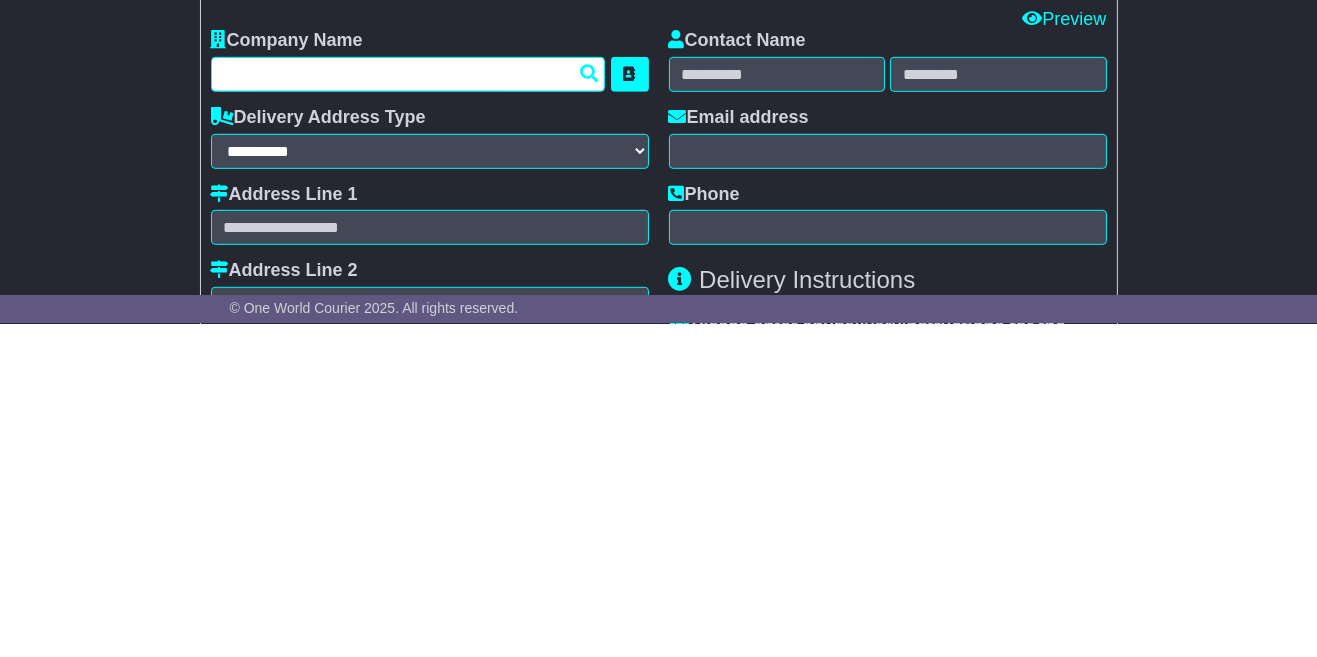 scroll, scrollTop: 1325, scrollLeft: 0, axis: vertical 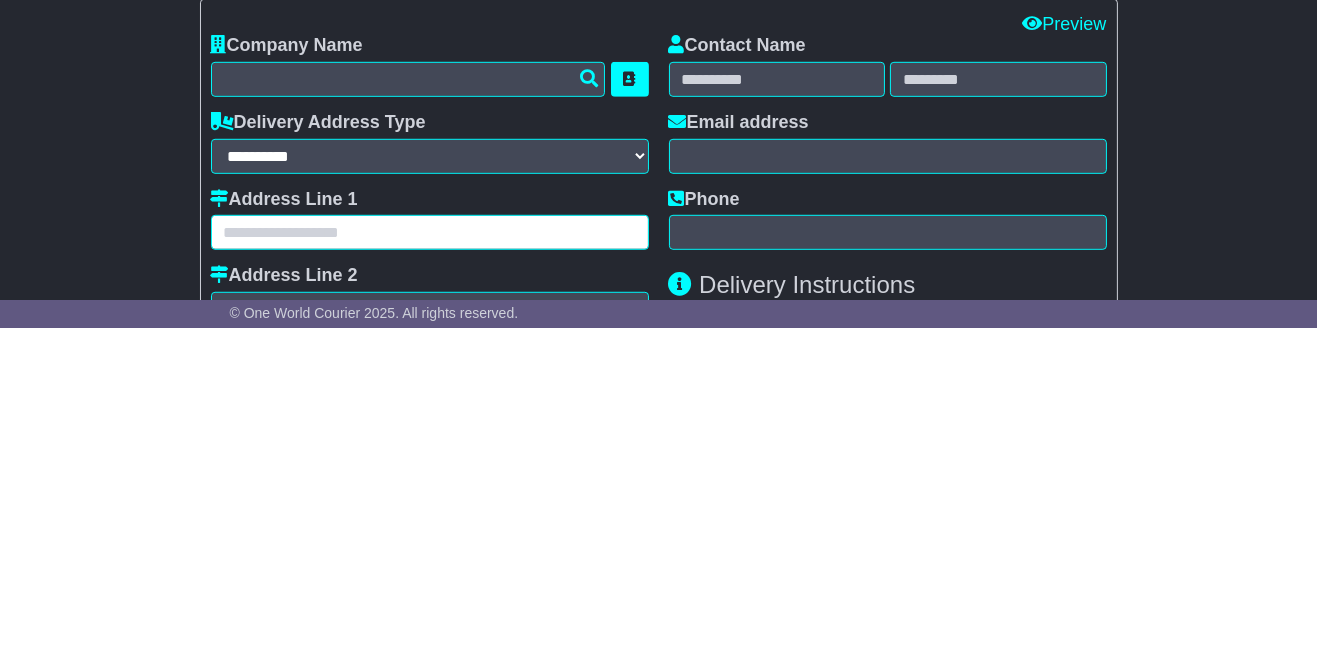 click at bounding box center (430, 561) 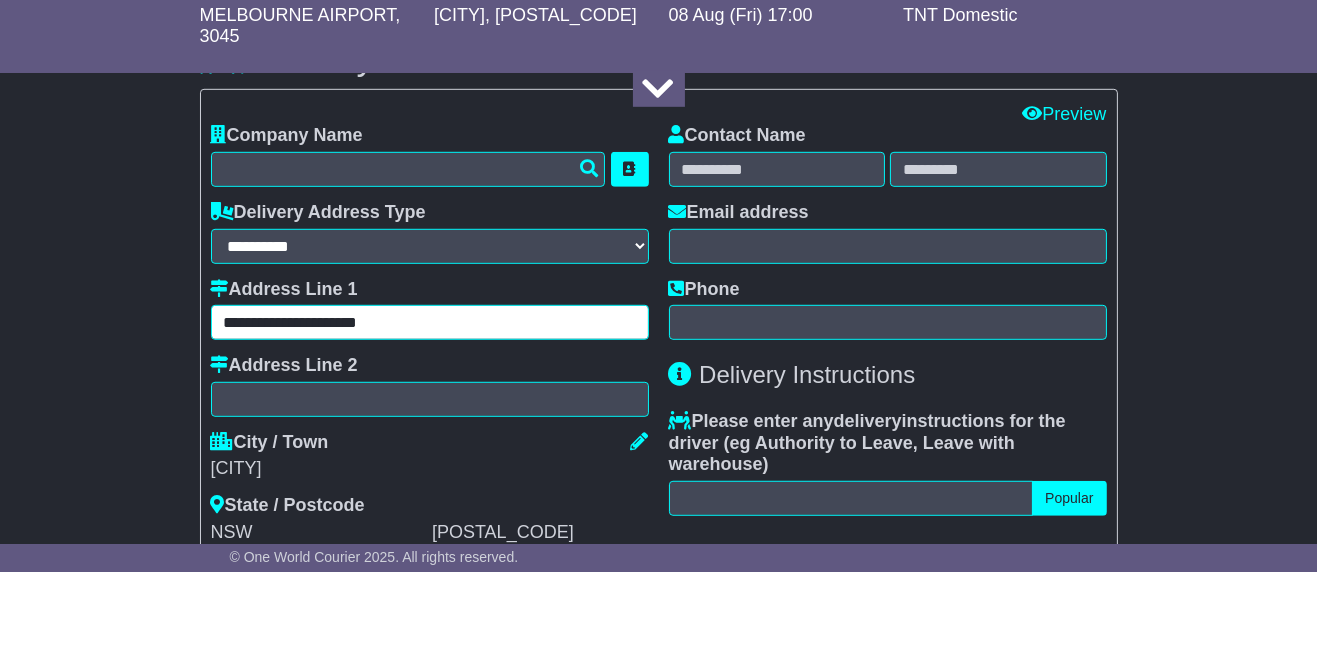 scroll, scrollTop: 1479, scrollLeft: 0, axis: vertical 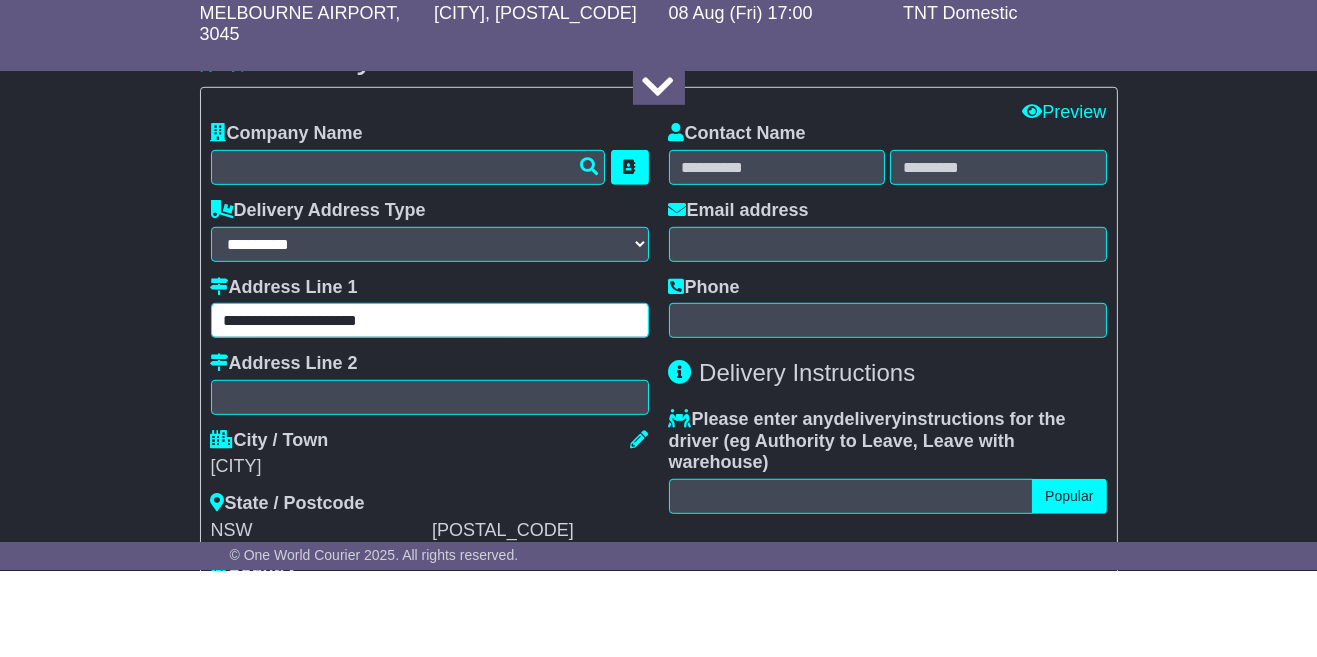type on "**********" 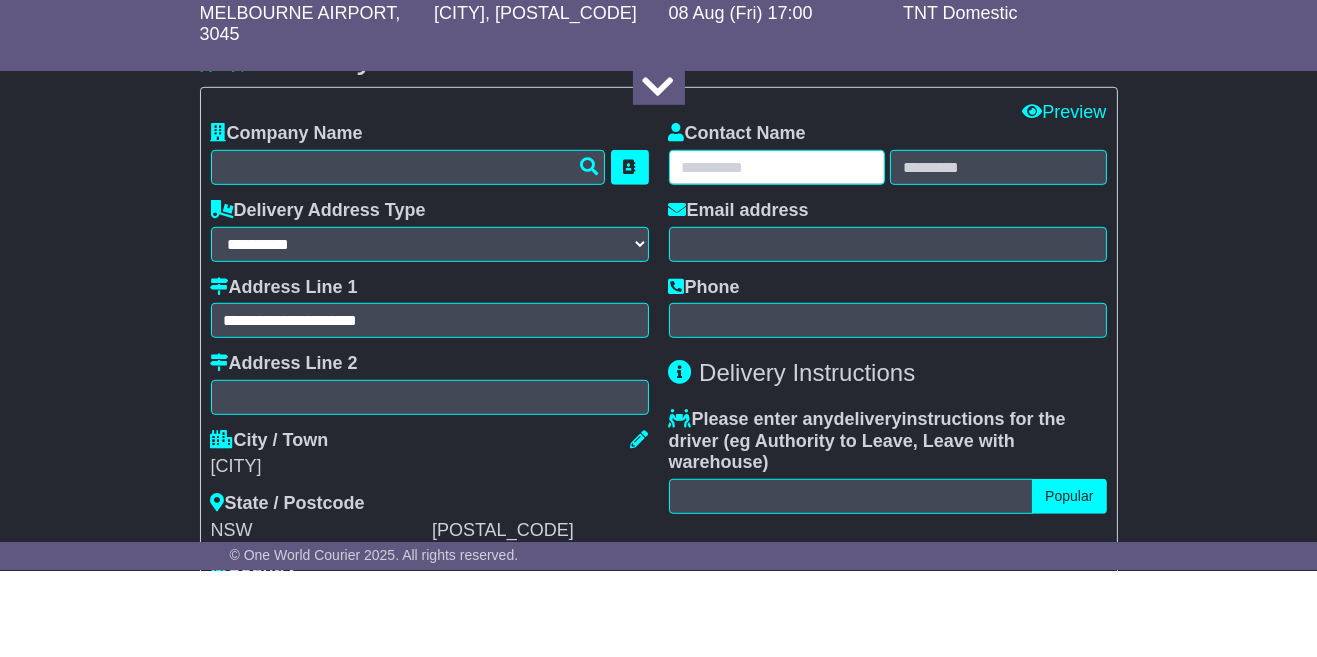 click at bounding box center [777, 254] 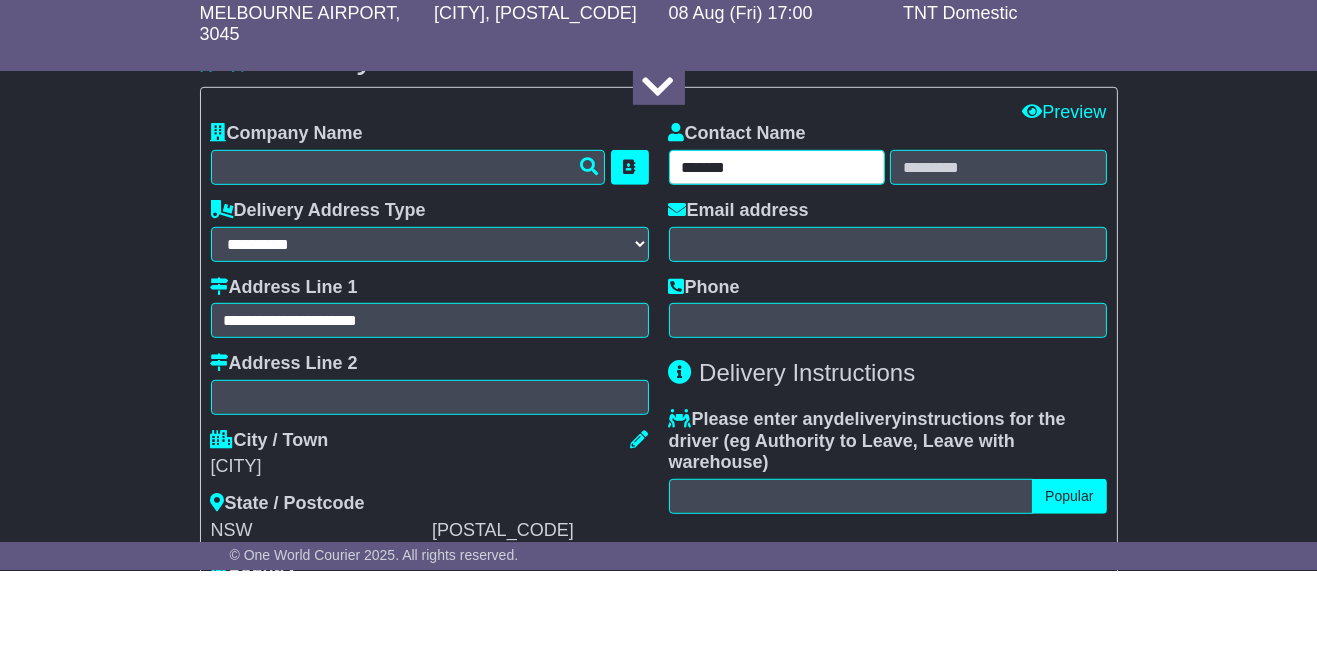 type on "*******" 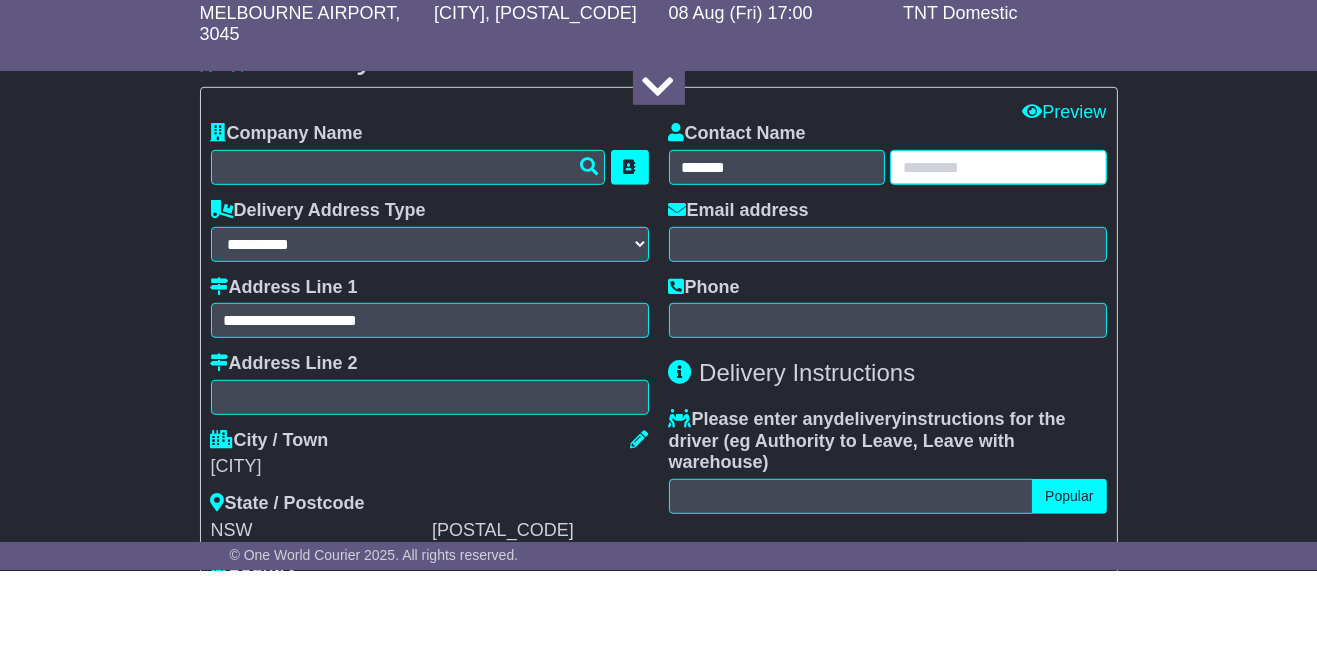 click at bounding box center [998, 254] 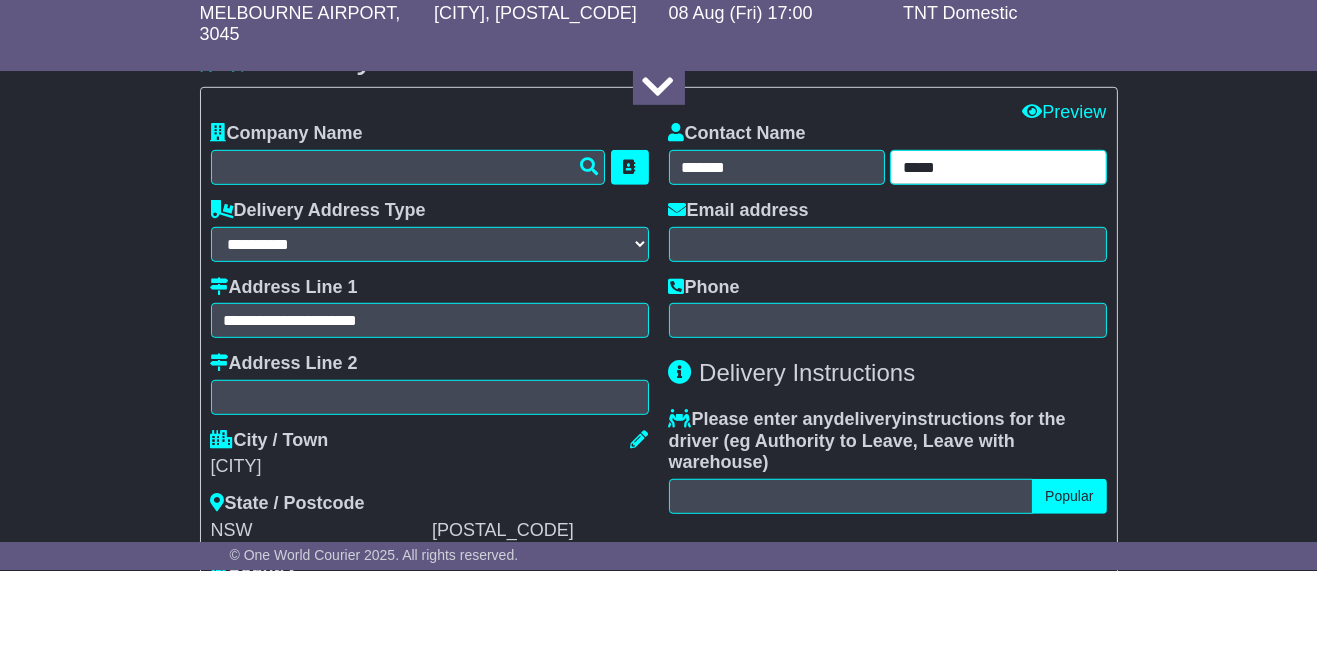 type on "*****" 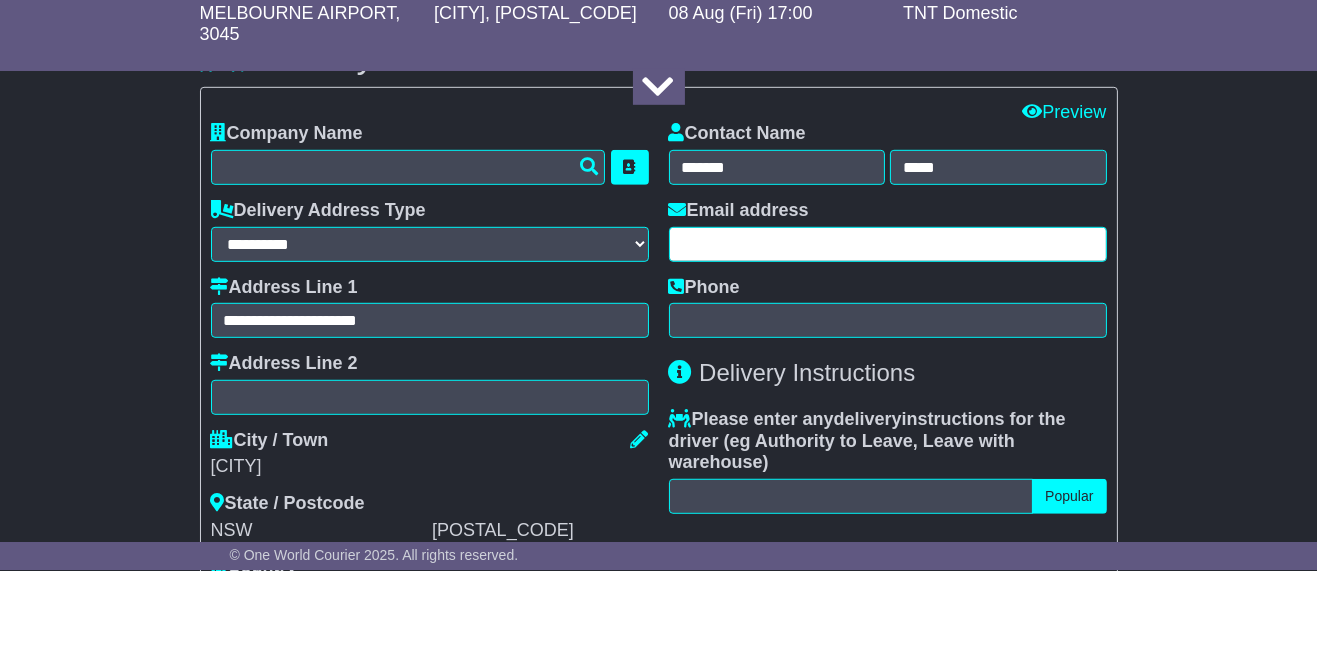 click at bounding box center [888, 331] 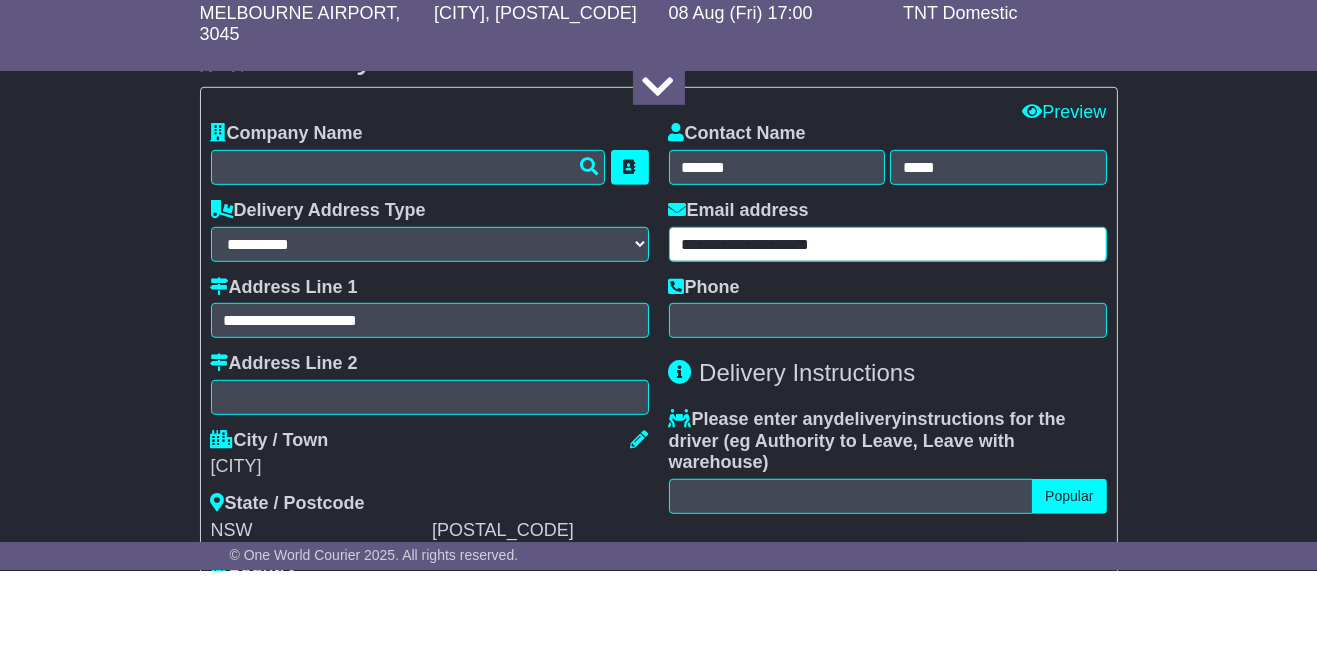 type on "**********" 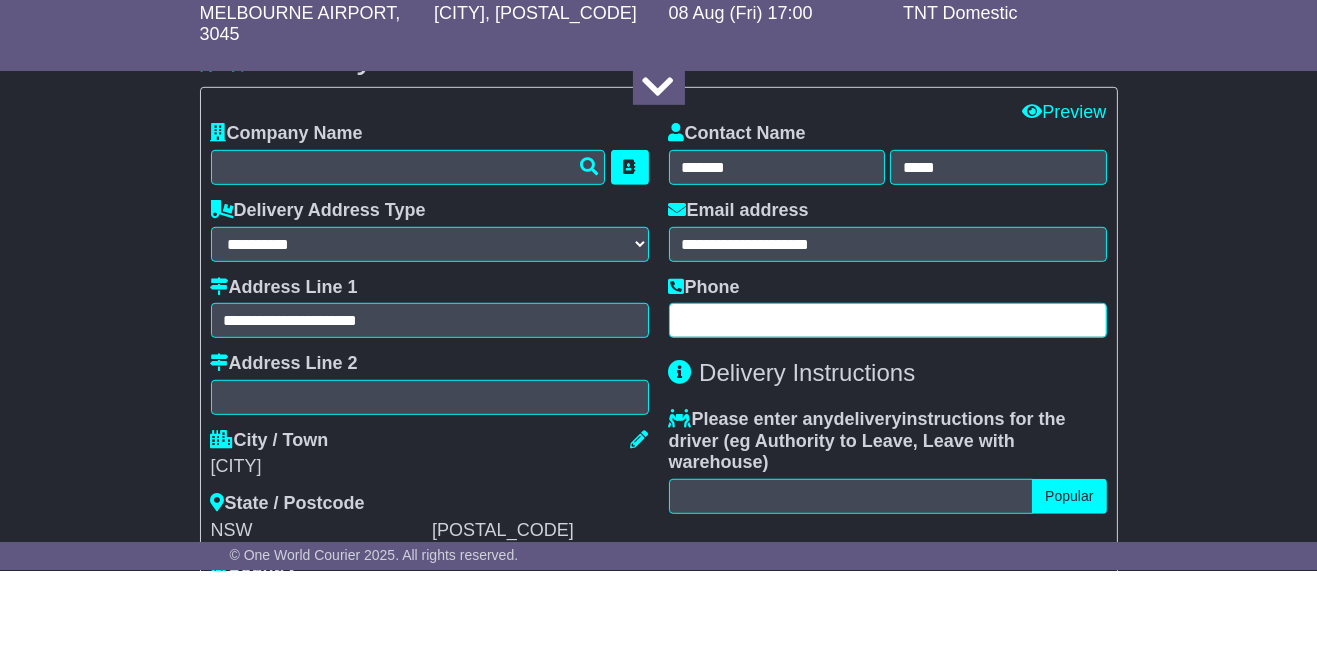 click at bounding box center [888, 407] 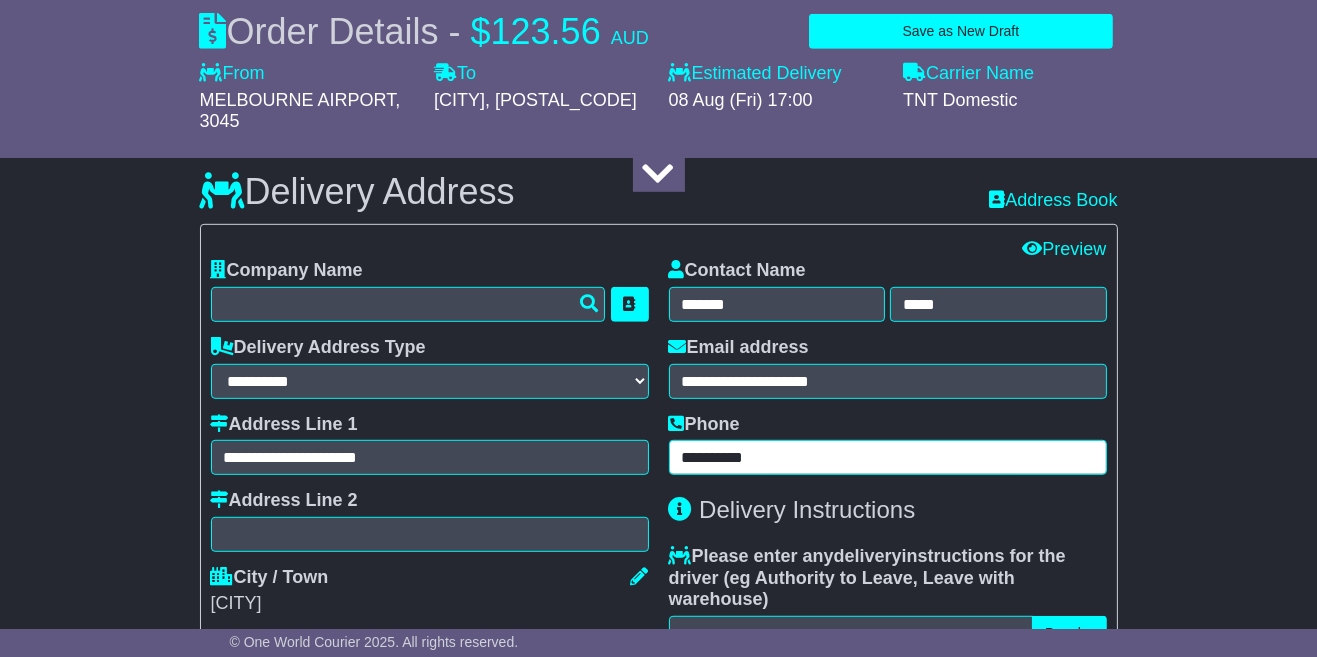 scroll, scrollTop: 1429, scrollLeft: 0, axis: vertical 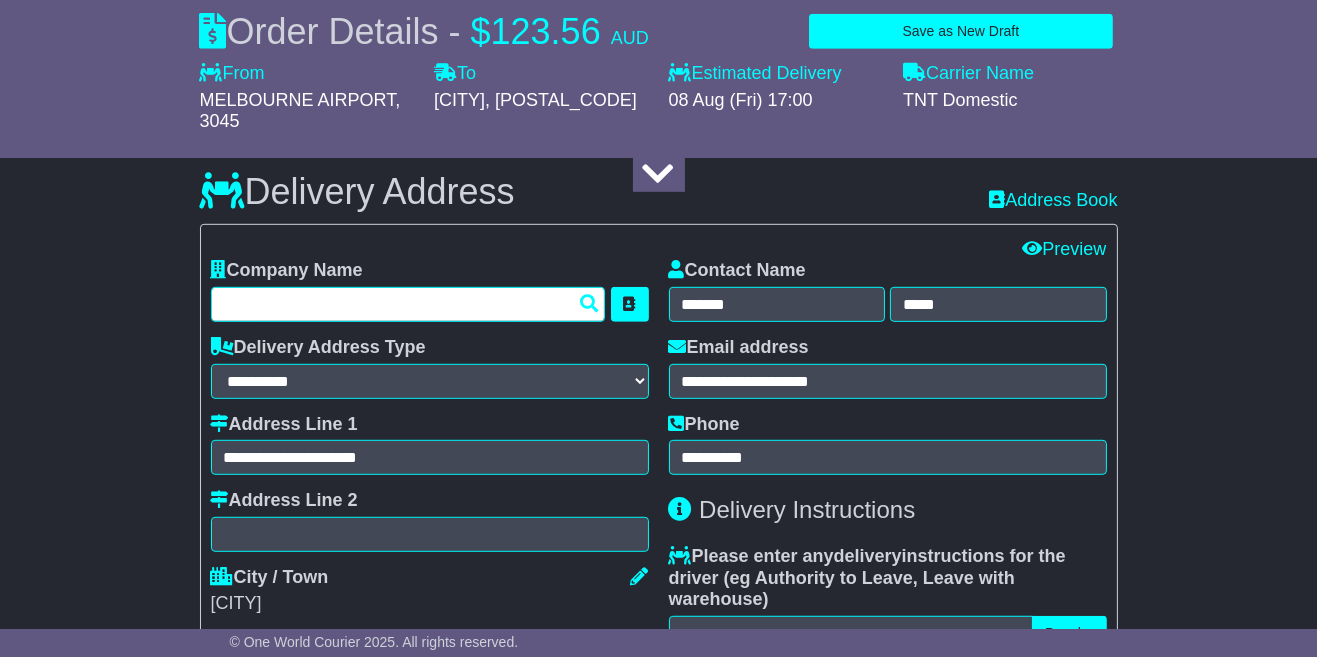 click at bounding box center (408, 304) 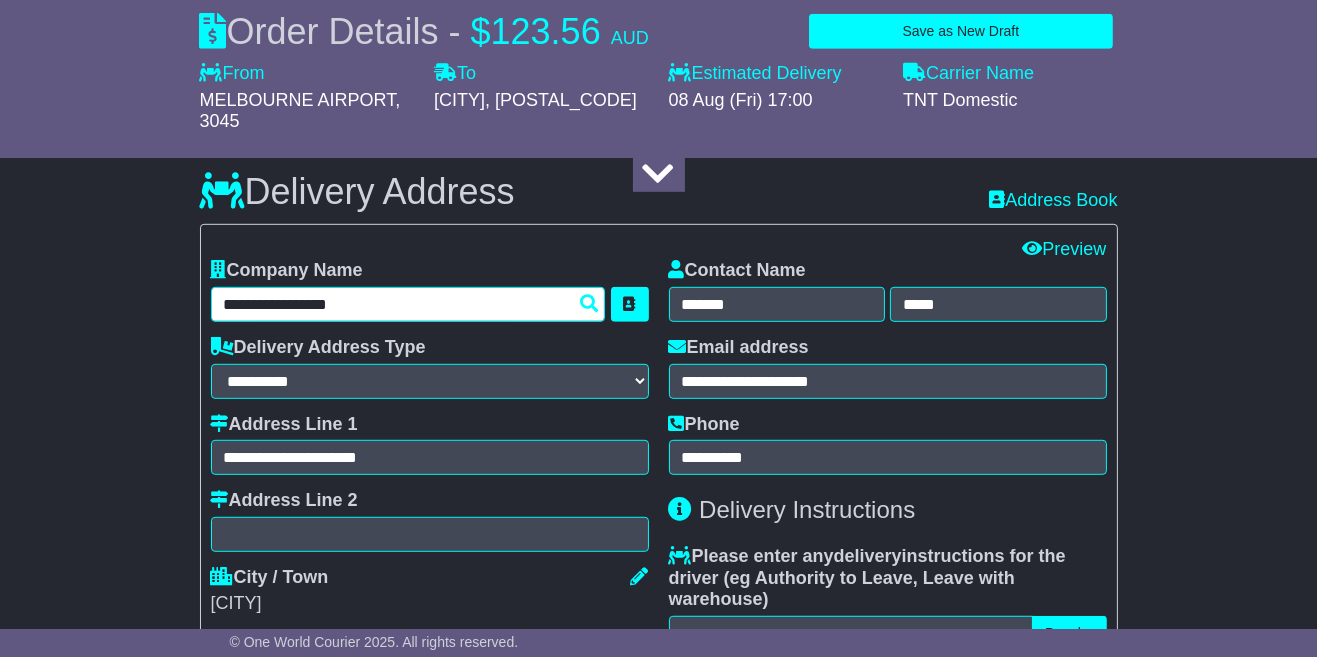 type on "**********" 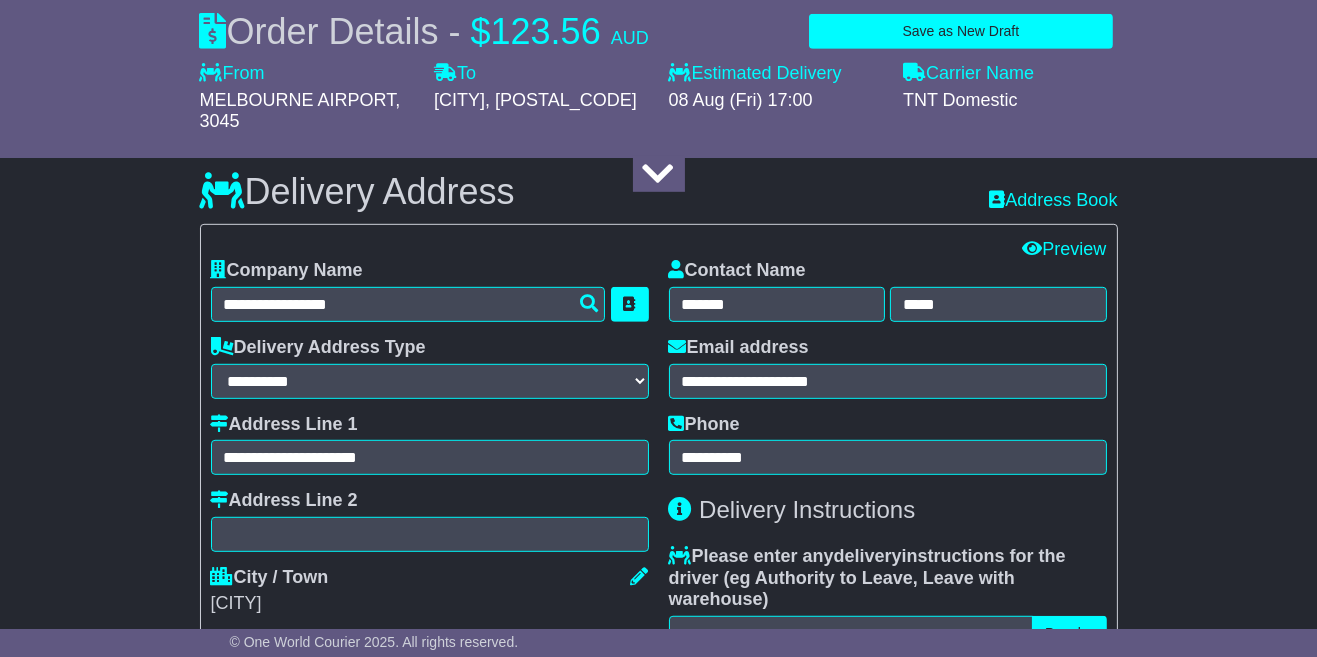 click on "About your package
What is your Package
Documents
Non-Documents
What are the Incoterms?
***
***
***
***
***
***
Description of Goods
Attention: dangerous goods are not allowed by service.
Your Internal Reference (required)
Any Dangerous Goods?
No" at bounding box center [658, 412] 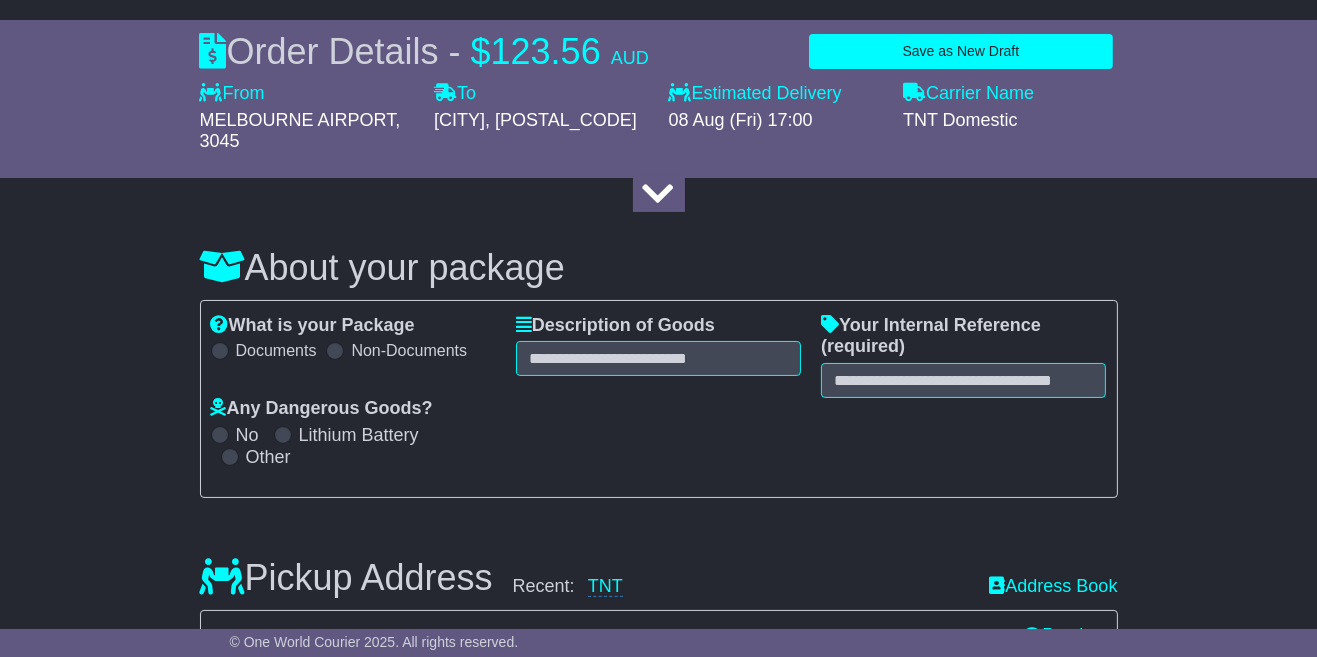 scroll, scrollTop: 194, scrollLeft: 0, axis: vertical 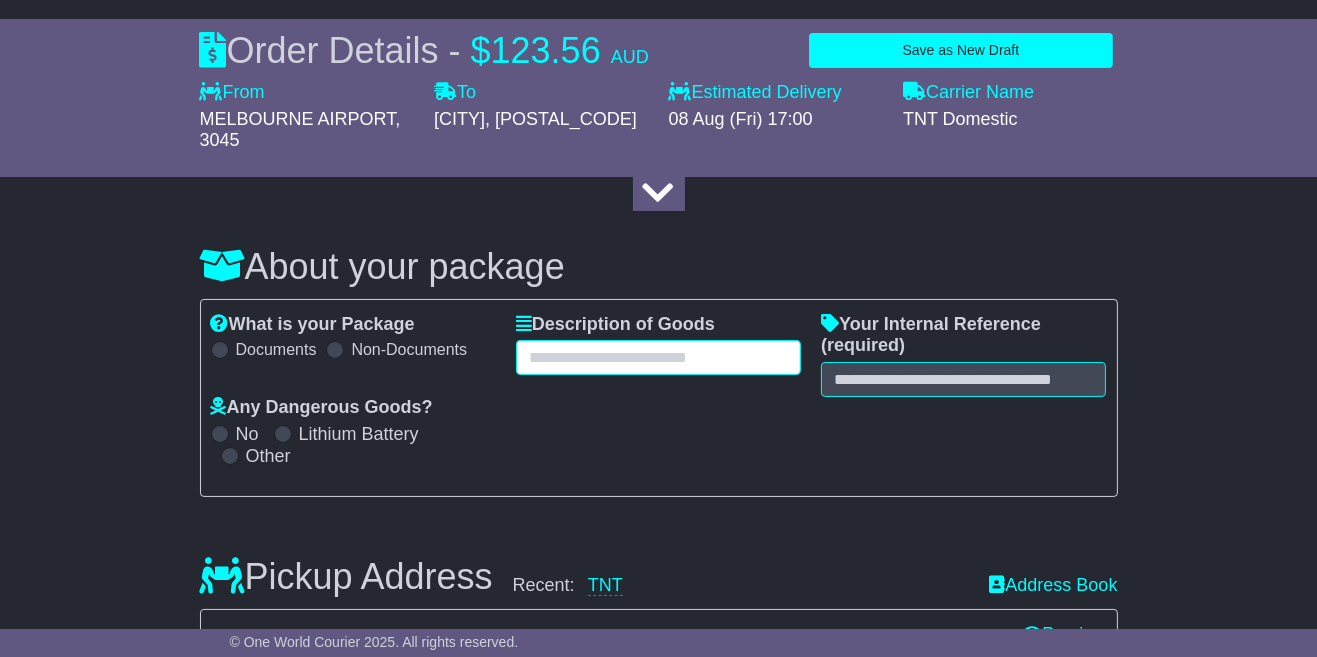 click at bounding box center (658, 357) 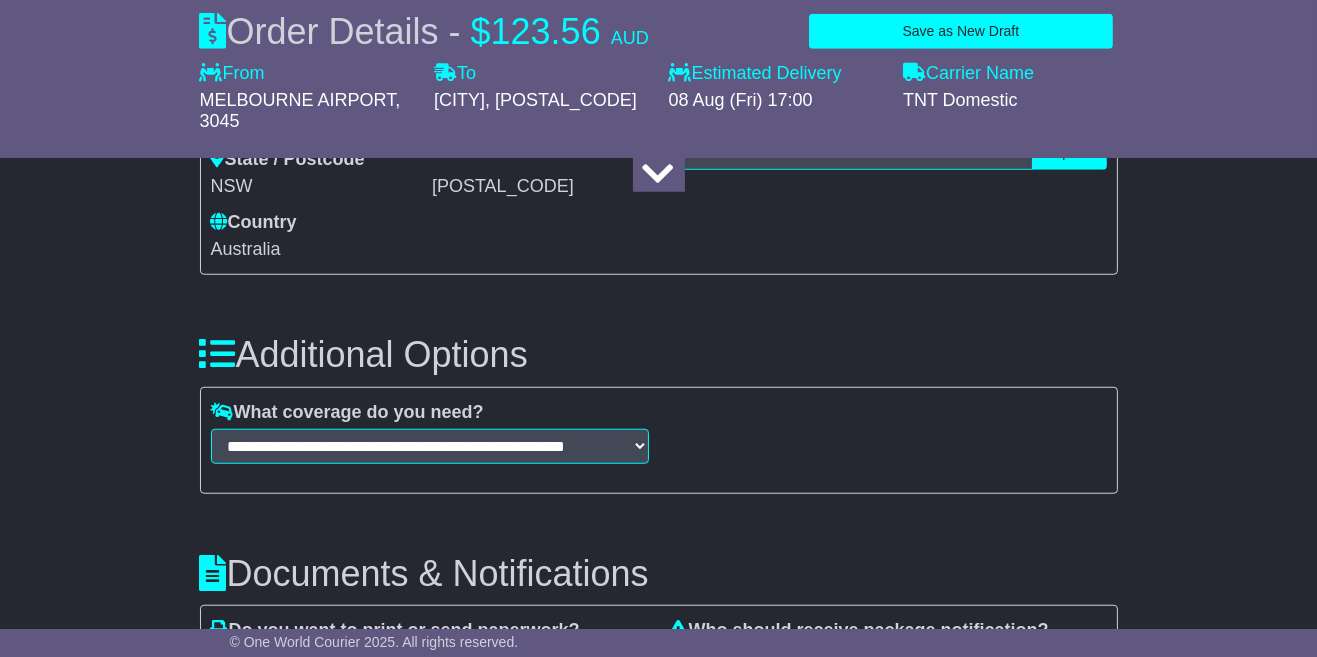 scroll, scrollTop: 1910, scrollLeft: 0, axis: vertical 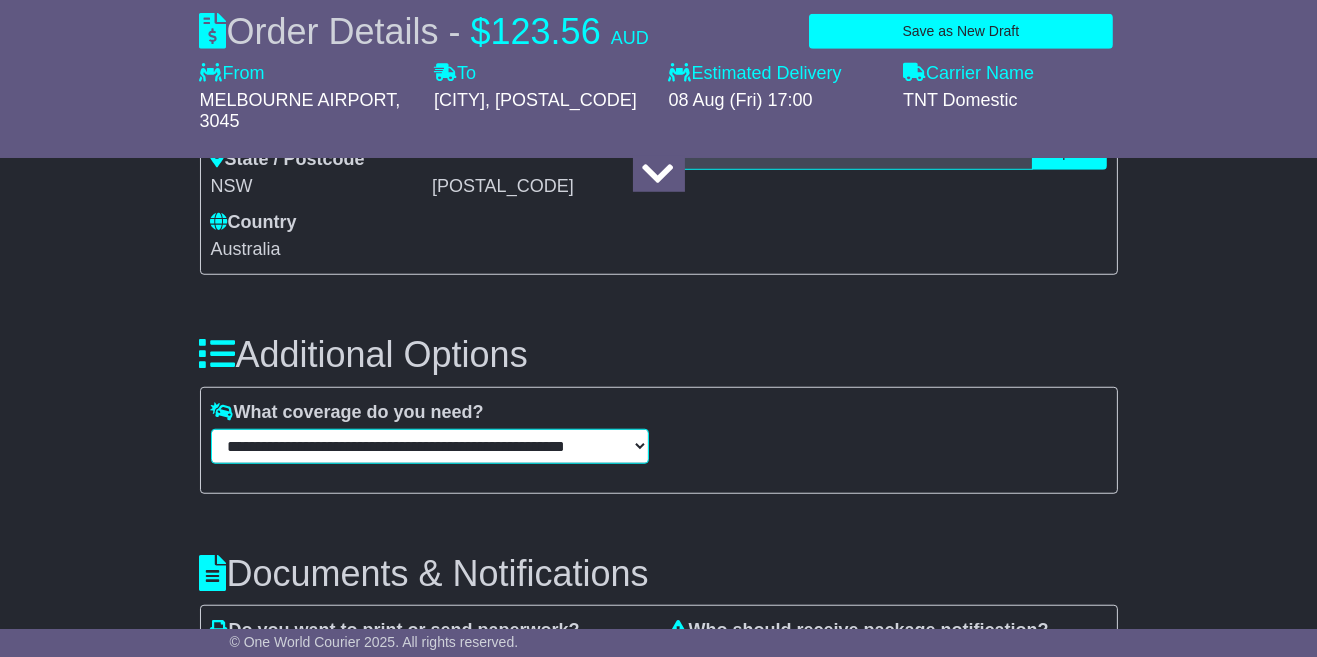 click on "**********" at bounding box center (430, 446) 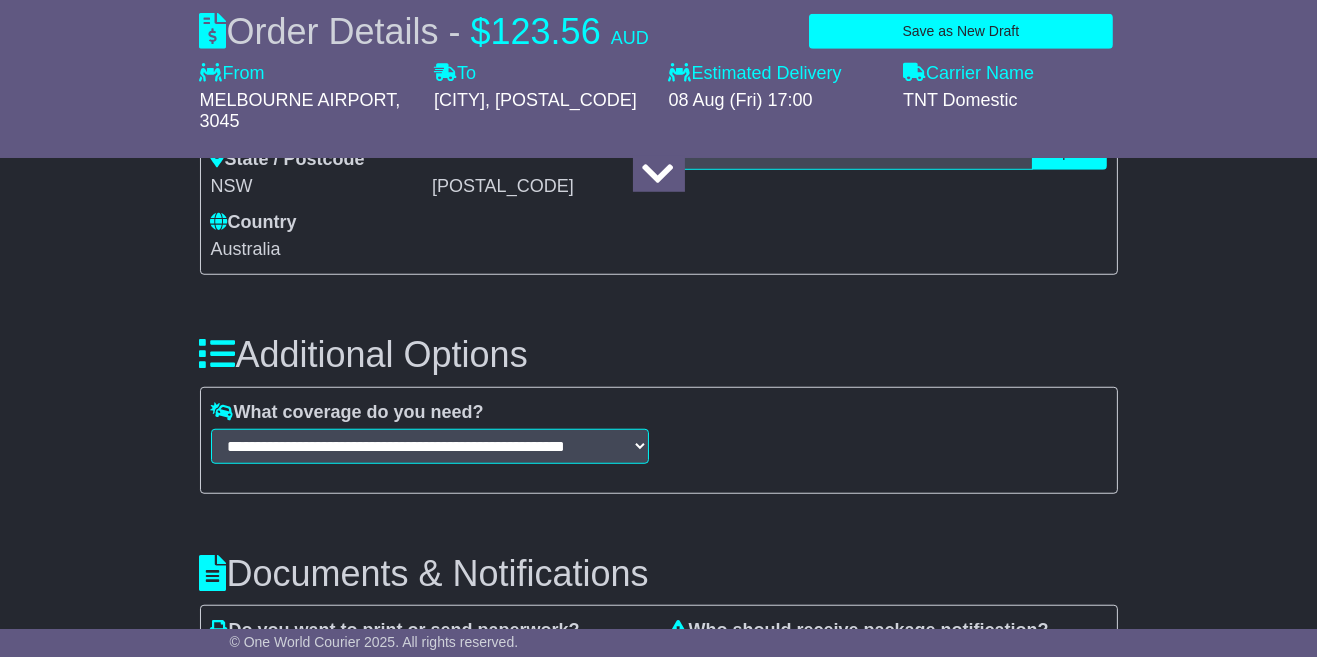 click on "**********" at bounding box center (658, -69) 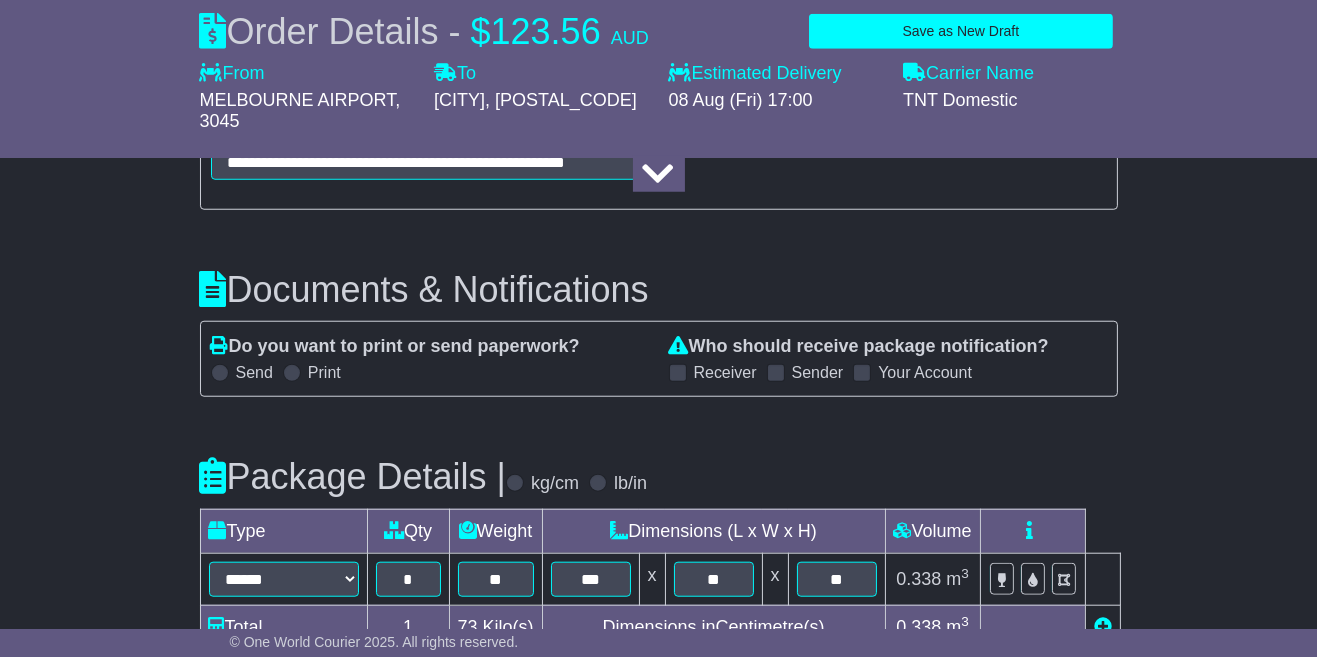 scroll, scrollTop: 2196, scrollLeft: 0, axis: vertical 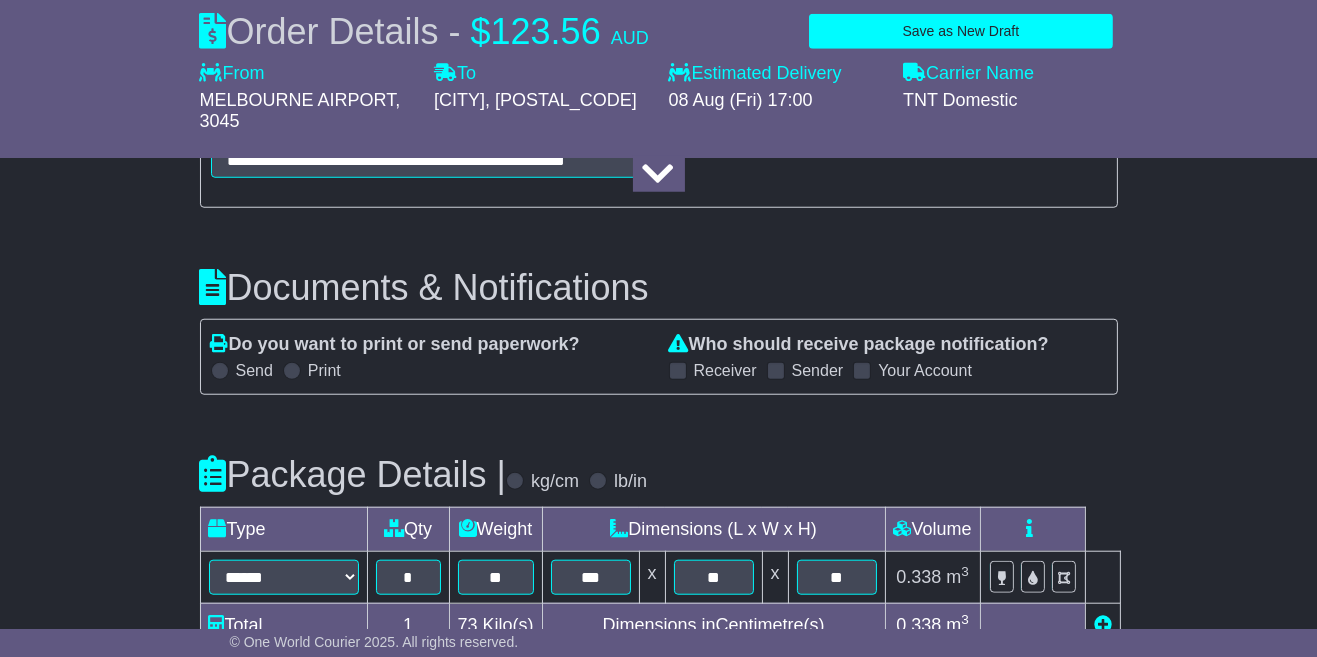 click on "Receiver" at bounding box center [725, 370] 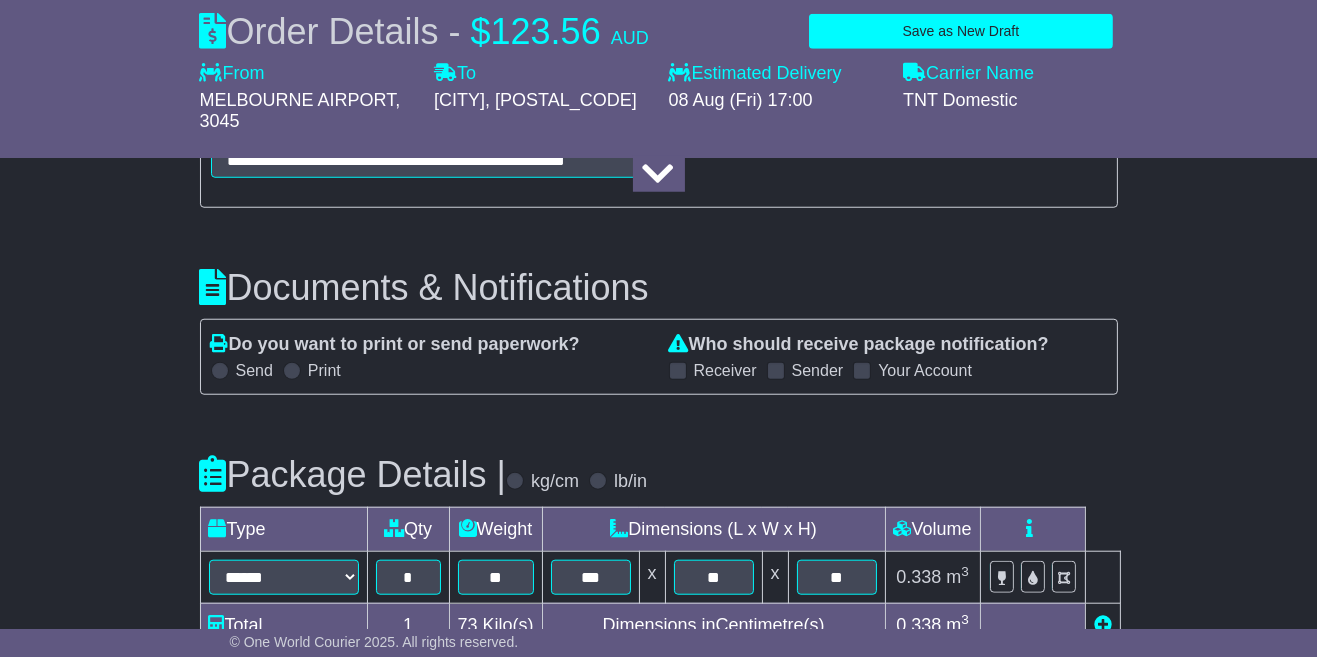 click on "**********" at bounding box center (658, -355) 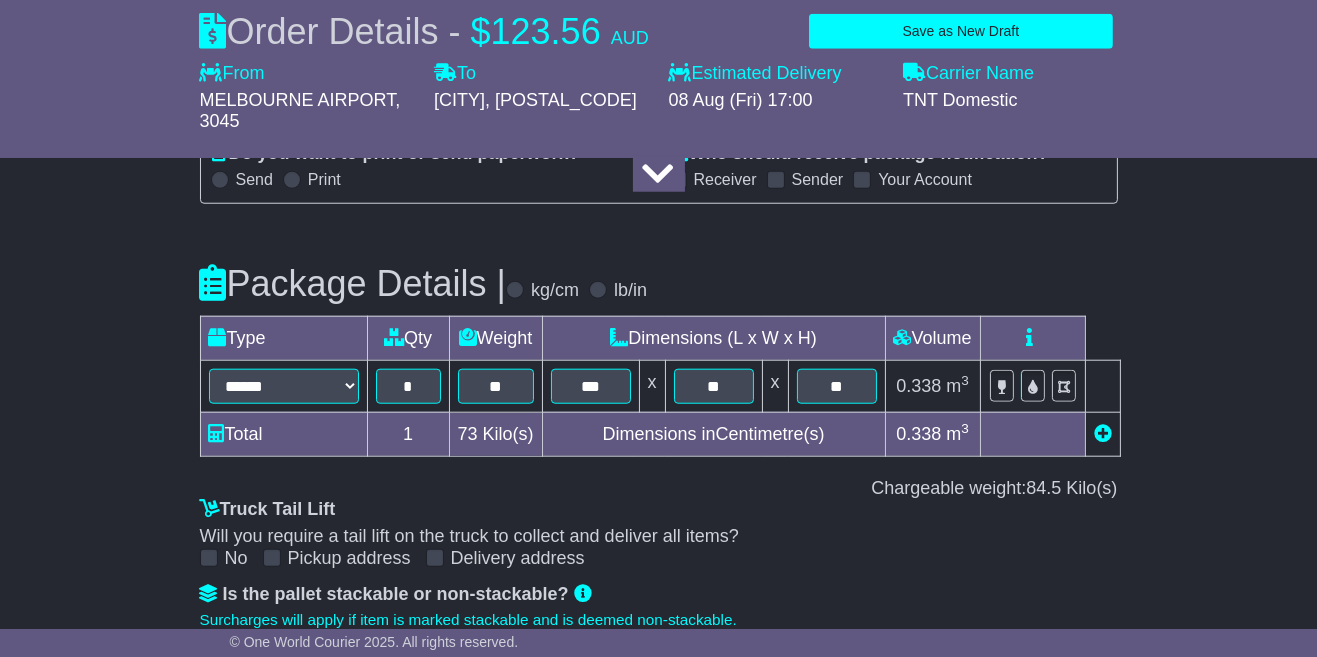 scroll, scrollTop: 2386, scrollLeft: 0, axis: vertical 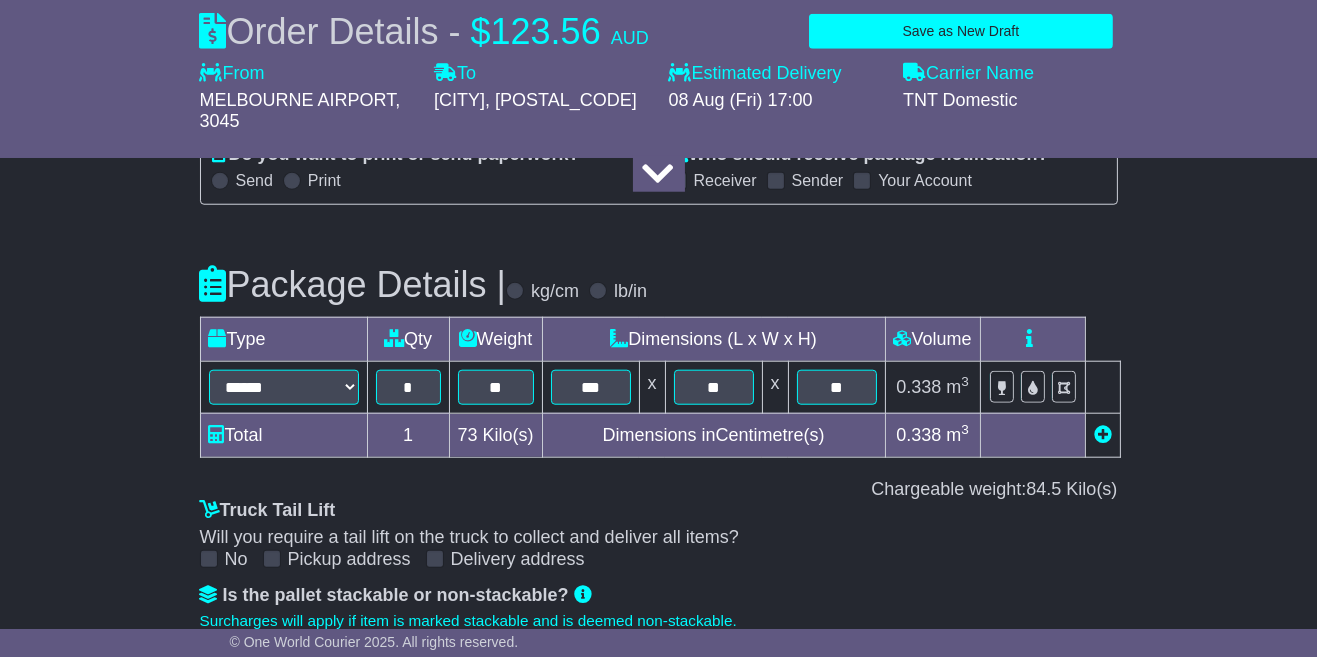 click at bounding box center [659, 174] 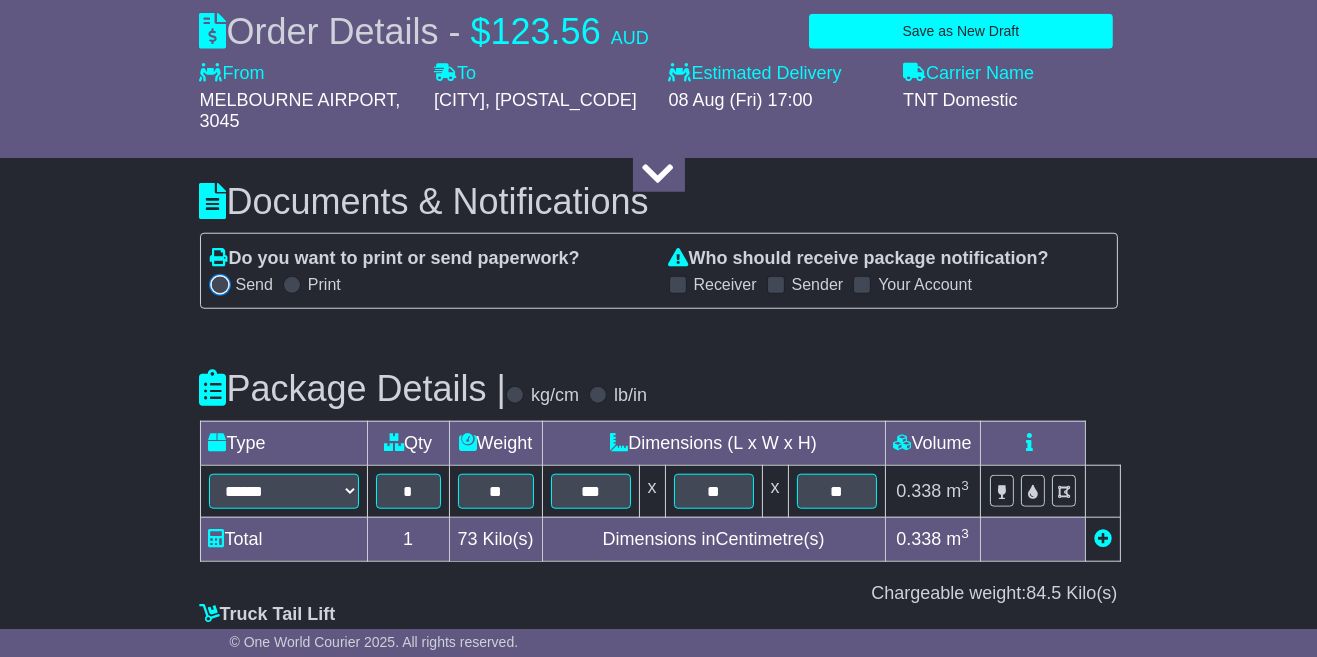 scroll, scrollTop: 2284, scrollLeft: 0, axis: vertical 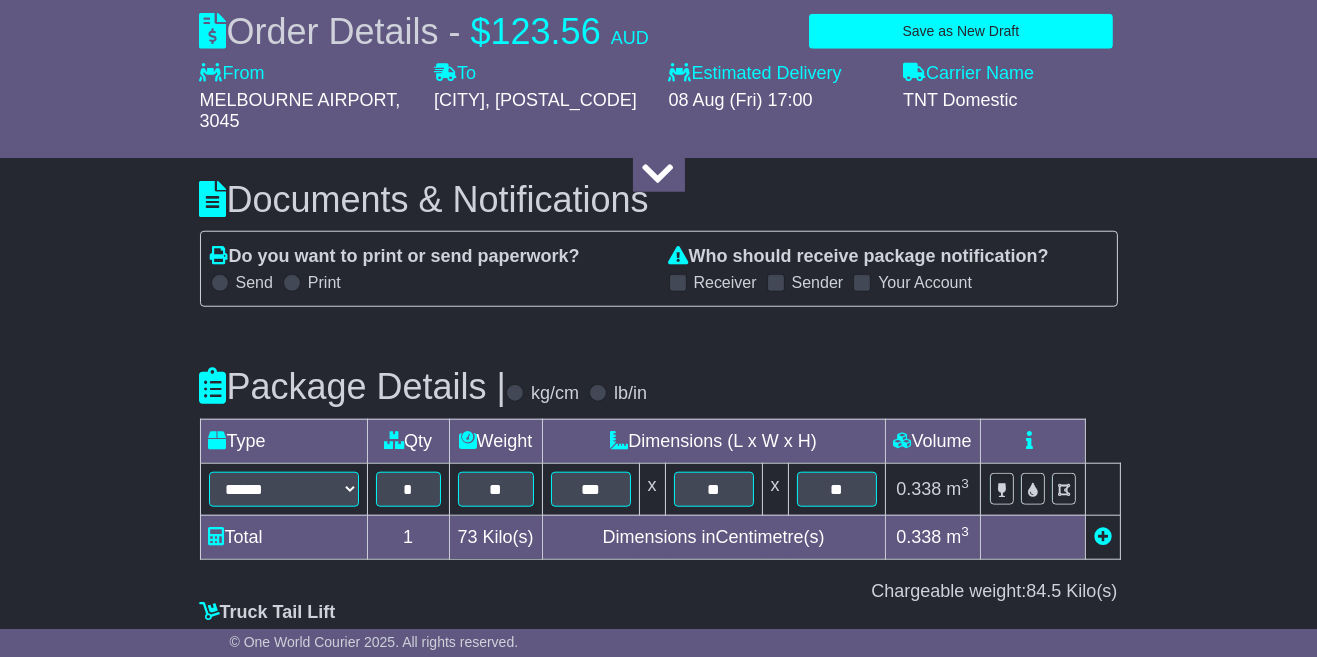 click at bounding box center [292, 283] 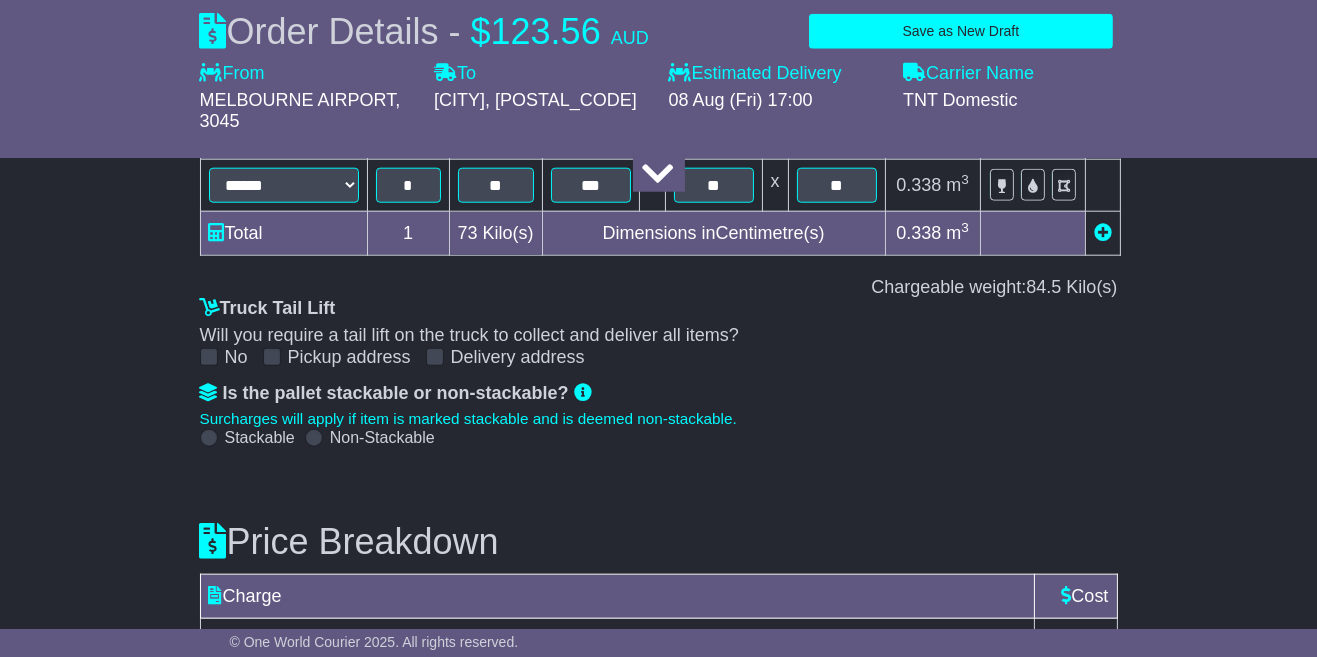 scroll, scrollTop: 2618, scrollLeft: 0, axis: vertical 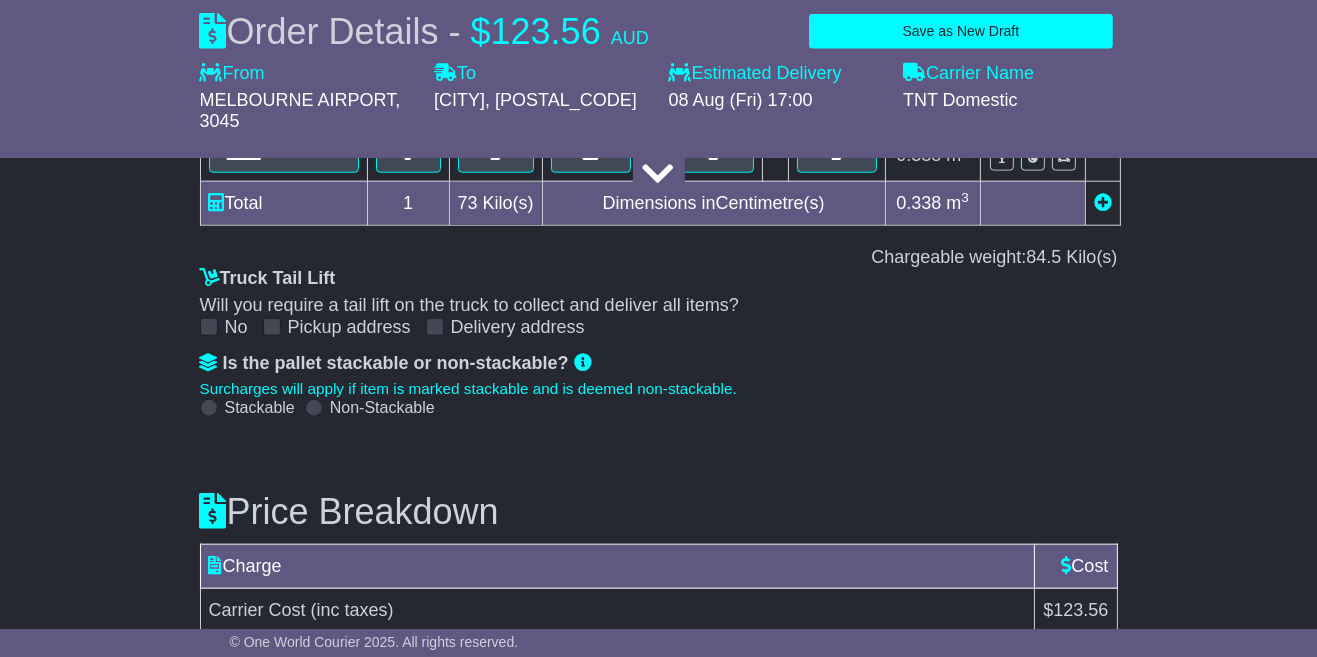 click on "Submit Your Order" at bounding box center [1046, 691] 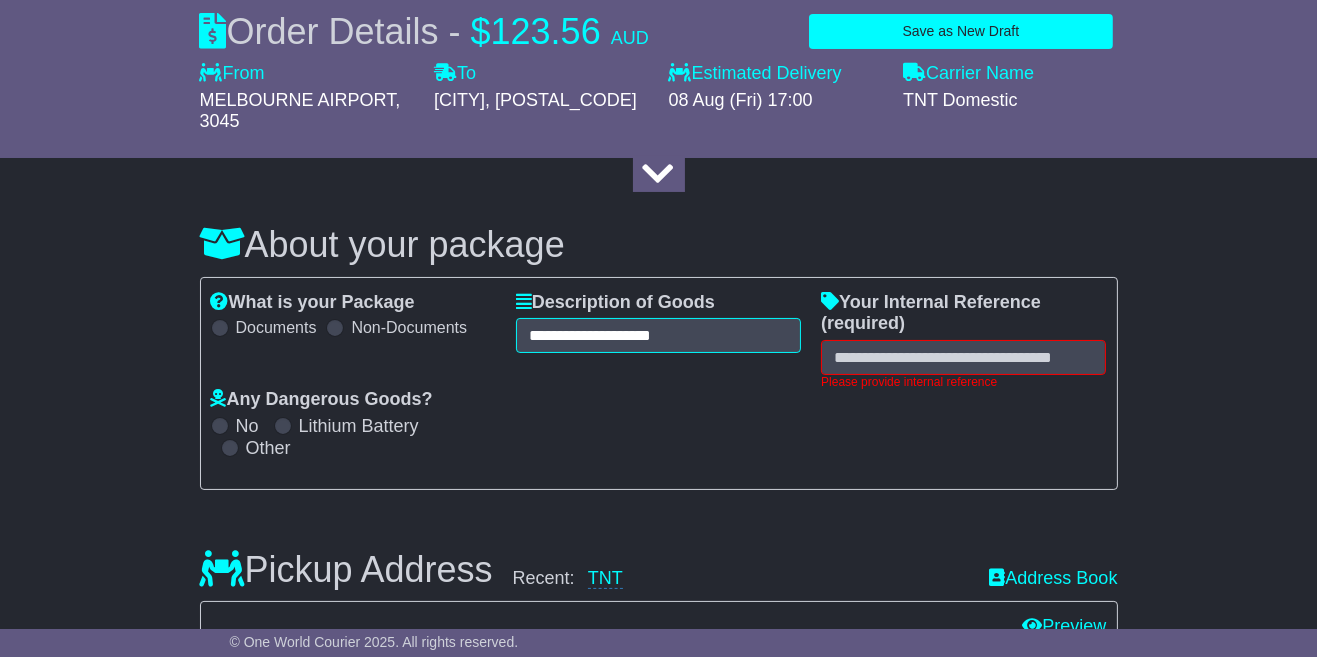 scroll, scrollTop: 204, scrollLeft: 0, axis: vertical 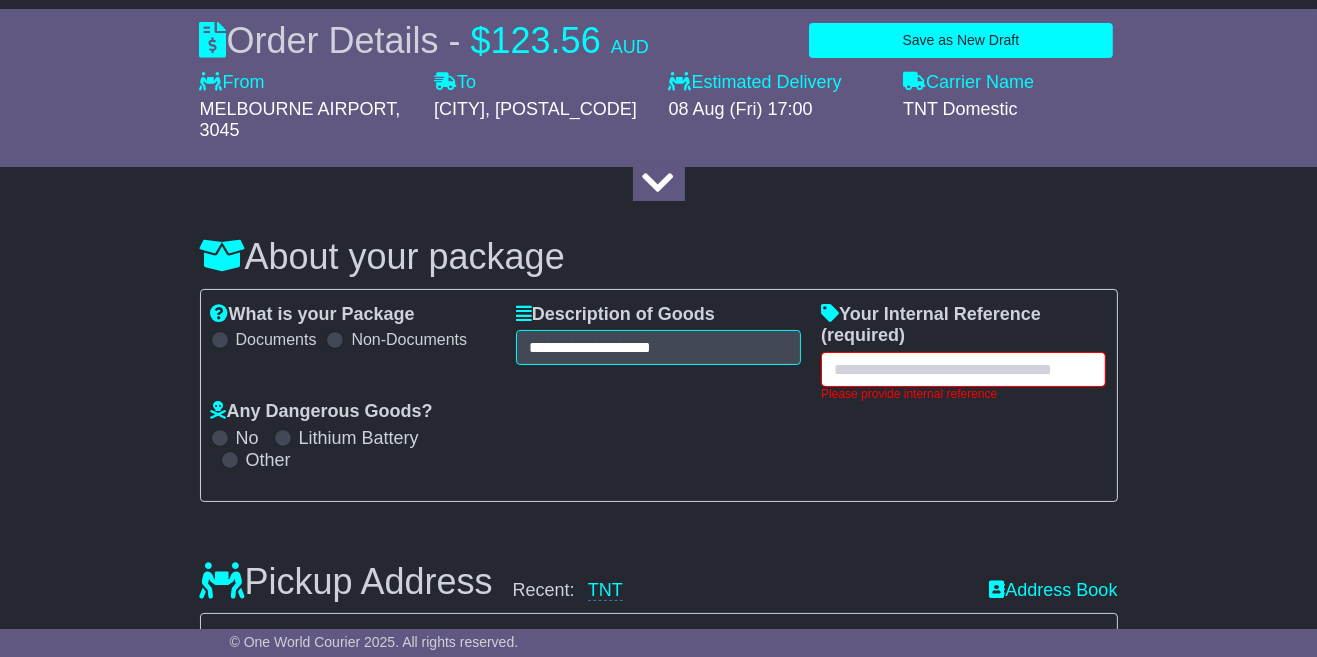 click at bounding box center [963, 369] 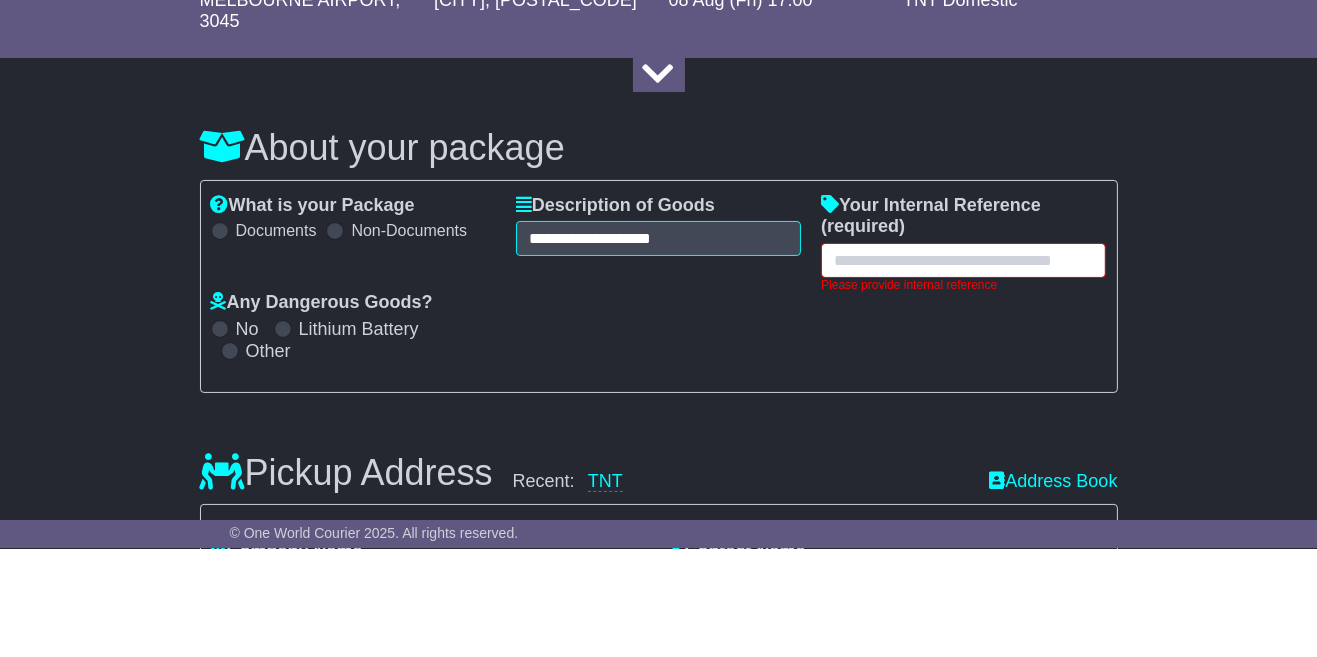 scroll, scrollTop: 204, scrollLeft: 0, axis: vertical 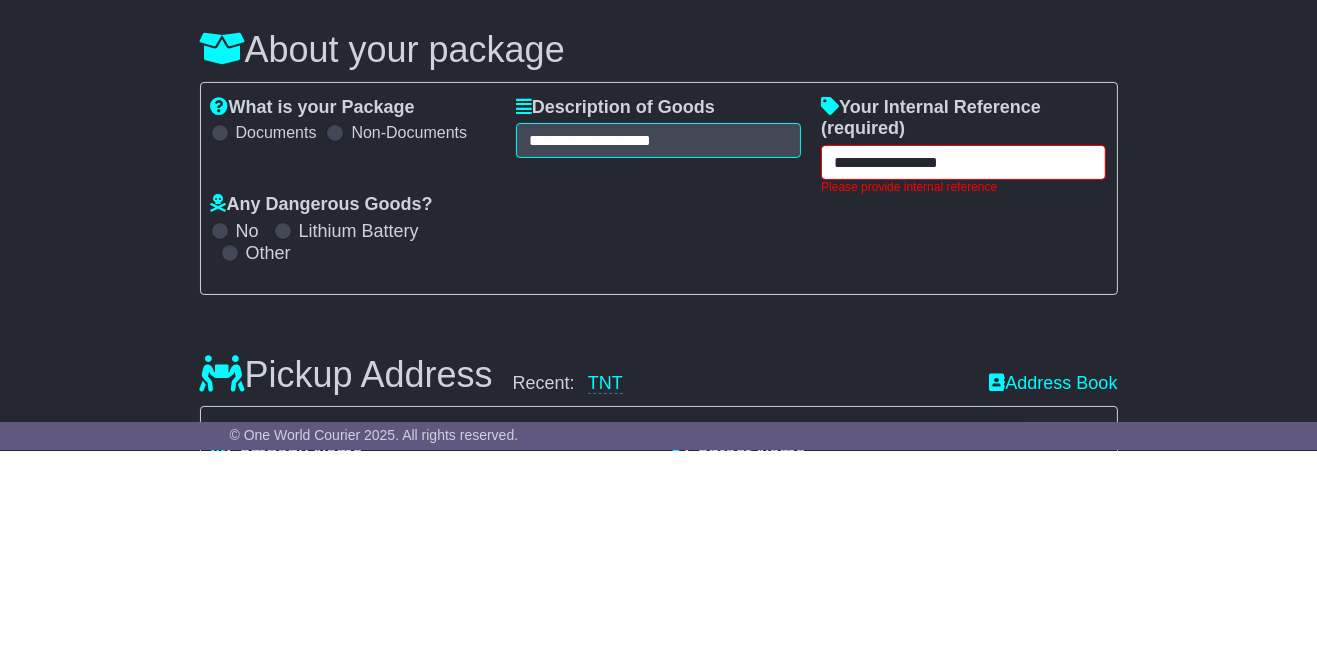type on "**********" 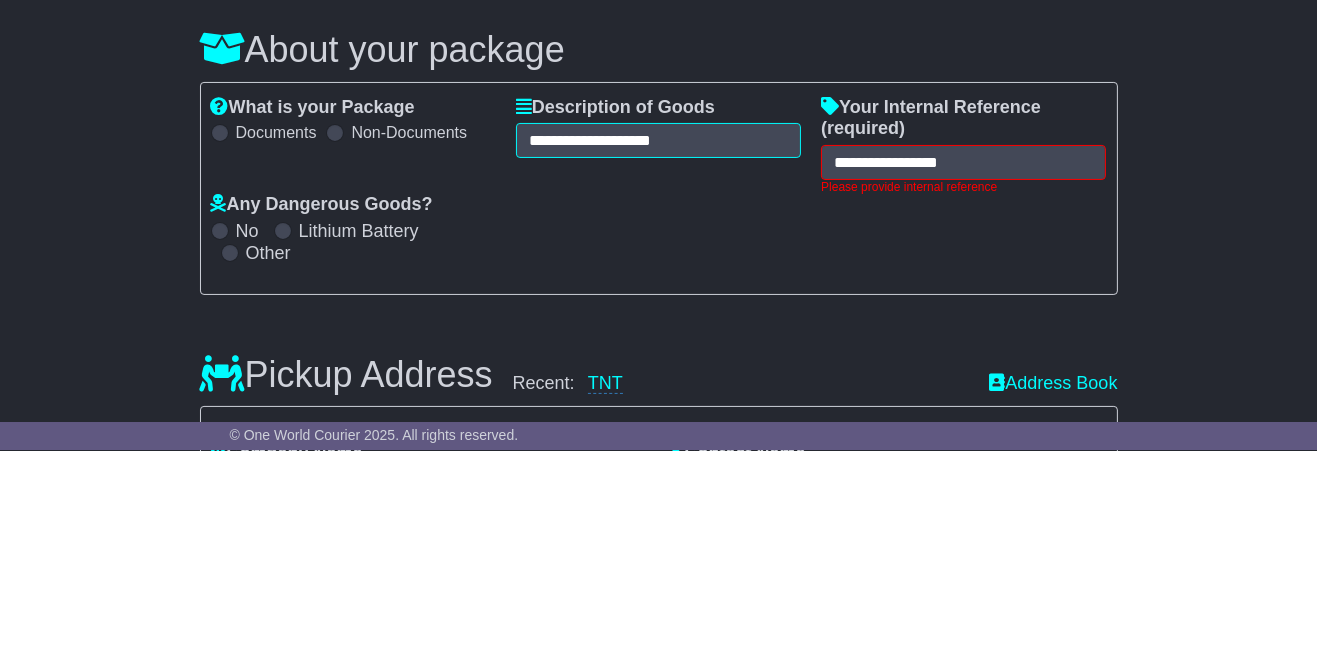 click on "**********" at bounding box center [658, 1645] 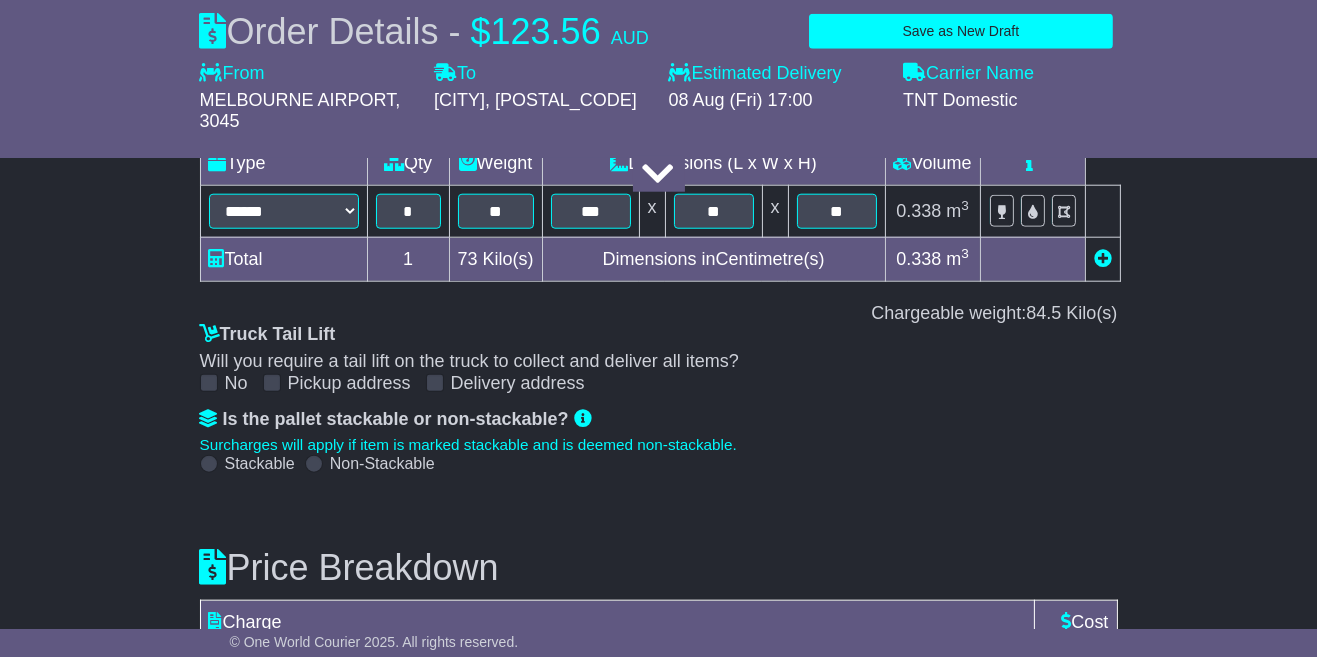 scroll, scrollTop: 2618, scrollLeft: 0, axis: vertical 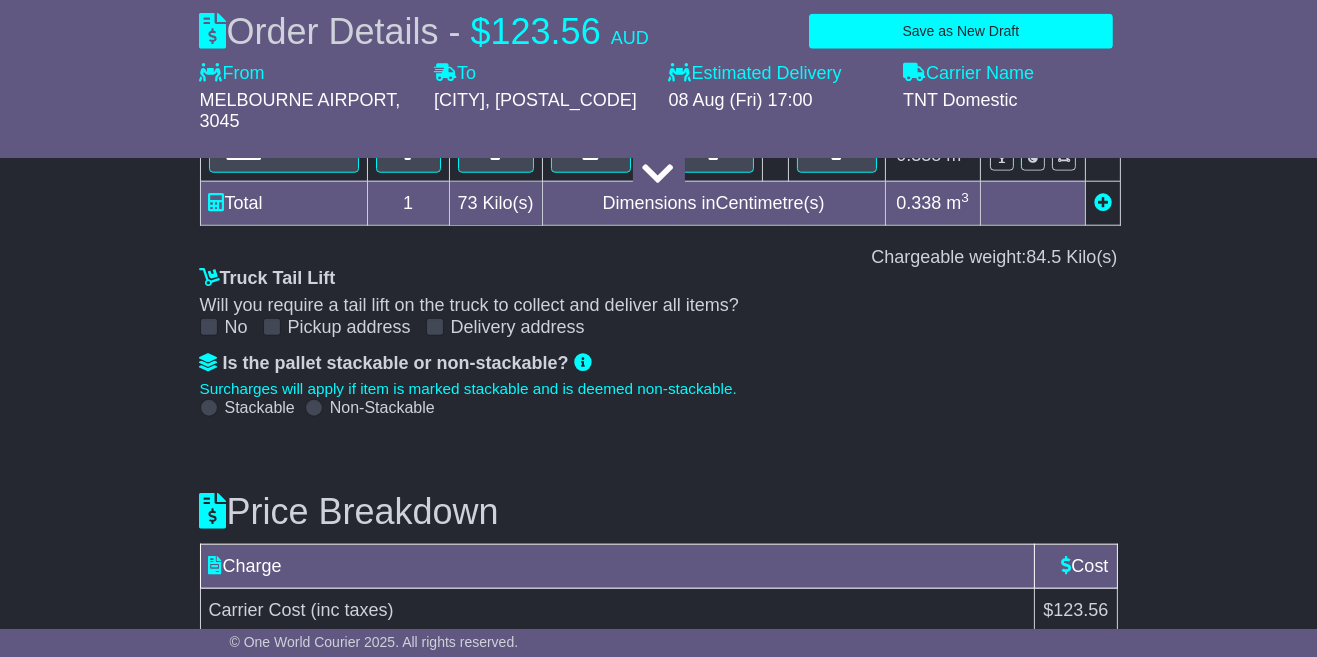 click on "Submit Your Order" at bounding box center [1046, 691] 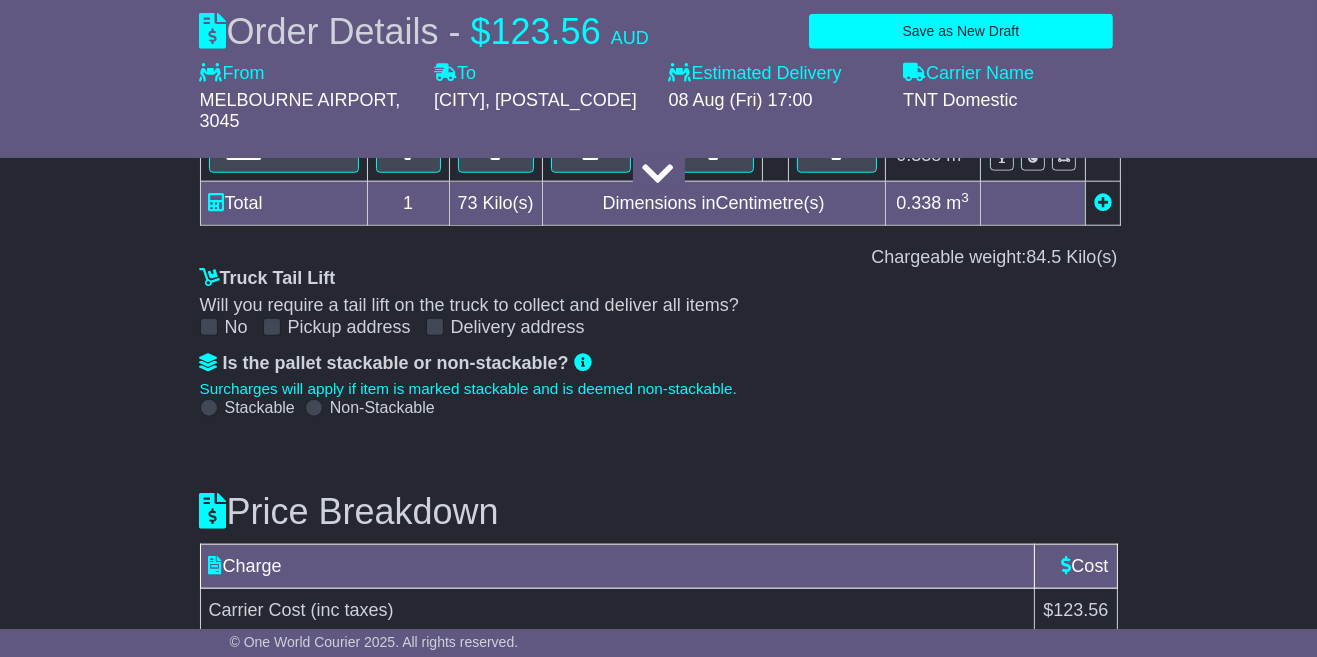 scroll, scrollTop: 2712, scrollLeft: 0, axis: vertical 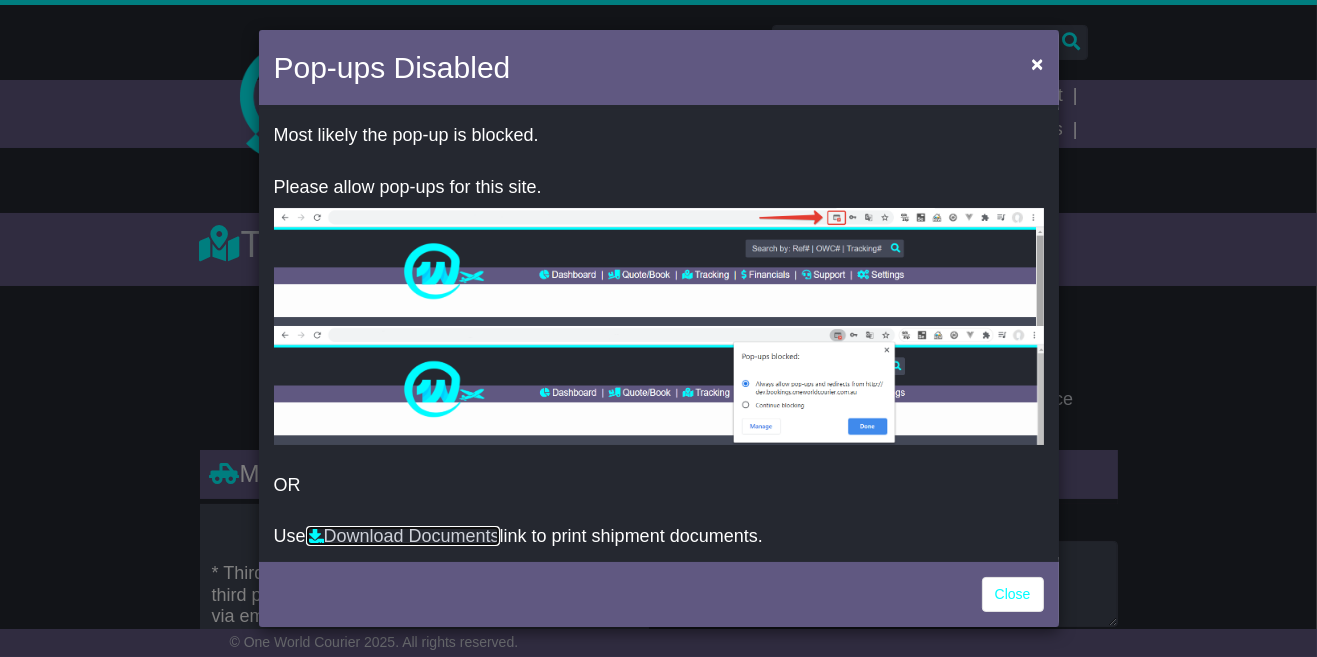 click on "Download Documents" at bounding box center (403, 536) 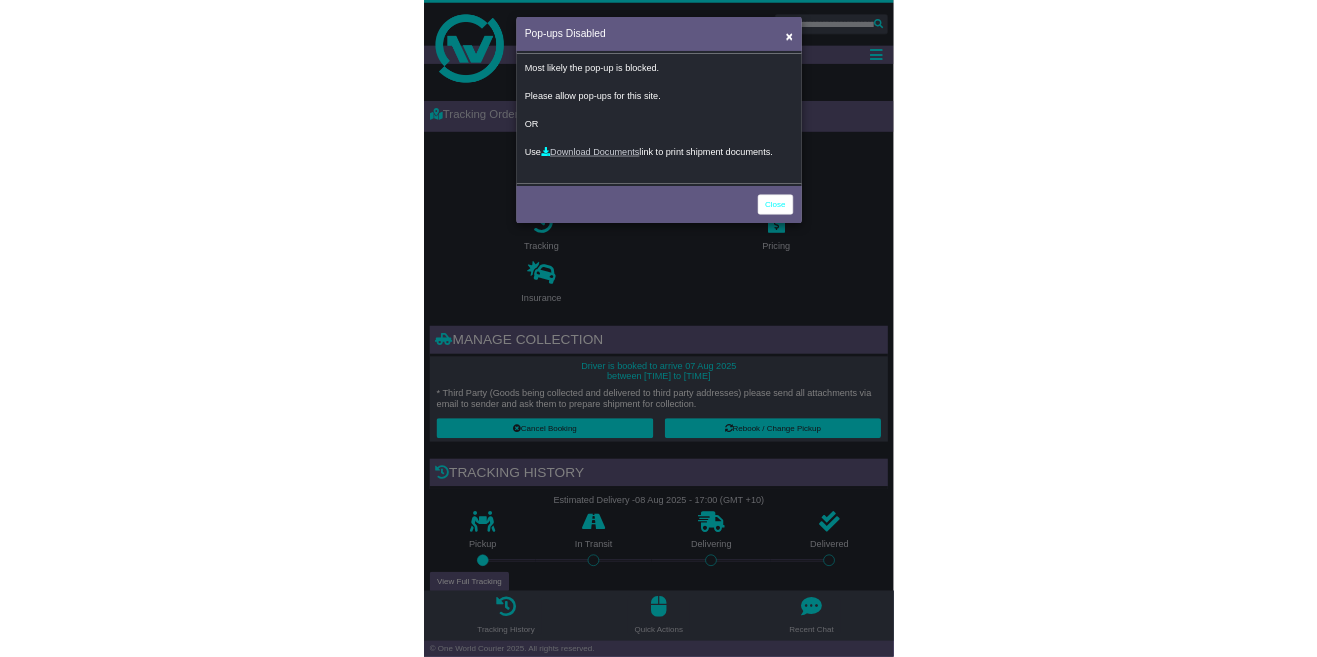 scroll, scrollTop: 0, scrollLeft: 0, axis: both 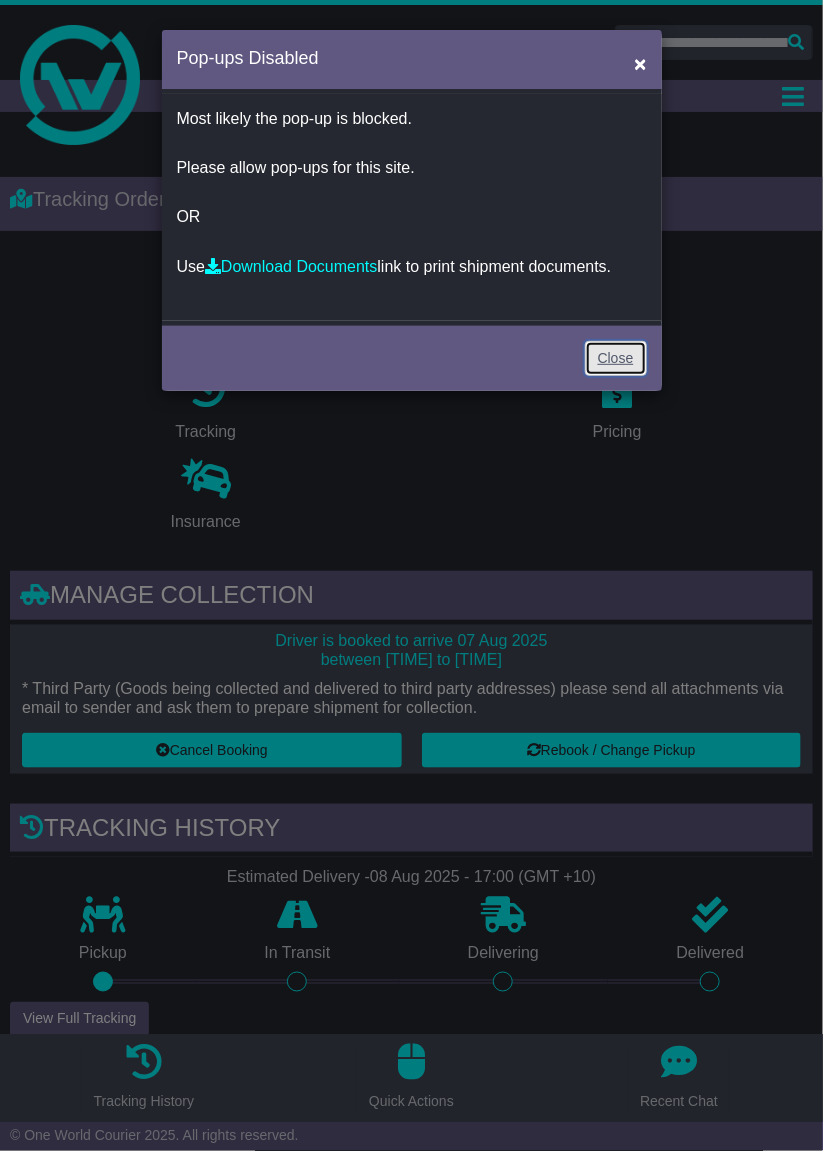 click on "Close" at bounding box center [616, 358] 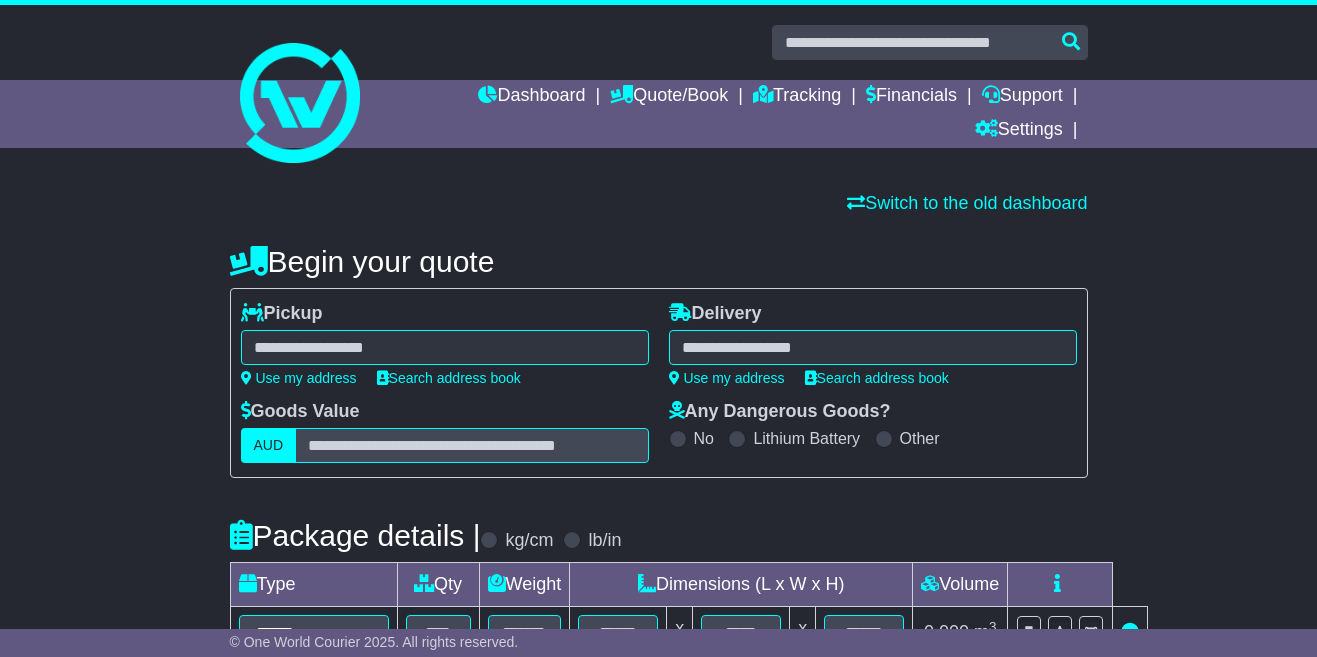 scroll, scrollTop: 0, scrollLeft: 0, axis: both 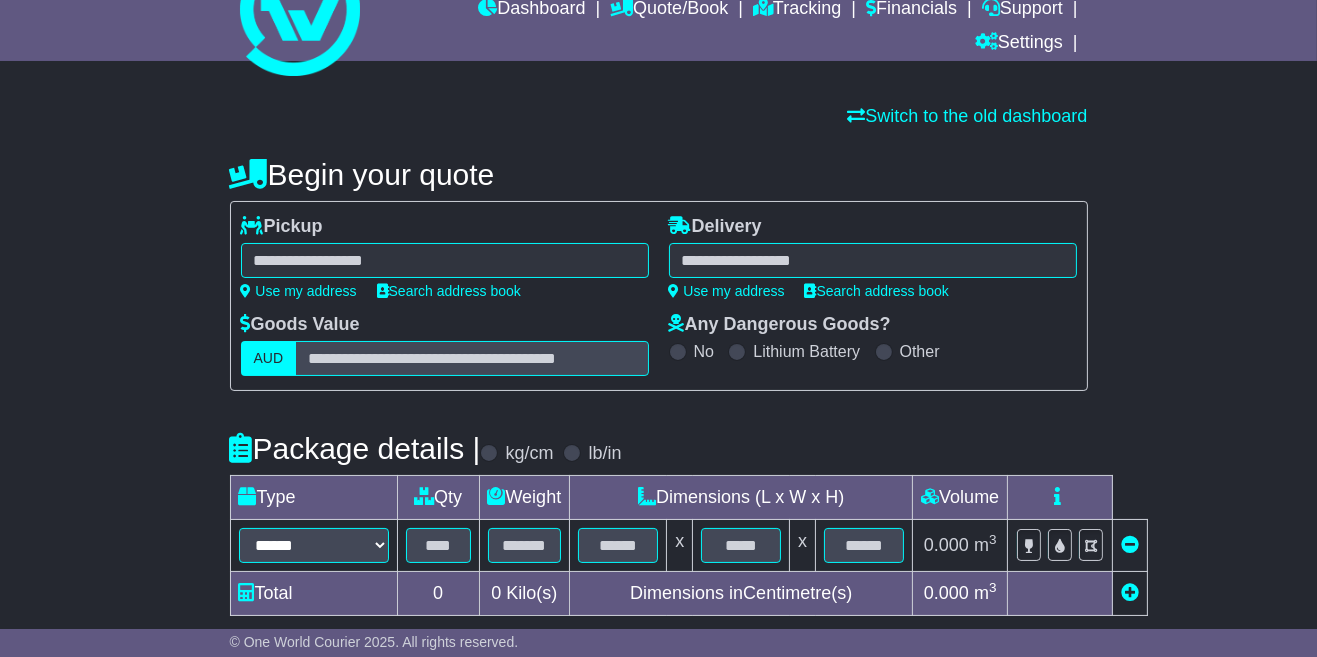 click at bounding box center [445, 260] 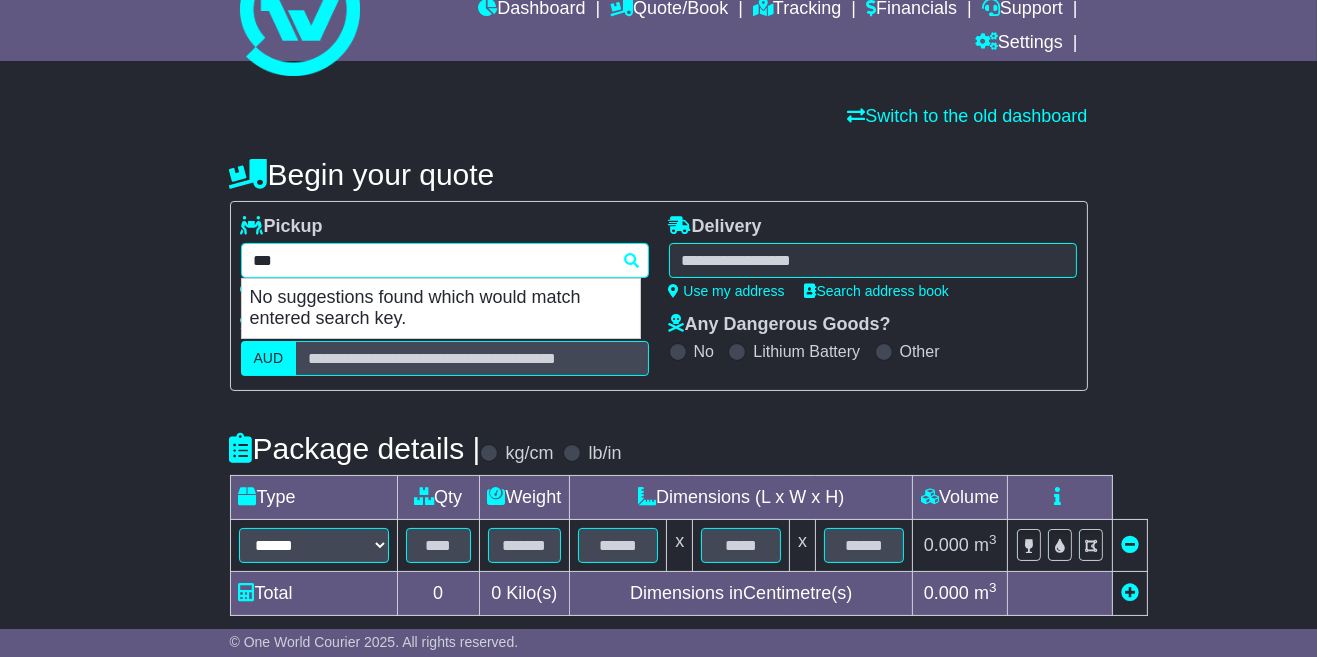type on "****" 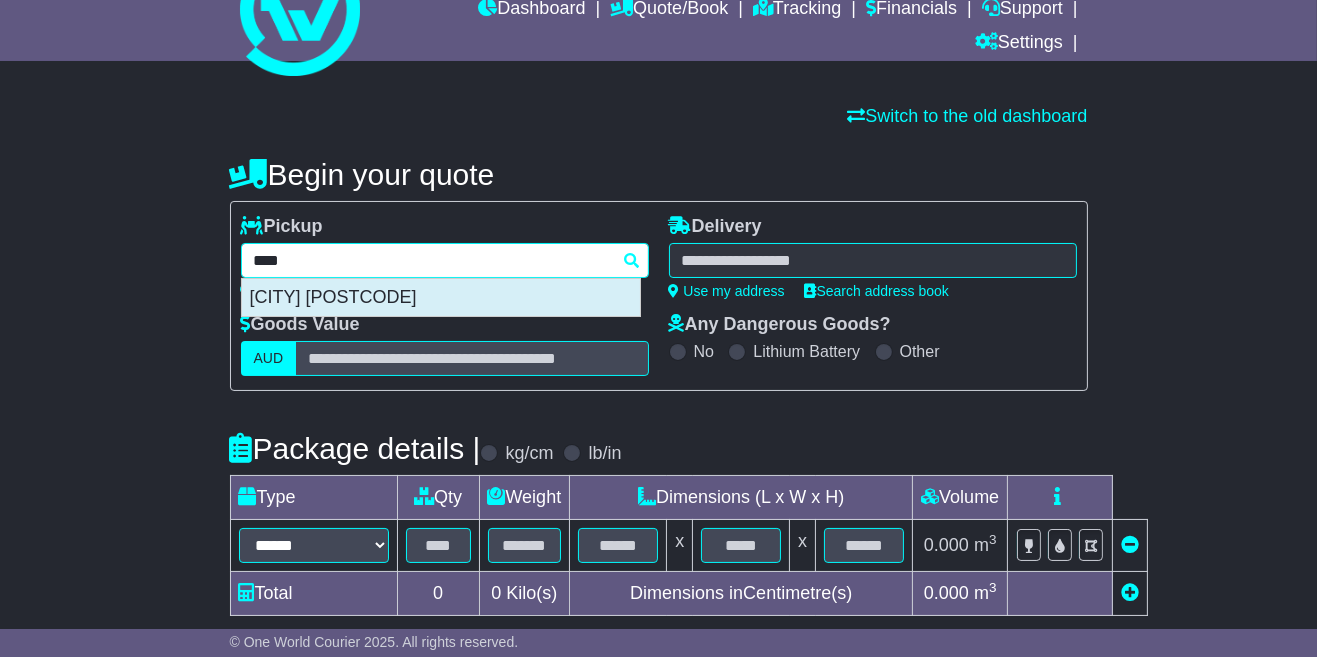 click on "[CITY] [POSTCODE]" at bounding box center [441, 298] 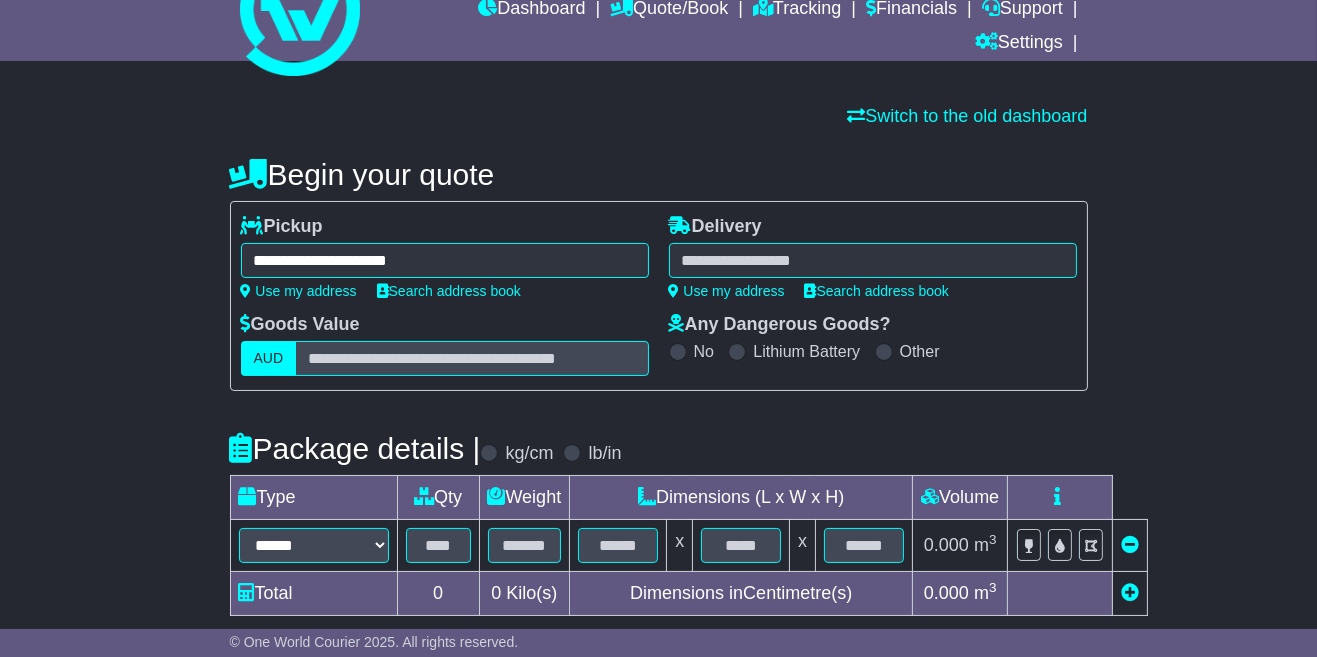 type on "**********" 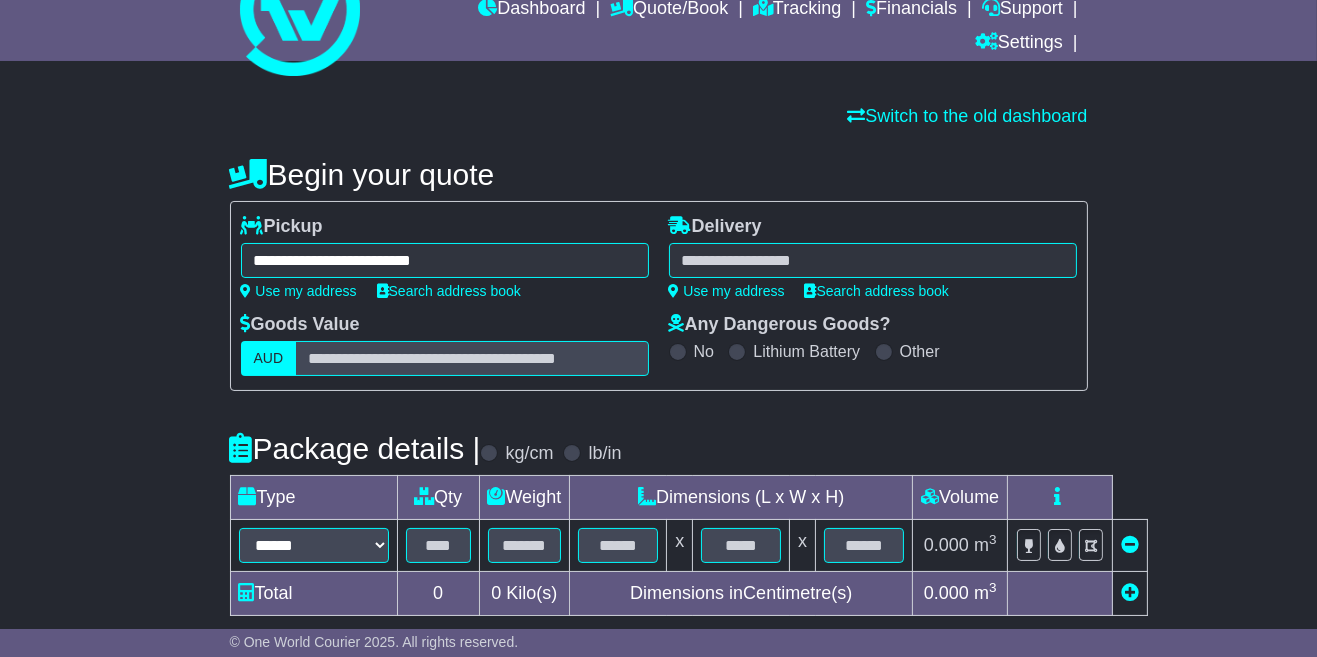 click at bounding box center (873, 260) 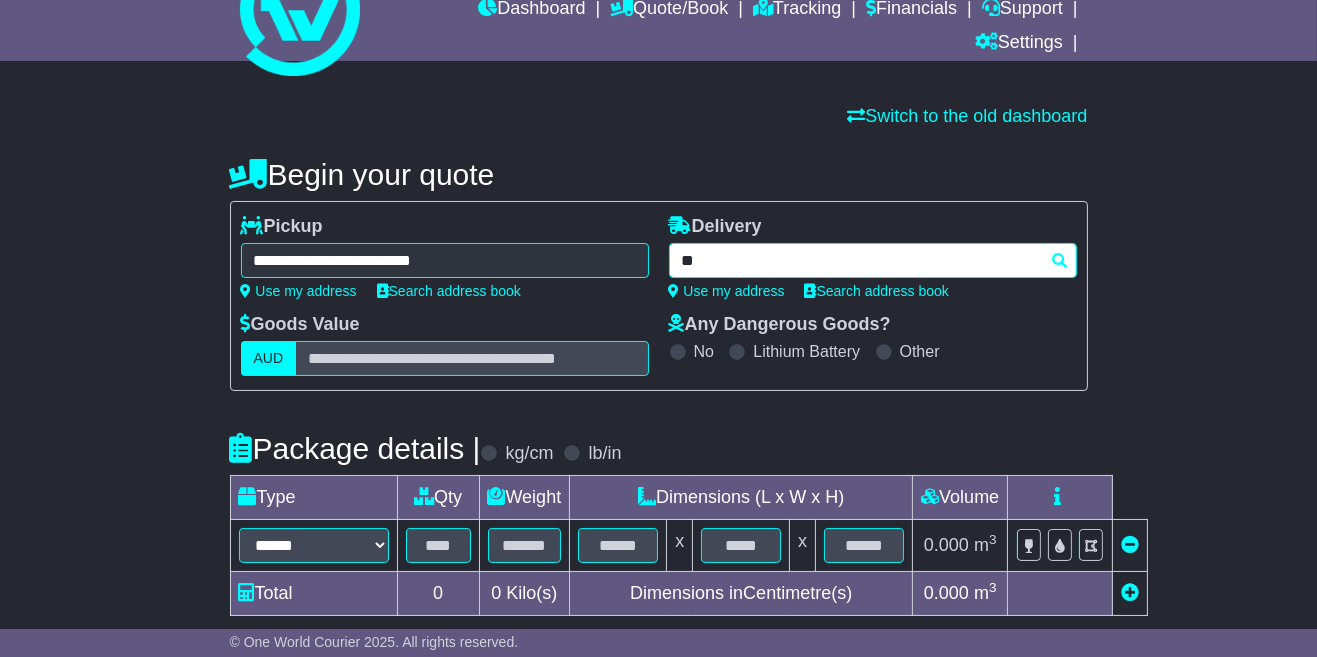 type on "*" 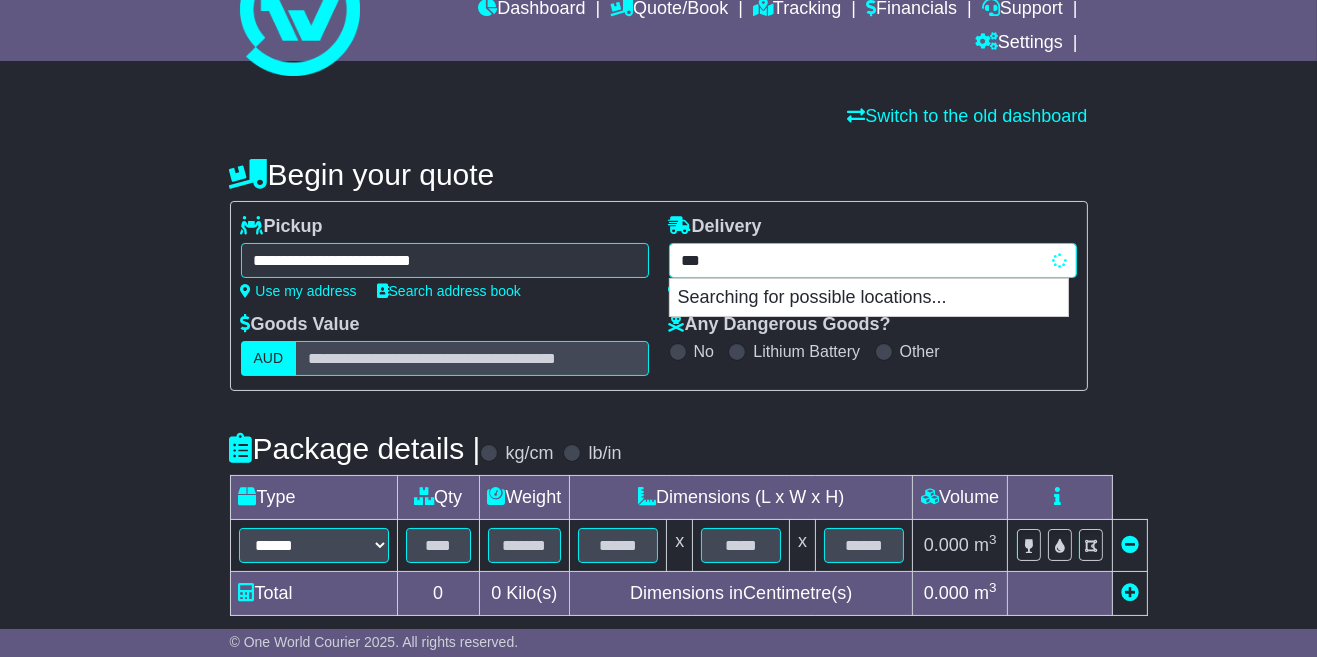 type on "****" 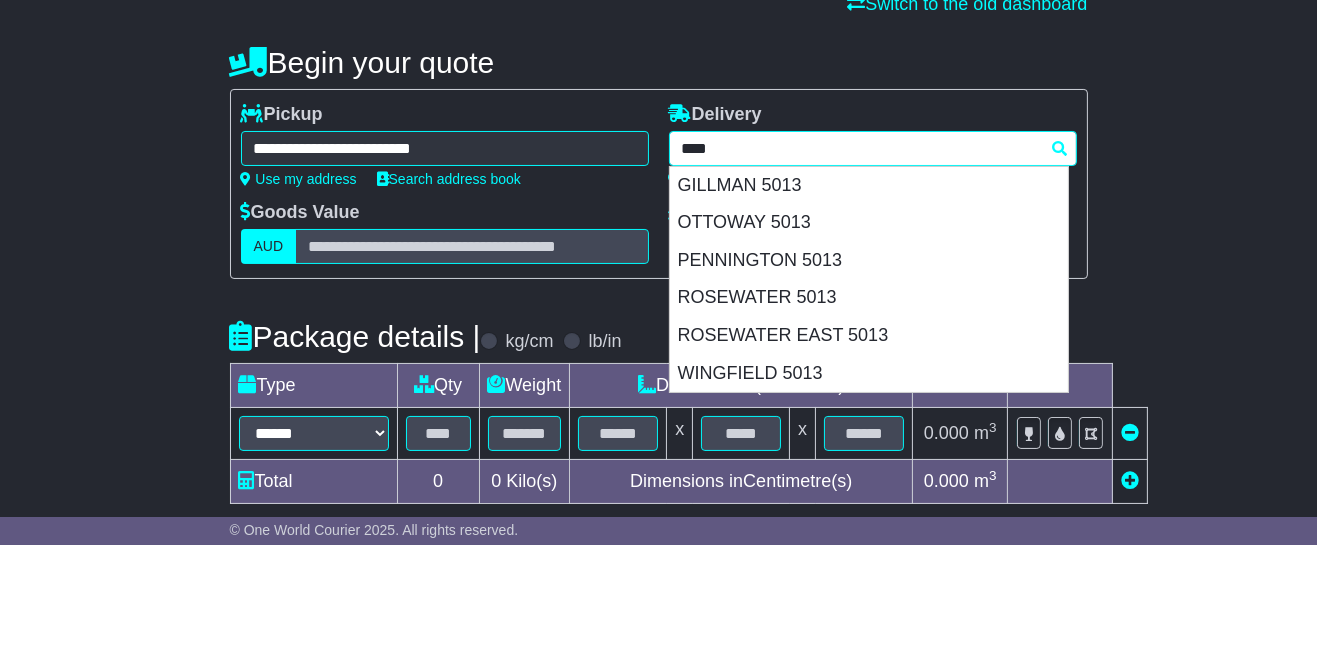 scroll, scrollTop: 87, scrollLeft: 0, axis: vertical 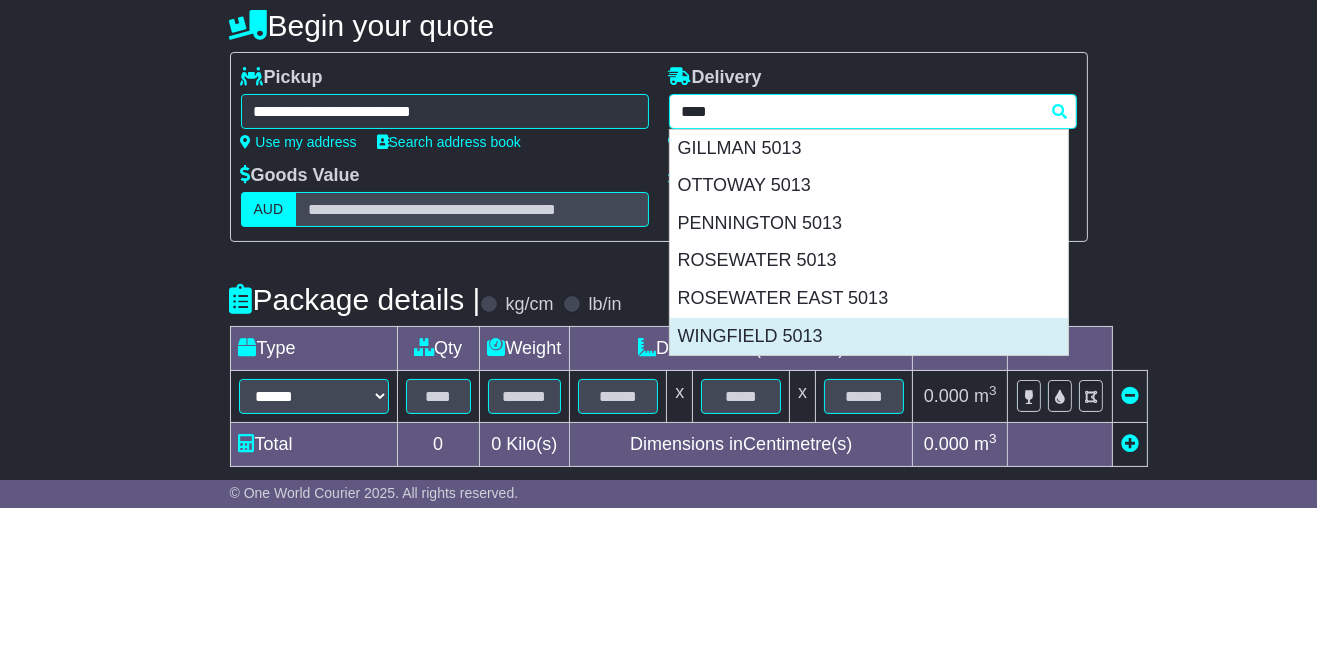 click on "WINGFIELD 5013" at bounding box center [869, 486] 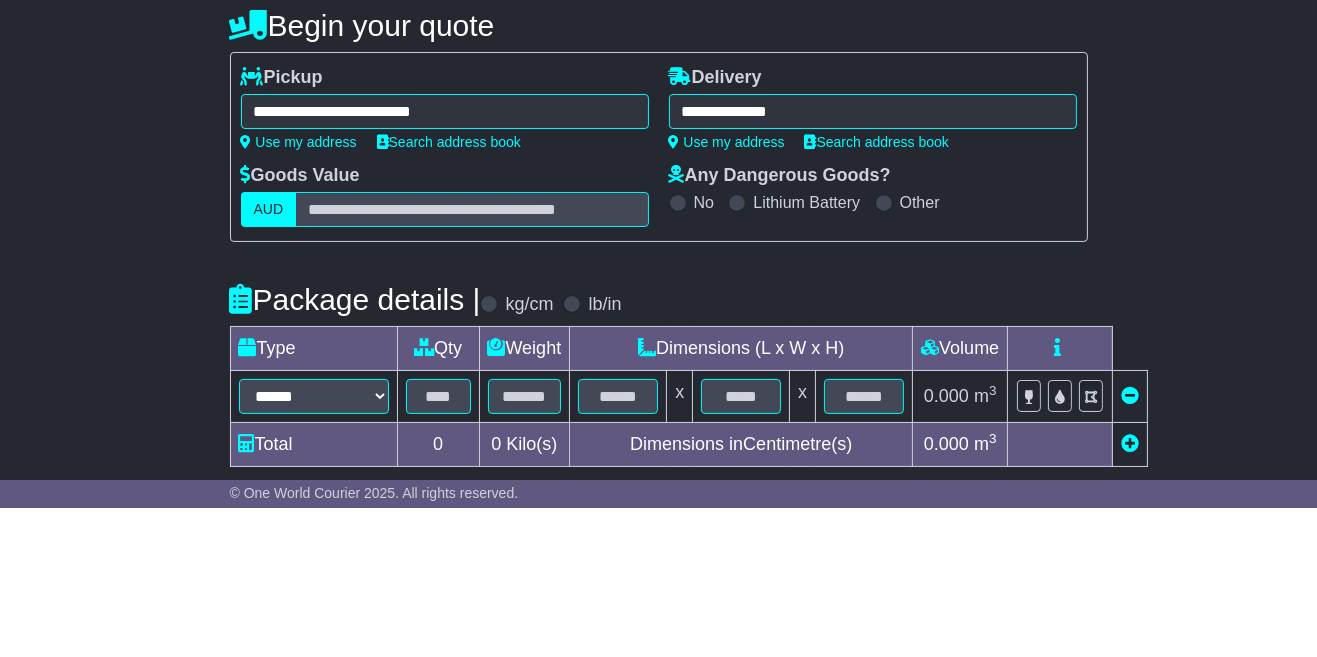 type on "**********" 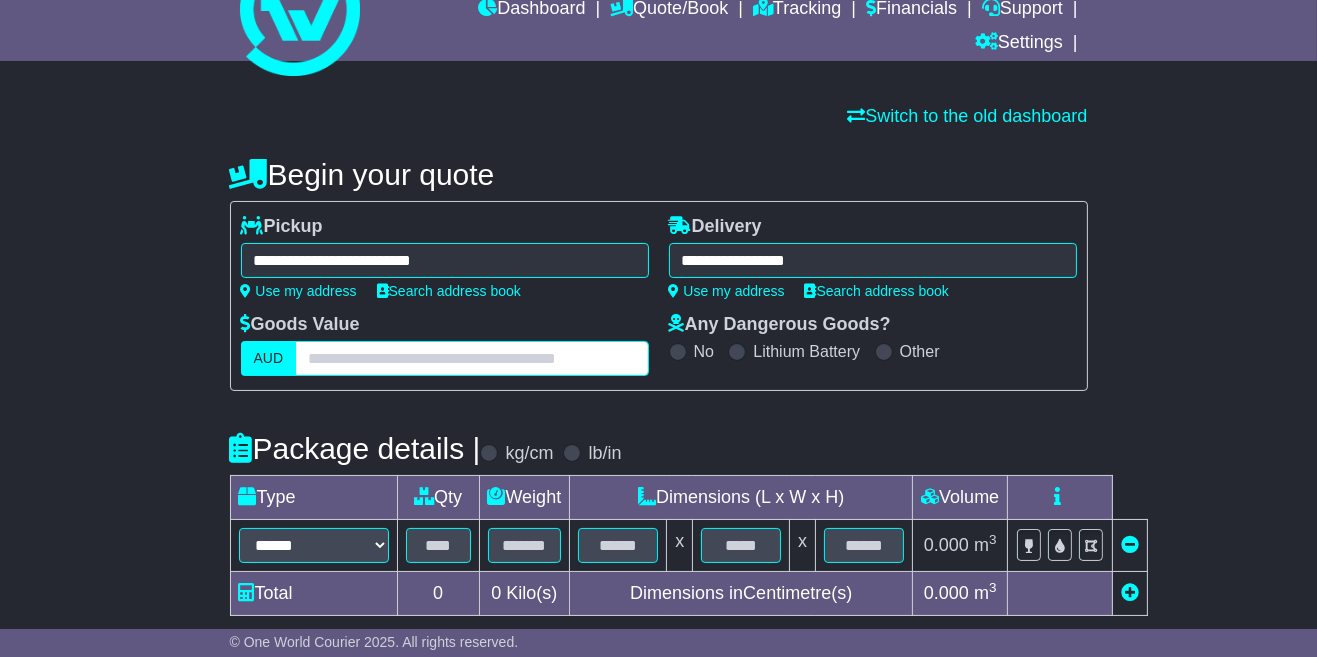 click at bounding box center [471, 358] 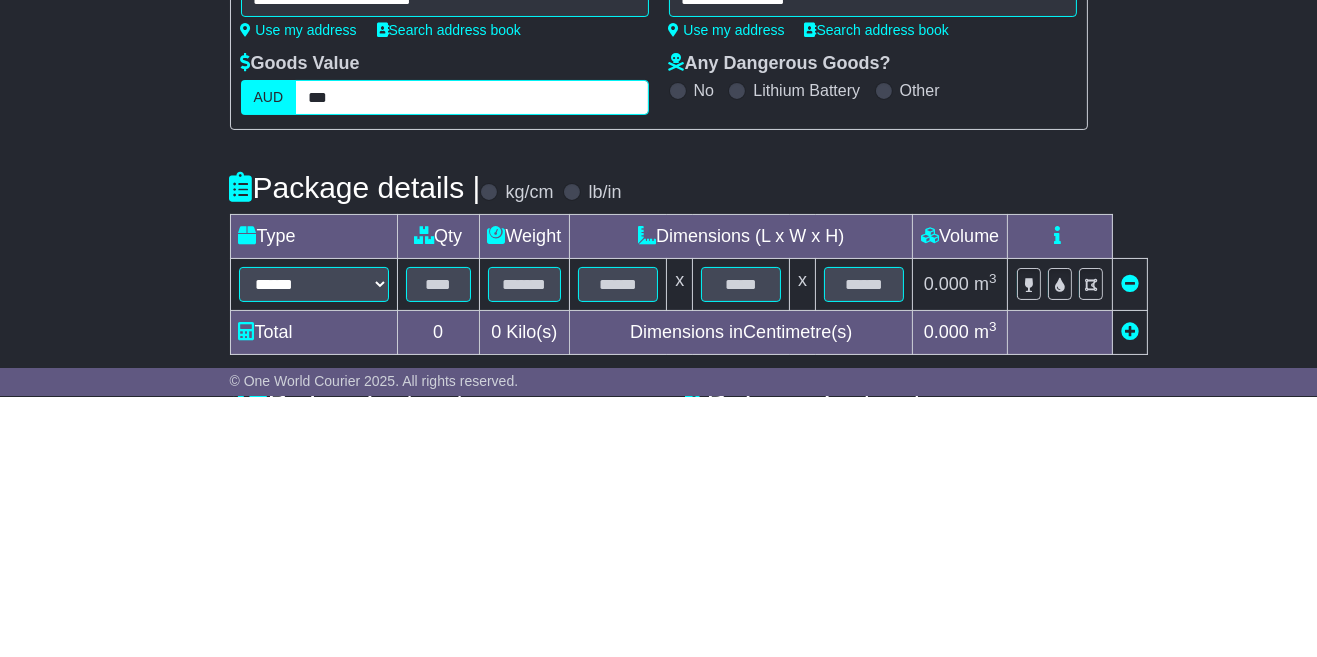 scroll, scrollTop: 87, scrollLeft: 0, axis: vertical 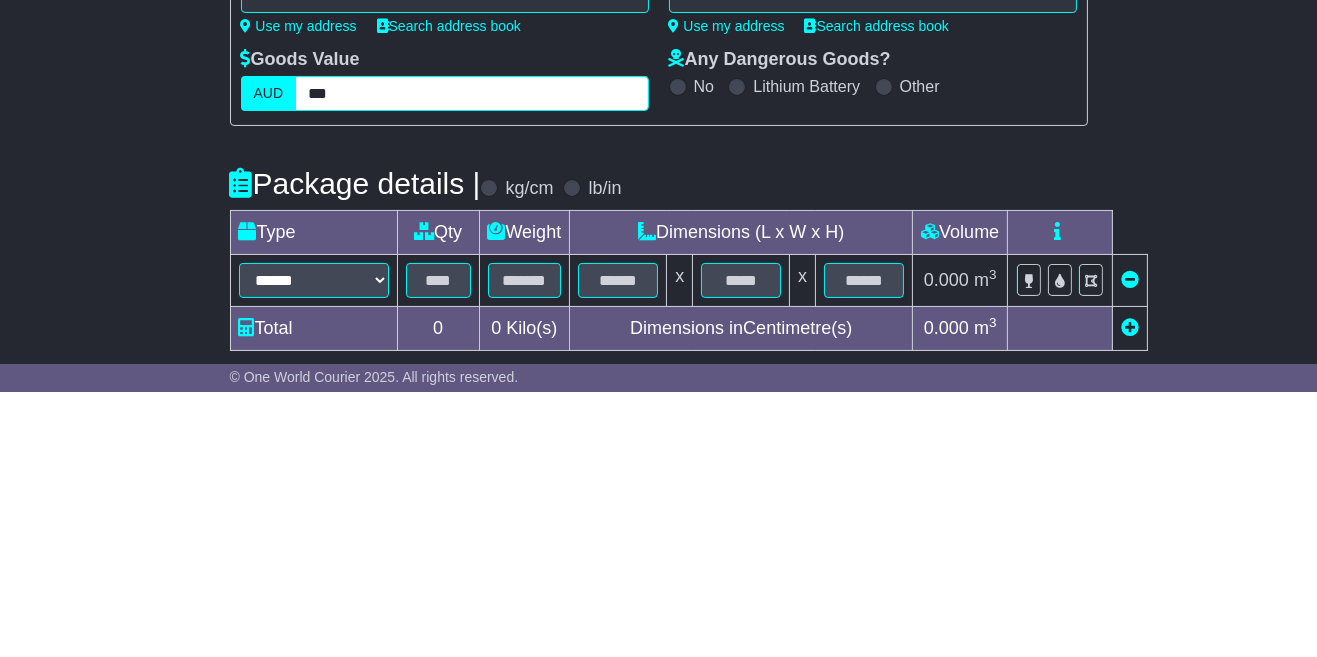 type on "***" 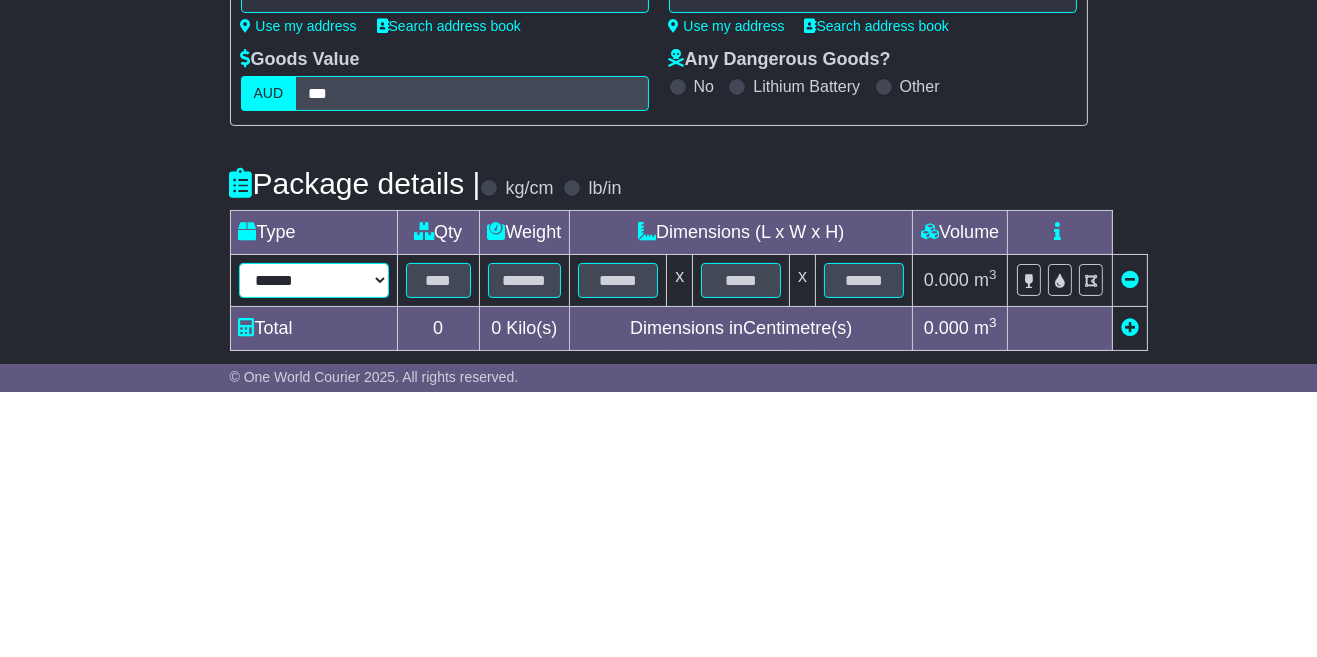 click on "****** ****** *** ******** ***** **** **** ****** *** *******" at bounding box center (314, 545) 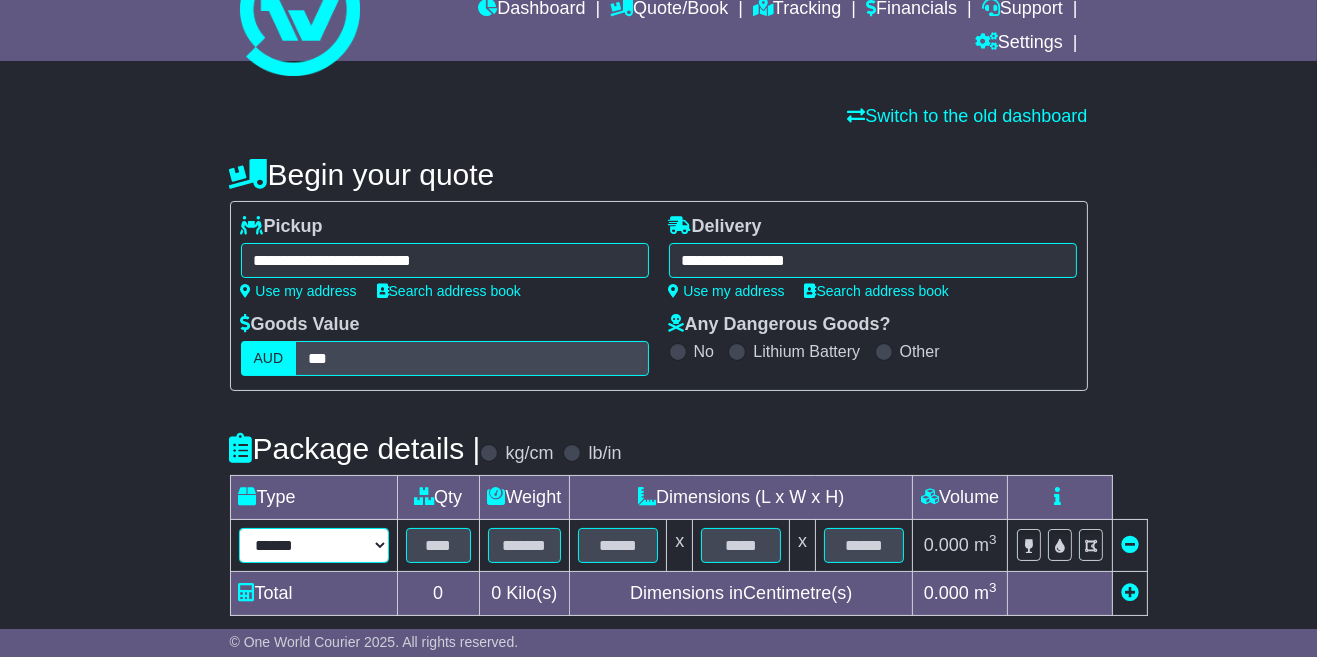 select on "*****" 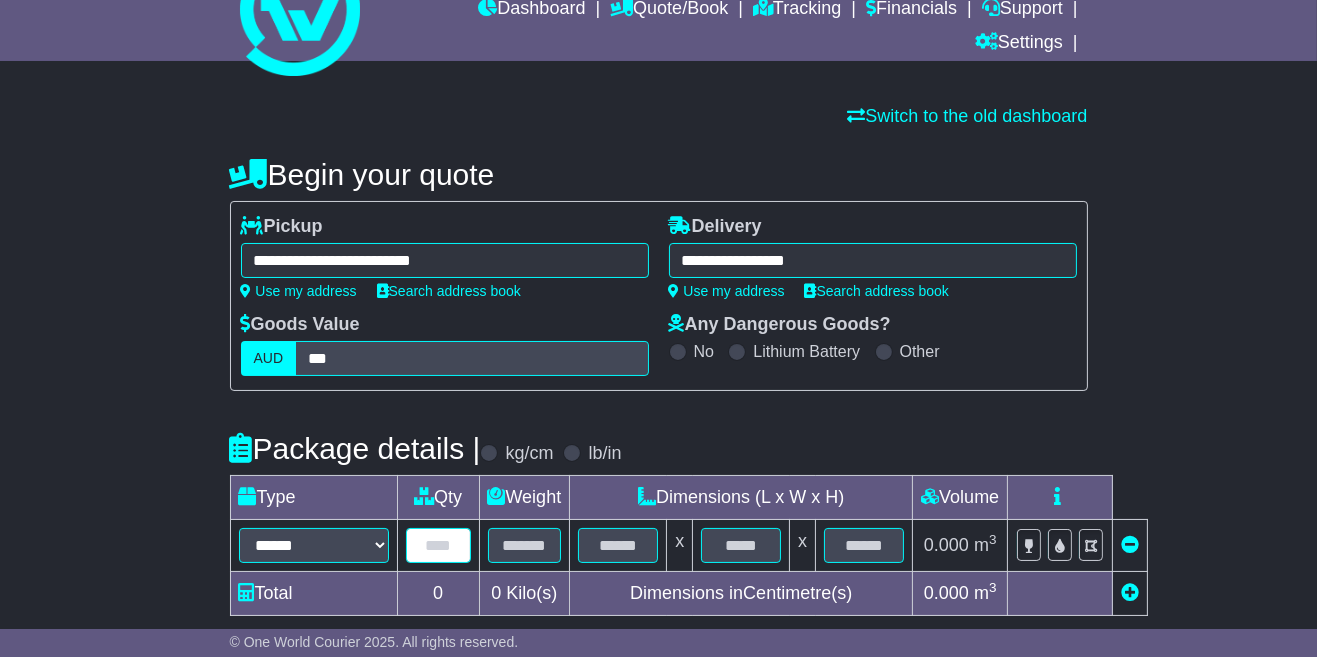 click at bounding box center (438, 545) 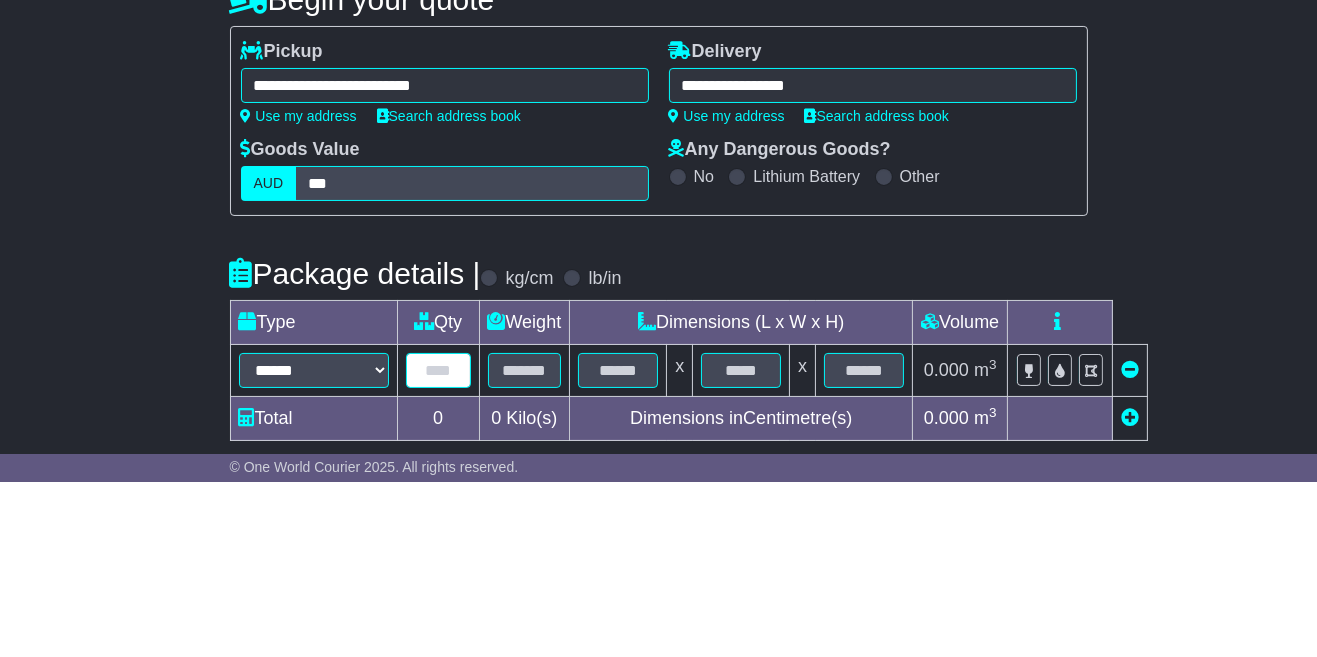 scroll, scrollTop: 87, scrollLeft: 0, axis: vertical 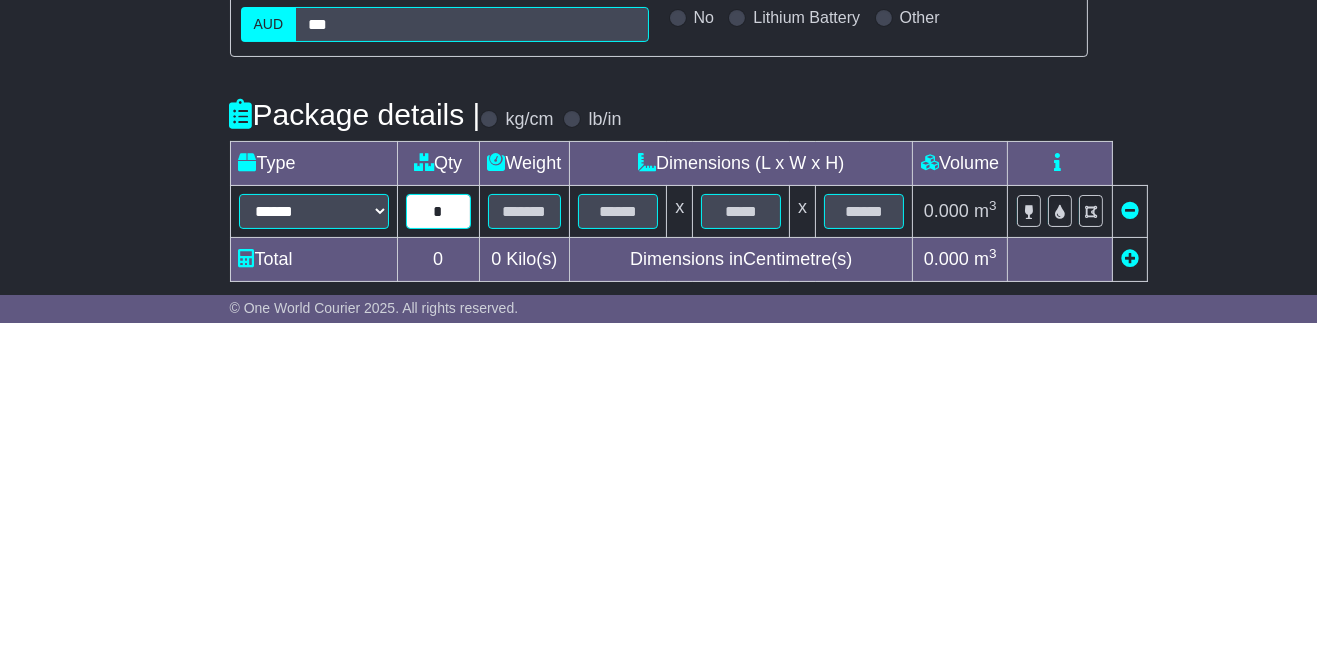 type on "*" 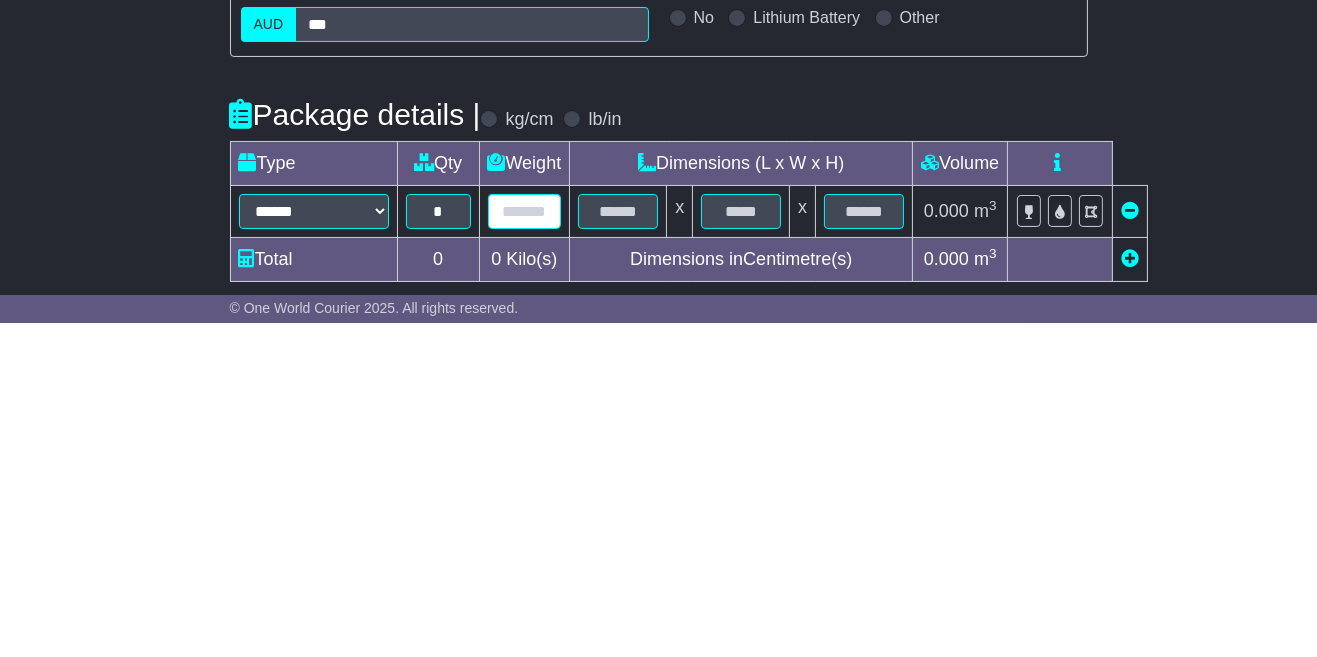click at bounding box center [525, 545] 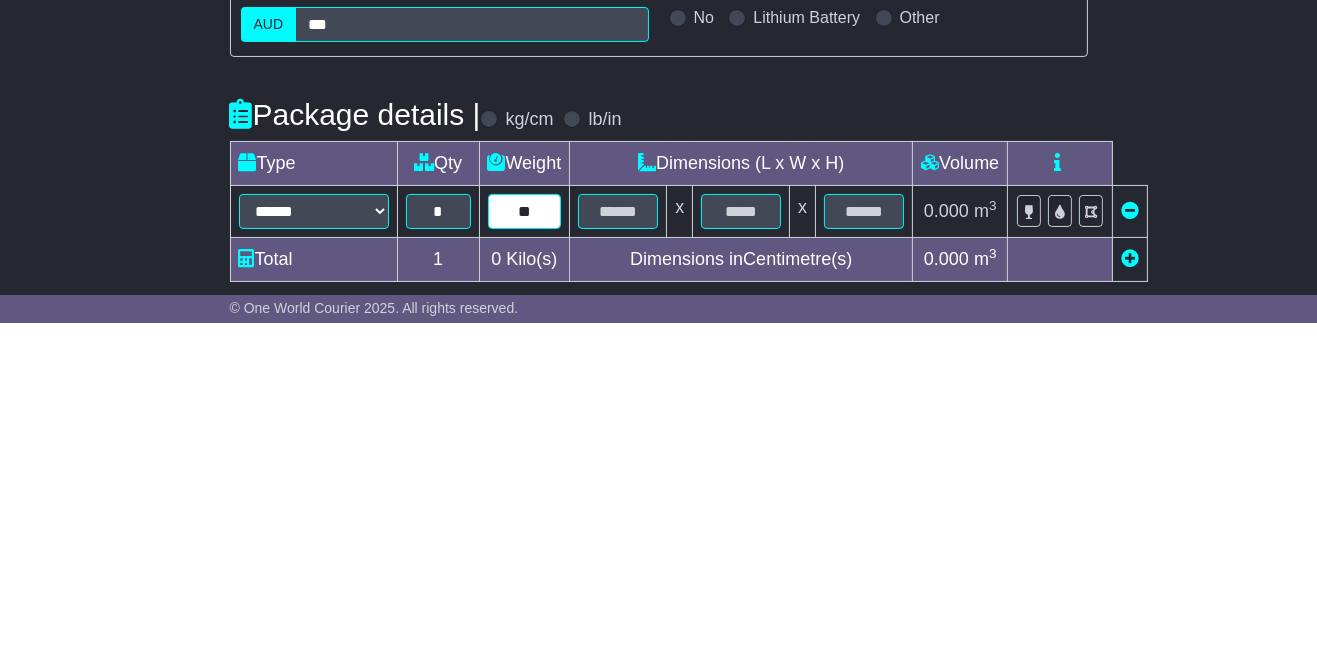 type on "**" 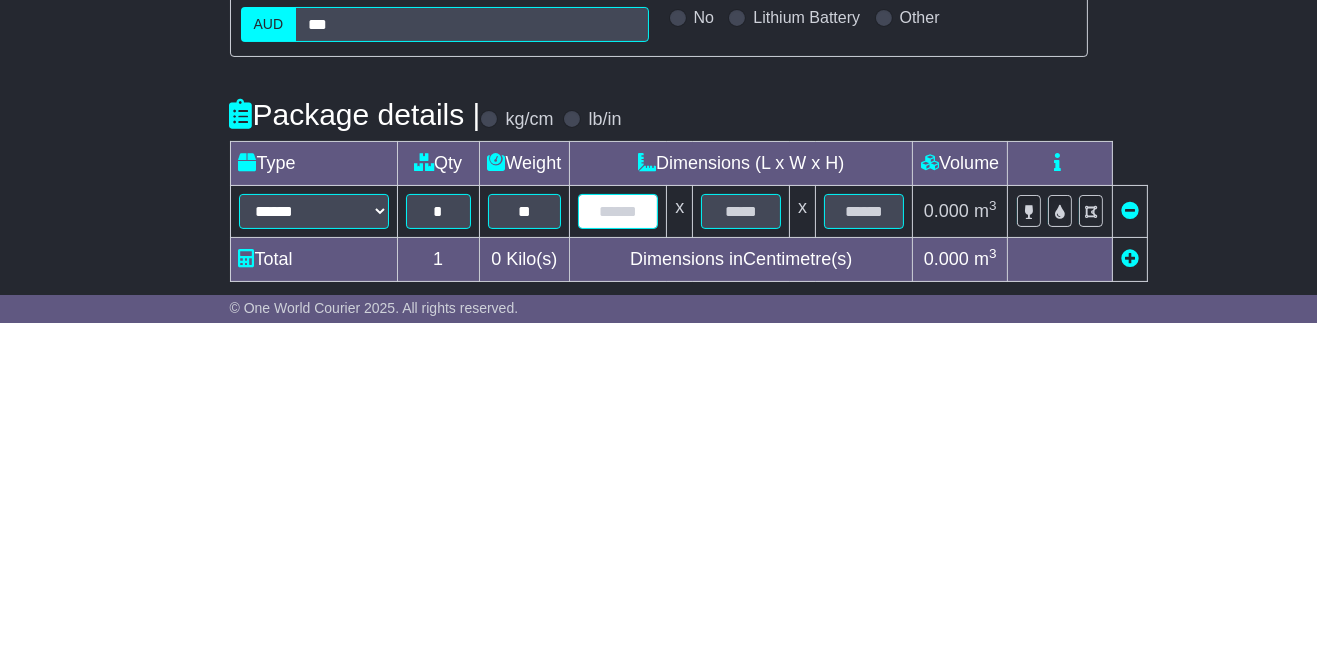 click at bounding box center (618, 545) 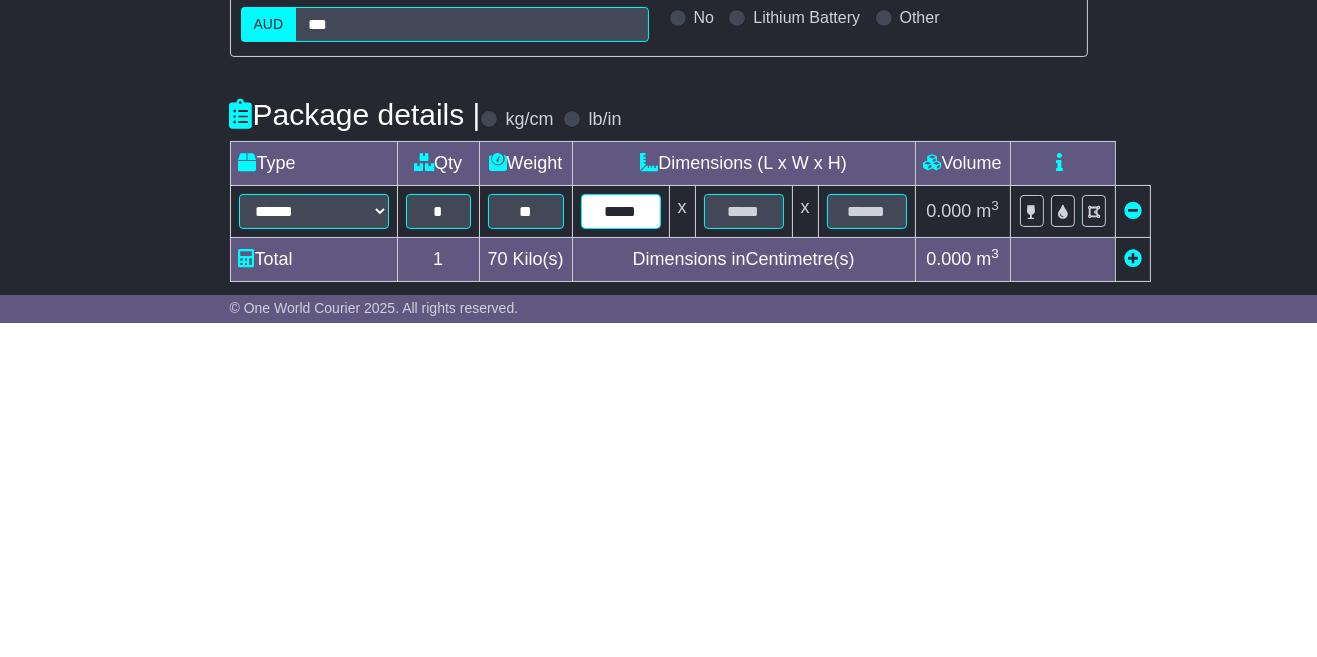 type on "*****" 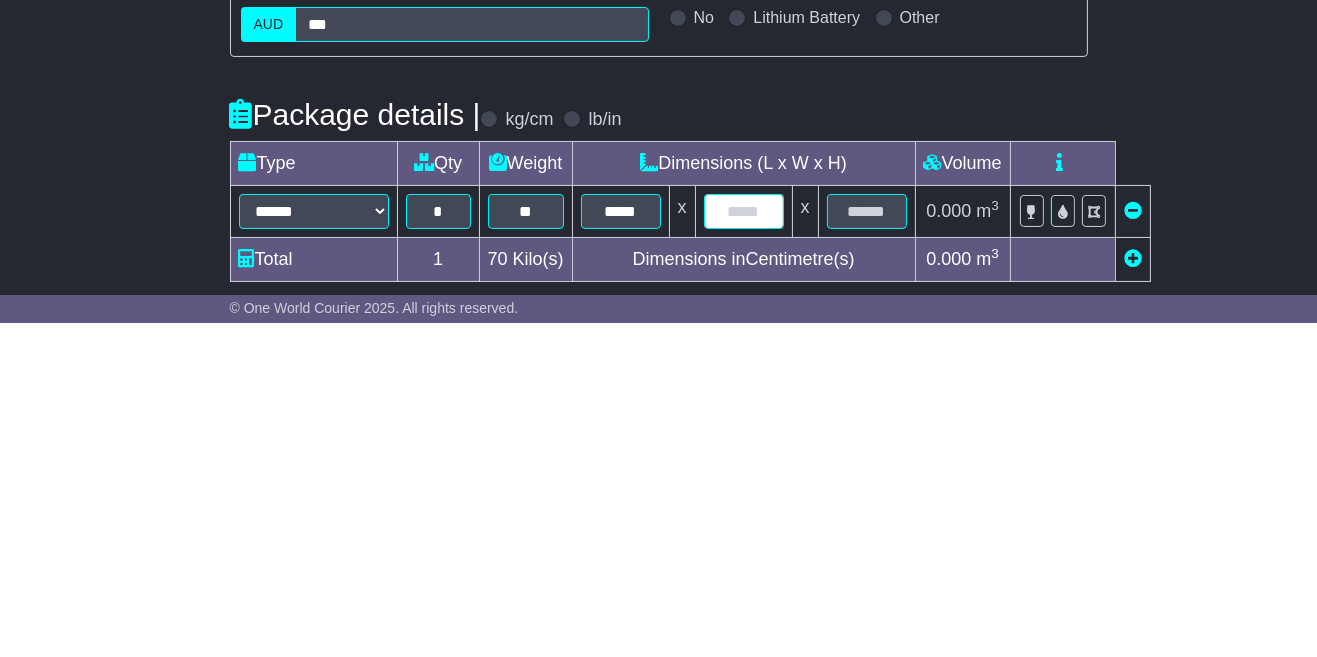 click at bounding box center [744, 545] 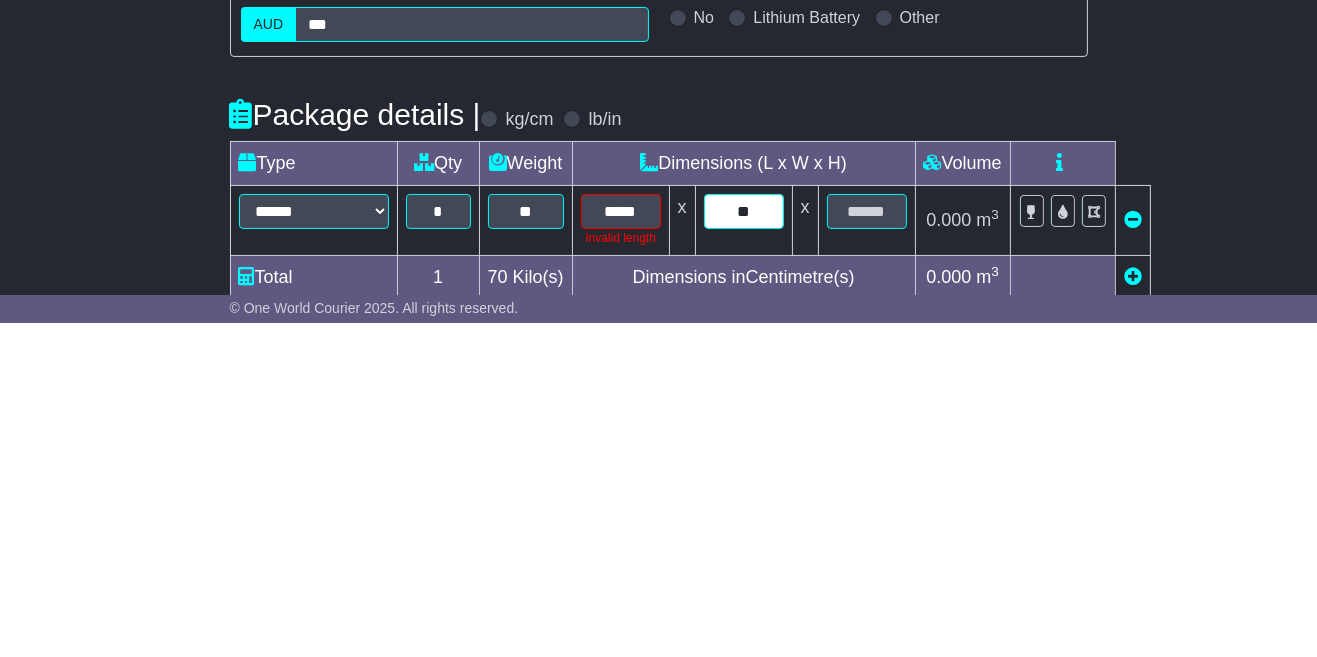 type on "**" 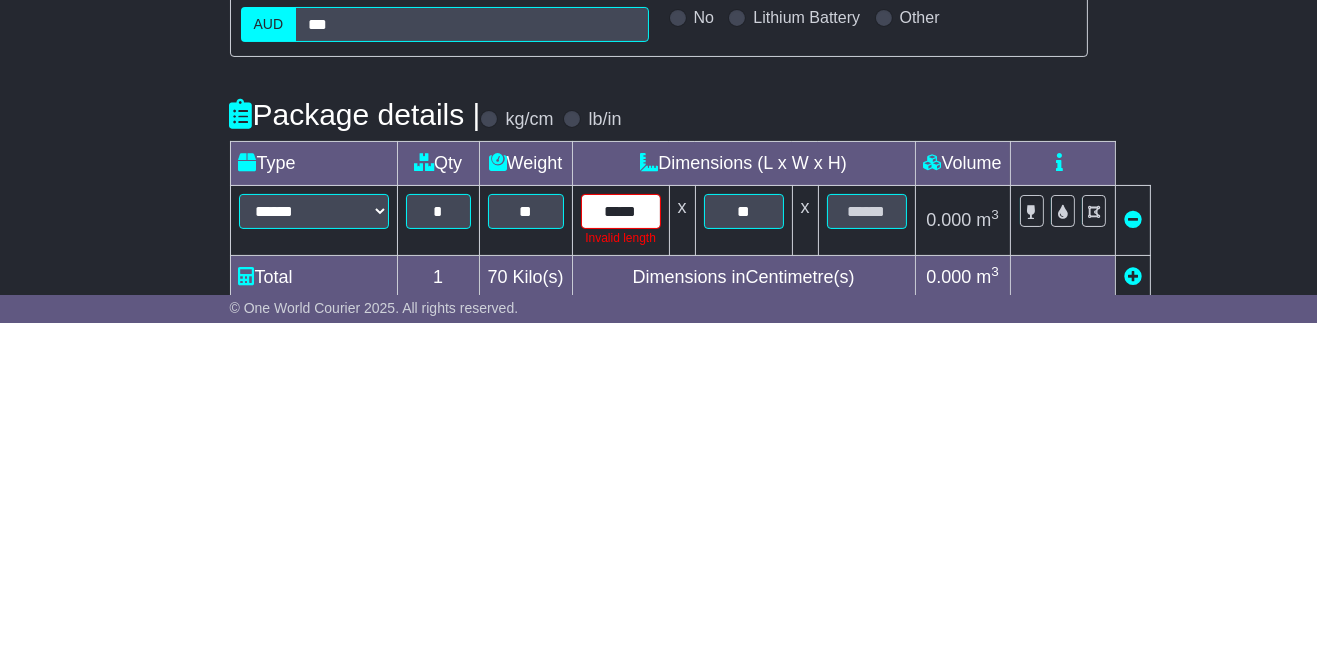 click on "*****" at bounding box center [621, 545] 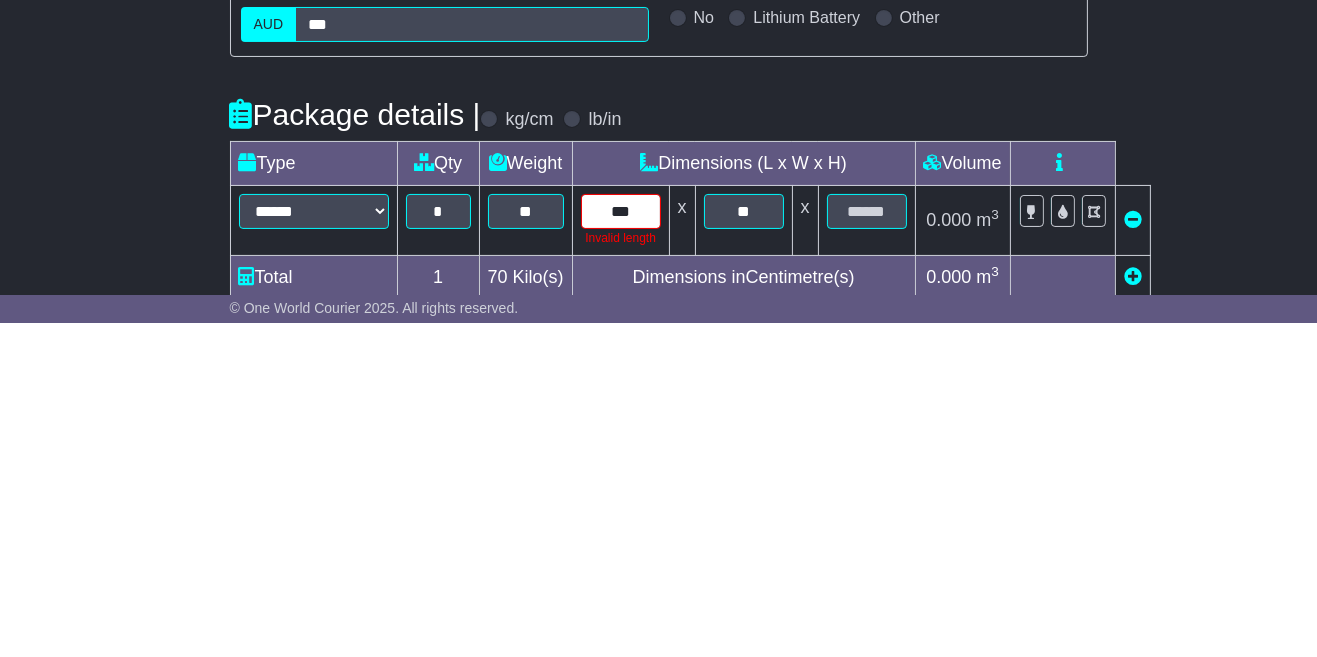 type on "***" 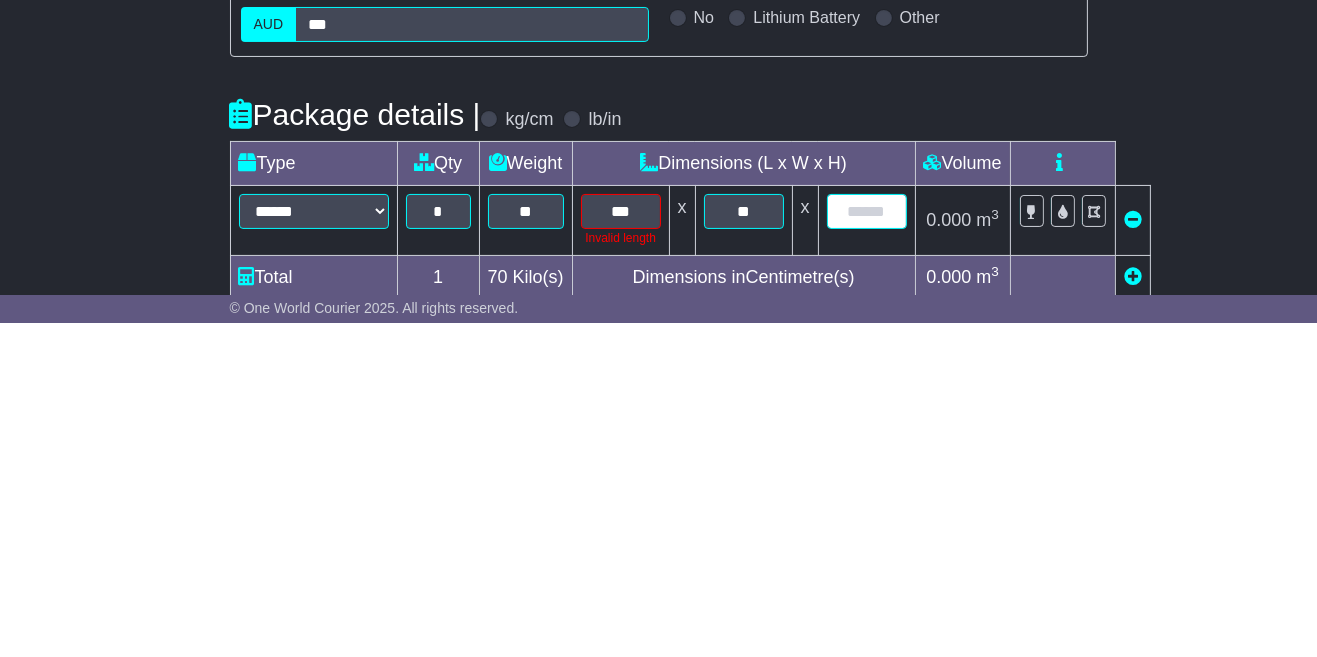click at bounding box center (867, 545) 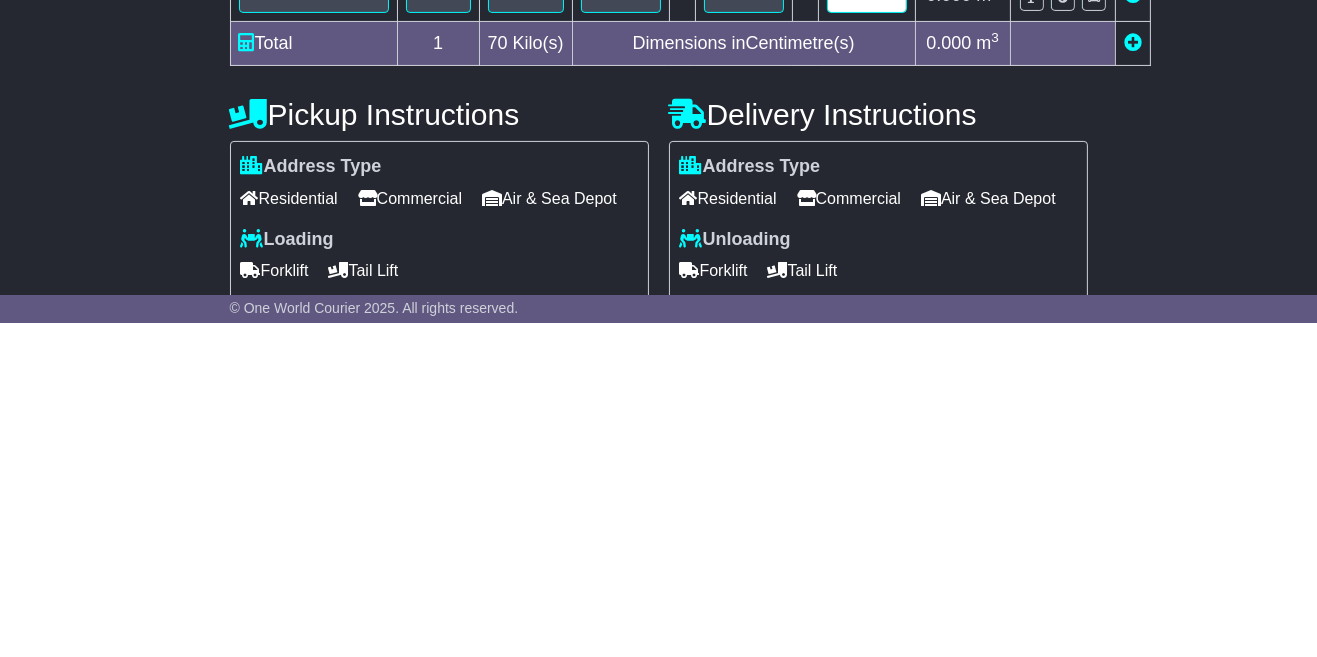 scroll, scrollTop: 304, scrollLeft: 0, axis: vertical 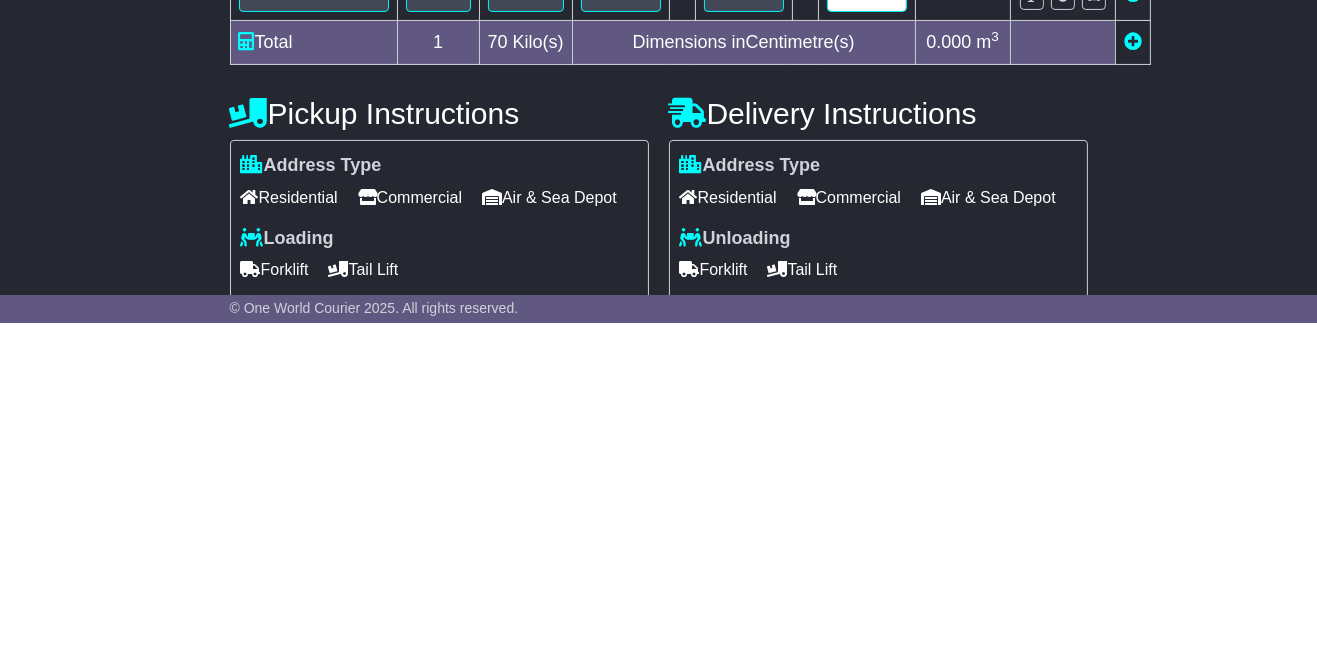 type on "**" 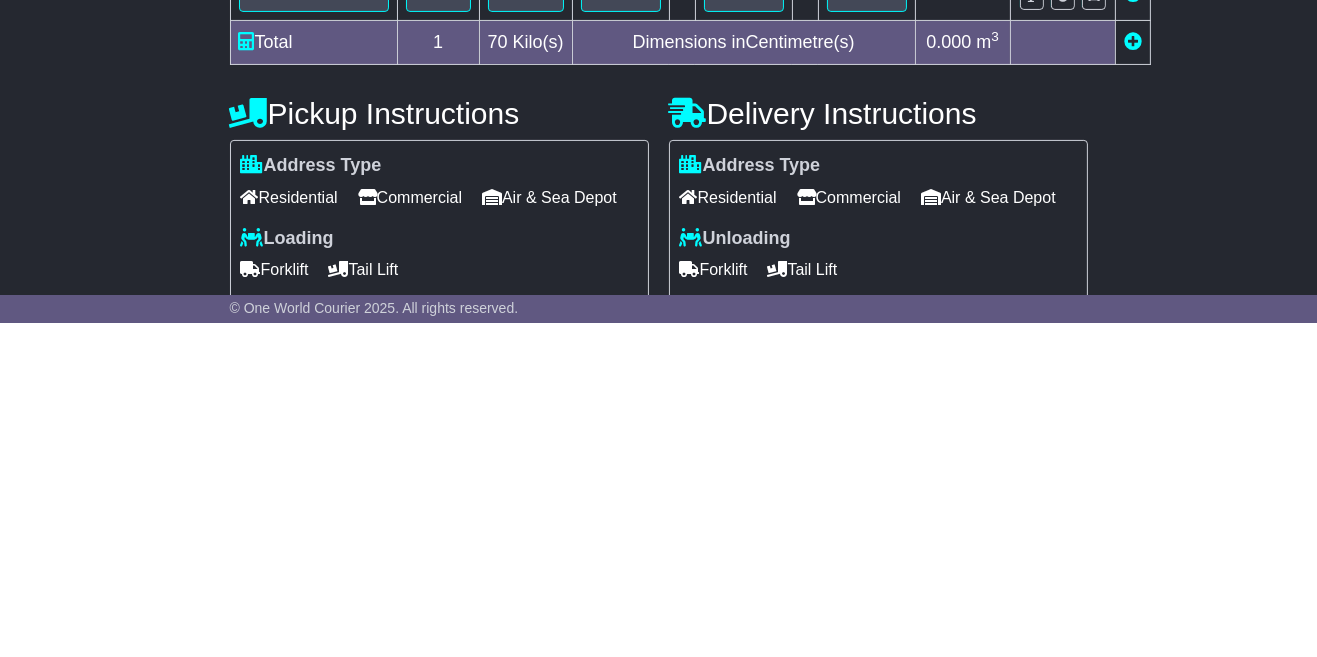 click on "Commercial" at bounding box center [410, 531] 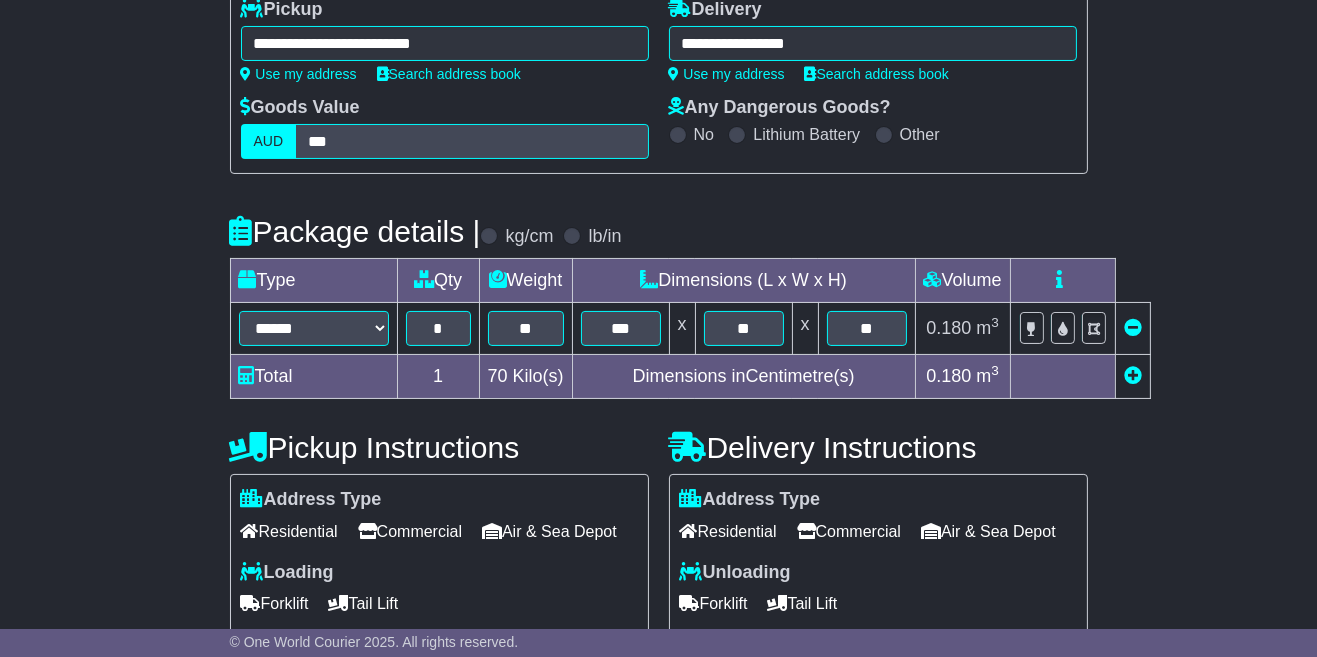 click on "Forklift" at bounding box center [275, 603] 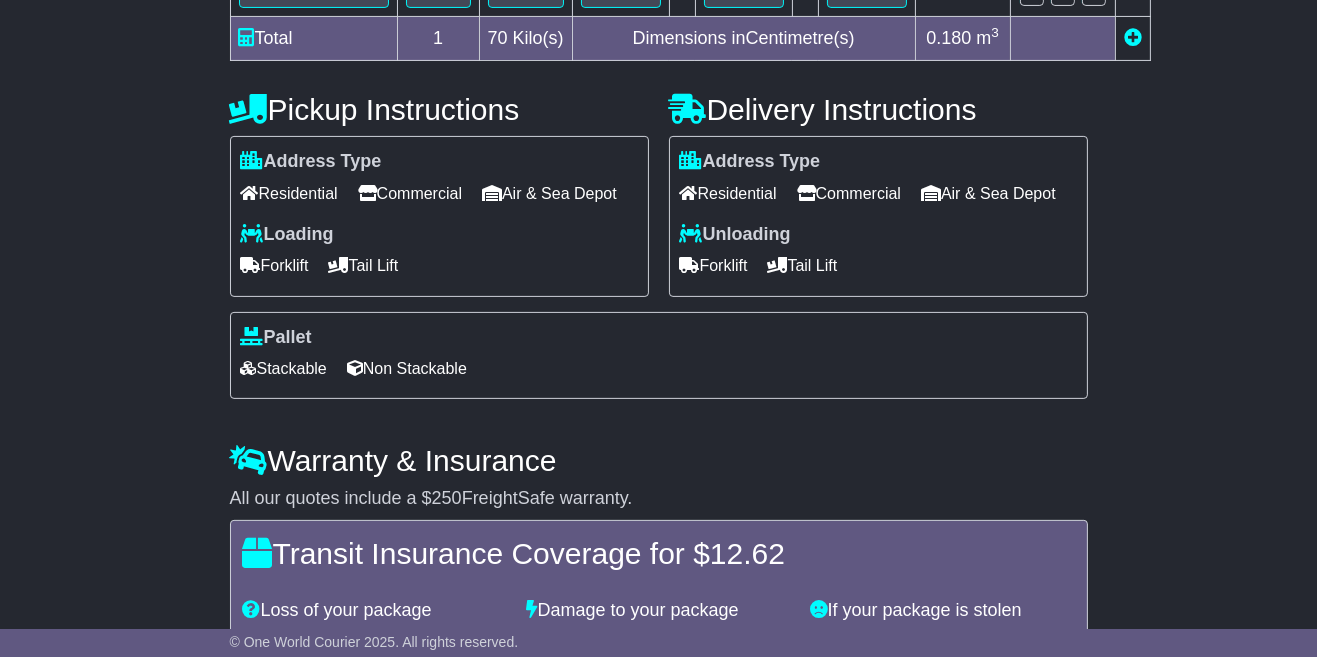 scroll, scrollTop: 641, scrollLeft: 0, axis: vertical 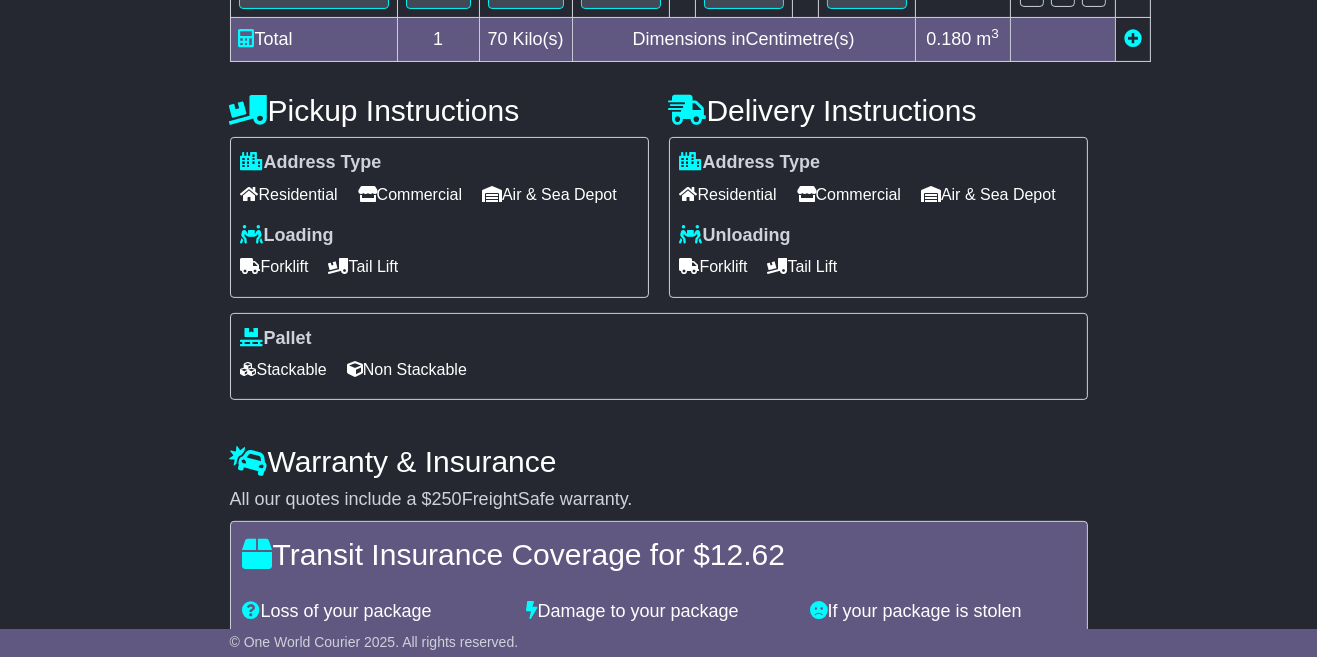 click on "Stackable" at bounding box center [284, 369] 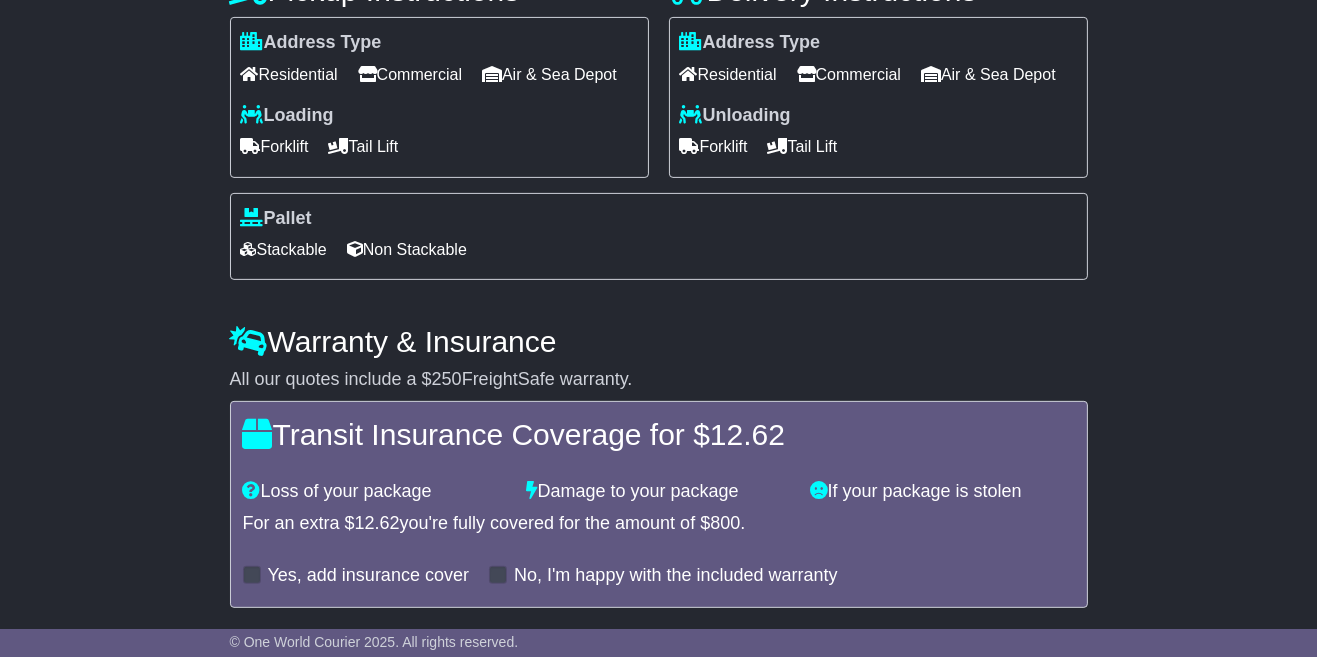 click on "Get Quotes" at bounding box center (279, 655) 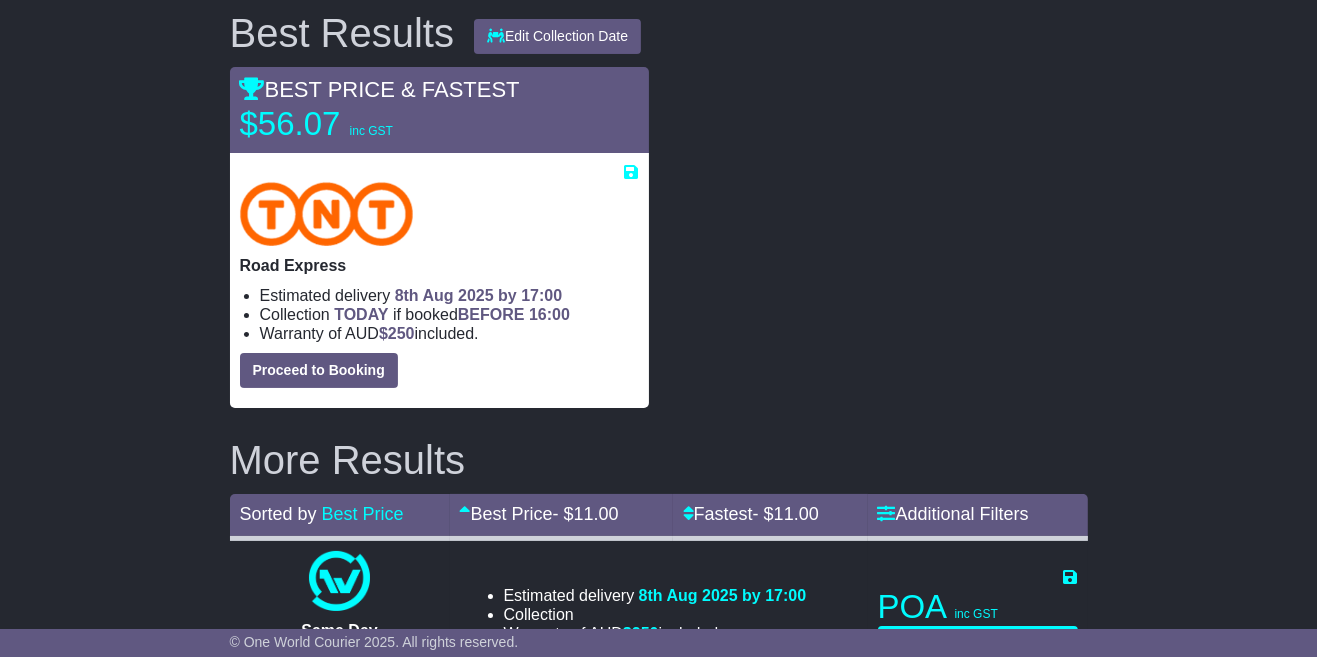 scroll, scrollTop: 253, scrollLeft: 0, axis: vertical 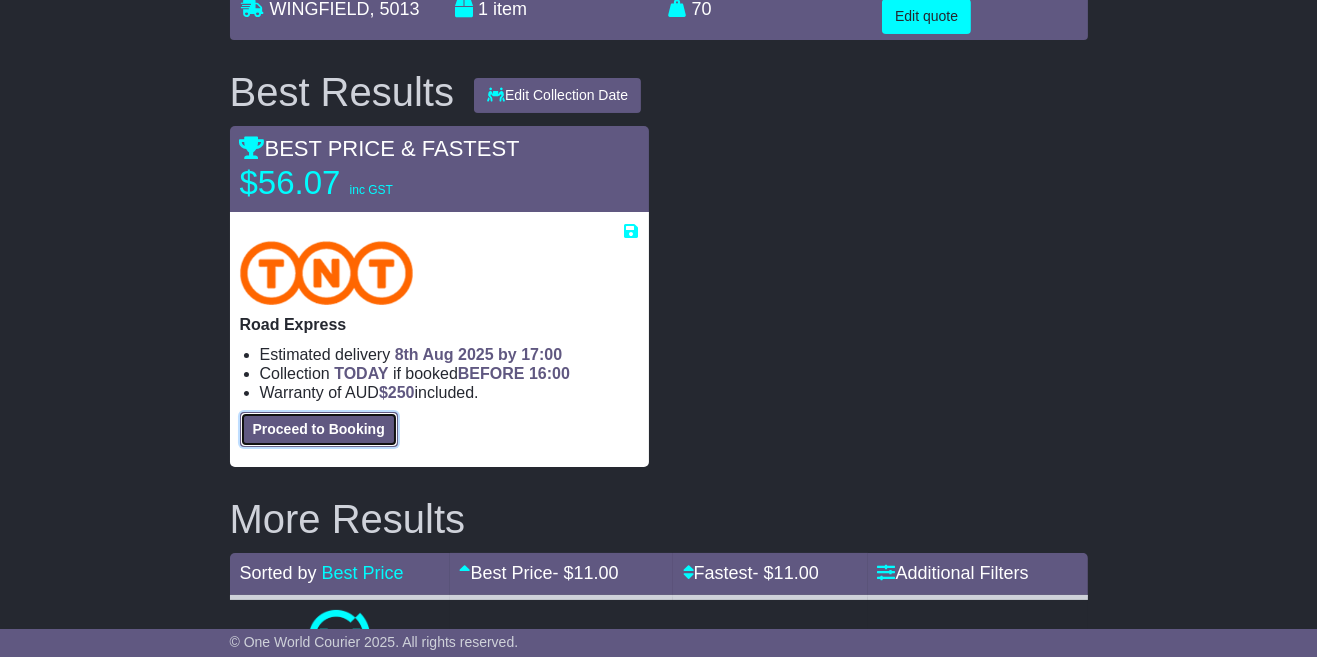 click on "Proceed to Booking" at bounding box center (319, 429) 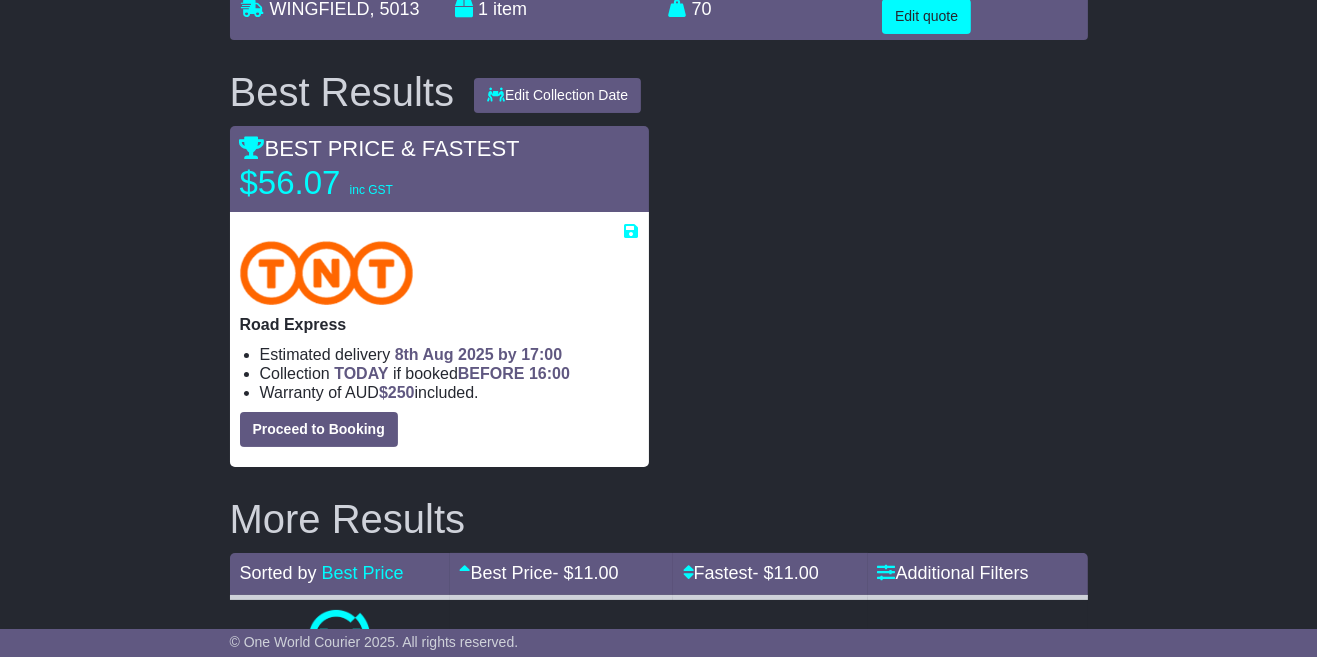 select on "*****" 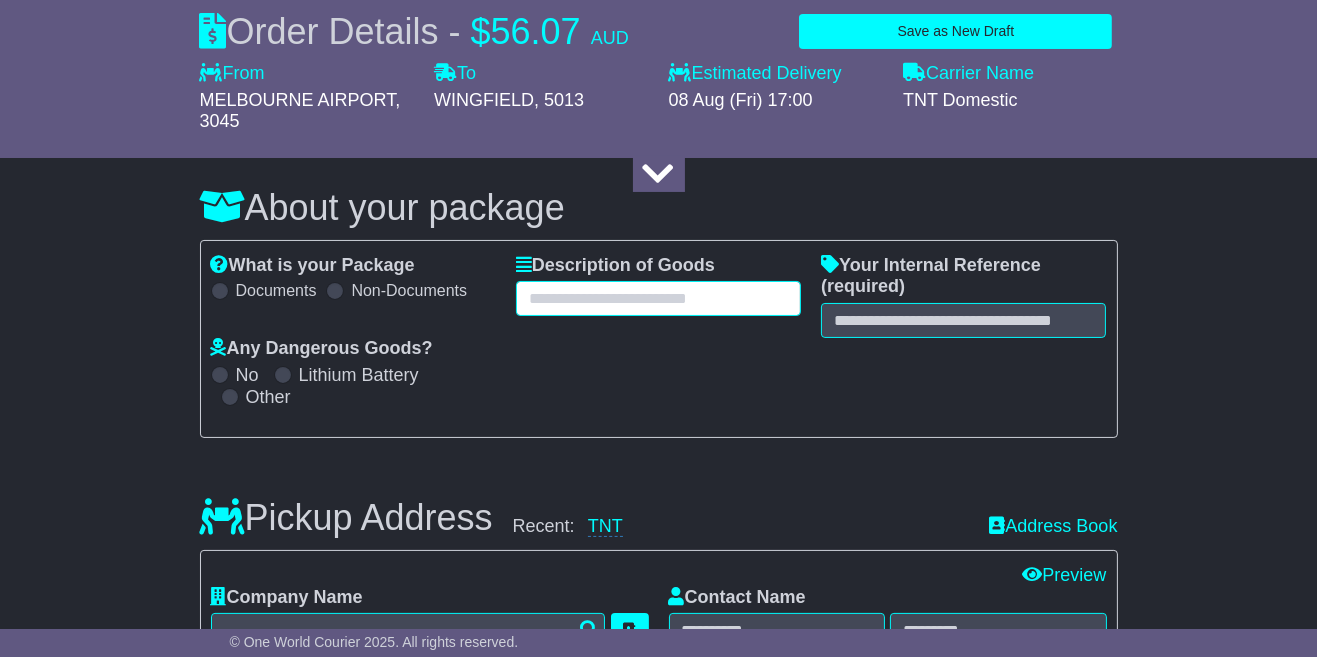 click at bounding box center (658, 298) 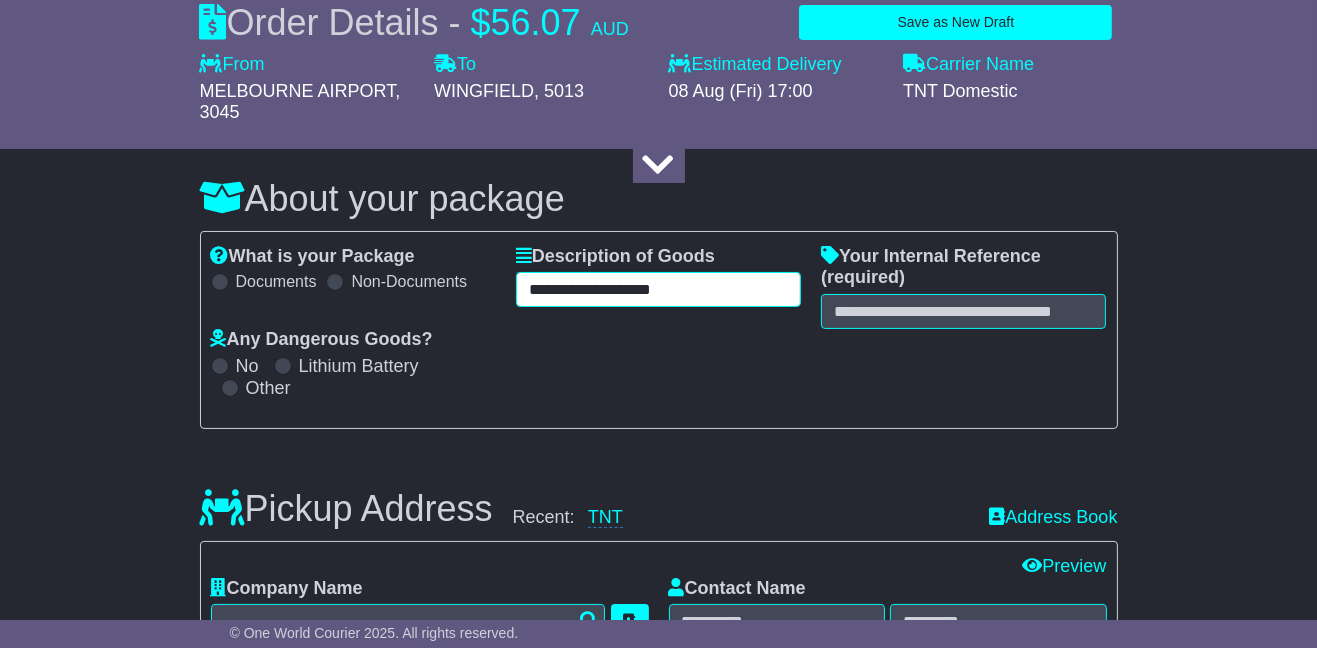 scroll, scrollTop: 253, scrollLeft: 0, axis: vertical 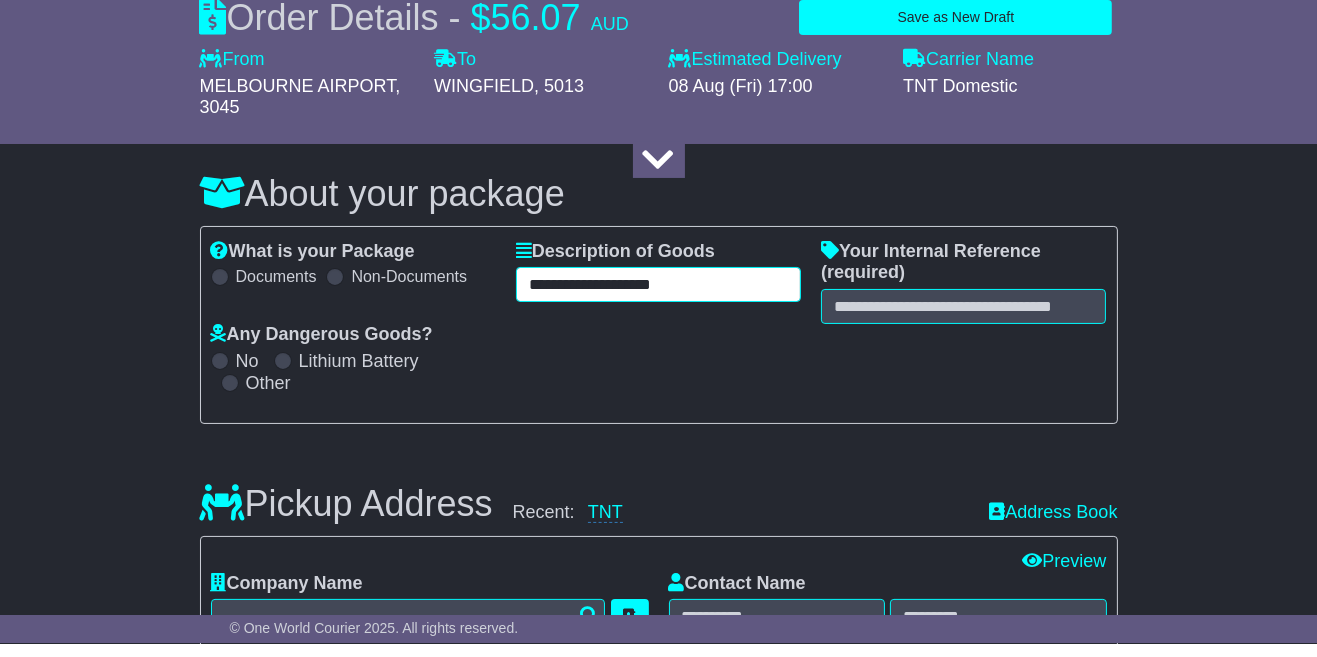 type on "**********" 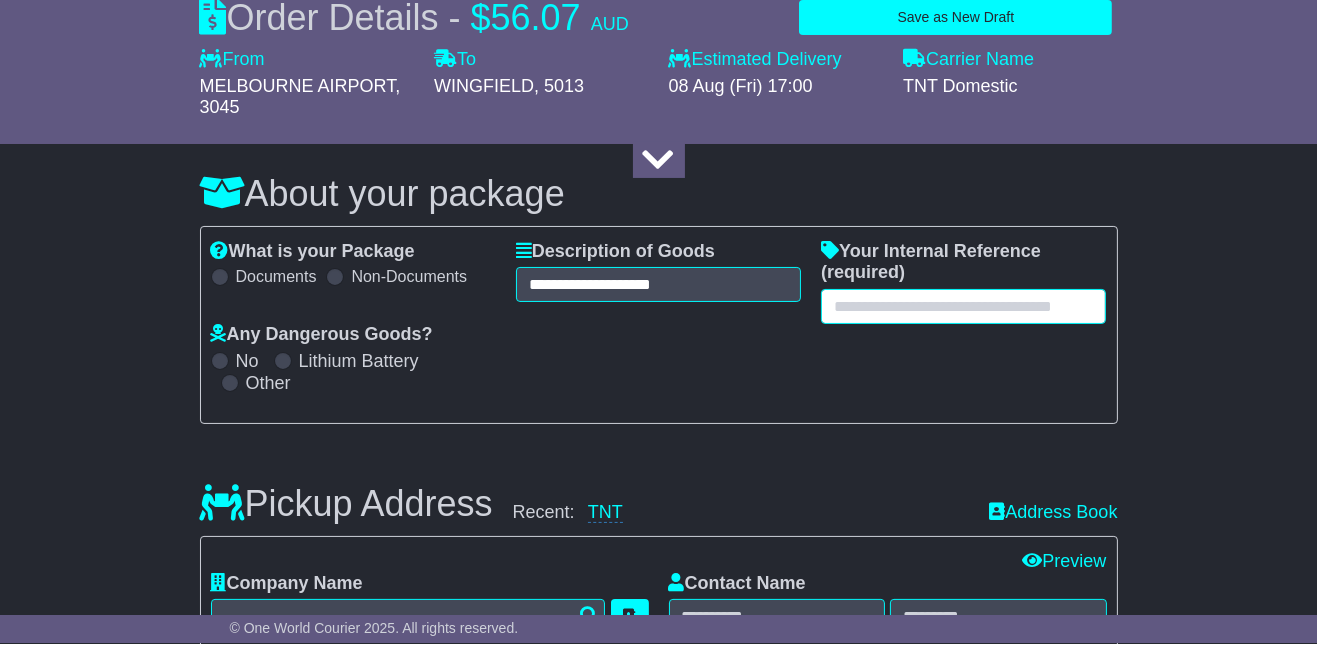 click at bounding box center [963, 320] 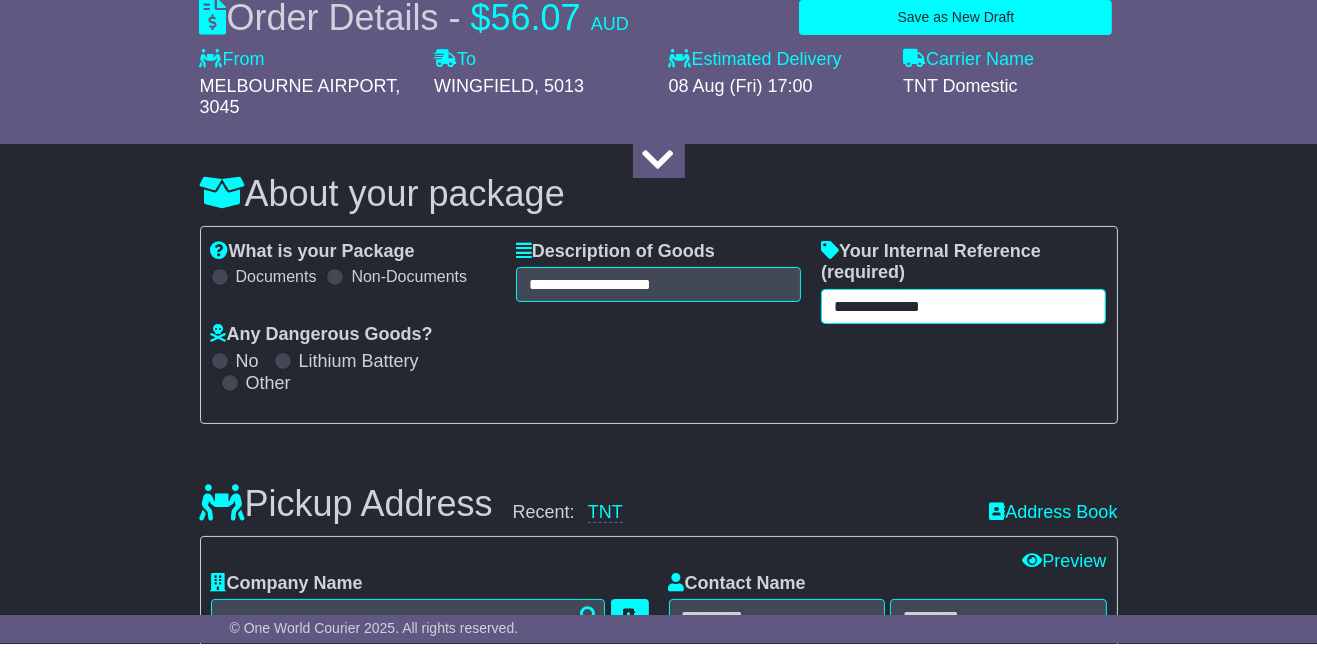 type on "**********" 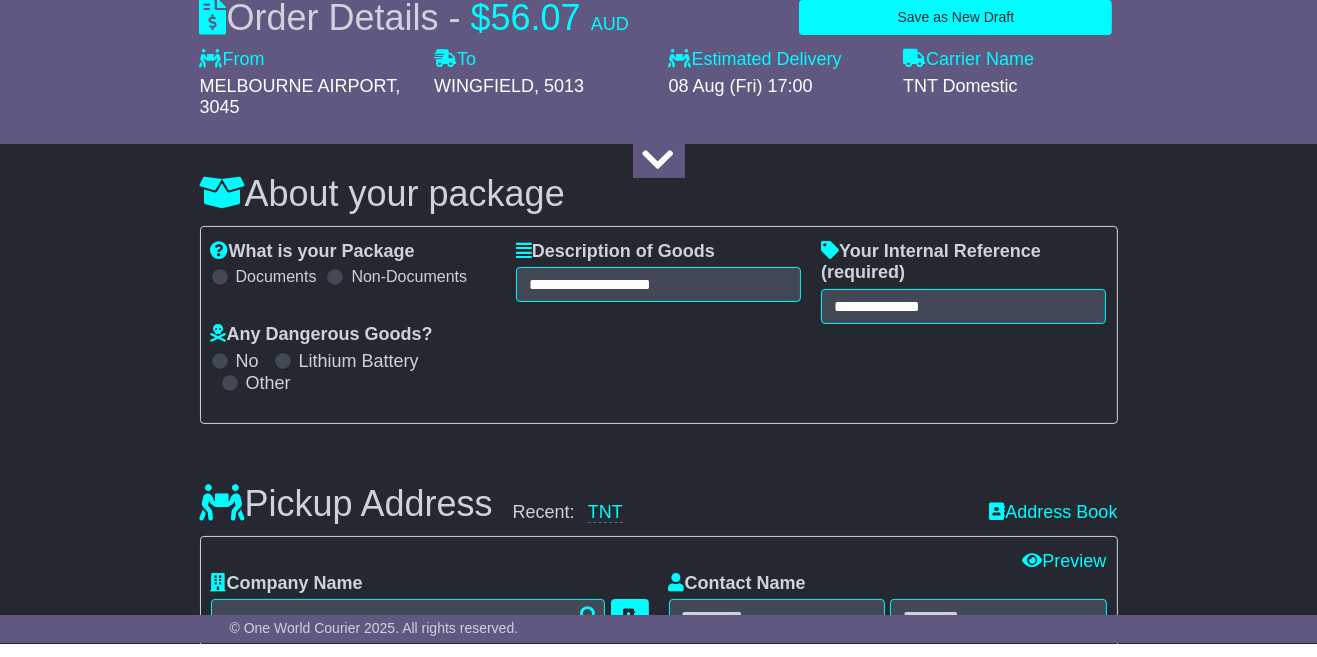click on "**********" at bounding box center [658, 1588] 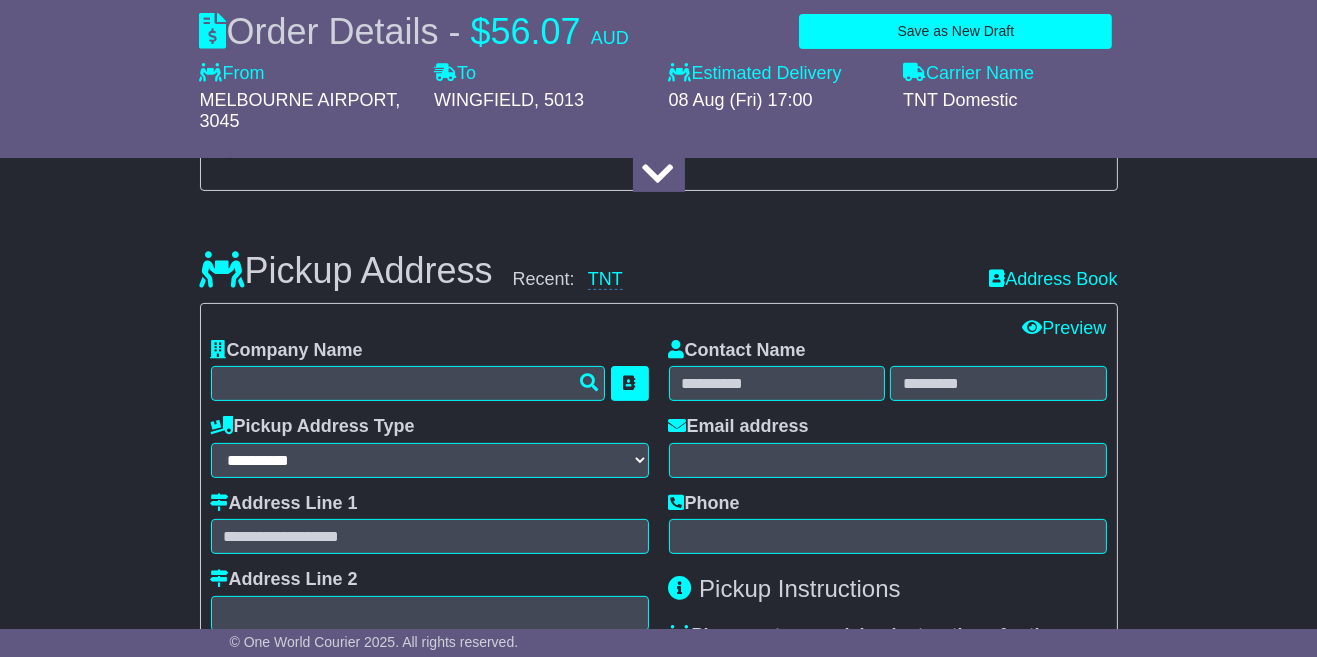 scroll, scrollTop: 508, scrollLeft: 0, axis: vertical 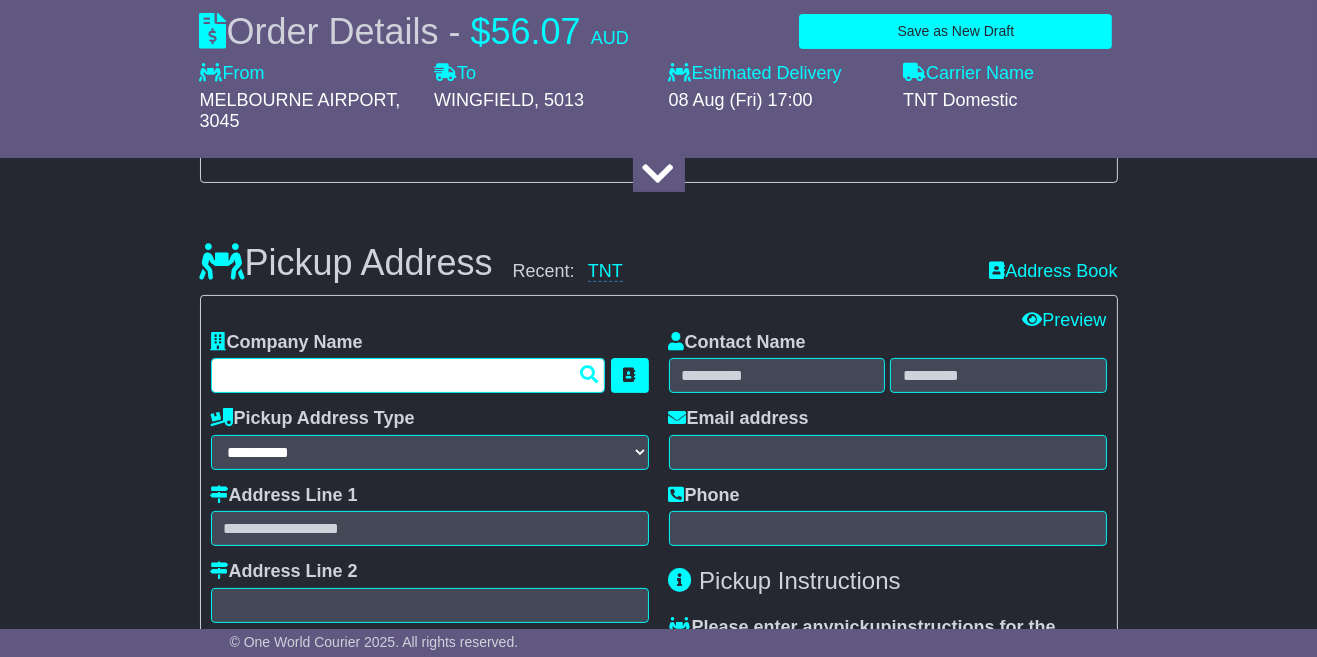 click at bounding box center (408, 375) 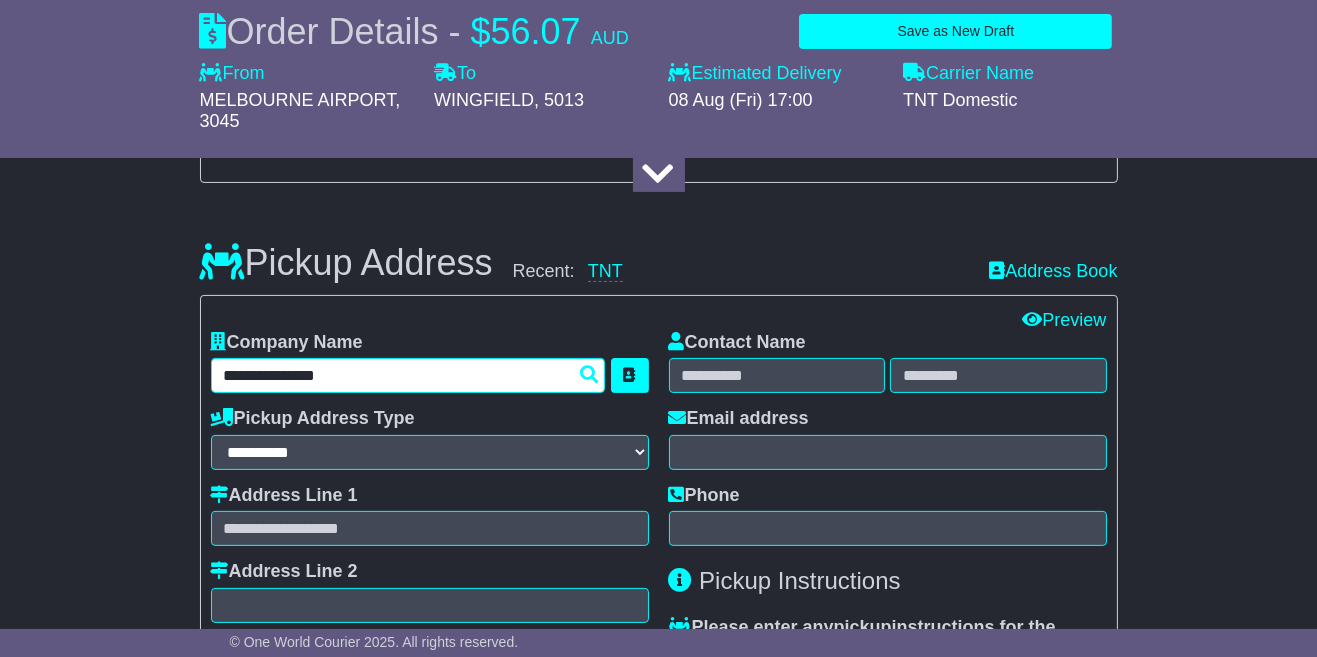 type on "**********" 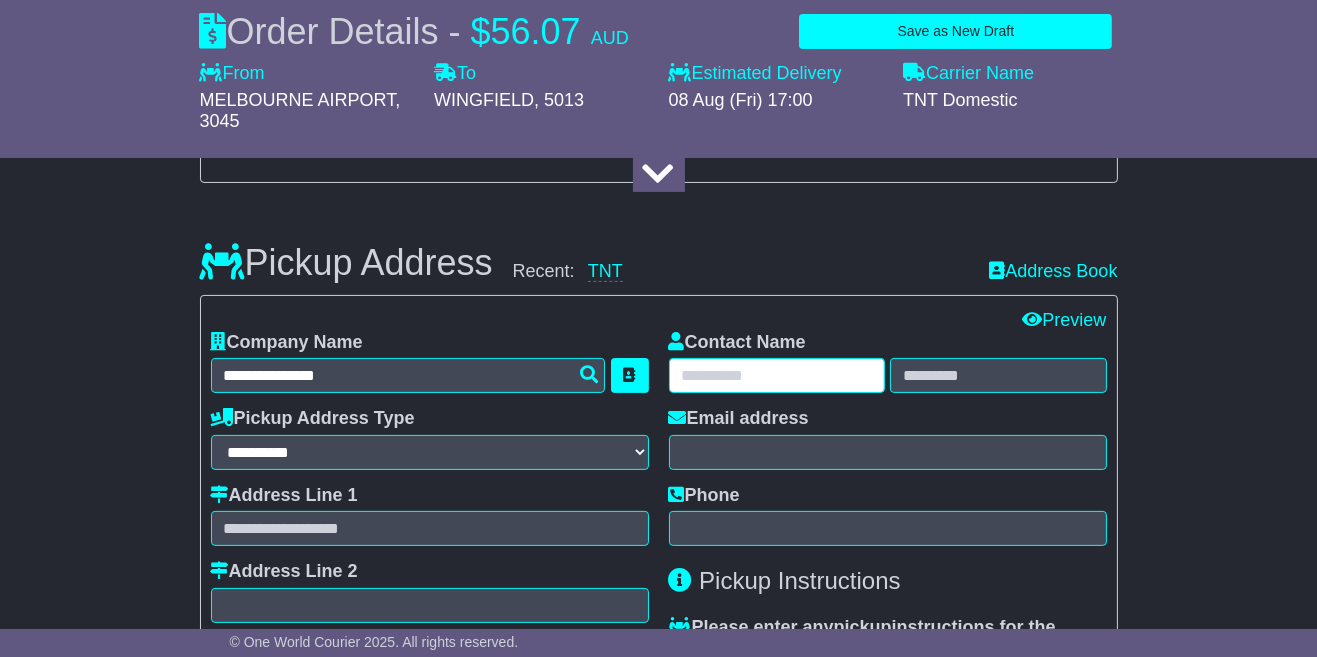 click at bounding box center (777, 375) 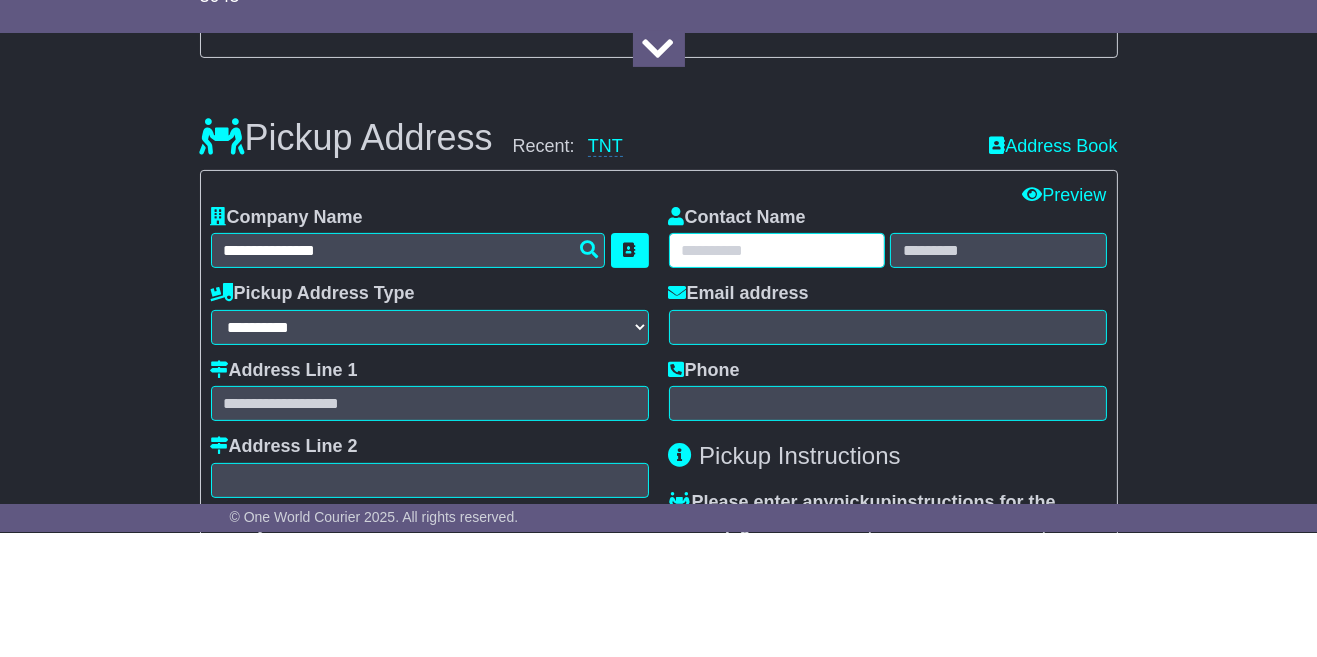 scroll, scrollTop: 508, scrollLeft: 0, axis: vertical 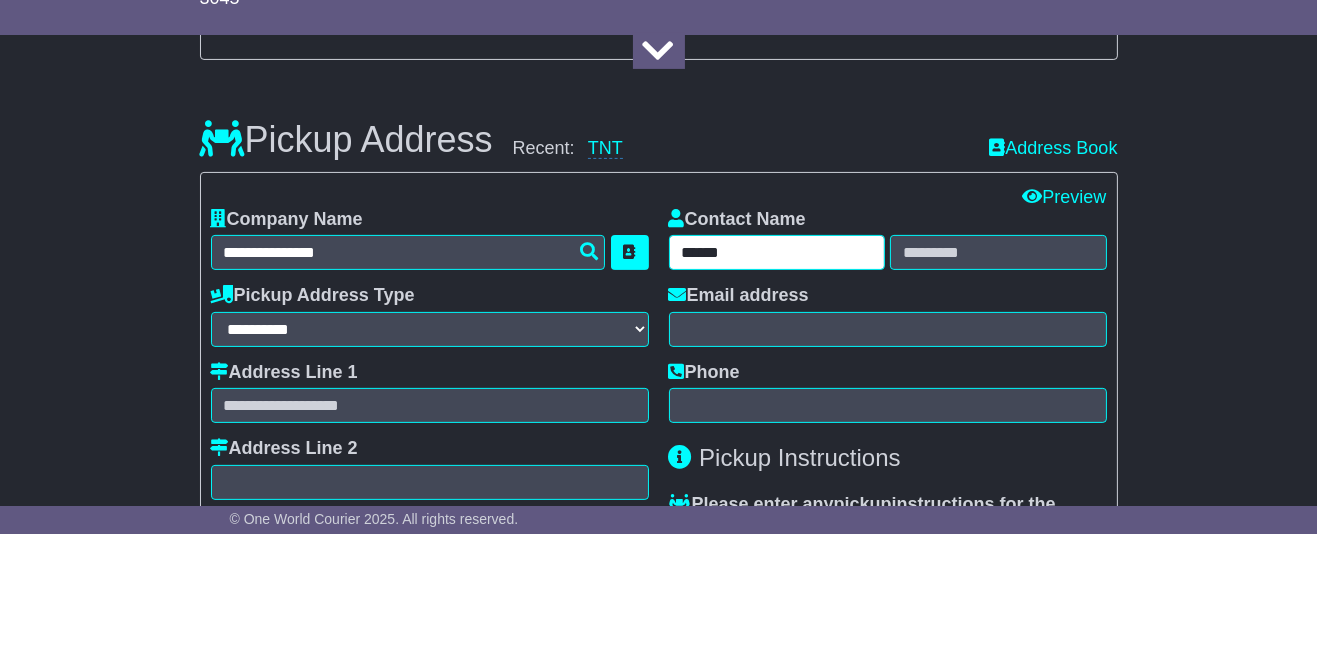 type on "******" 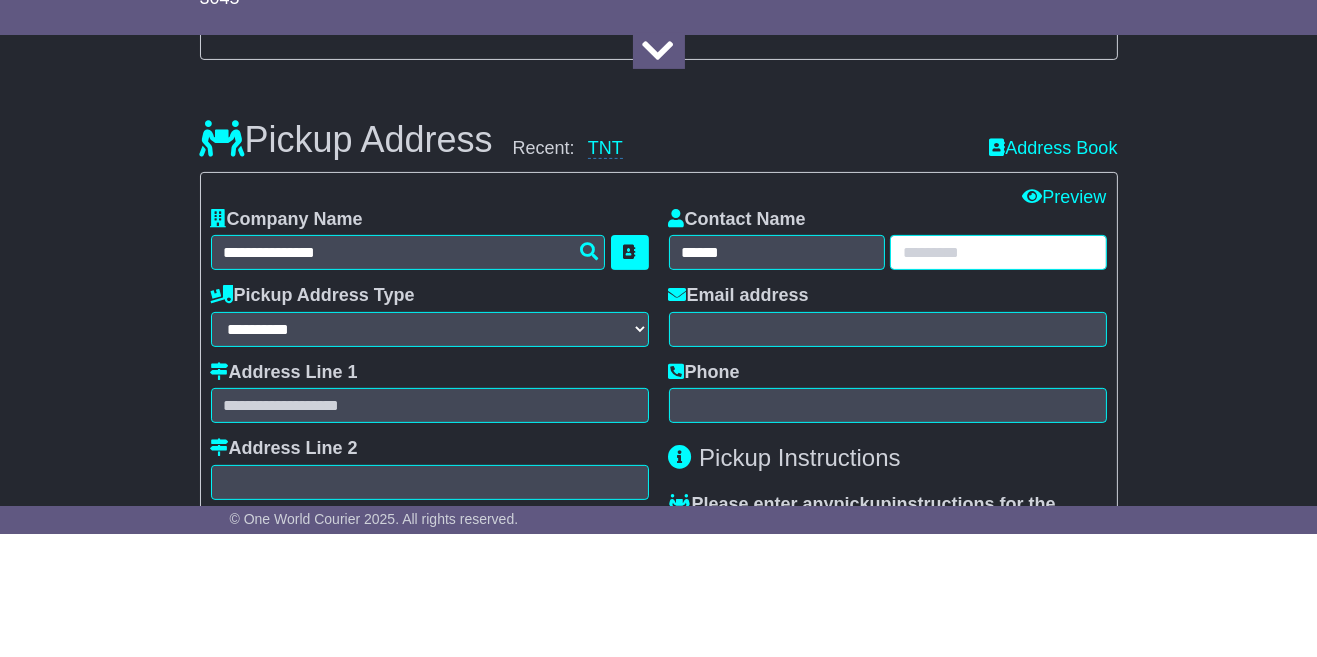 click at bounding box center (998, 375) 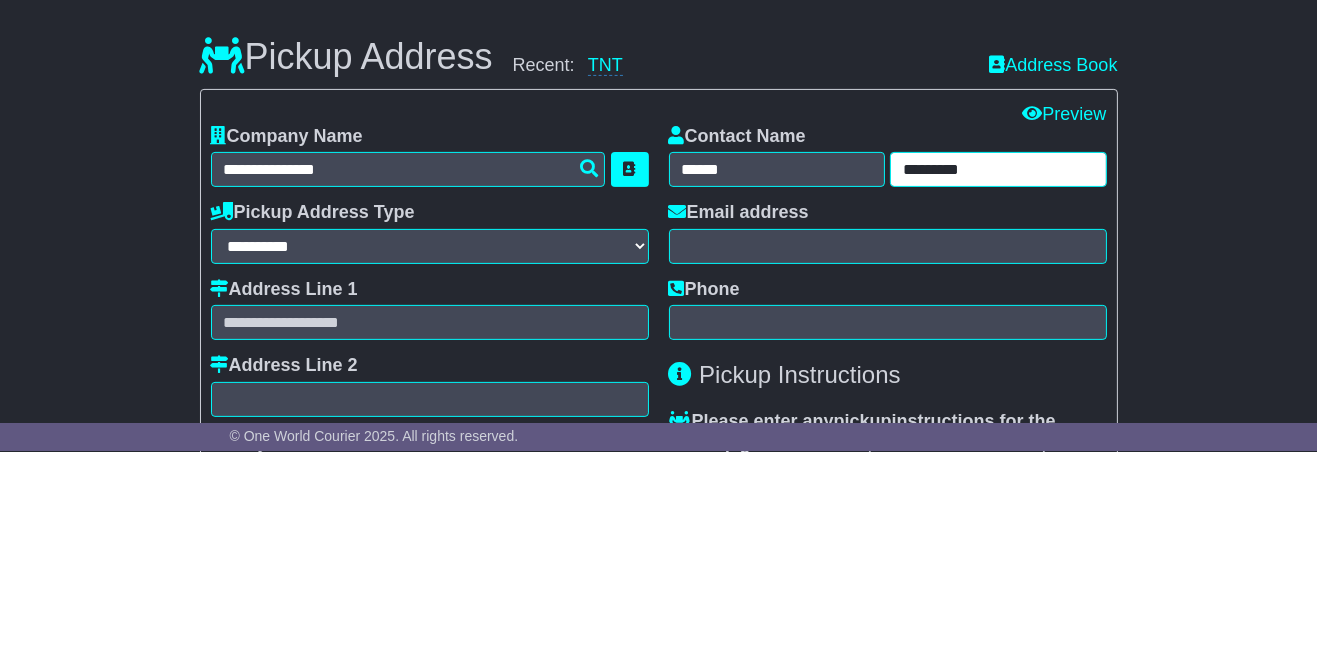scroll, scrollTop: 508, scrollLeft: 0, axis: vertical 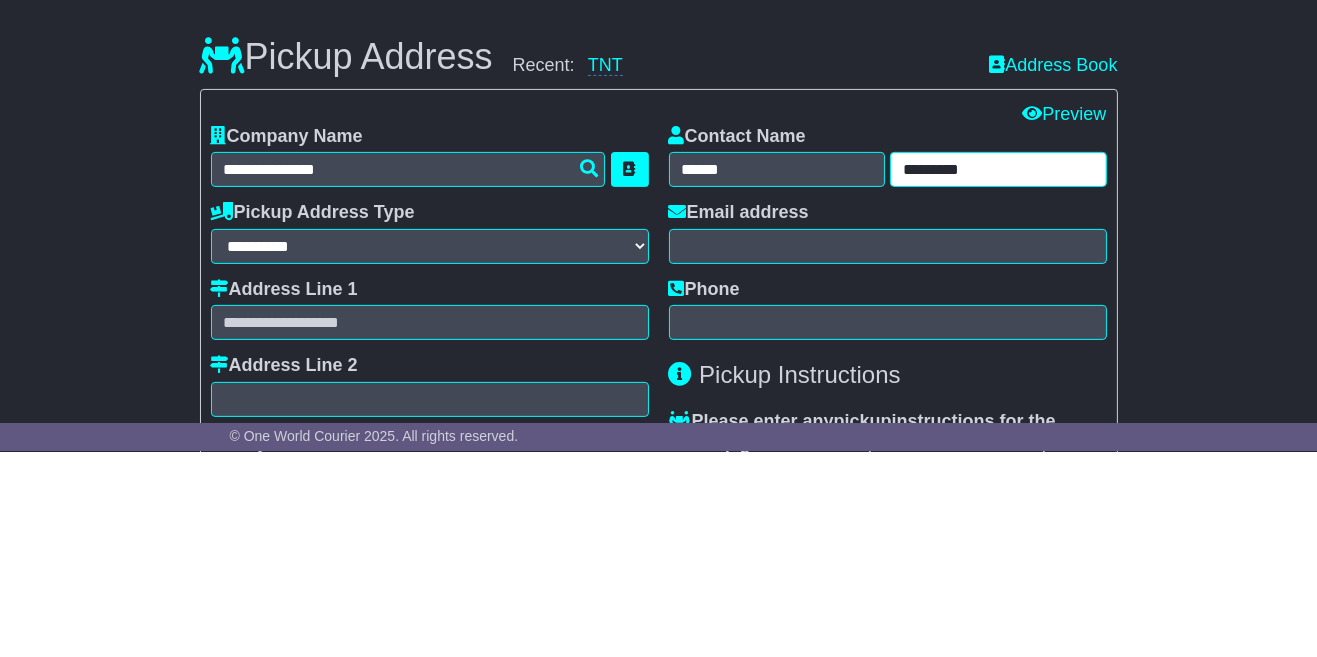 type on "*********" 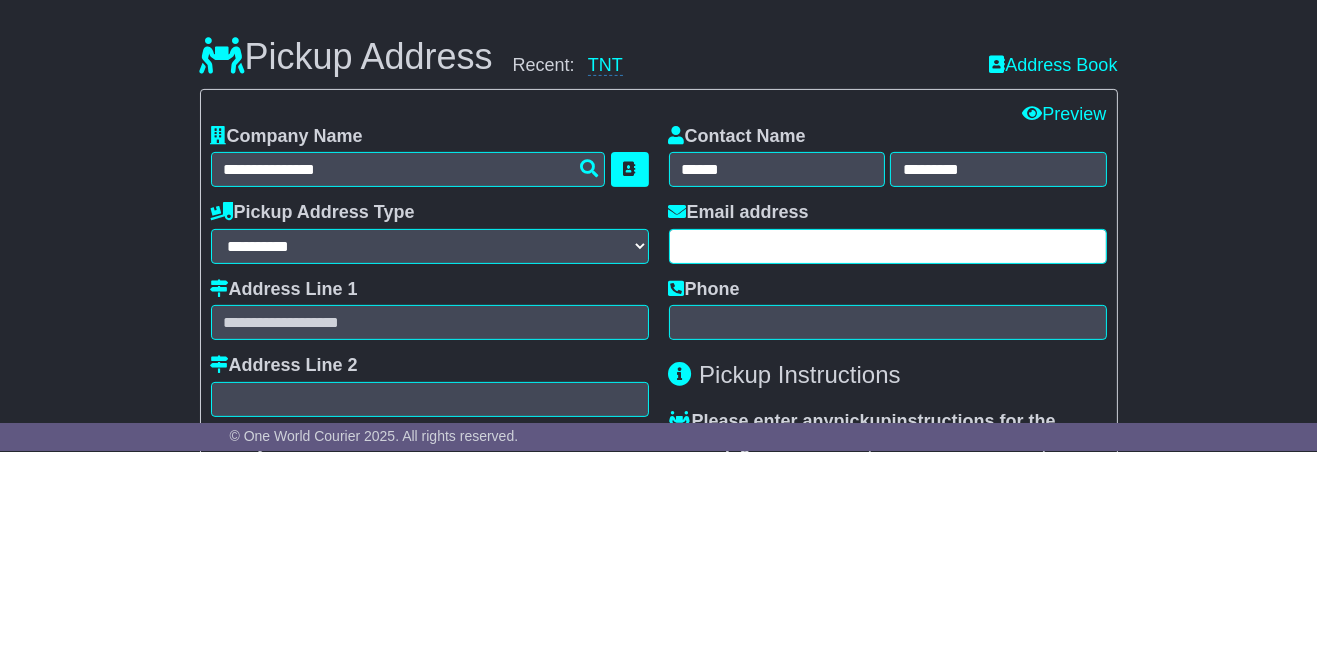 click at bounding box center (888, 452) 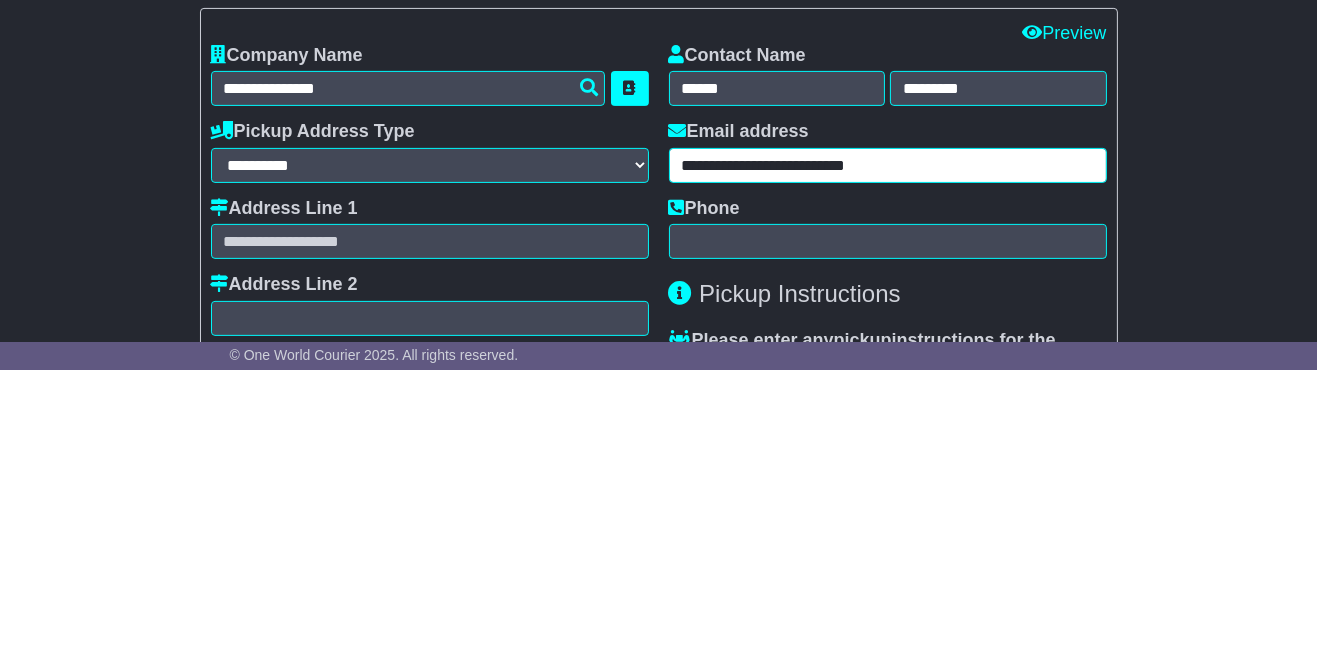 scroll, scrollTop: 507, scrollLeft: 0, axis: vertical 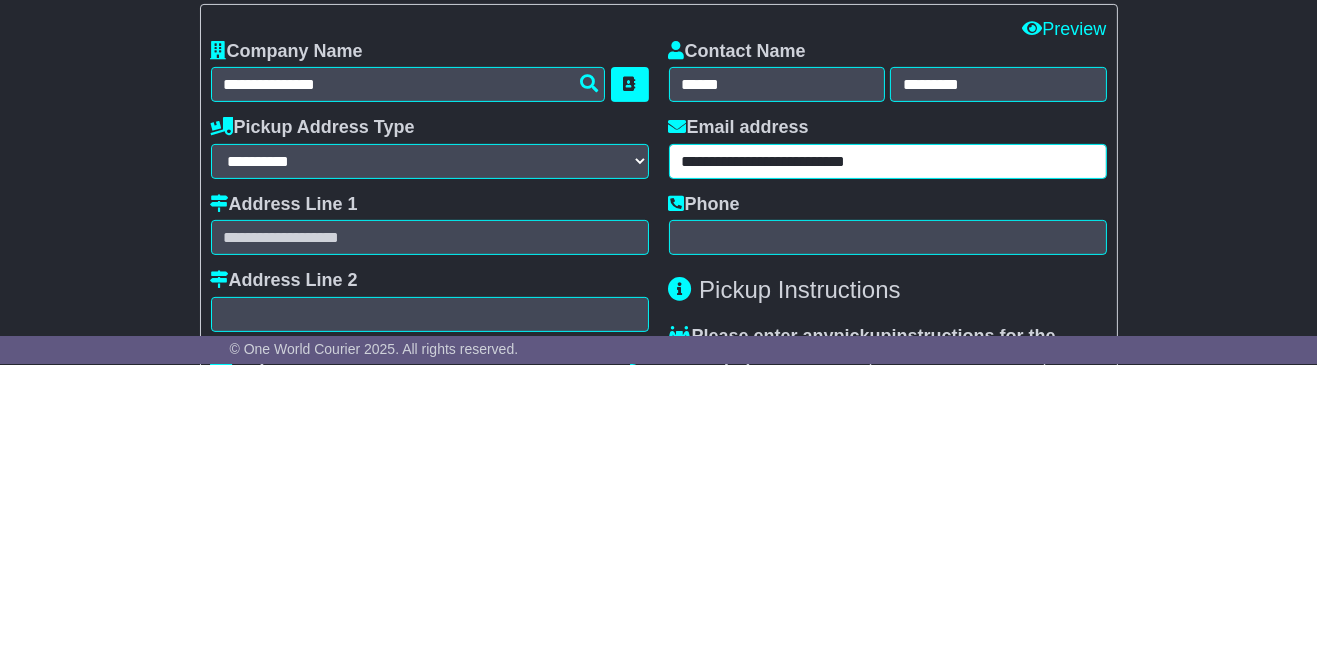 type on "**********" 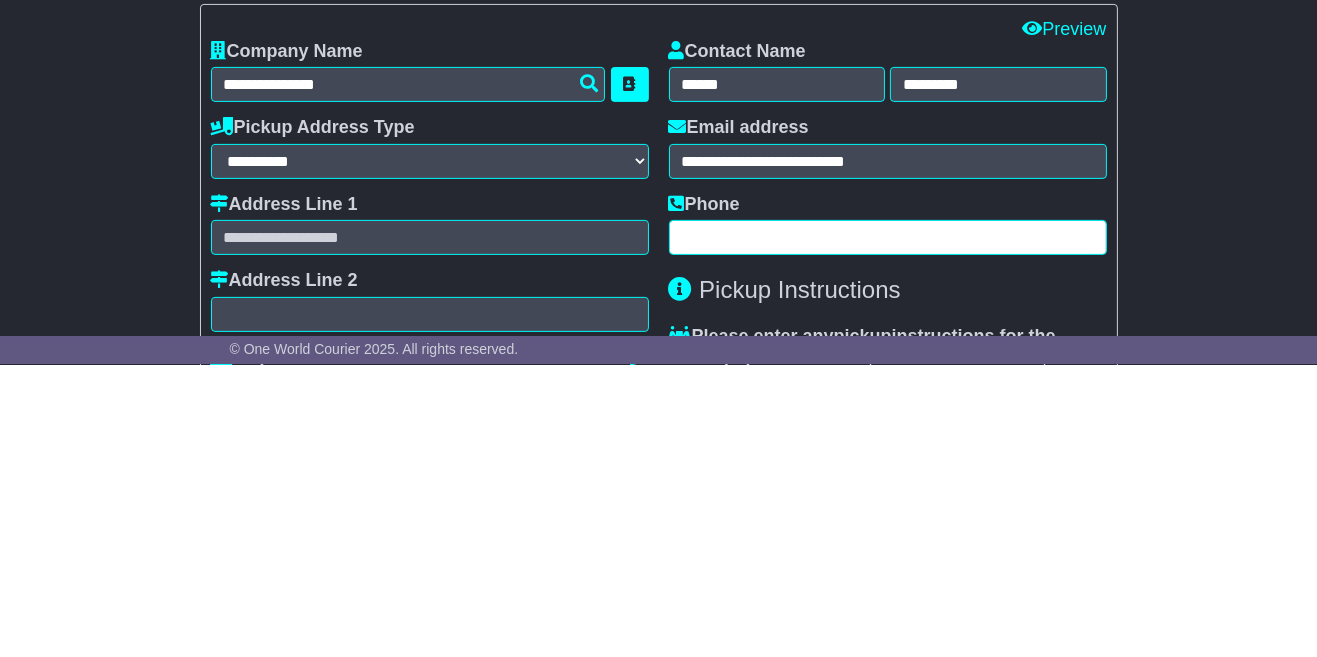click at bounding box center [888, 529] 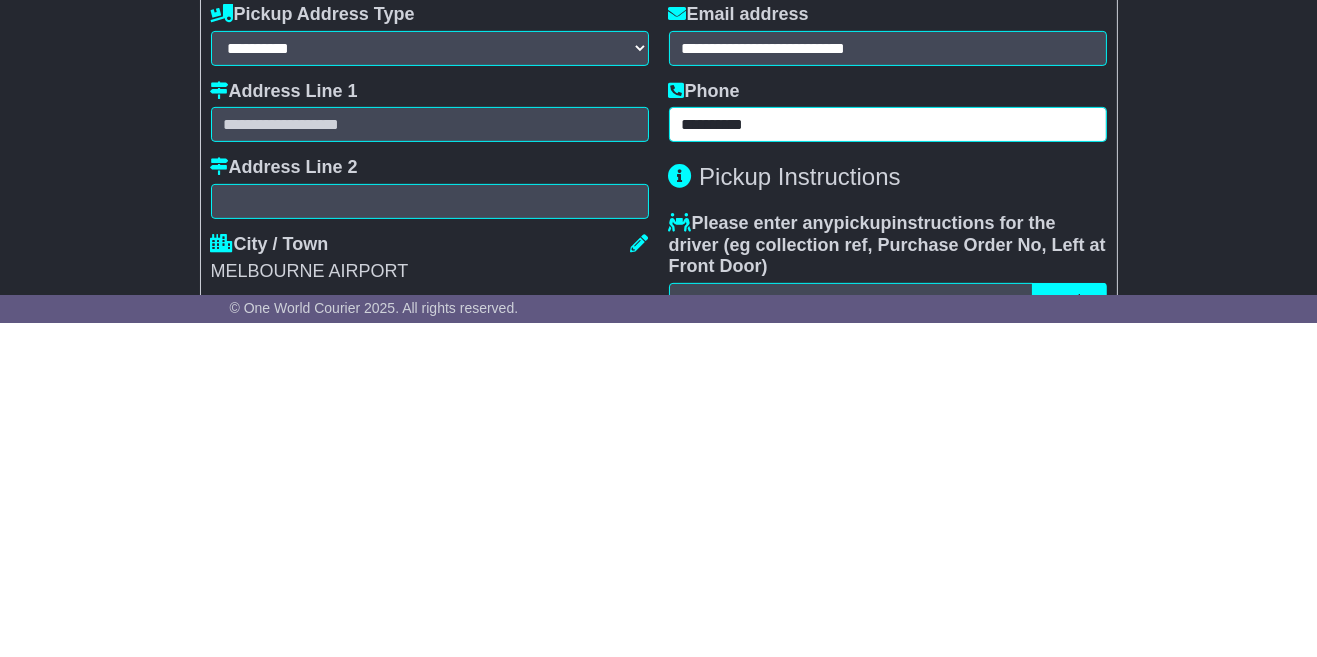 scroll, scrollTop: 580, scrollLeft: 0, axis: vertical 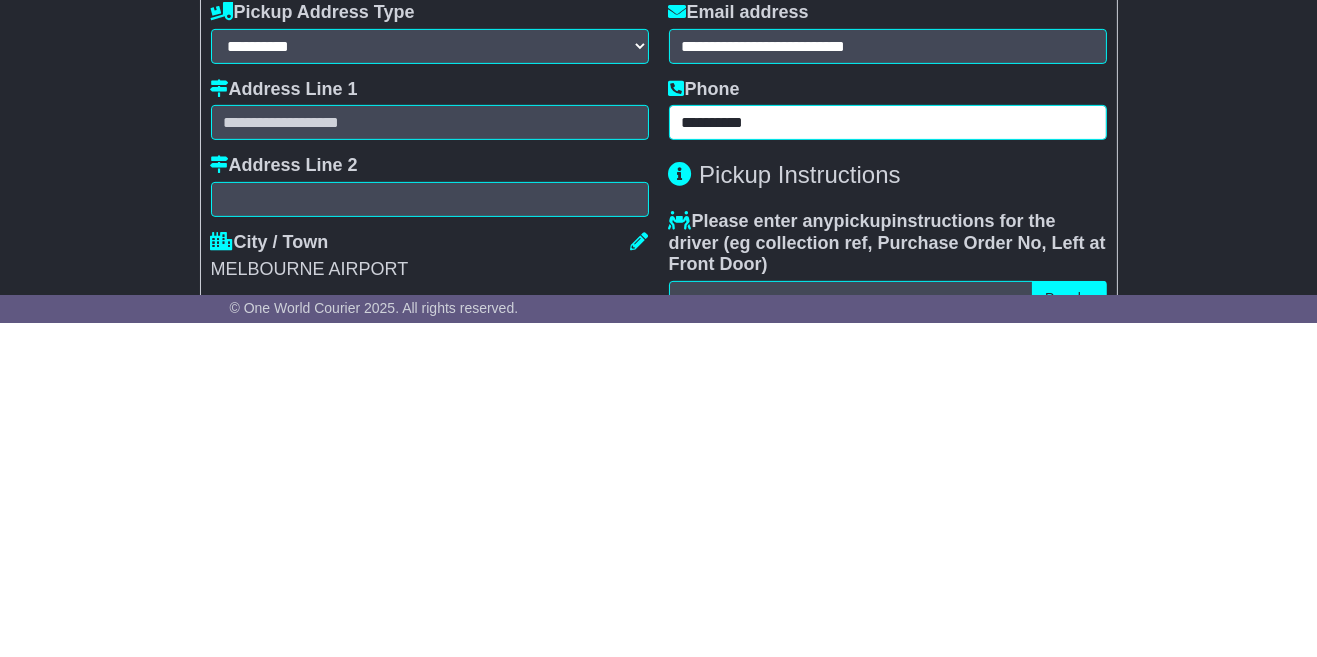 type on "**********" 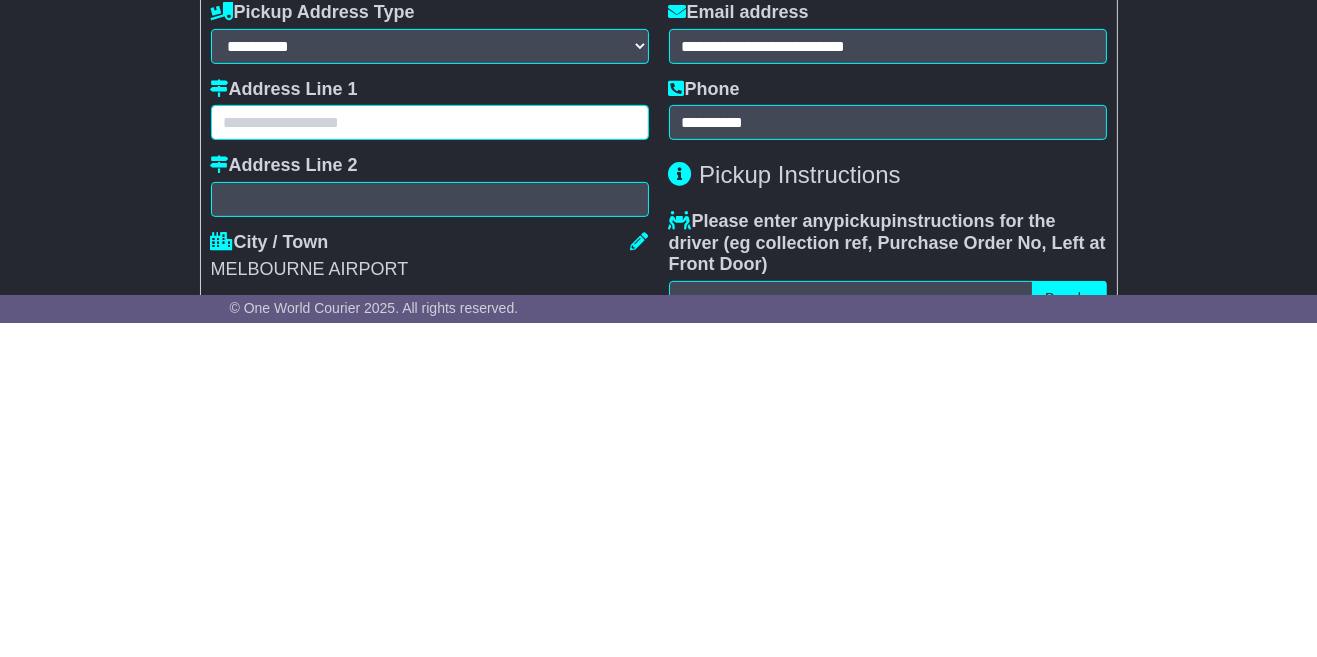 click at bounding box center (430, 456) 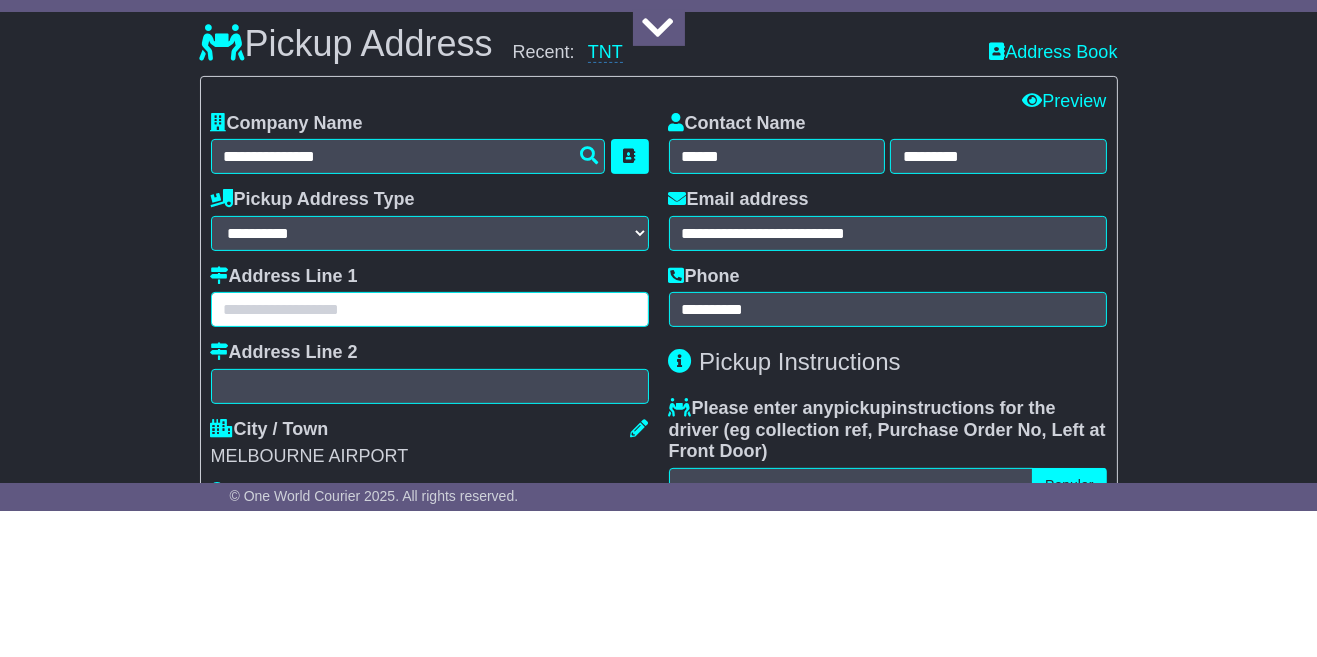 scroll, scrollTop: 581, scrollLeft: 0, axis: vertical 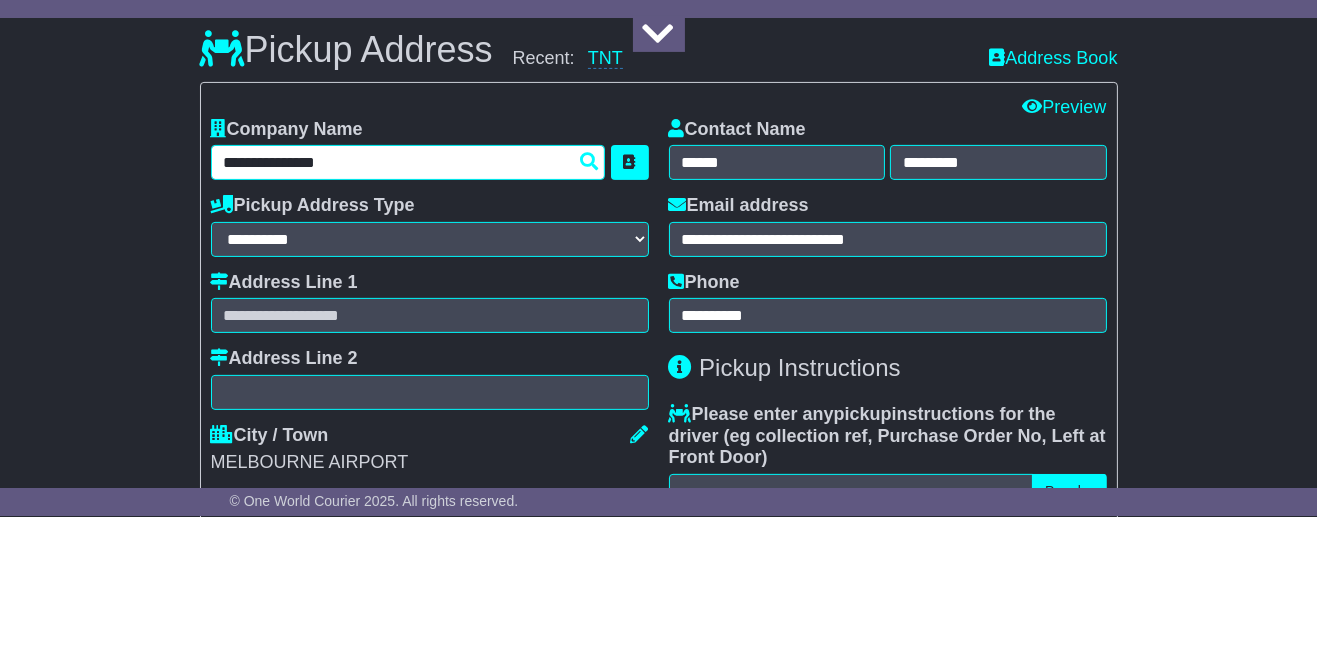 click on "**********" at bounding box center [408, 302] 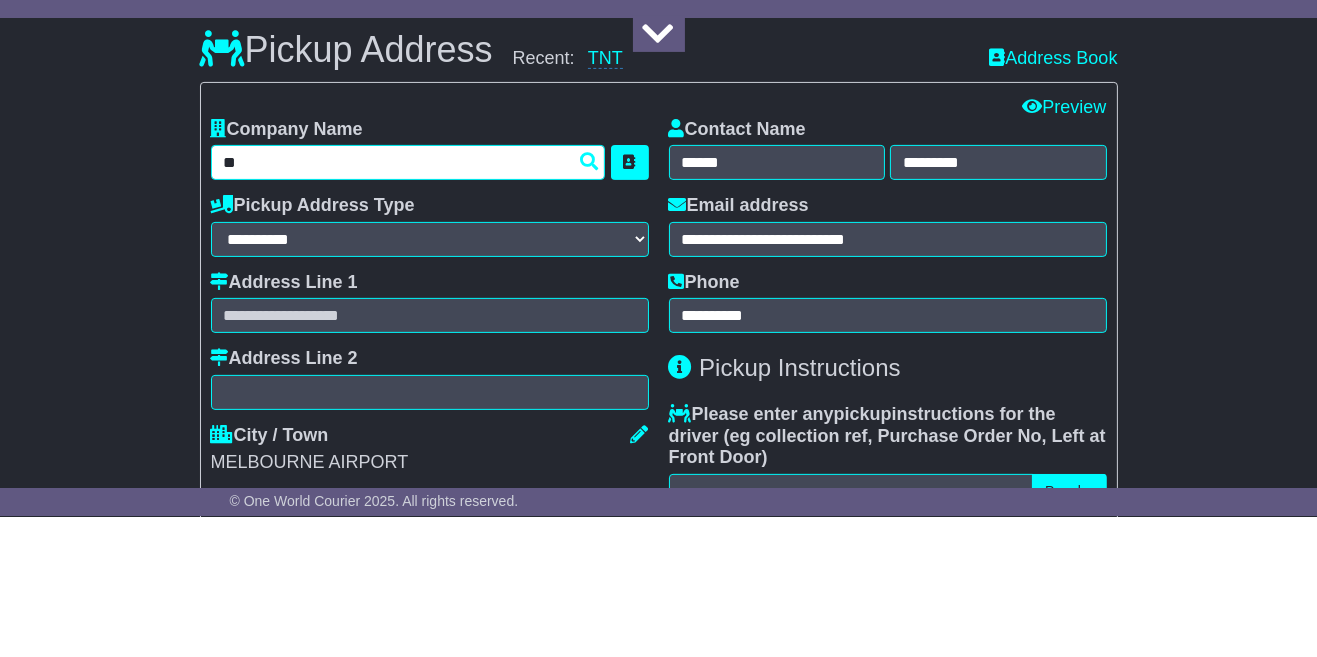 type on "*" 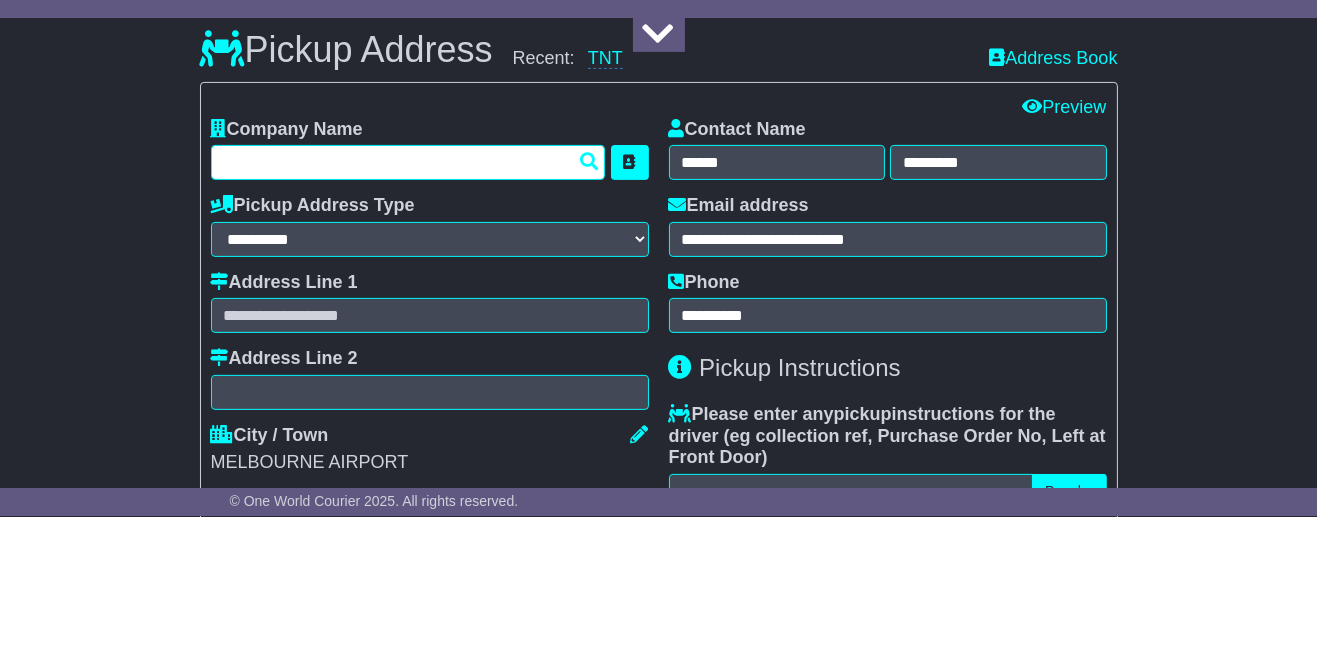 type 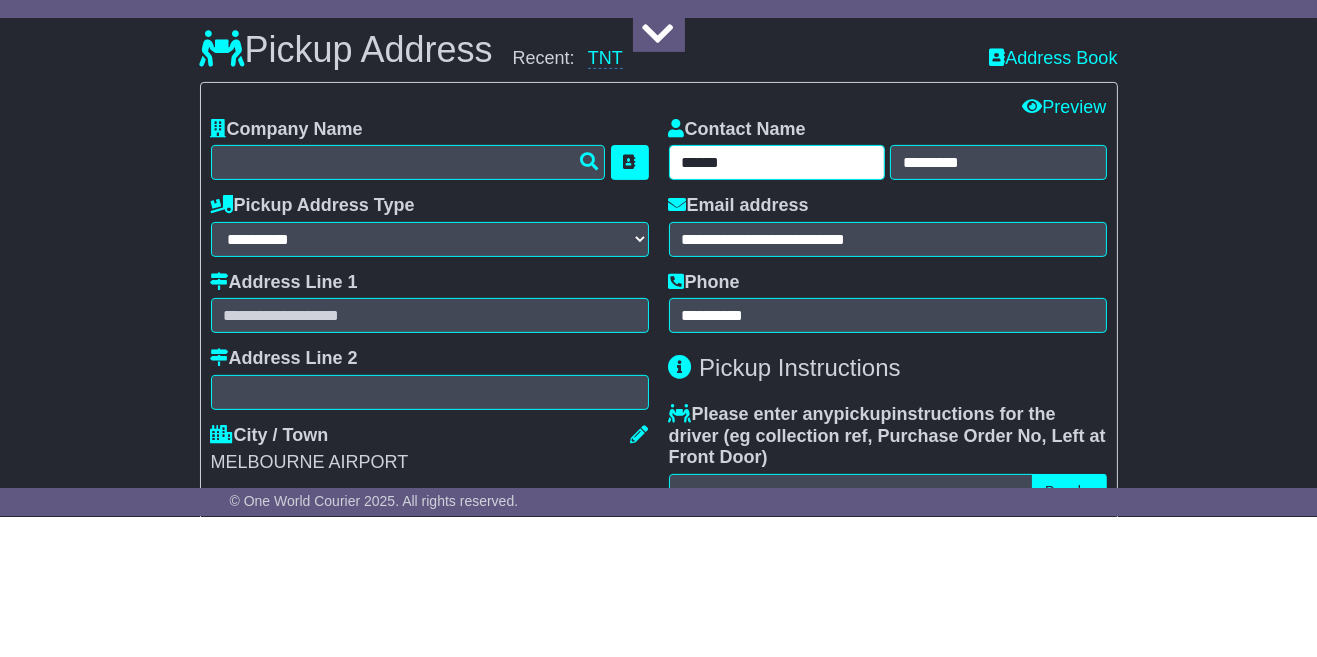 click on "******" at bounding box center [777, 302] 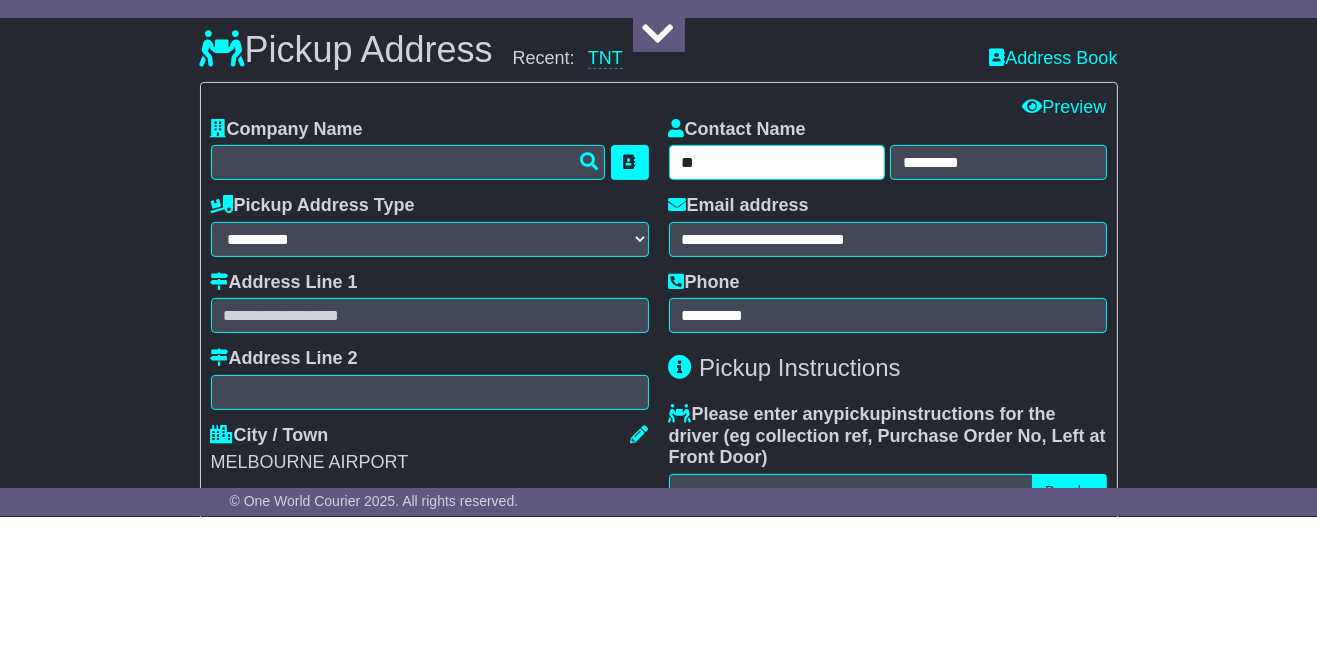 type on "*" 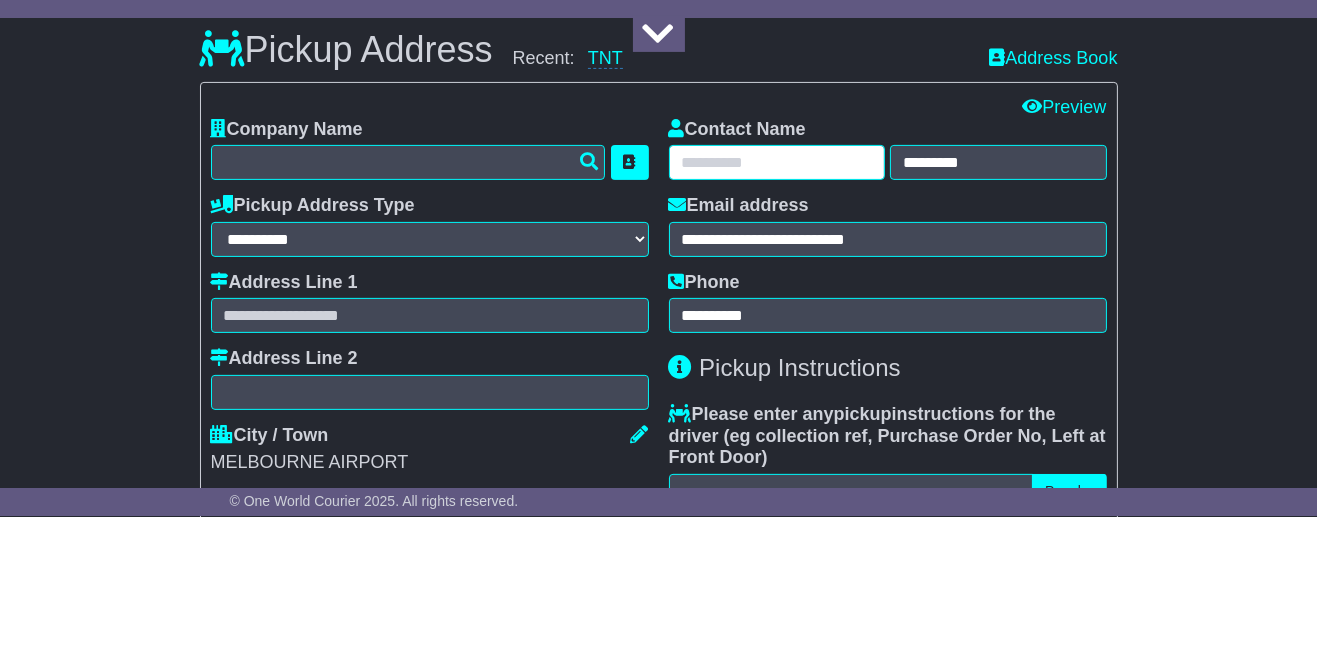 type 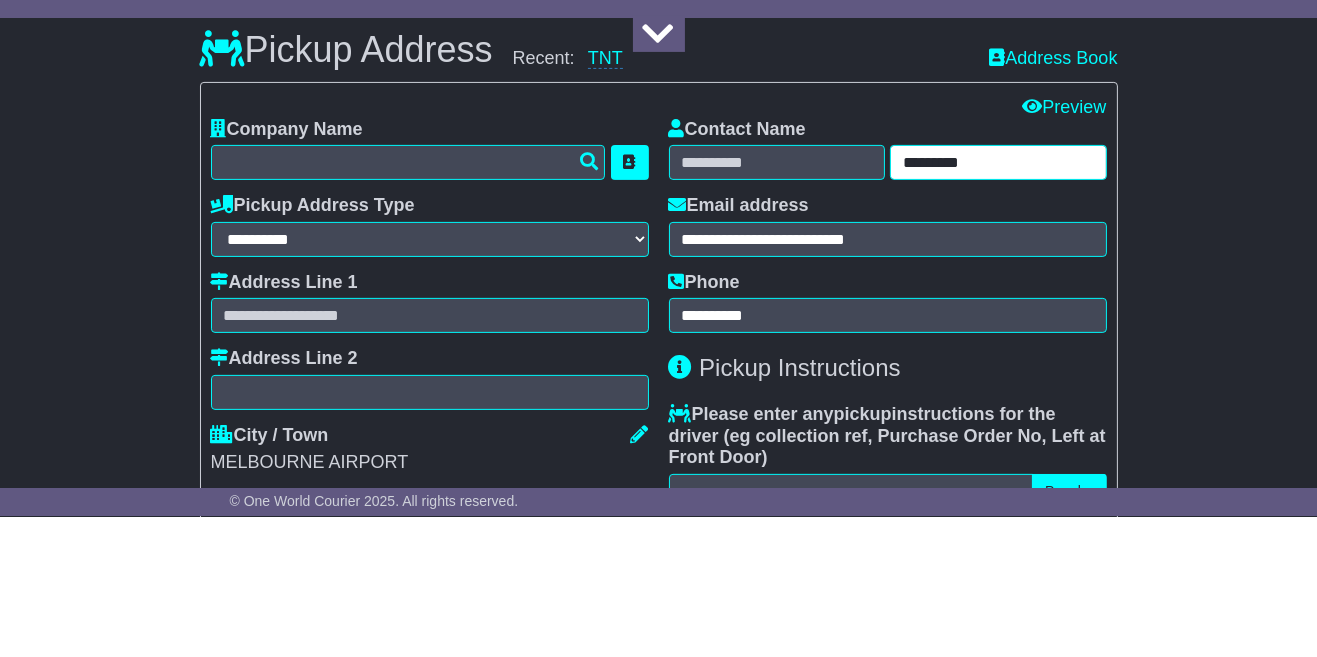 click on "*********" at bounding box center [998, 302] 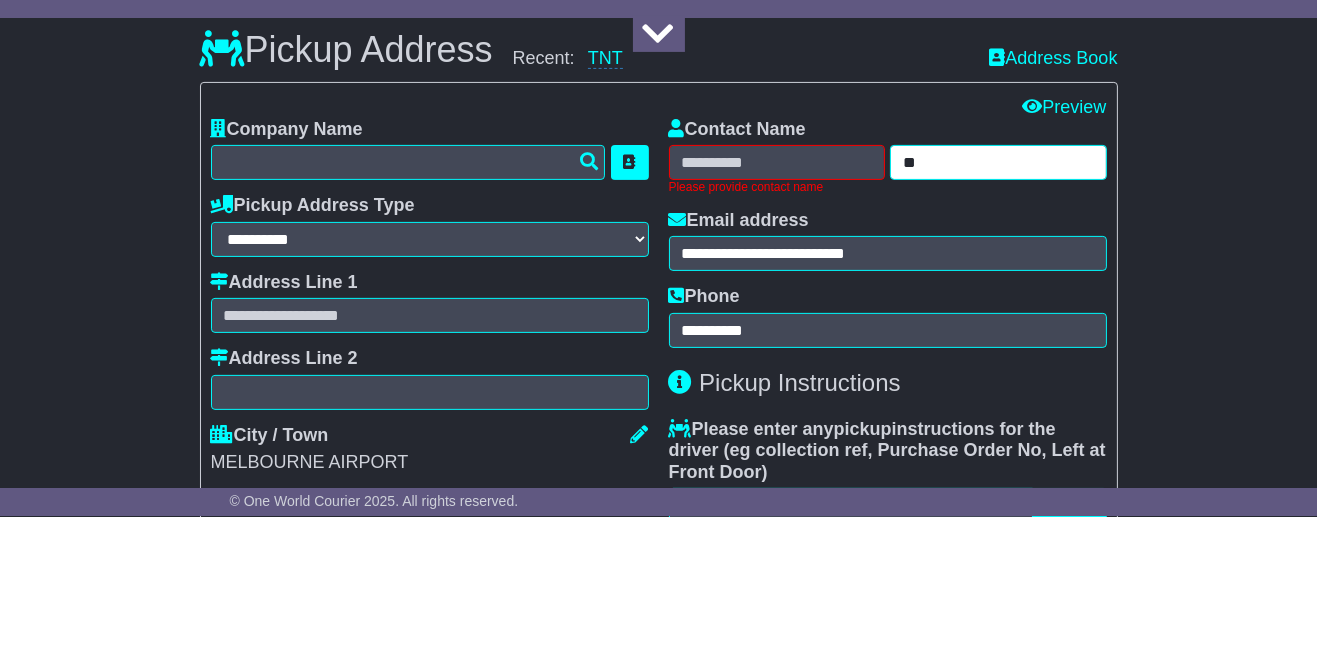 type on "*" 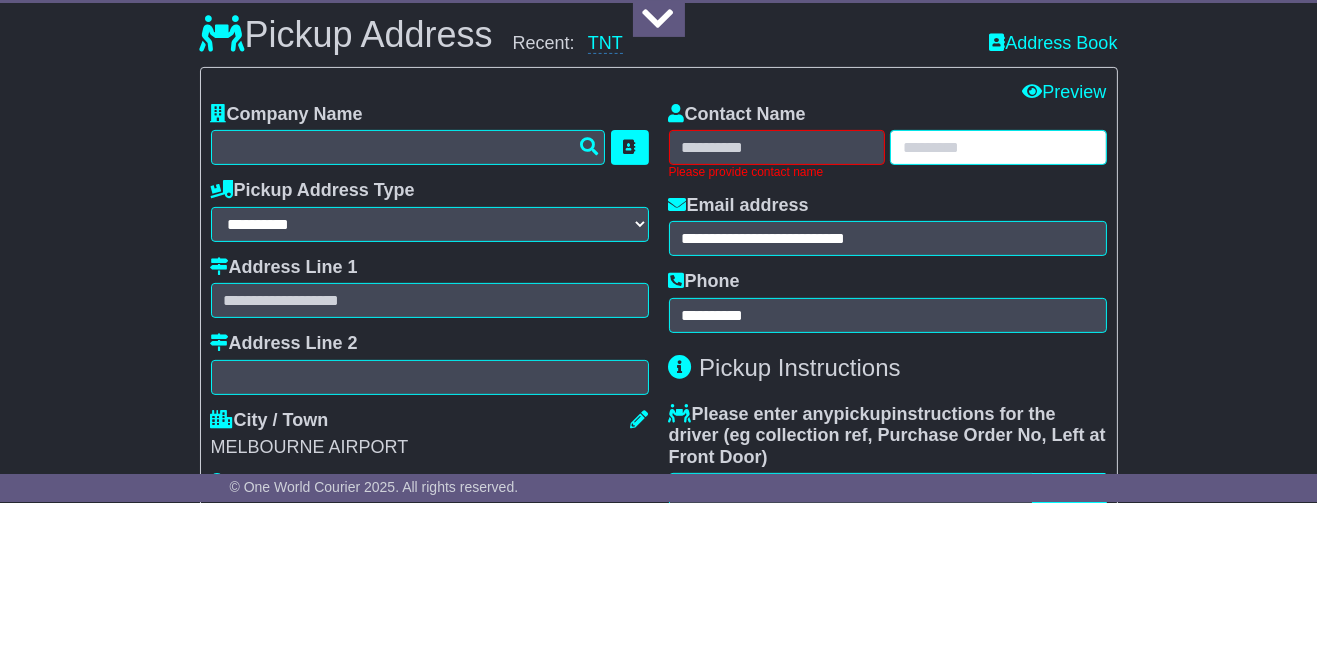 scroll, scrollTop: 581, scrollLeft: 0, axis: vertical 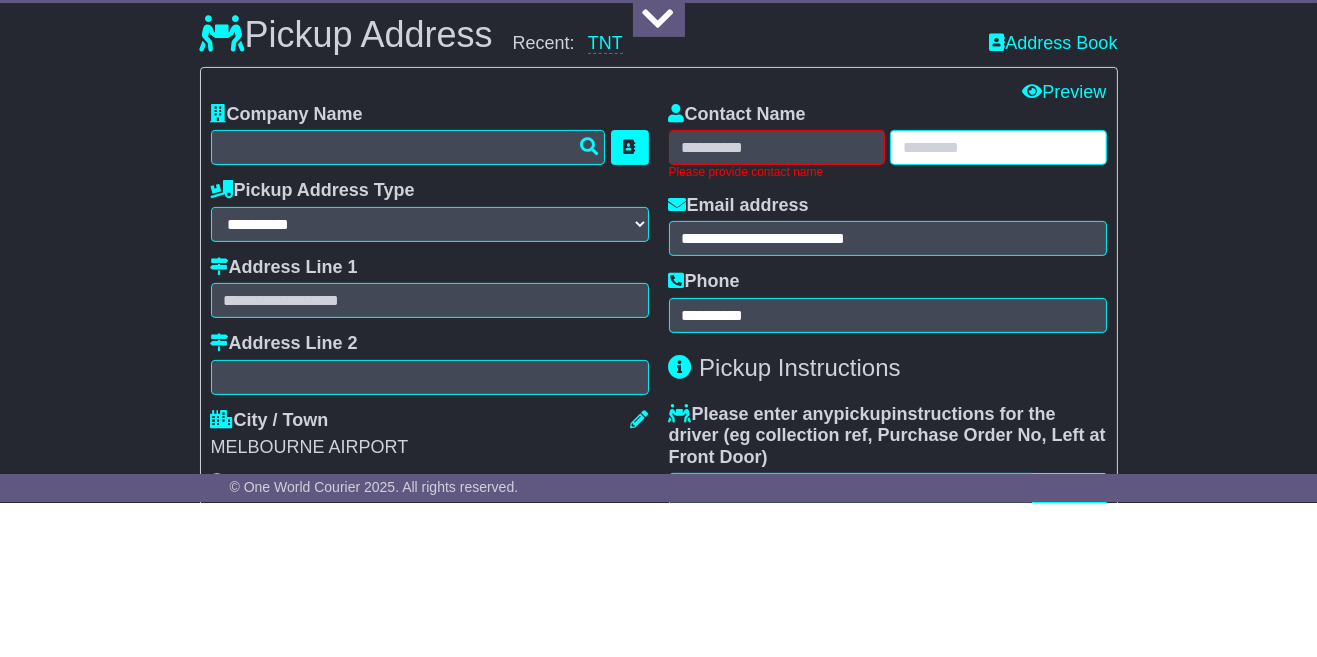 type 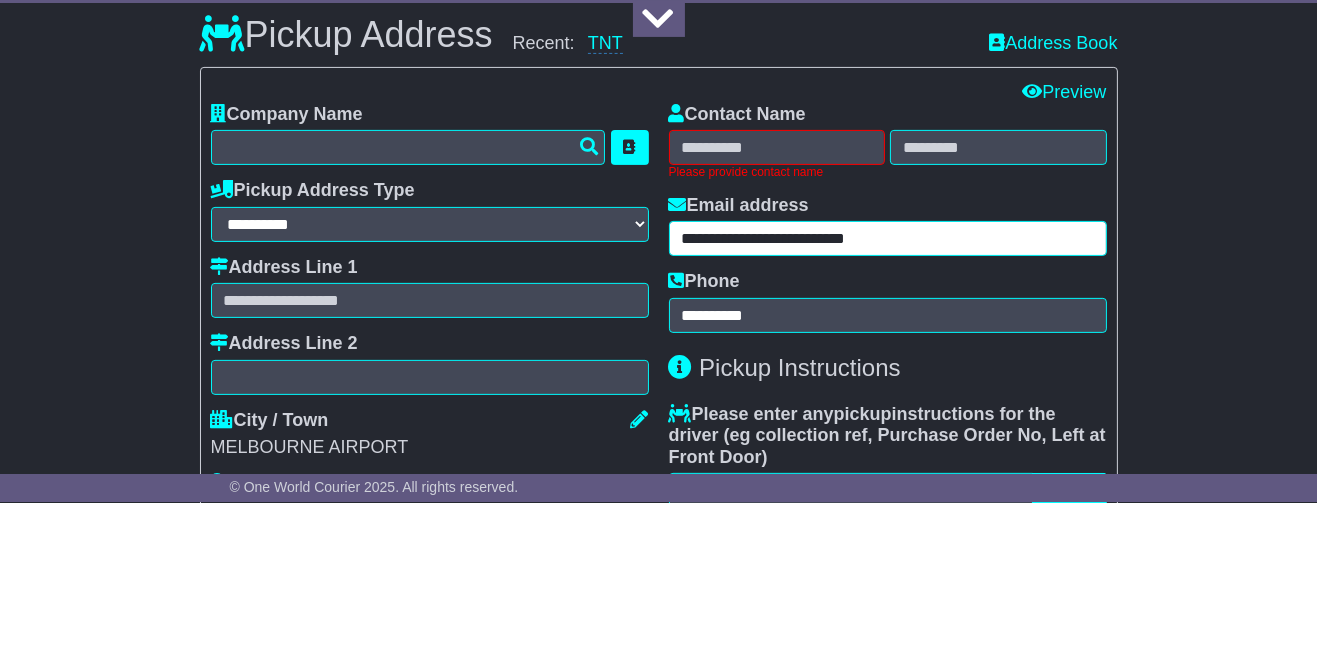 click on "**********" at bounding box center [888, 393] 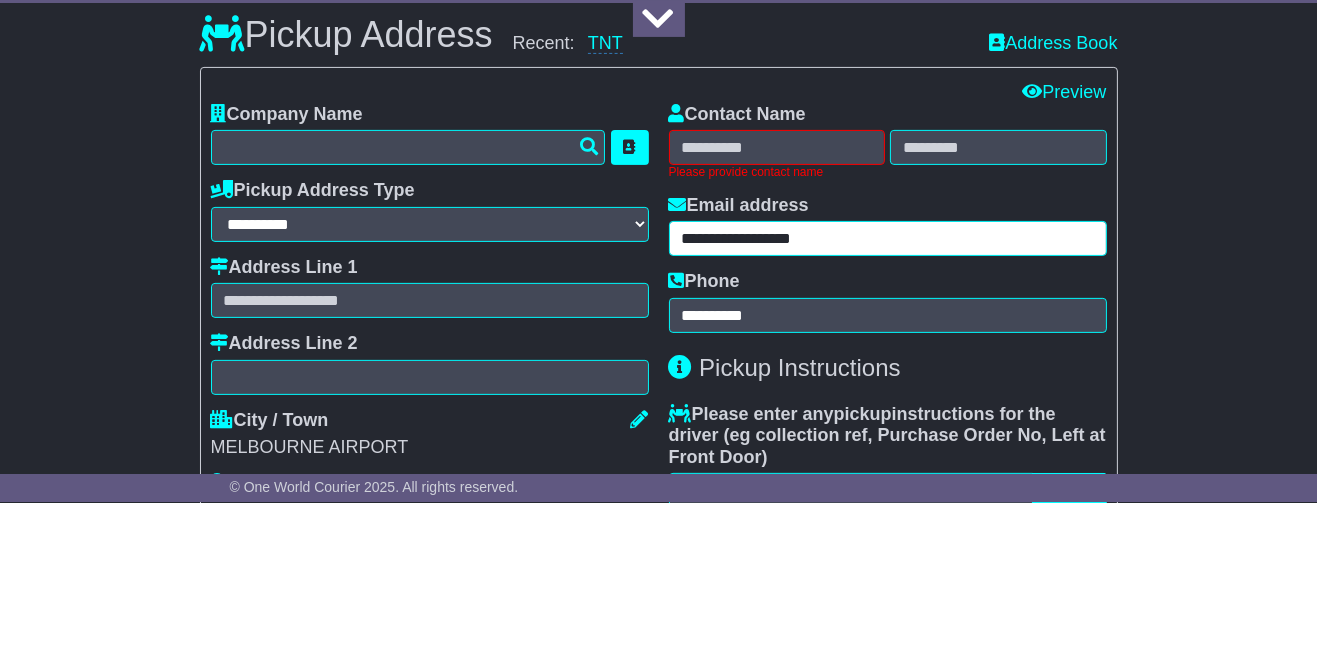 type on "**********" 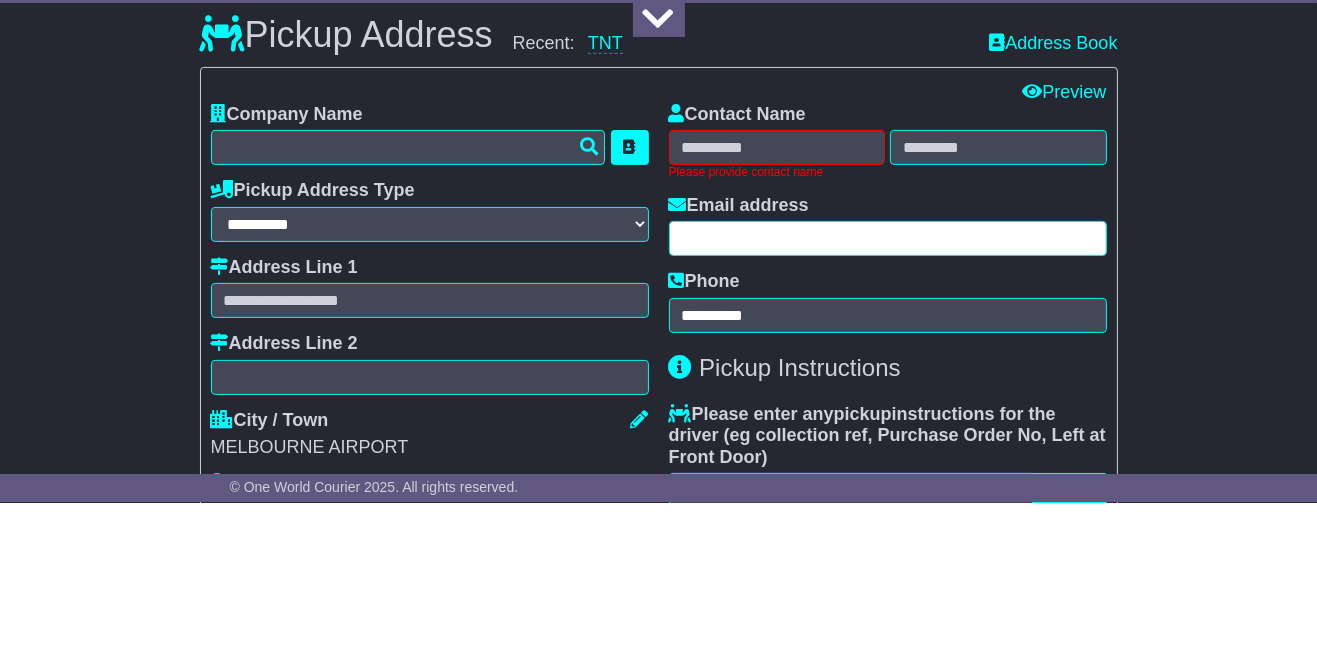 type 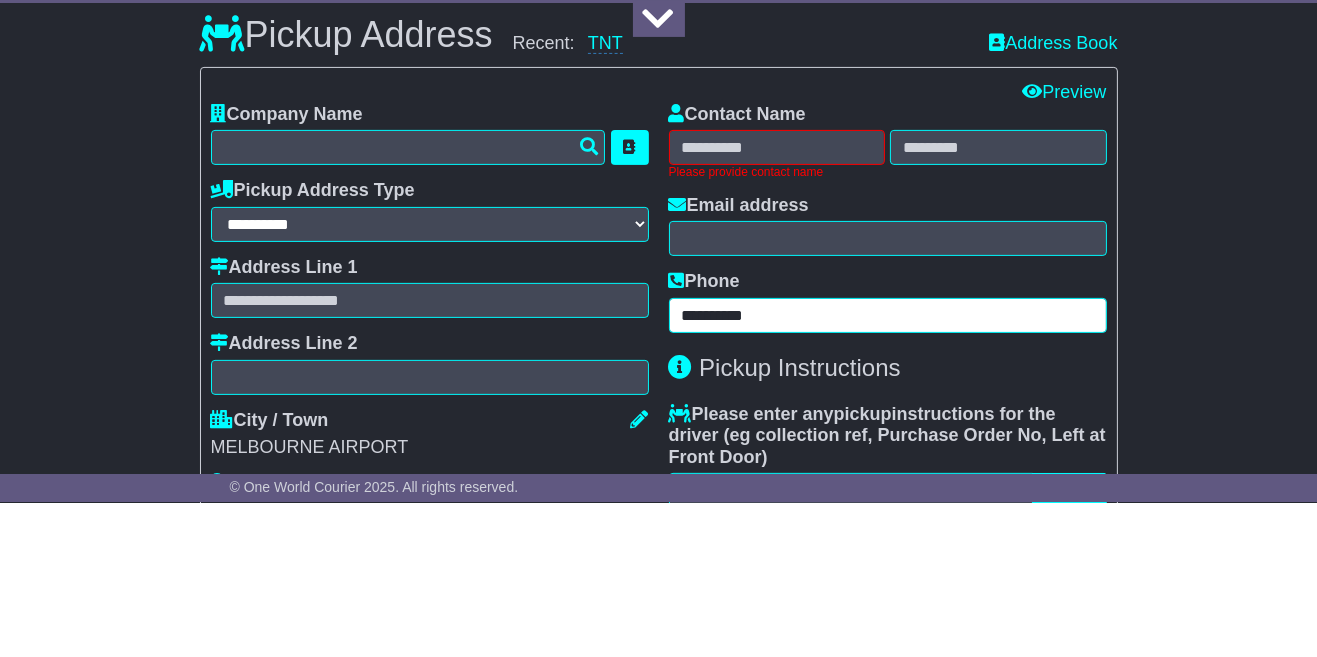 click on "**********" at bounding box center [888, 457] 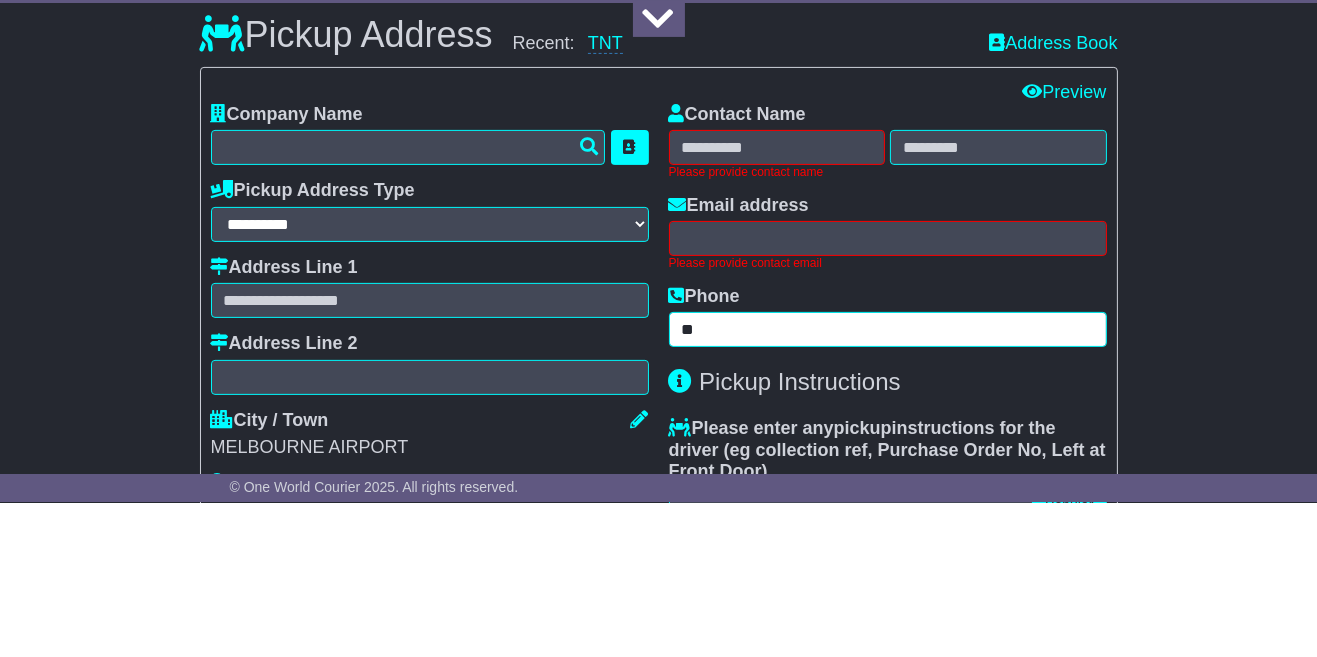 type on "*" 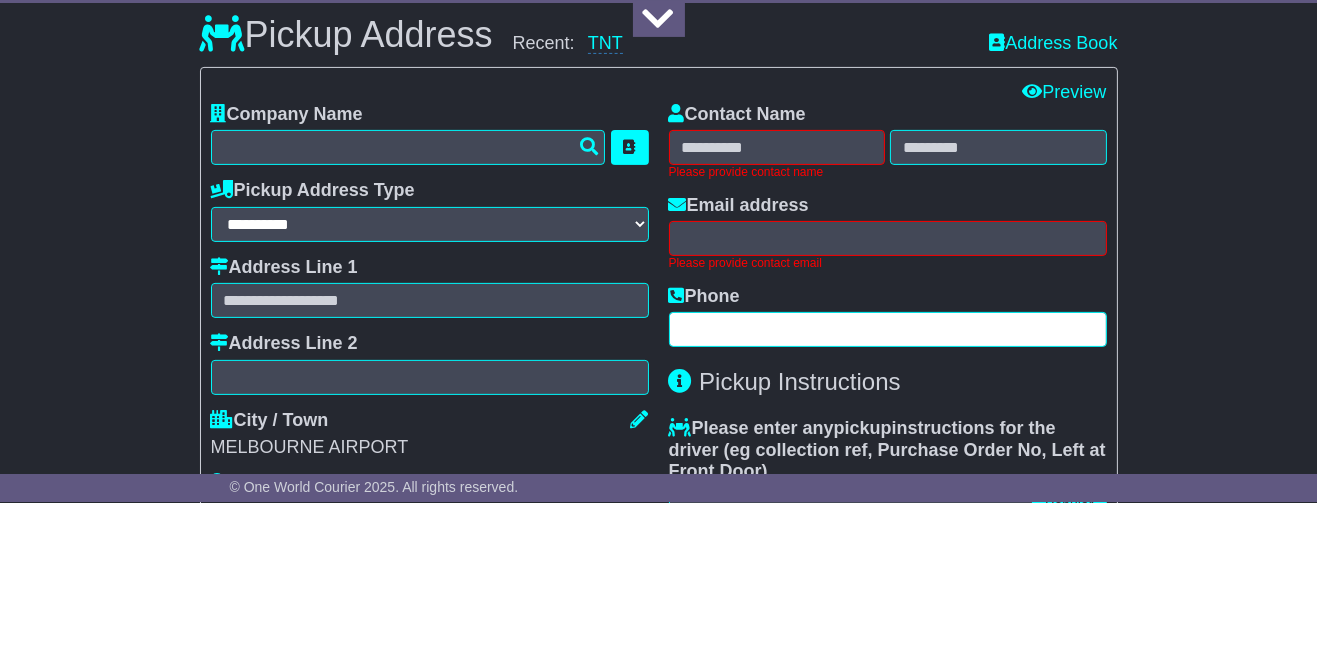 type 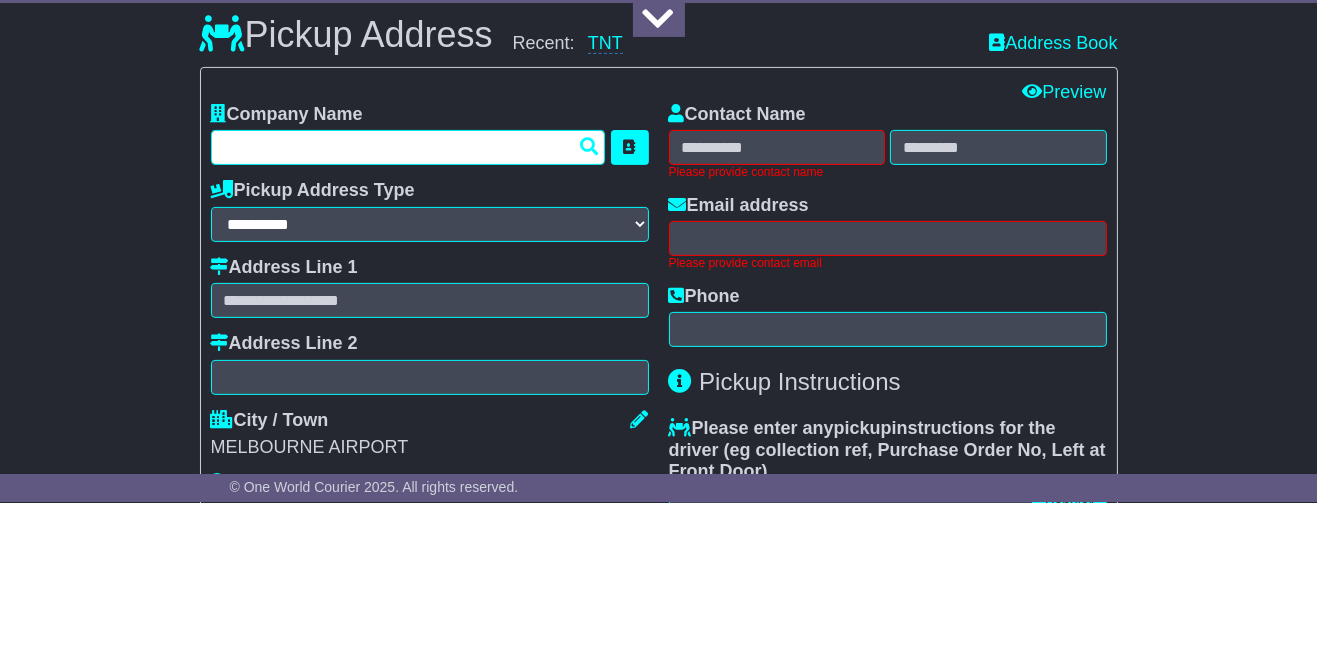 click at bounding box center [408, 302] 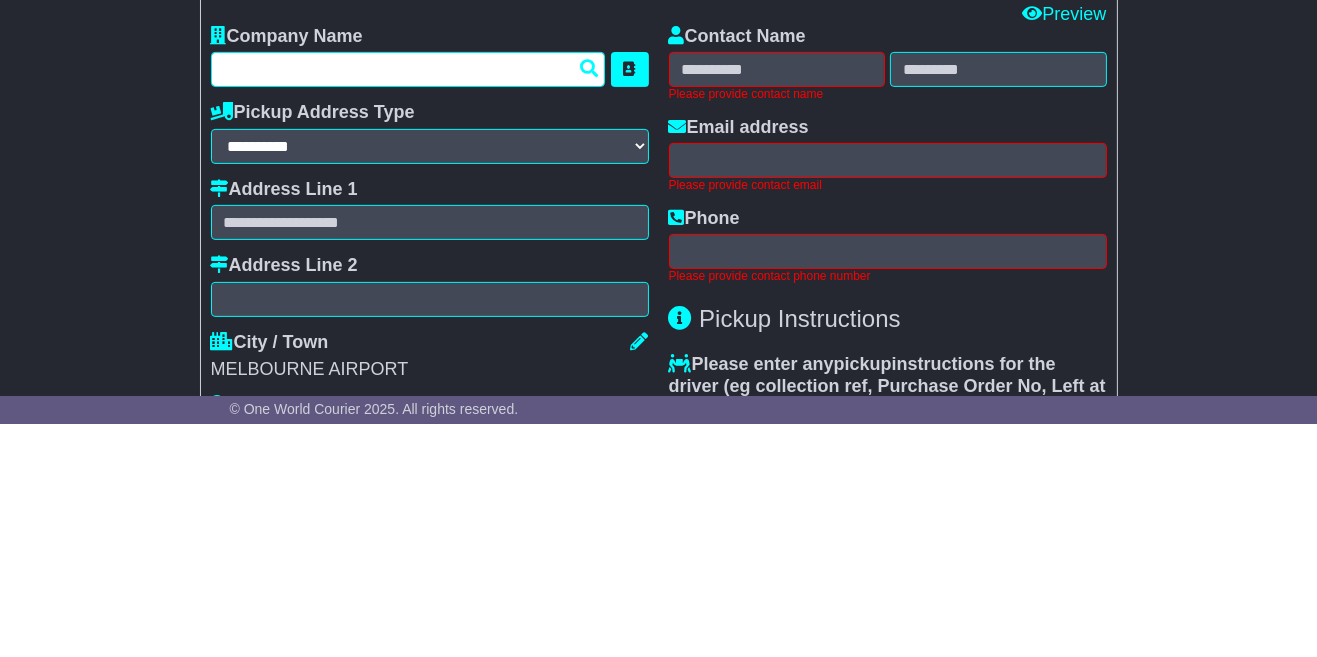 scroll, scrollTop: 581, scrollLeft: 0, axis: vertical 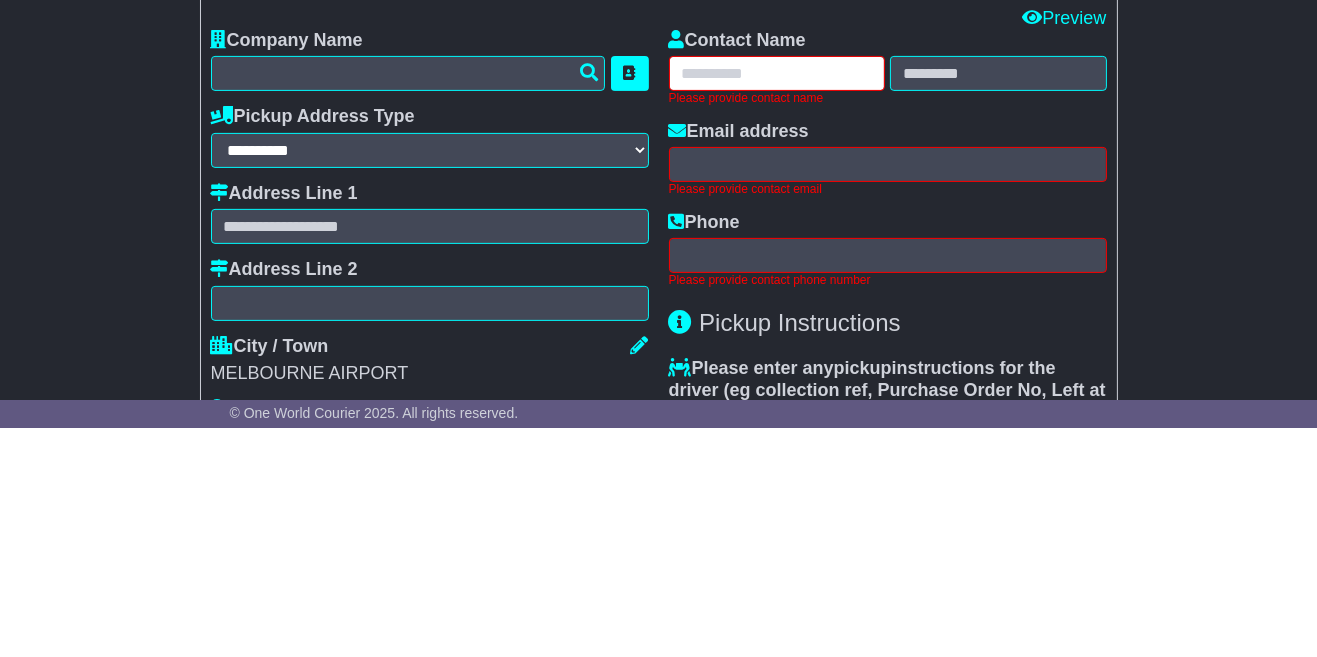 click at bounding box center (777, 302) 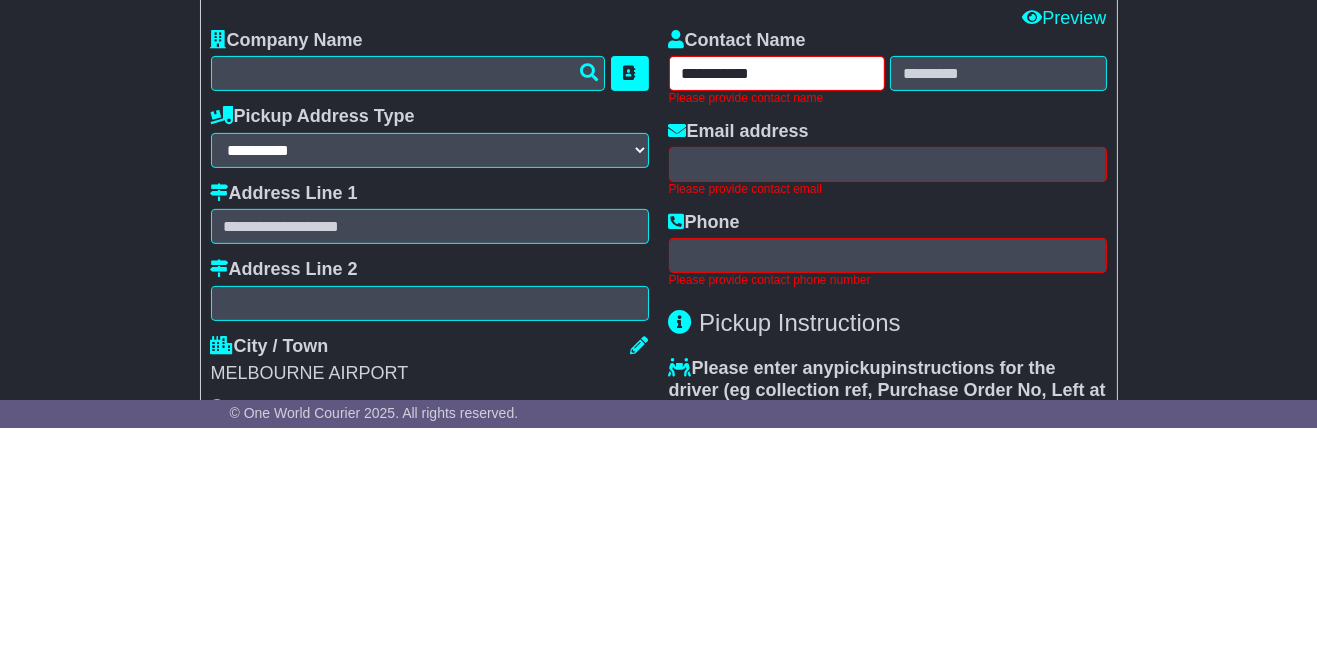 type on "**********" 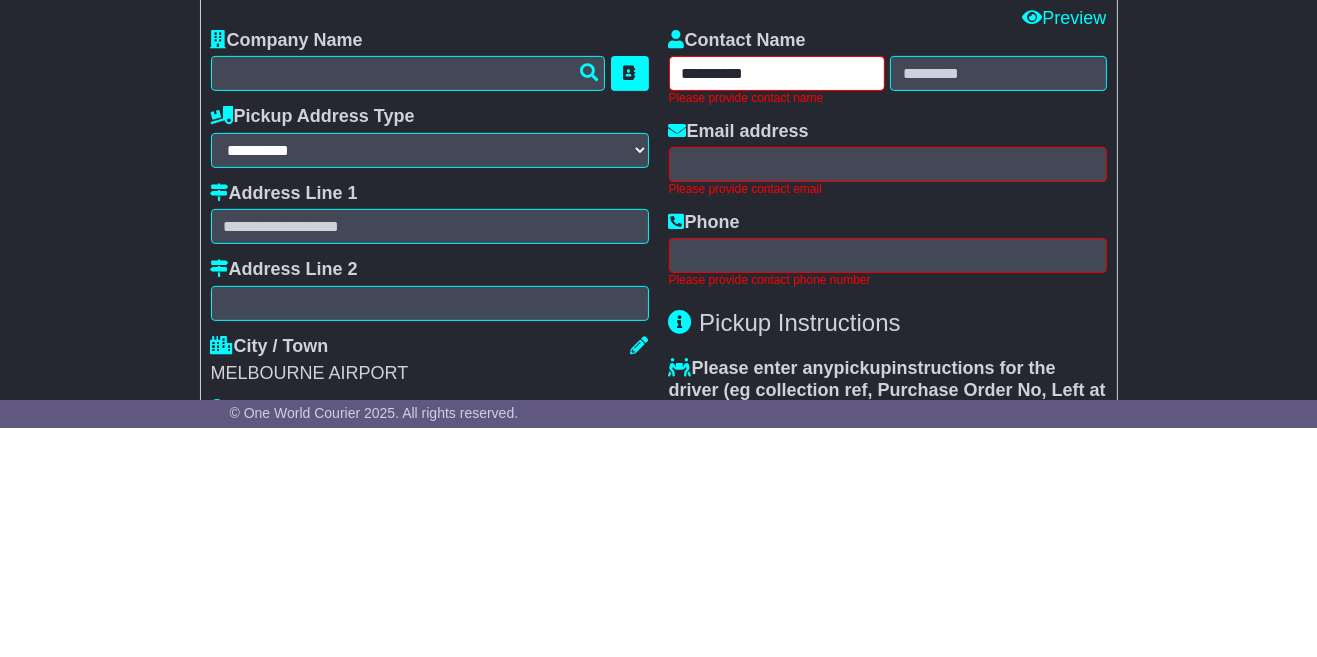 type 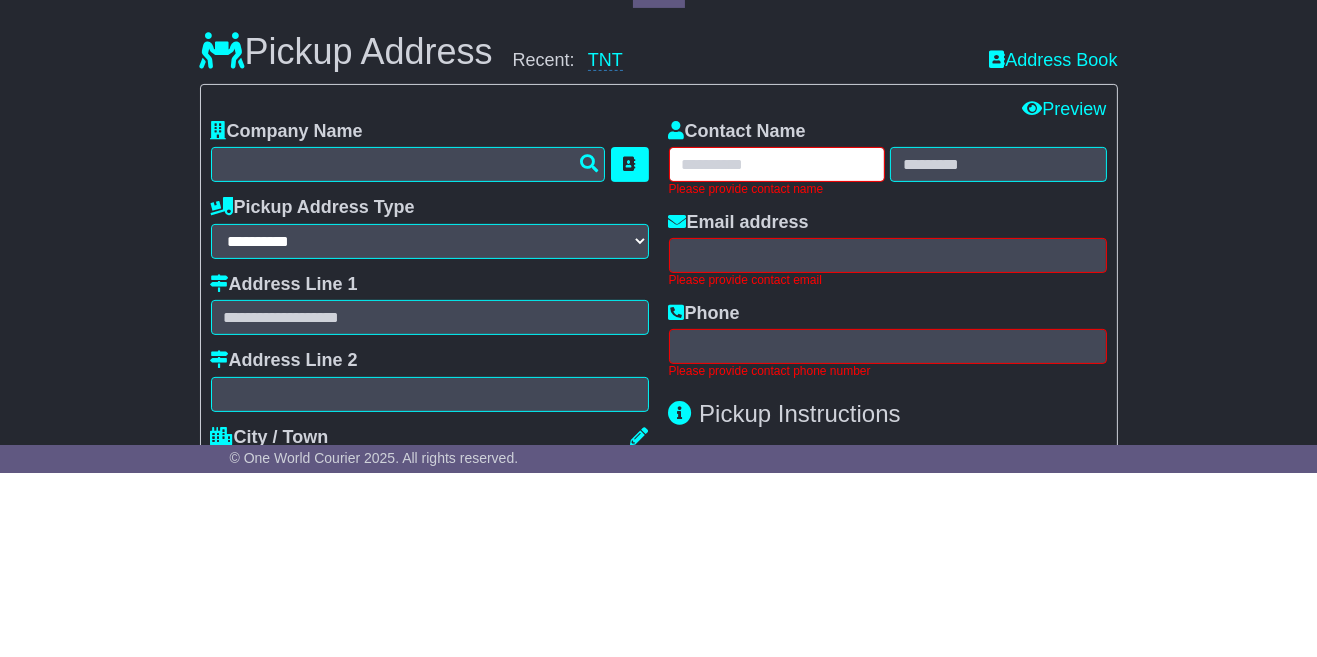 scroll, scrollTop: 535, scrollLeft: 0, axis: vertical 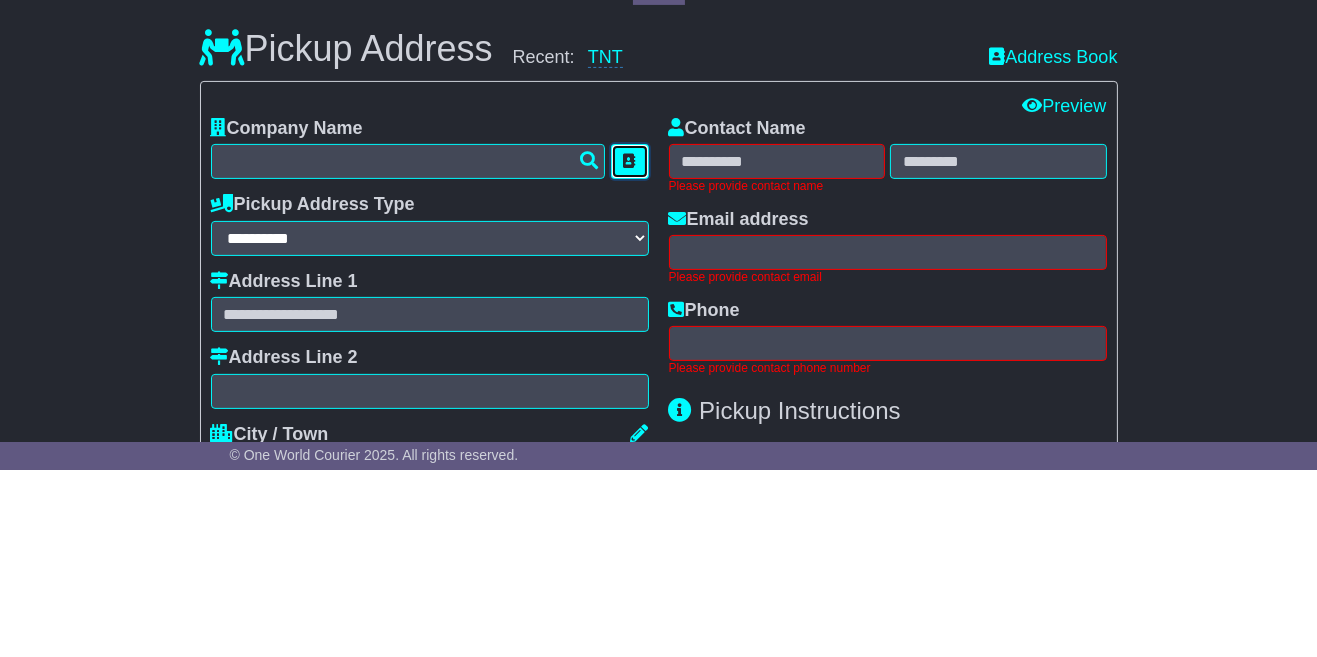 click at bounding box center [630, 348] 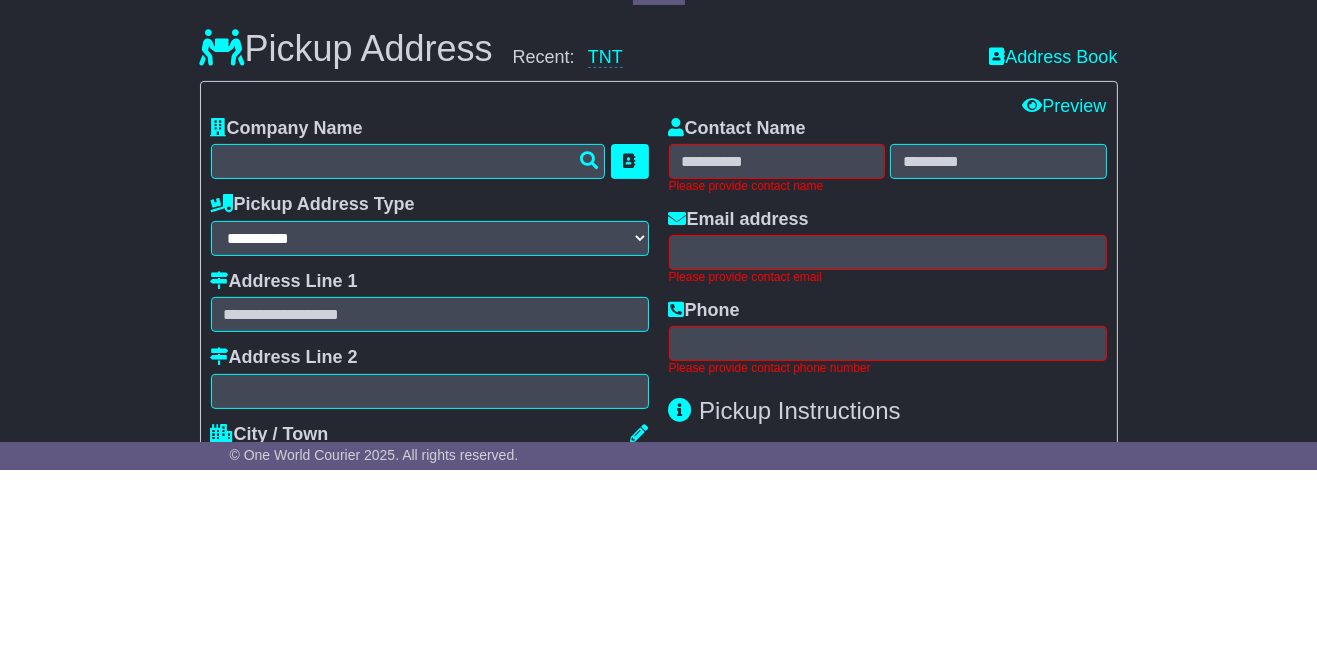 scroll, scrollTop: 535, scrollLeft: 0, axis: vertical 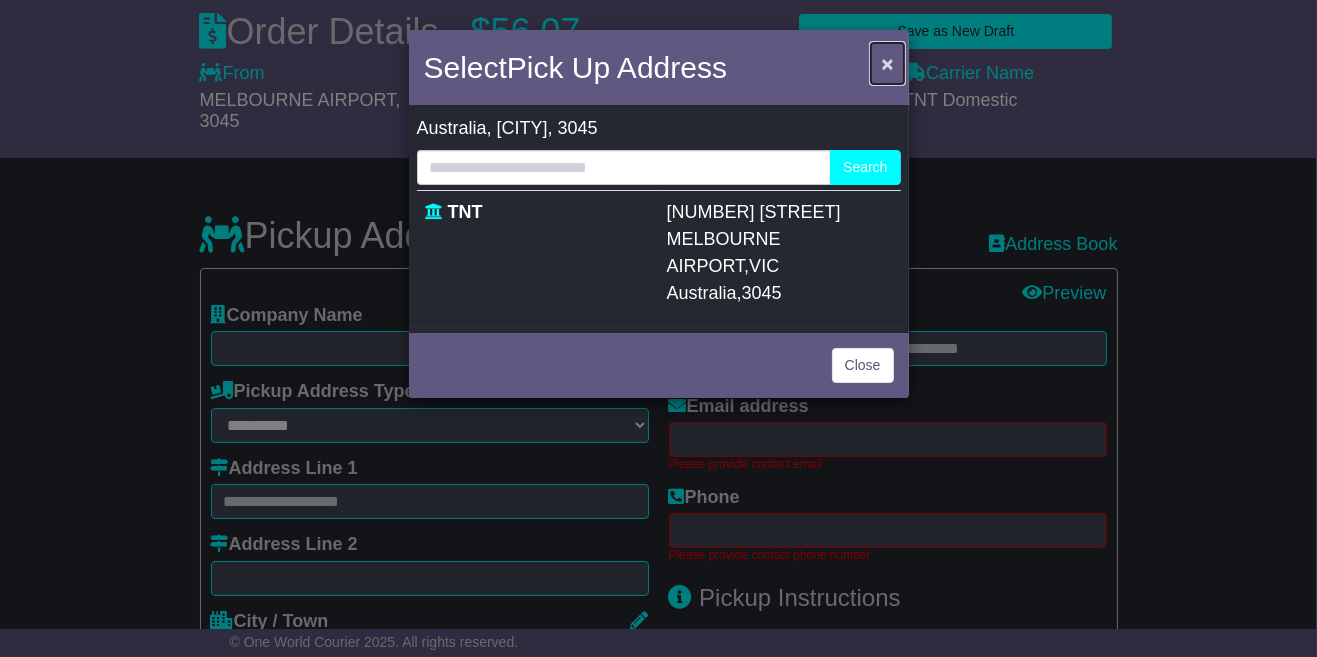 click on "×" at bounding box center [887, 63] 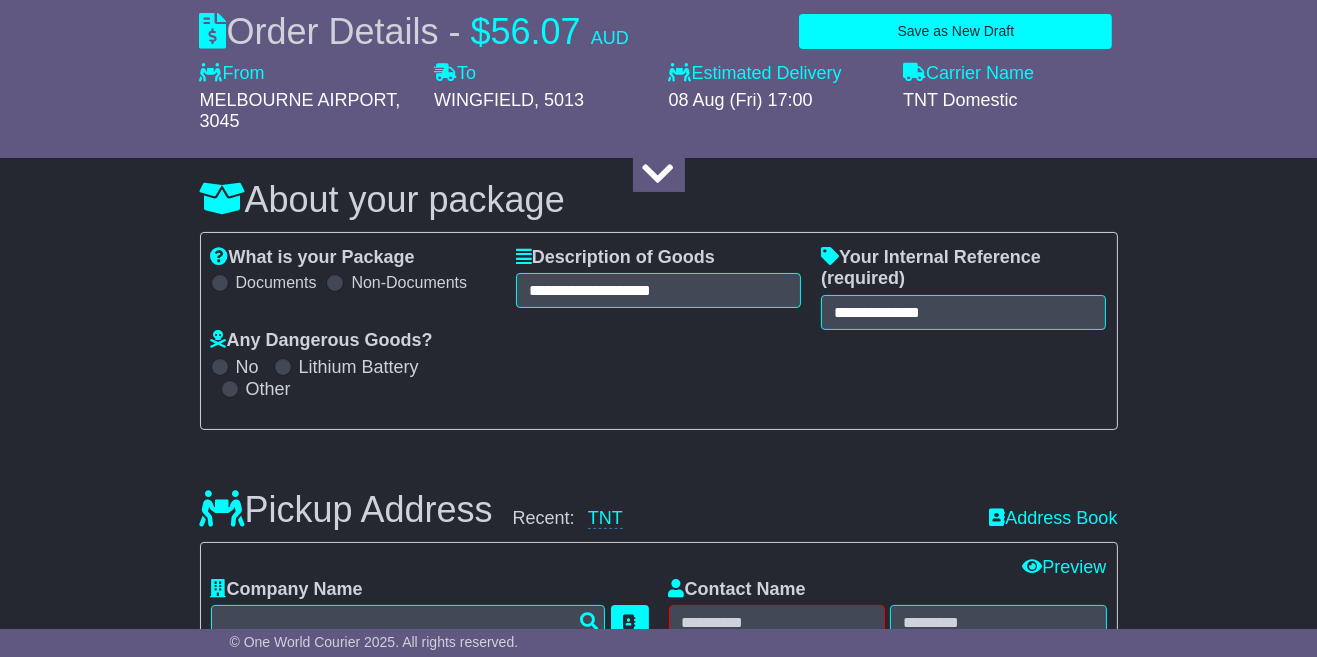 scroll, scrollTop: 272, scrollLeft: 0, axis: vertical 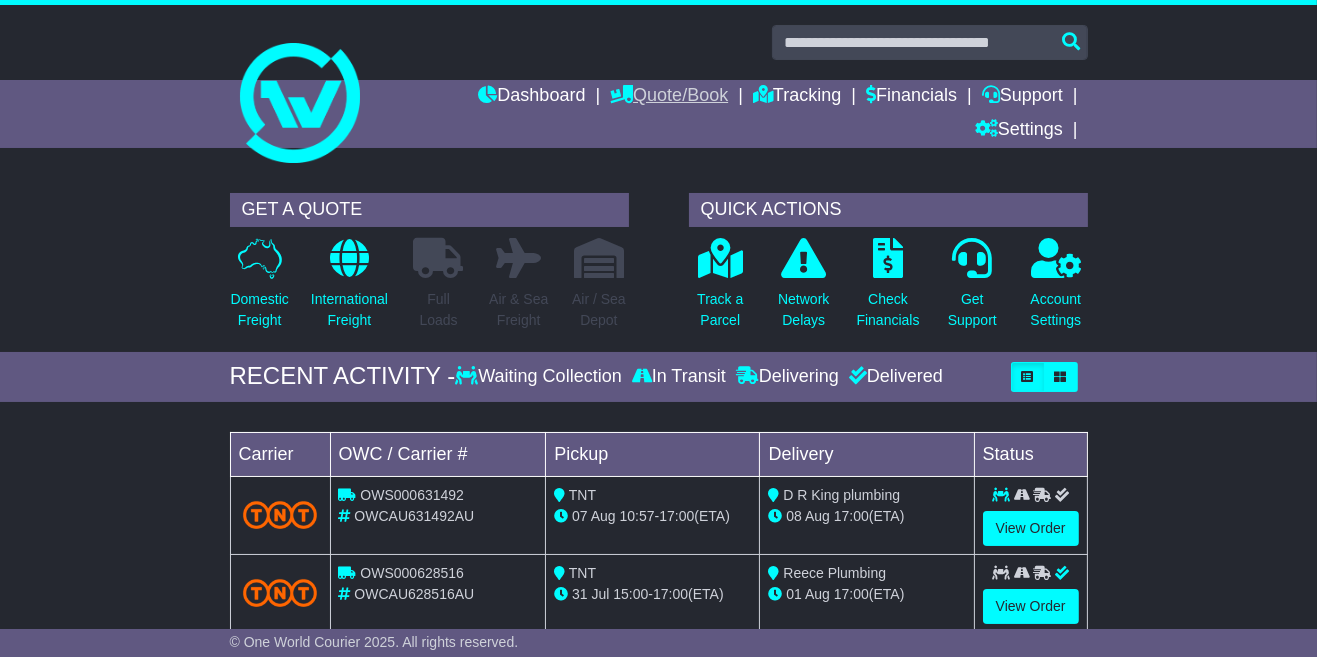click on "Quote/Book" at bounding box center [669, 97] 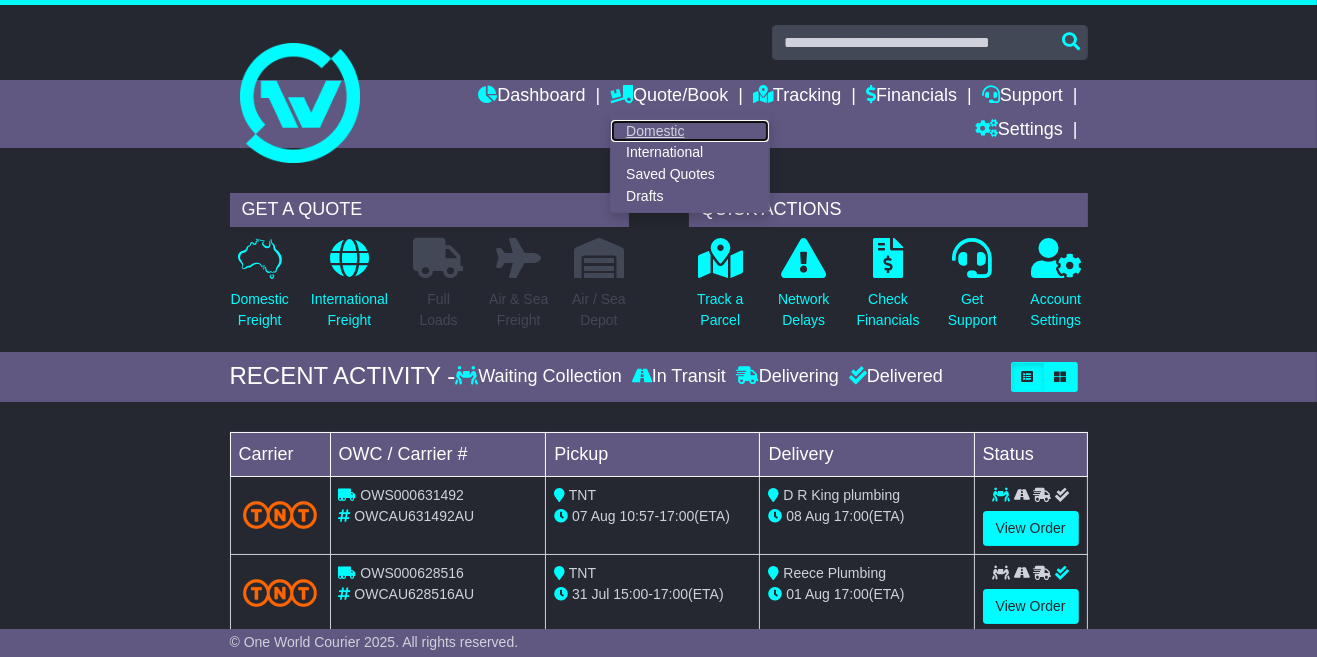 click on "Domestic" at bounding box center (690, 131) 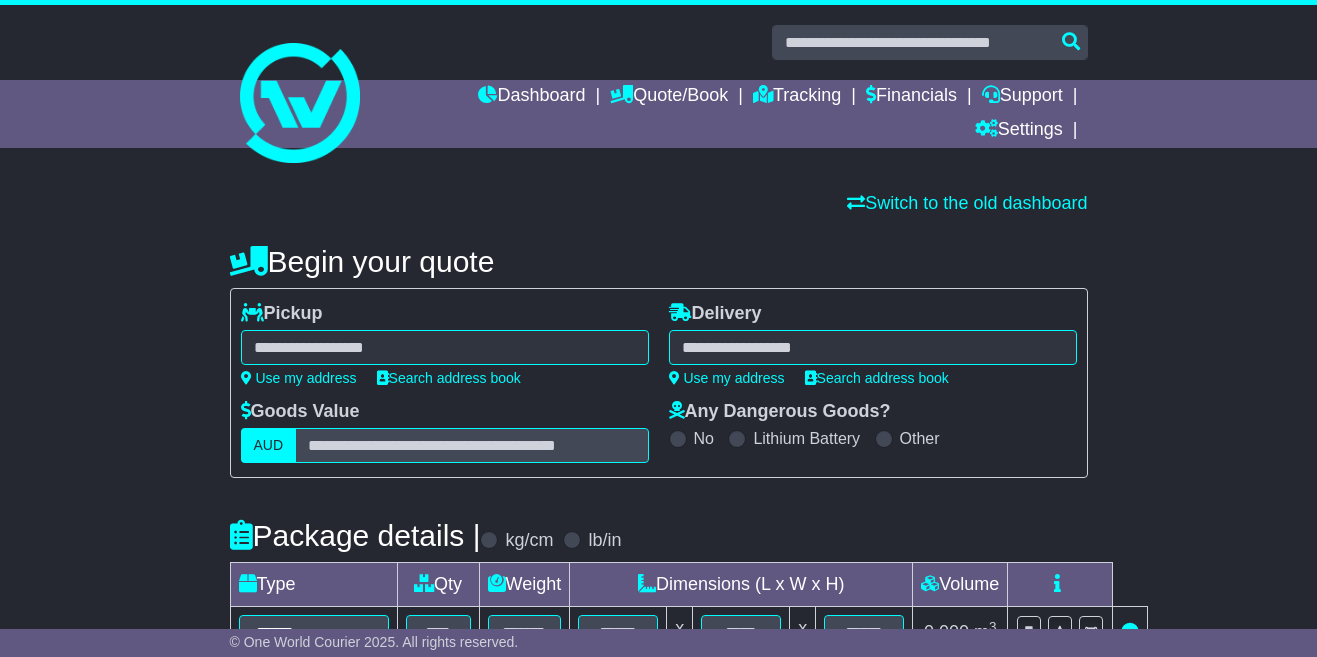 scroll, scrollTop: 0, scrollLeft: 0, axis: both 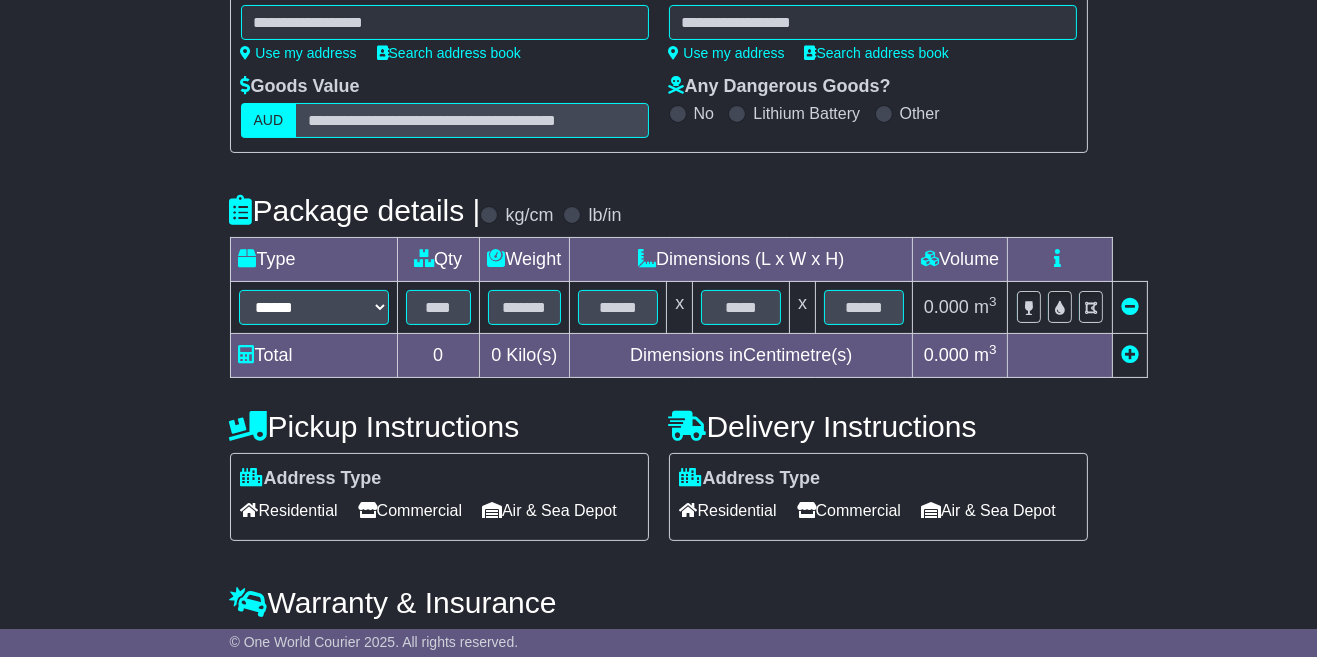 click at bounding box center [445, 22] 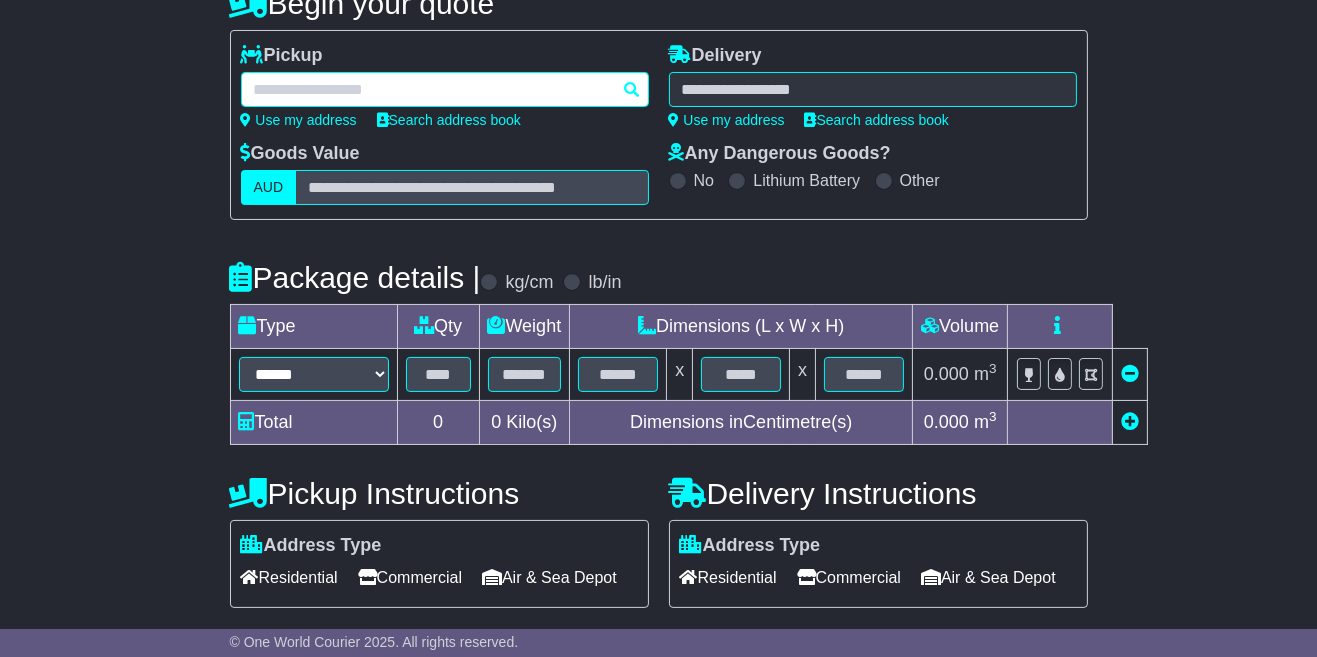 scroll, scrollTop: 258, scrollLeft: 0, axis: vertical 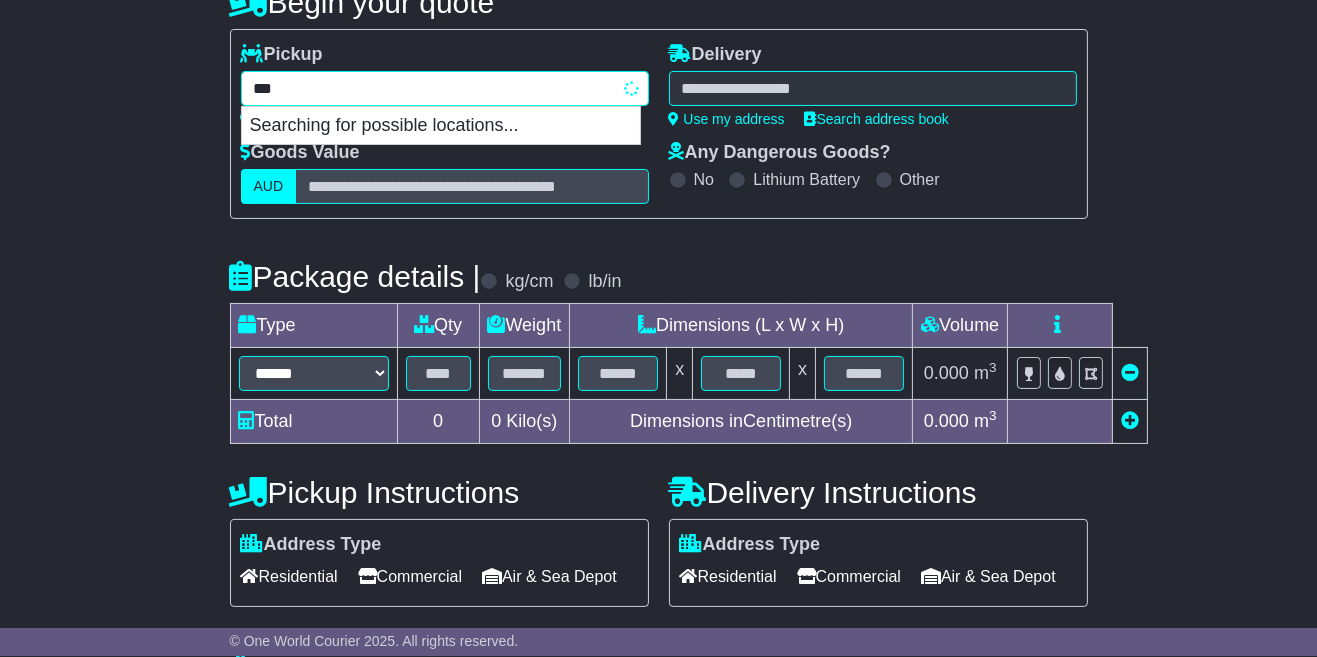 type on "****" 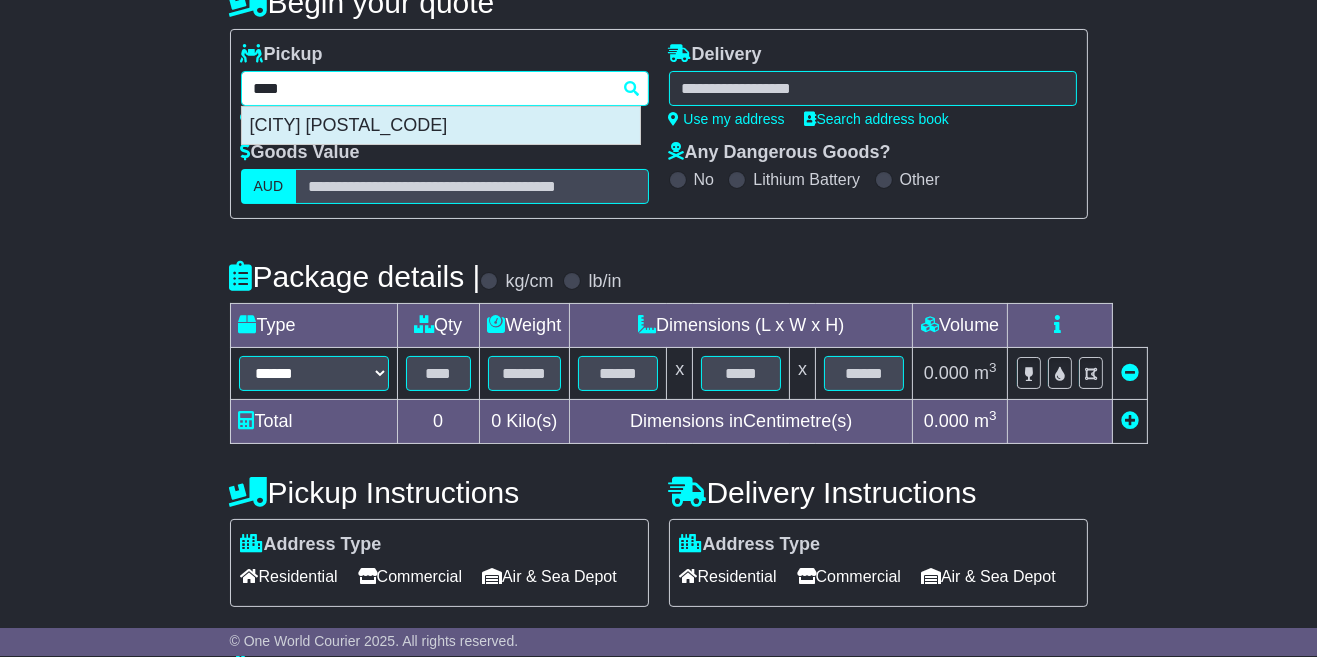 click on "[CITY] [POSTAL_CODE]" at bounding box center (441, 127) 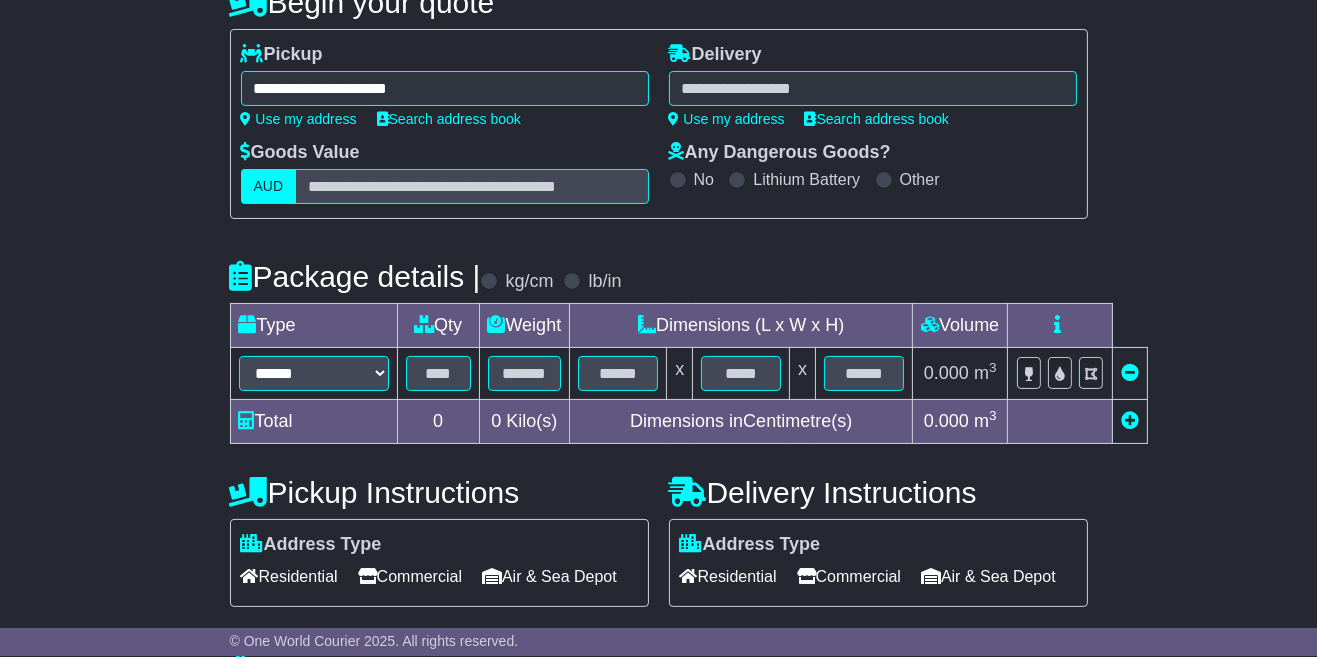 type on "**********" 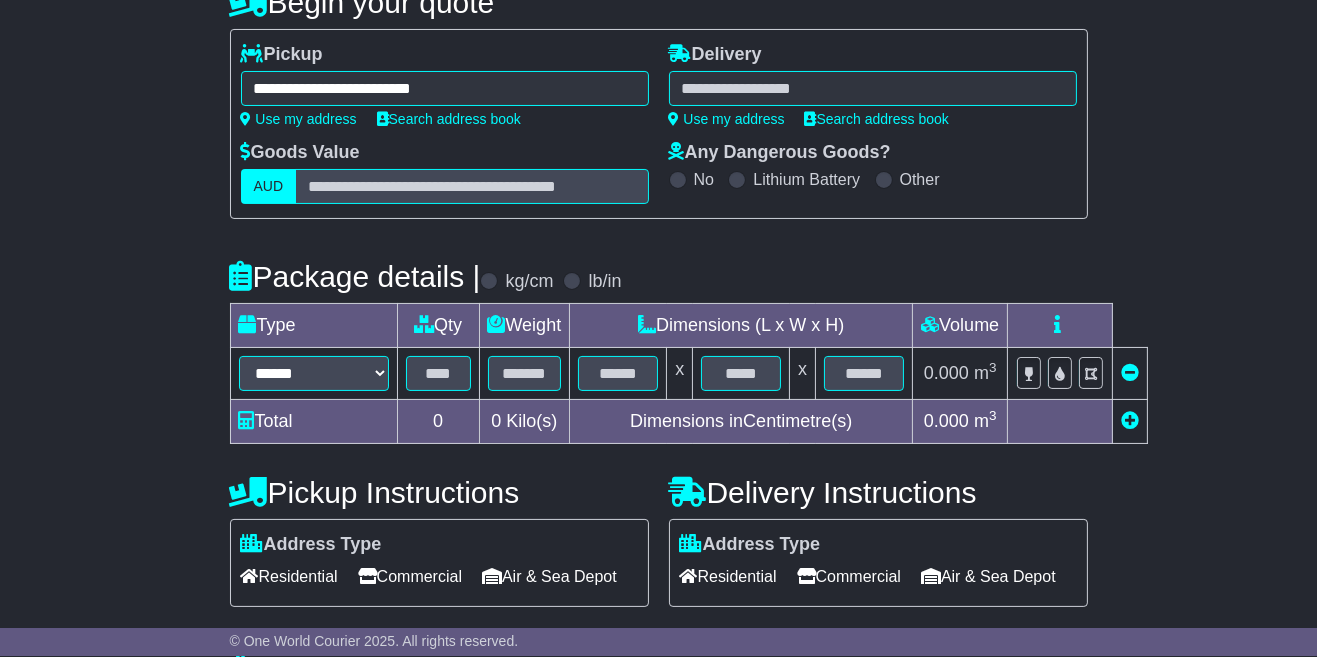 scroll, scrollTop: 258, scrollLeft: 0, axis: vertical 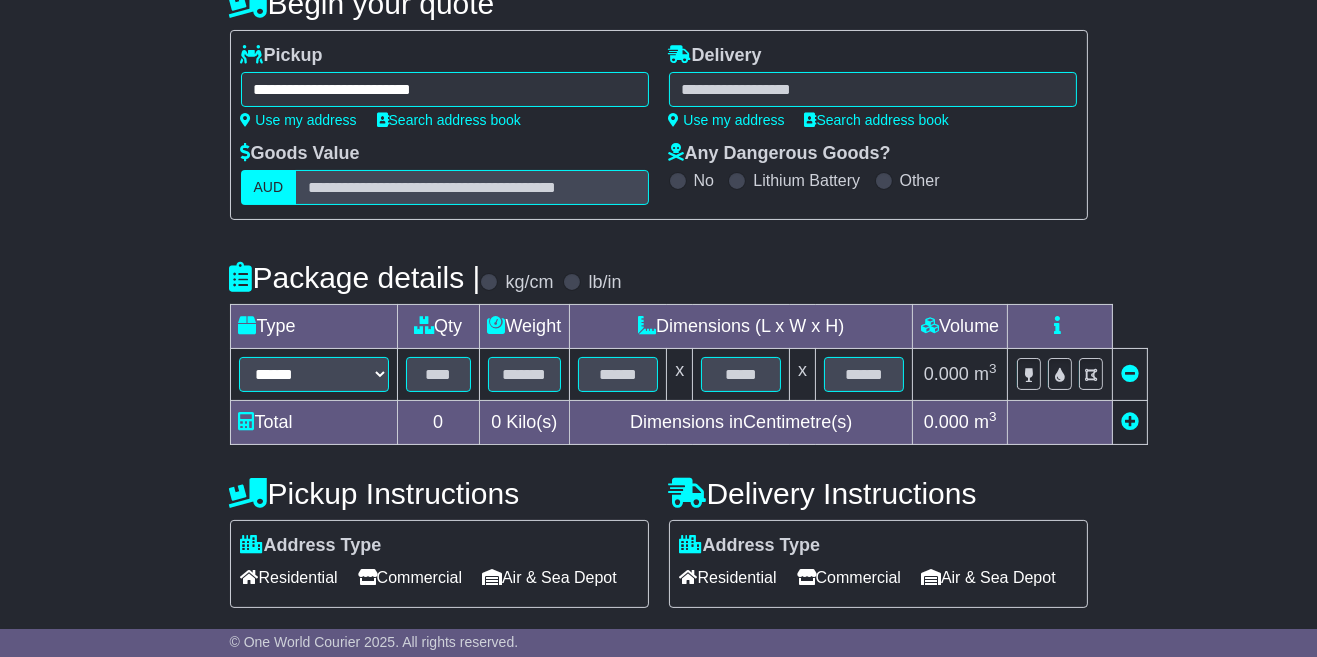 click at bounding box center [873, 89] 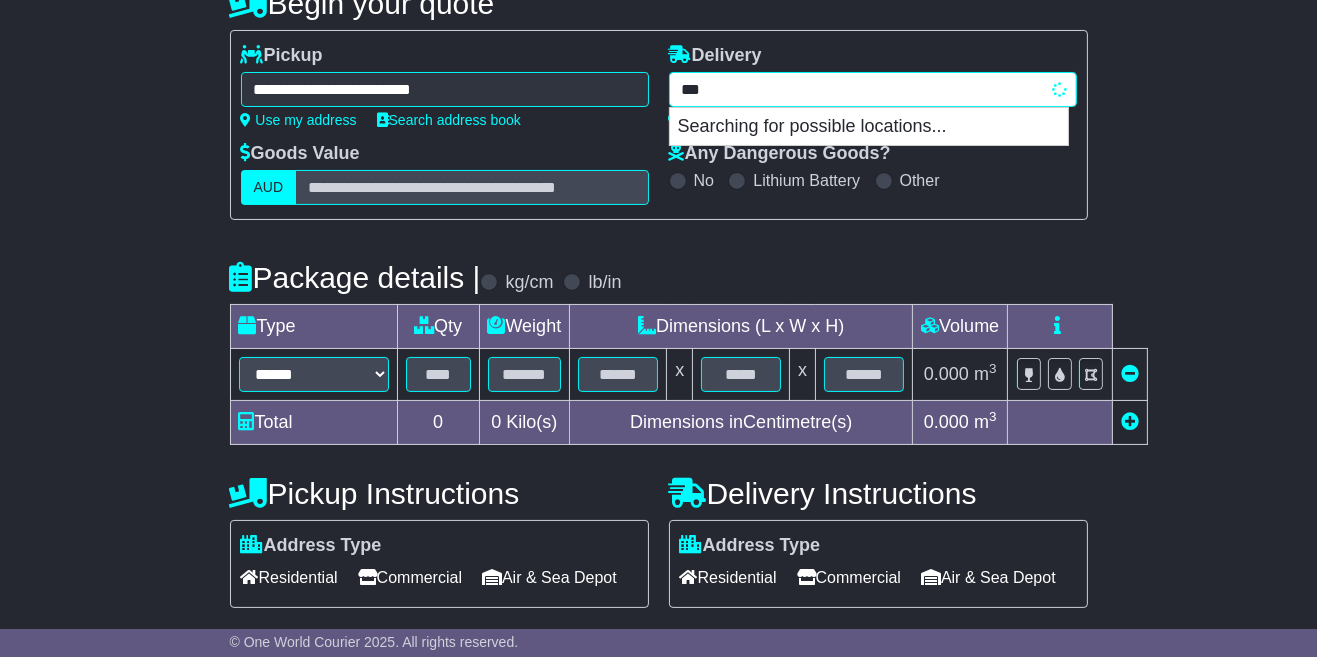 type on "****" 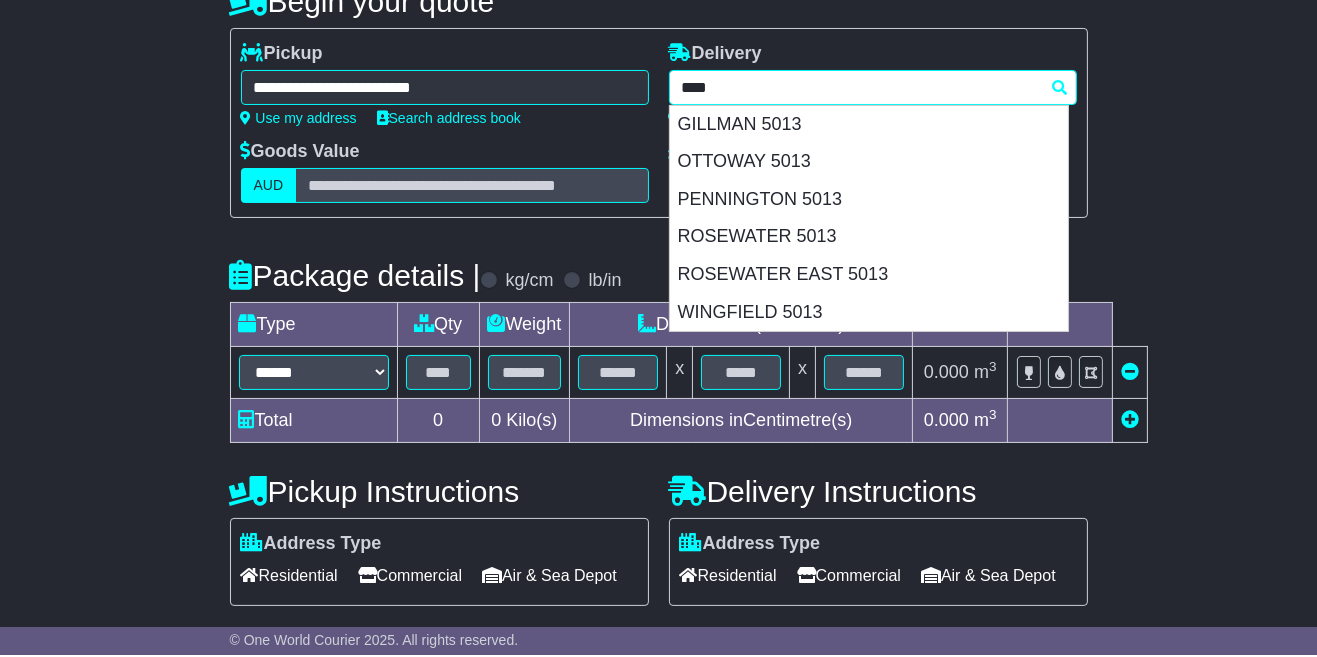 scroll, scrollTop: 258, scrollLeft: 0, axis: vertical 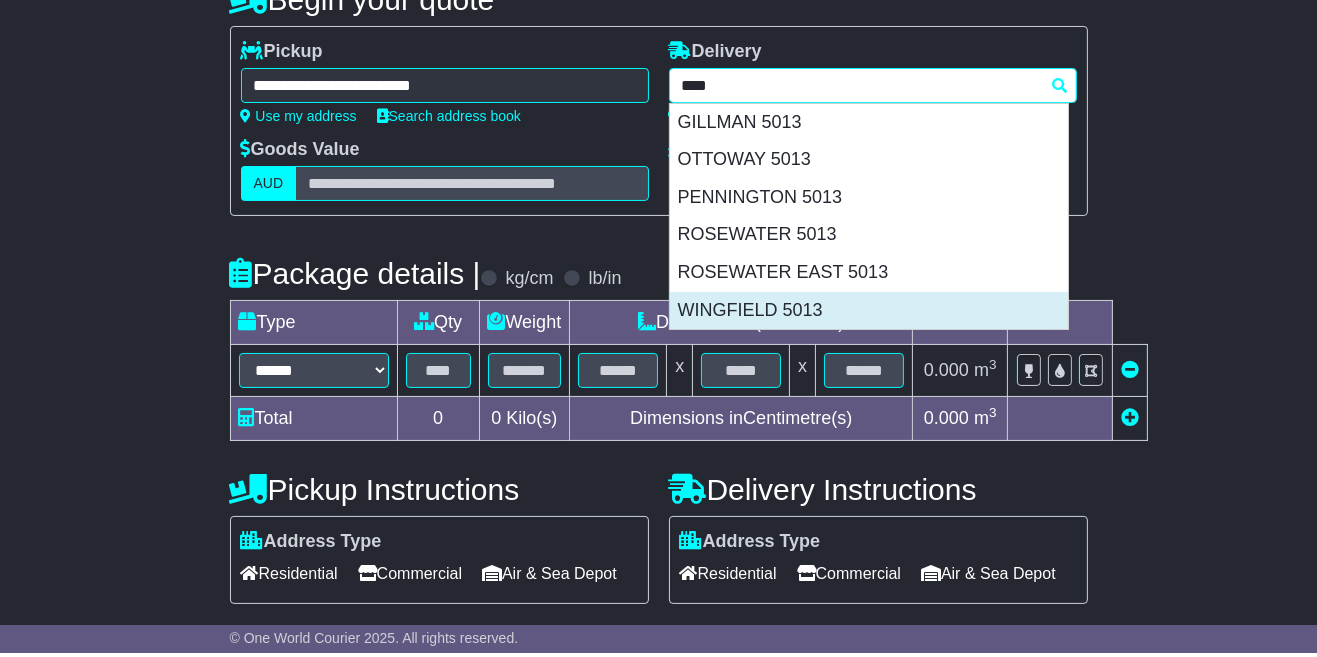 click on "WINGFIELD 5013" at bounding box center [869, 315] 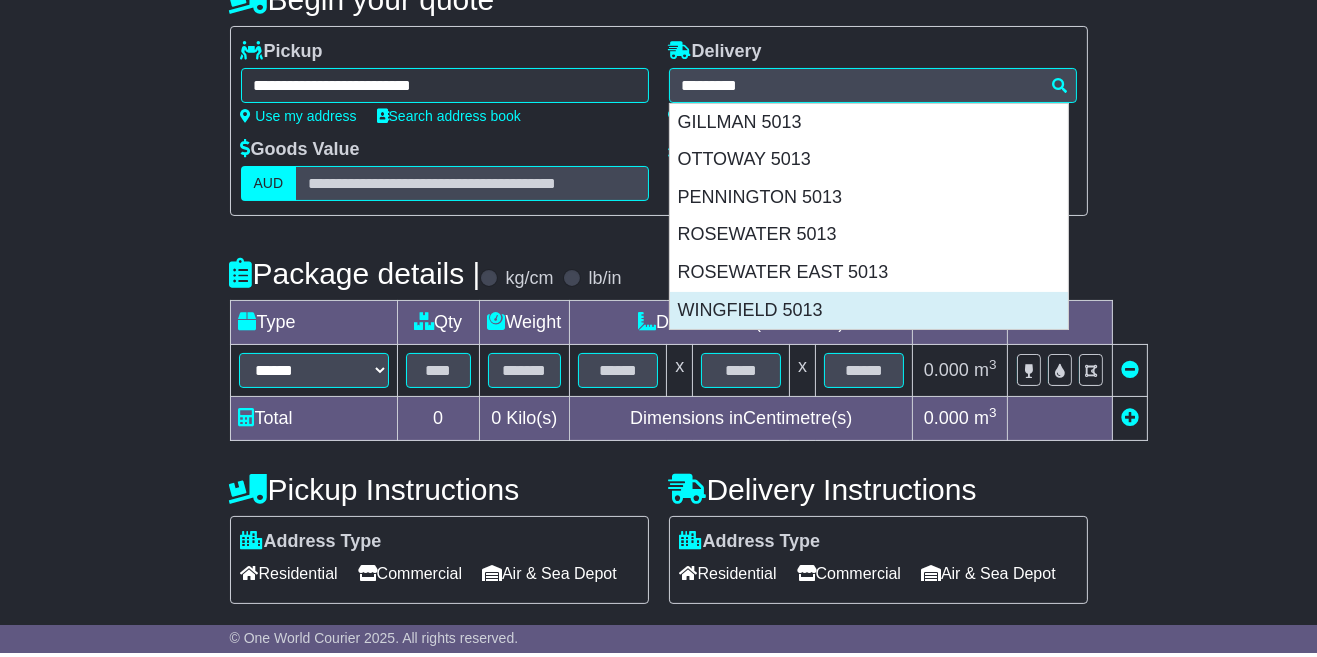 type on "**********" 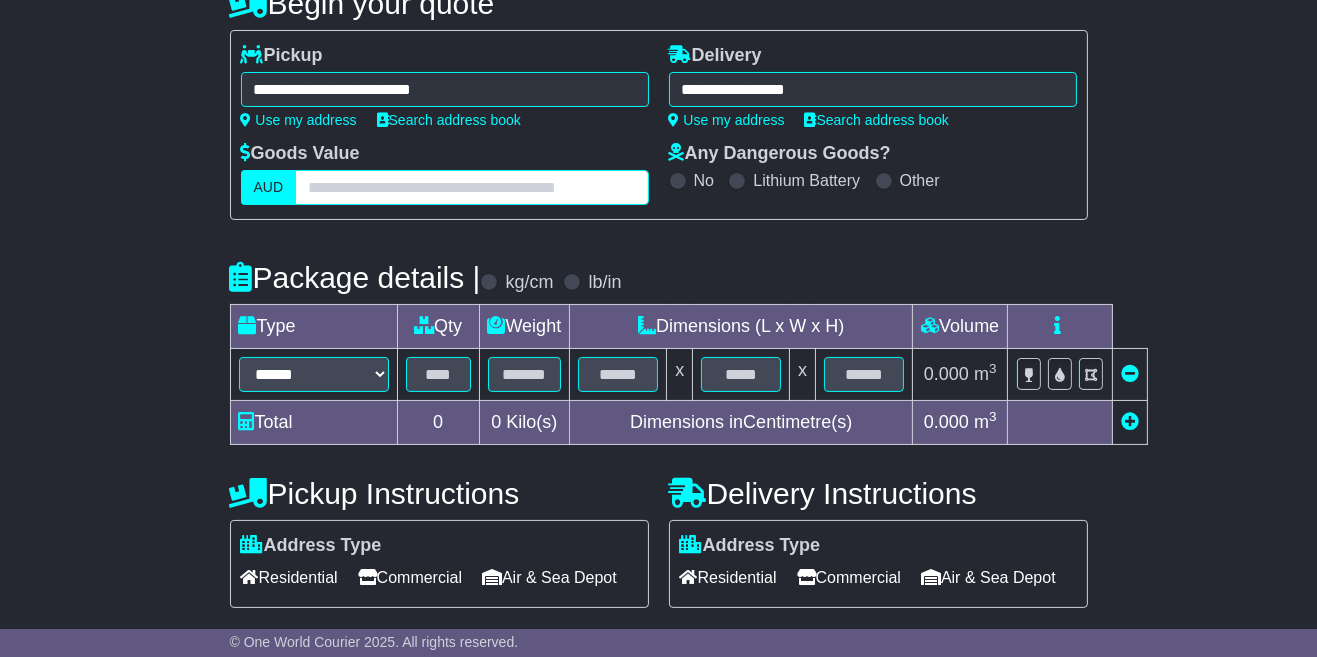 click at bounding box center (471, 187) 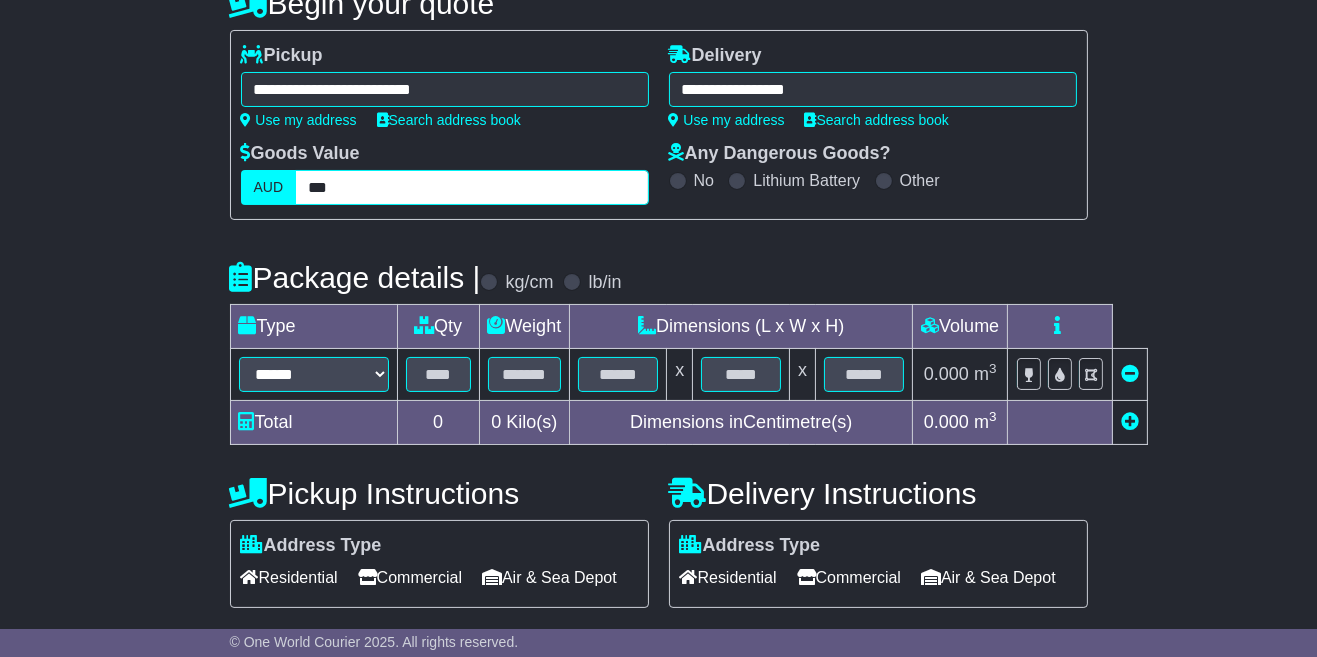 type on "***" 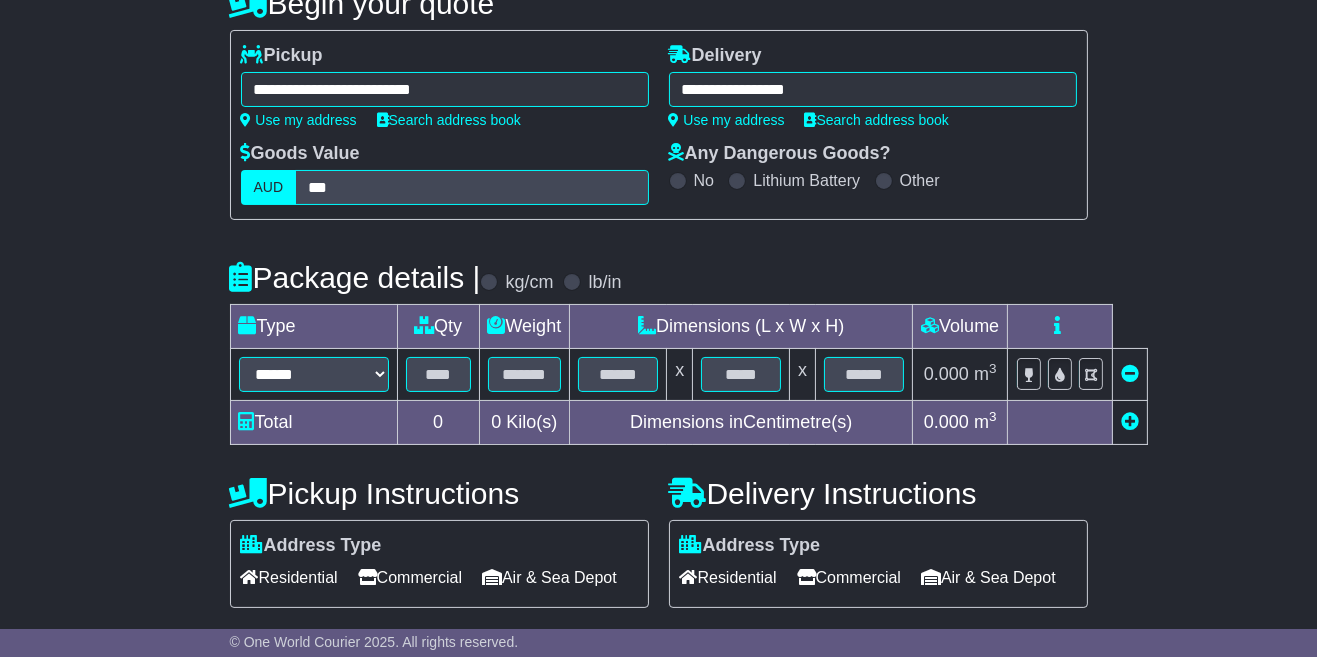 click on "**********" at bounding box center (658, 380) 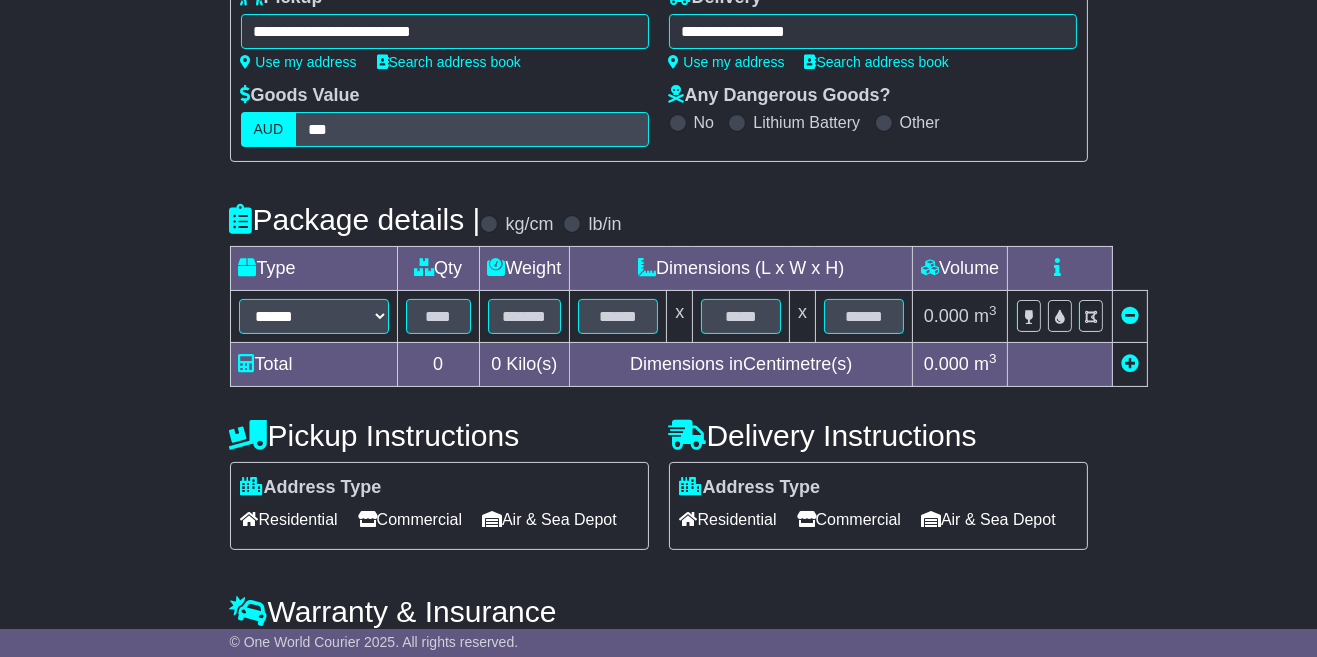 scroll, scrollTop: 334, scrollLeft: 0, axis: vertical 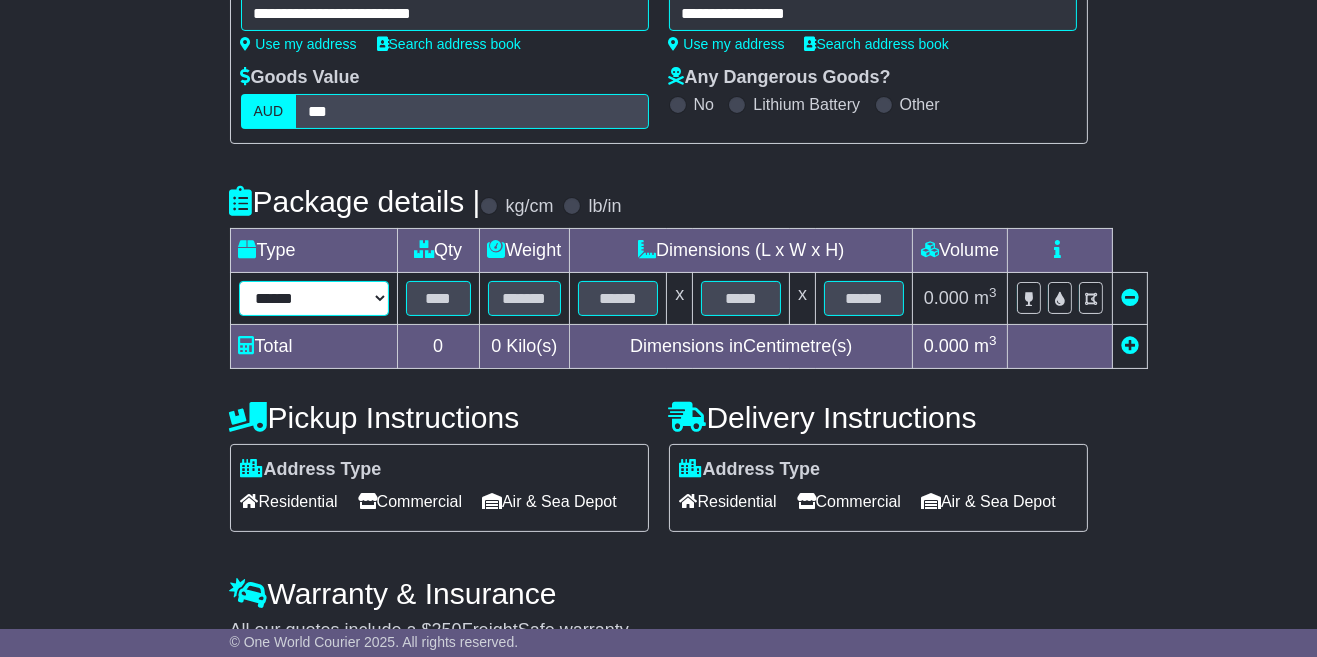 click on "****** ****** *** ******** ***** **** **** ****** *** *******" at bounding box center (314, 298) 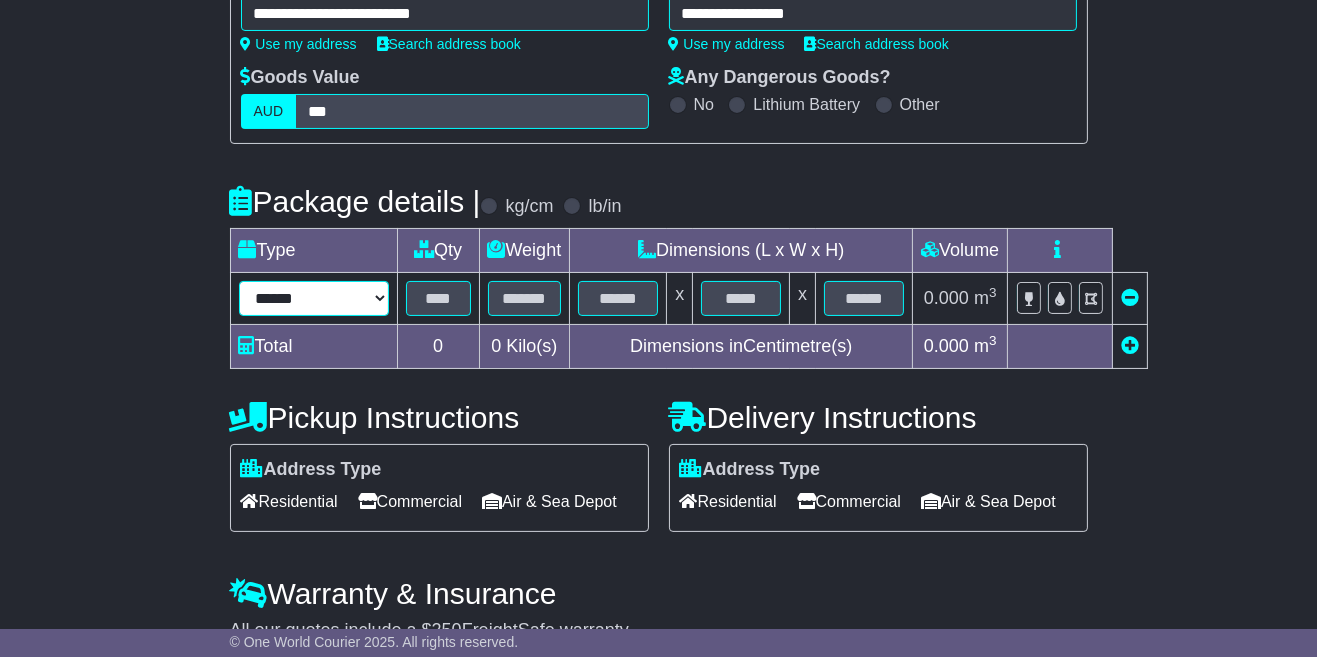 select on "*****" 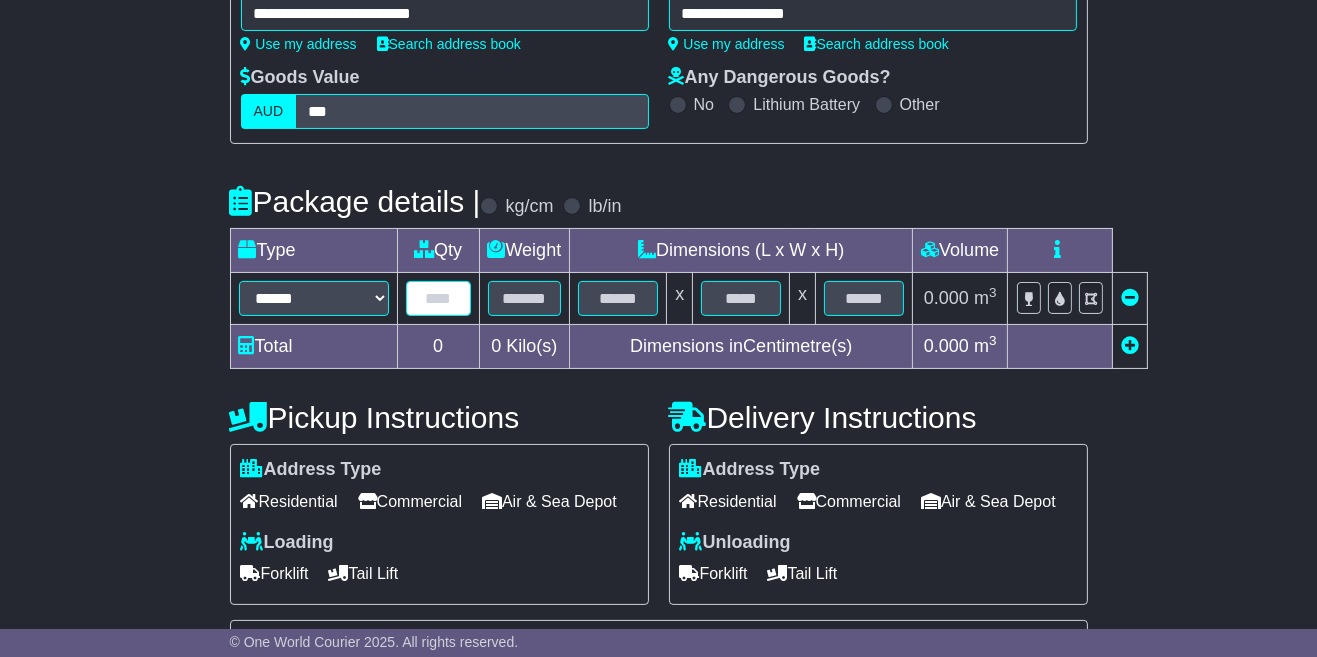 click at bounding box center (438, 298) 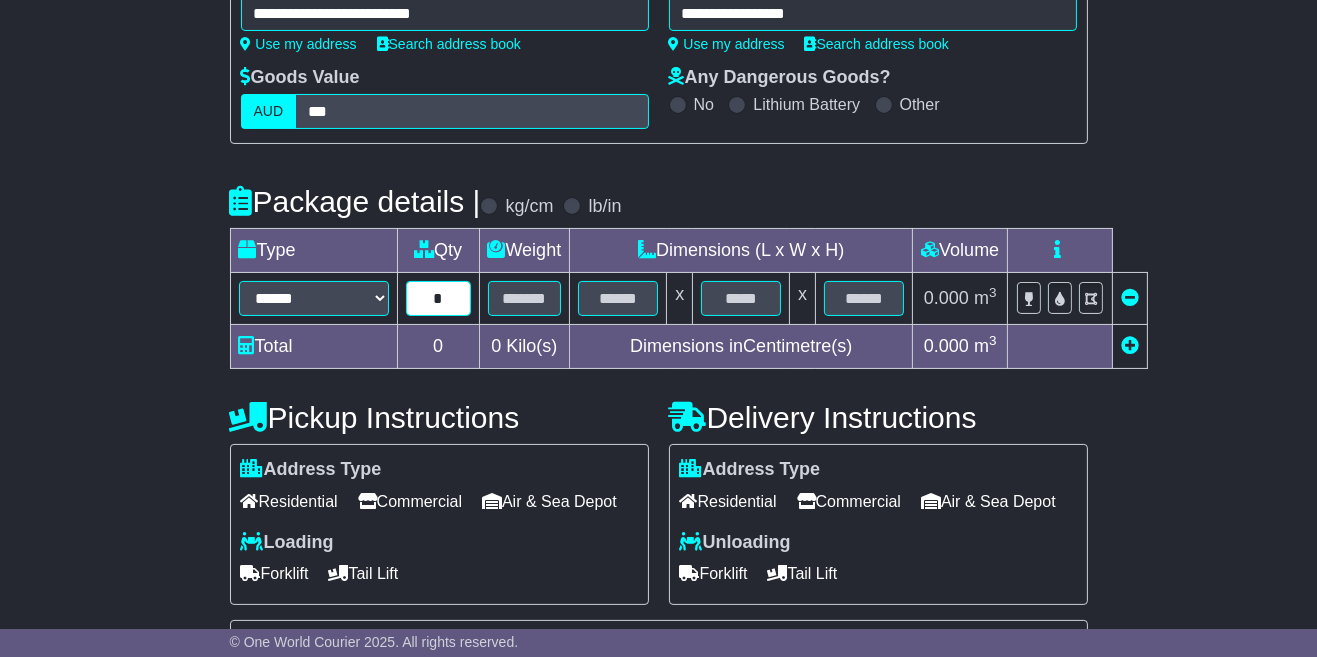 type on "*" 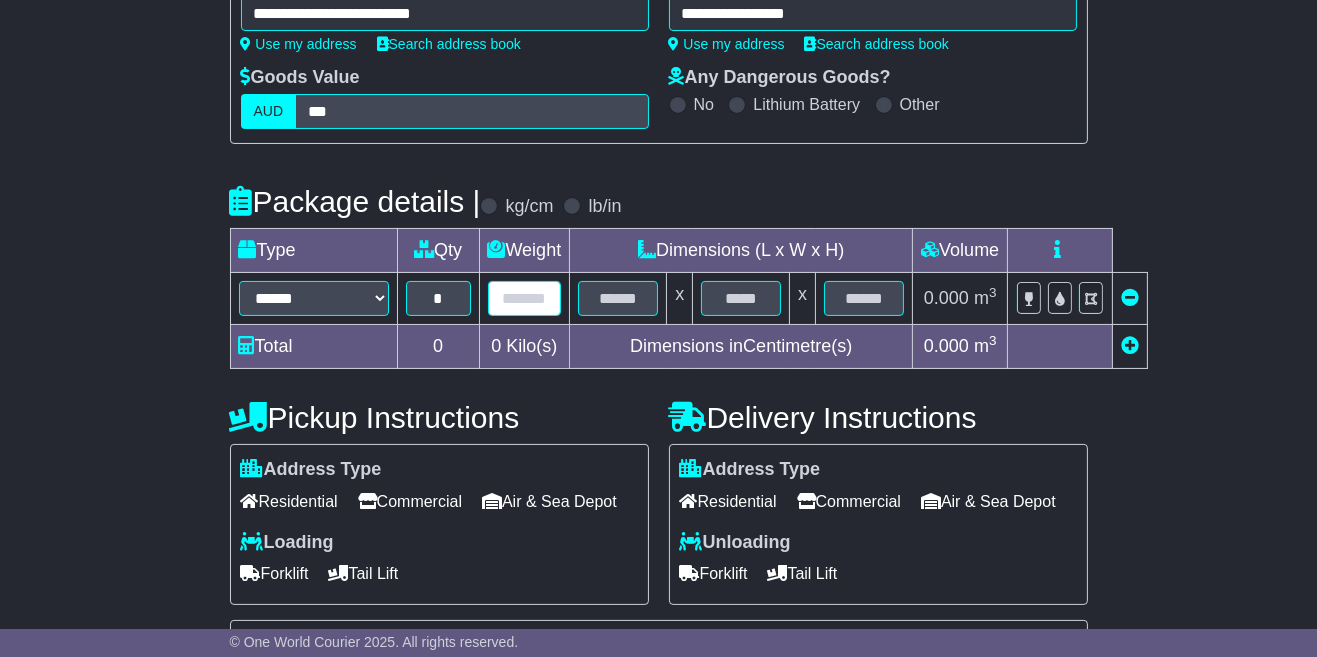 click at bounding box center (525, 298) 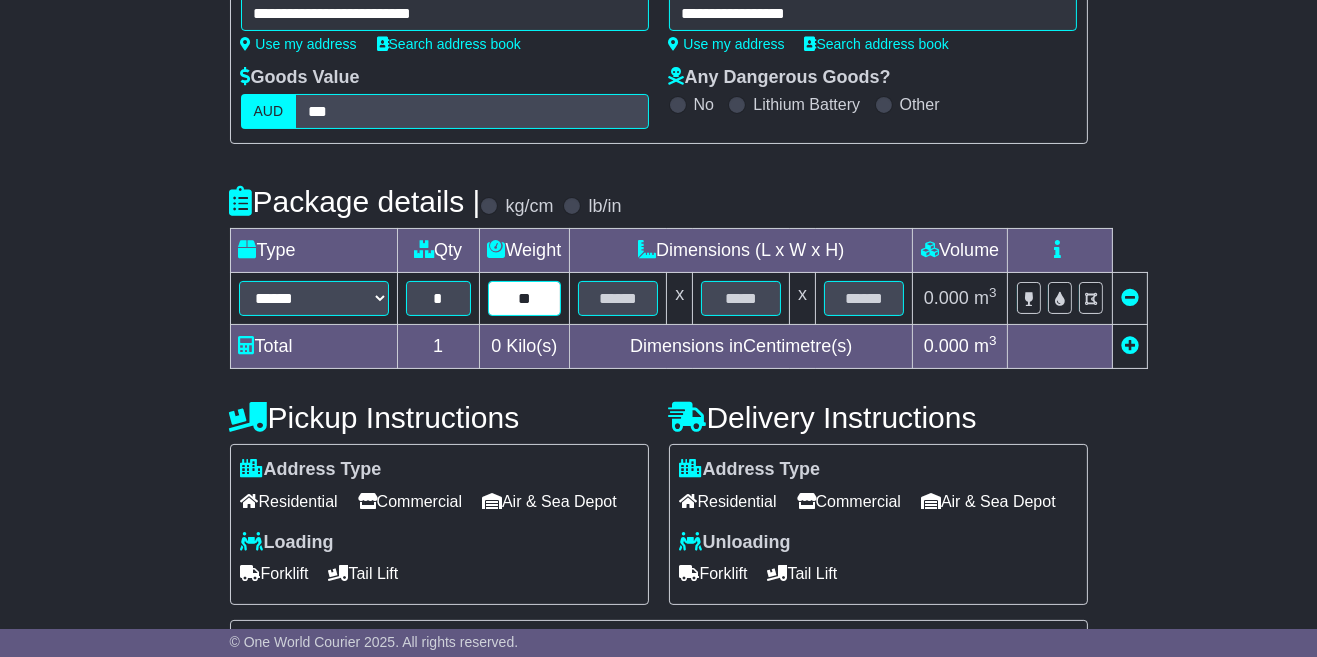type on "**" 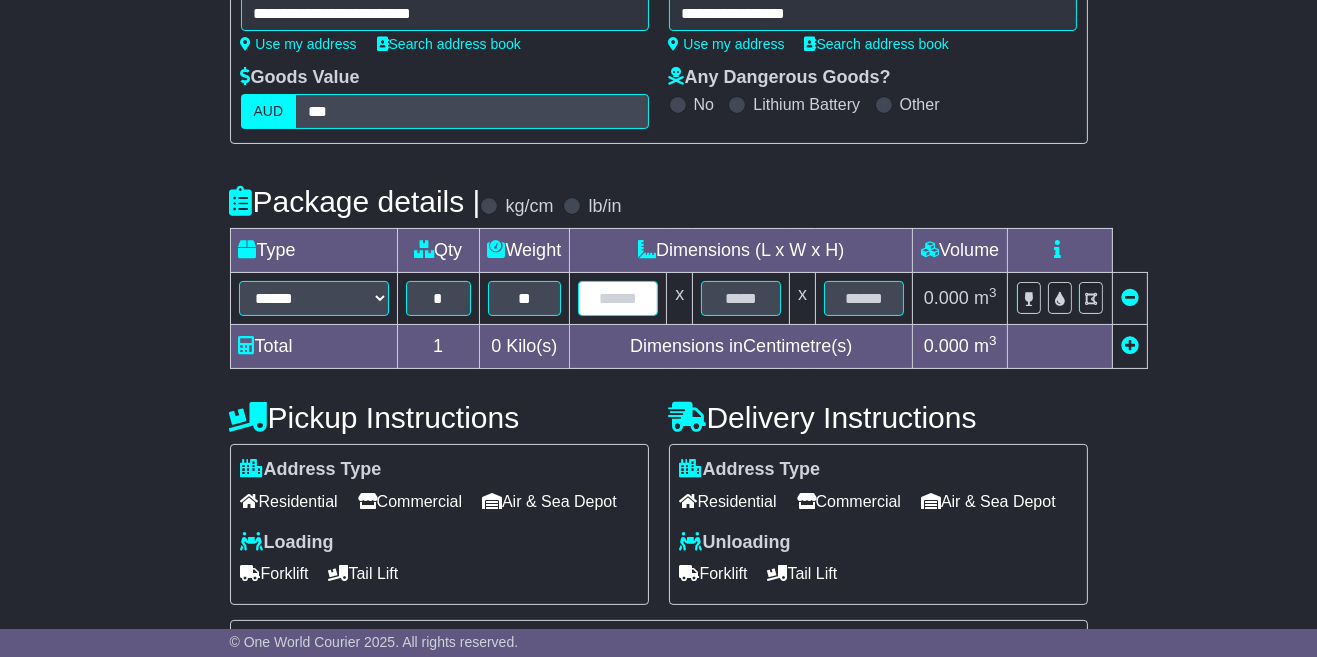 click at bounding box center (618, 298) 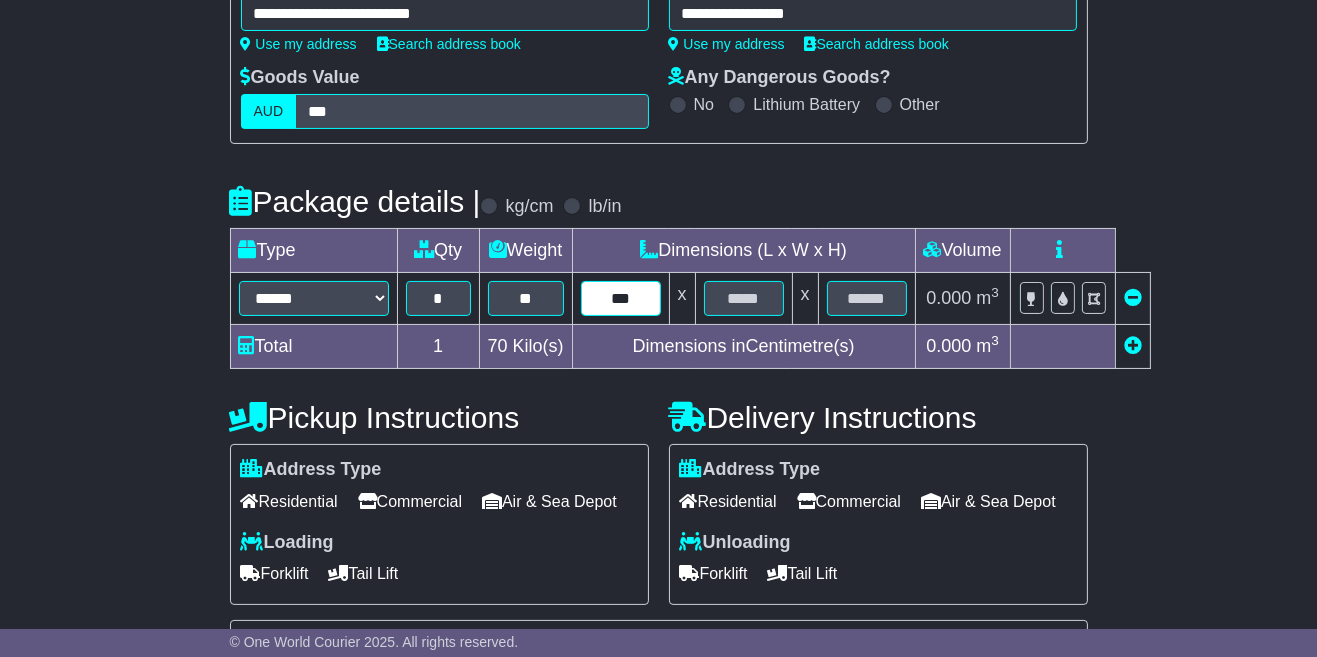 type on "***" 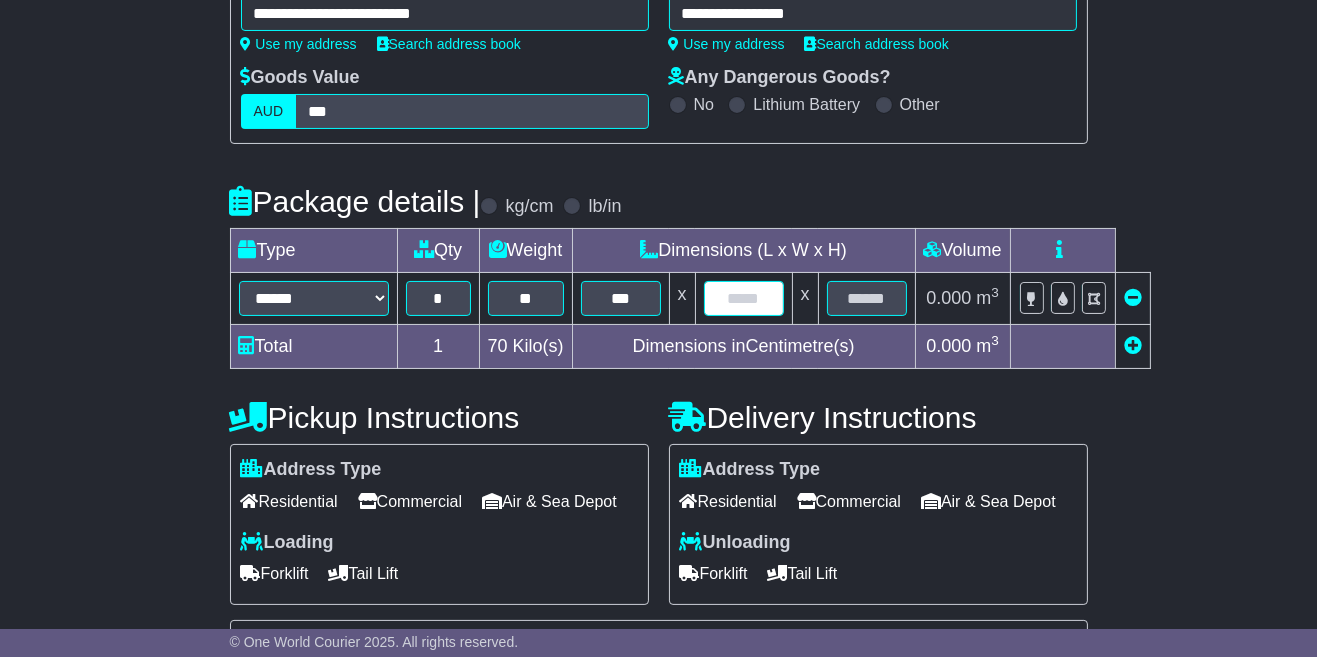 click at bounding box center [744, 298] 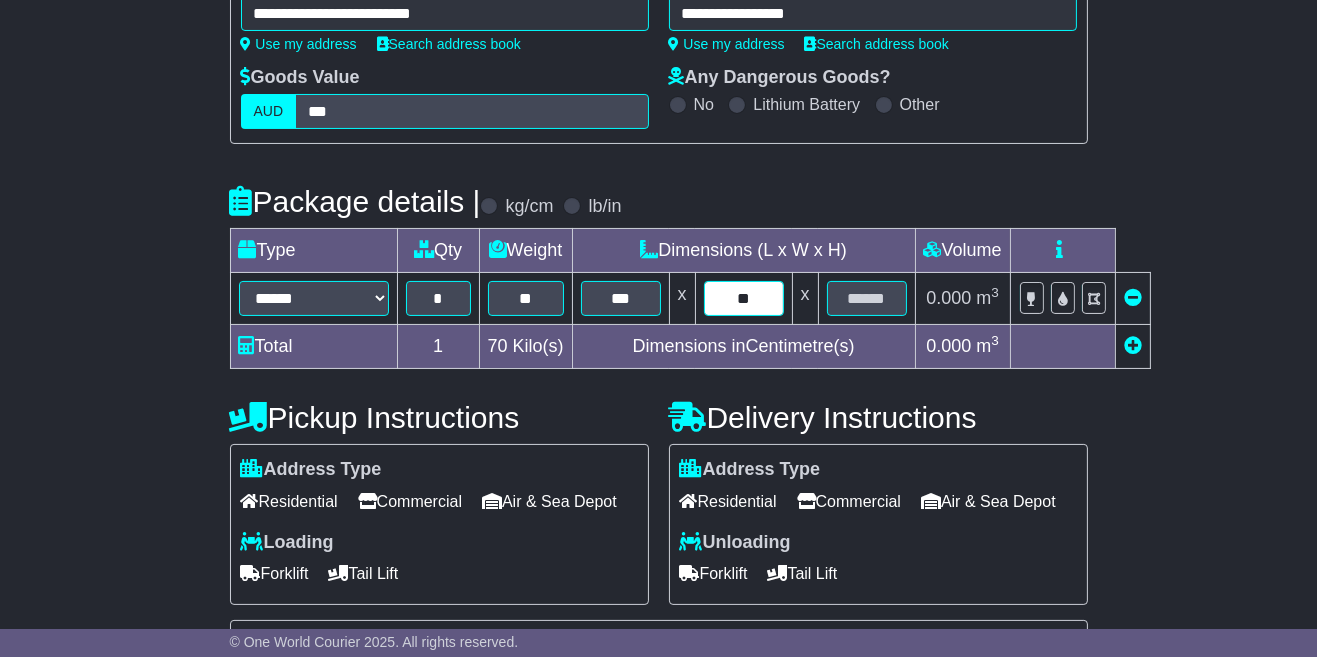 type on "**" 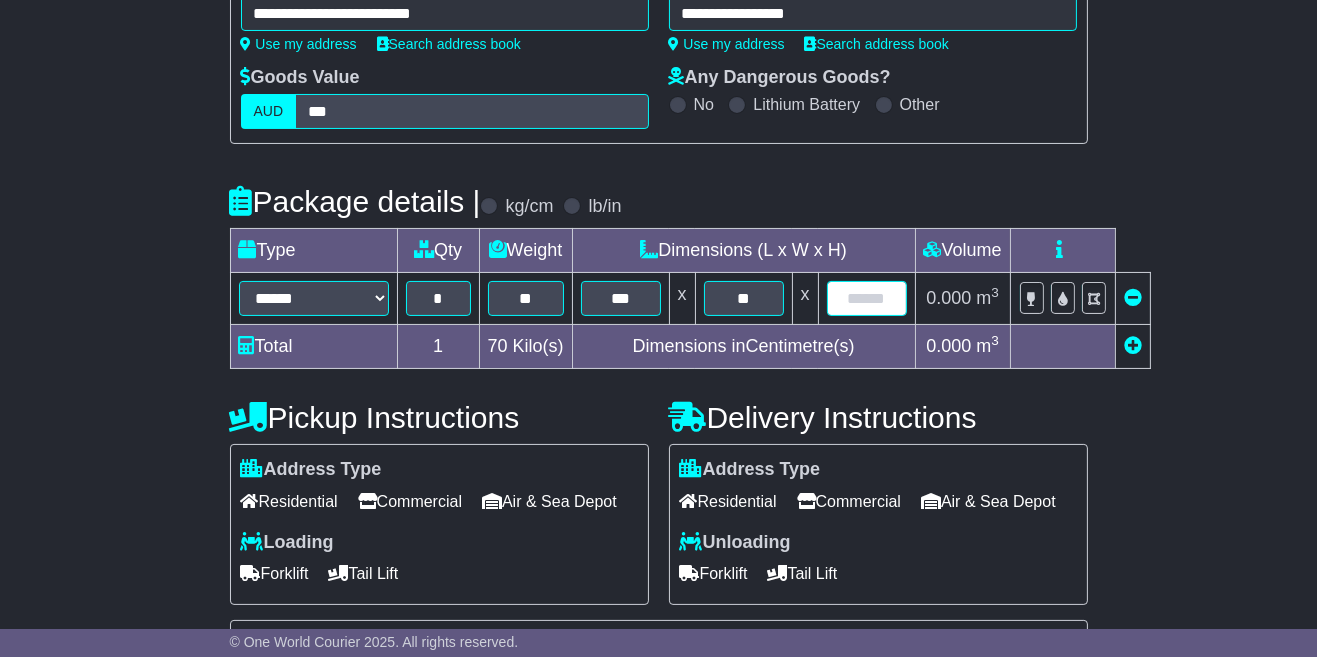 click at bounding box center (867, 298) 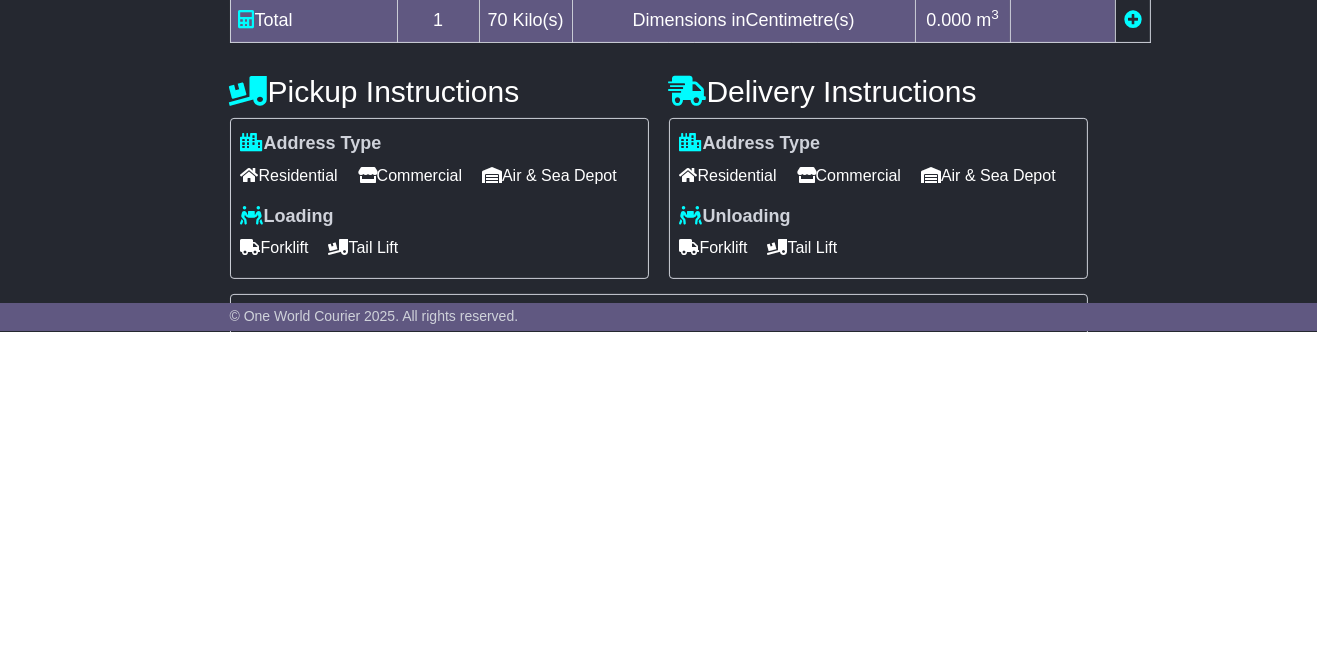 scroll, scrollTop: 334, scrollLeft: 0, axis: vertical 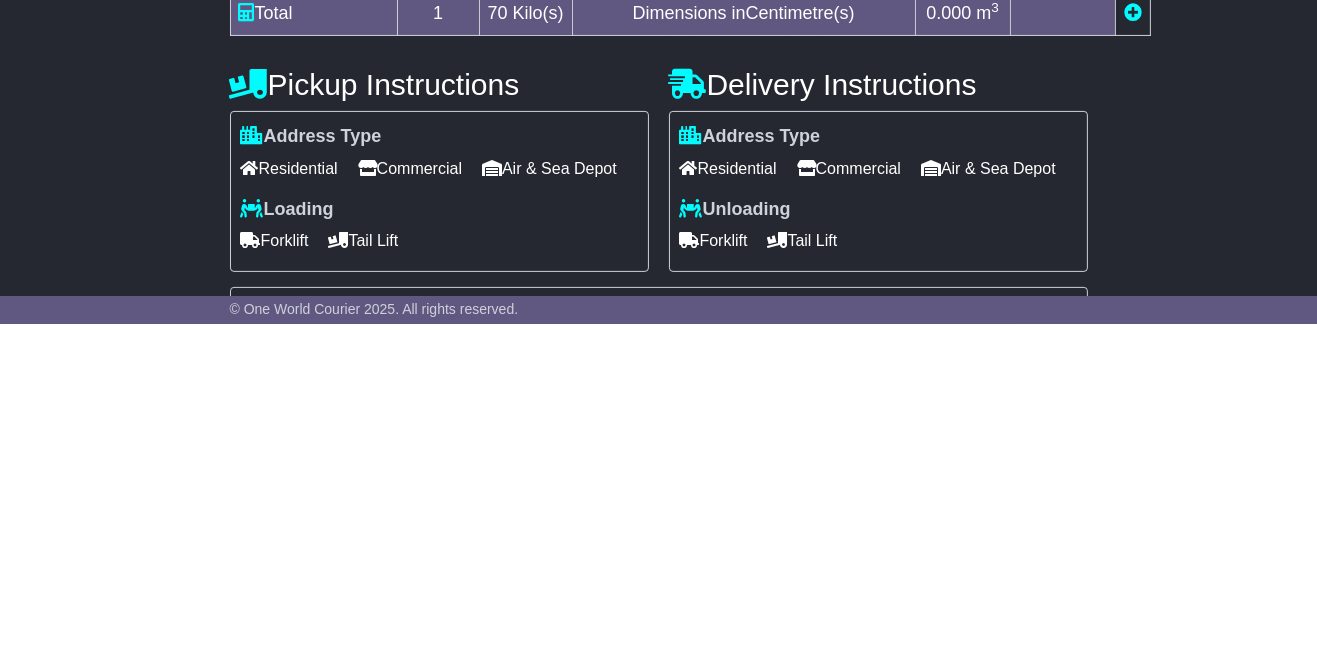 type on "**" 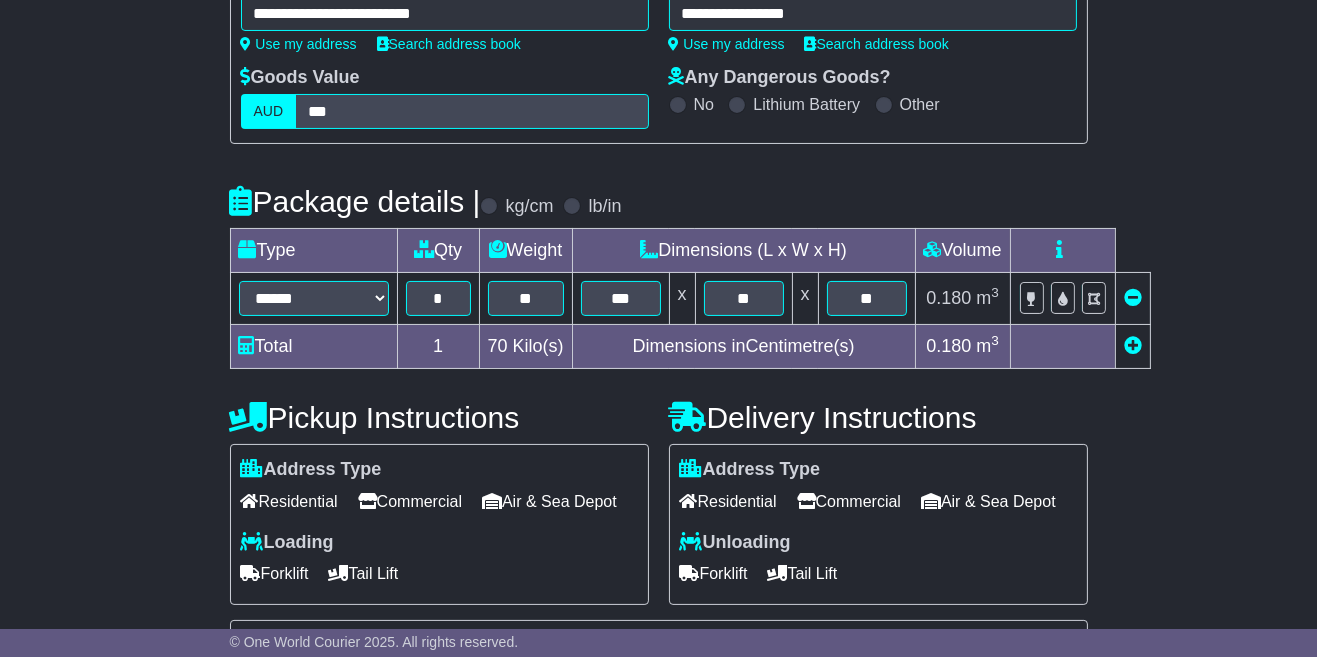 click on "Forklift" at bounding box center (275, 573) 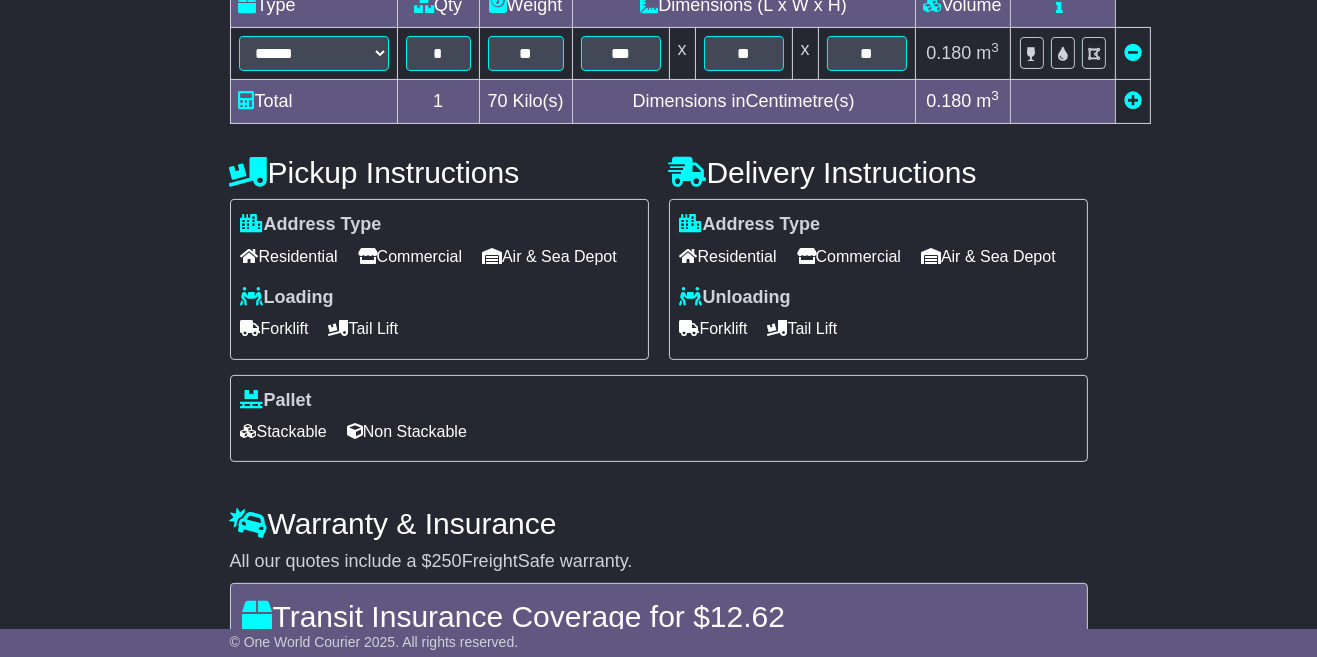 scroll, scrollTop: 581, scrollLeft: 0, axis: vertical 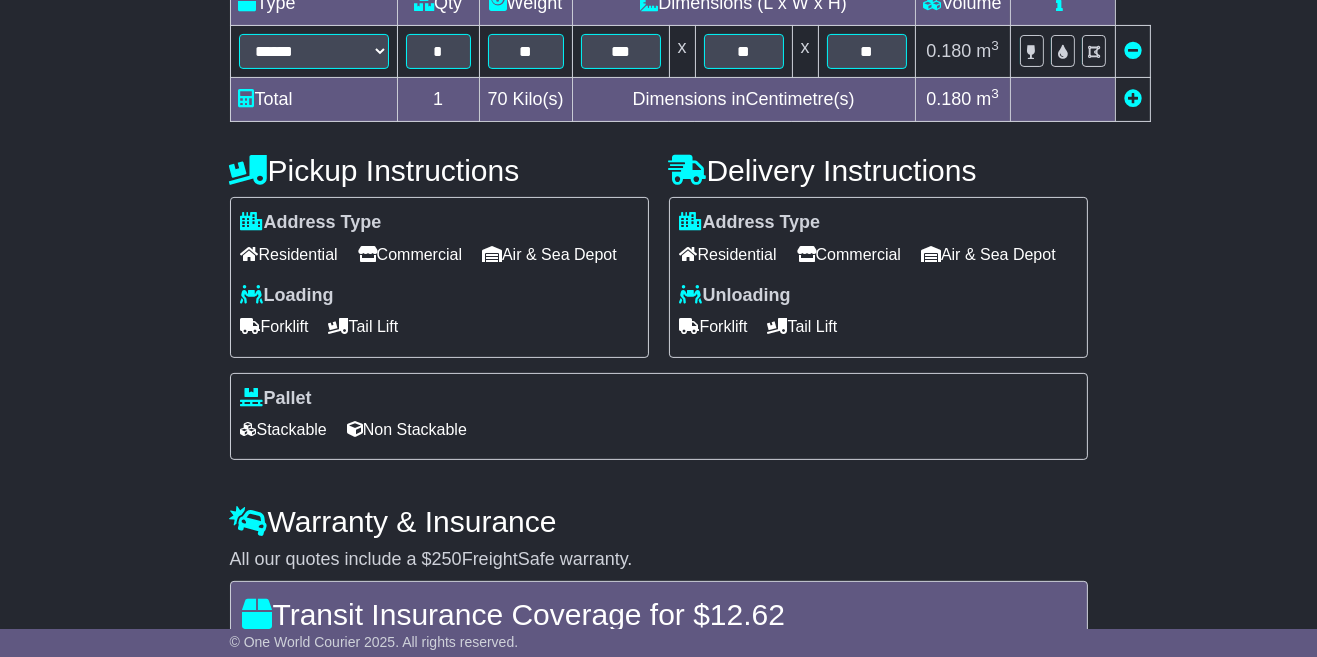 click on "Stackable" at bounding box center [284, 429] 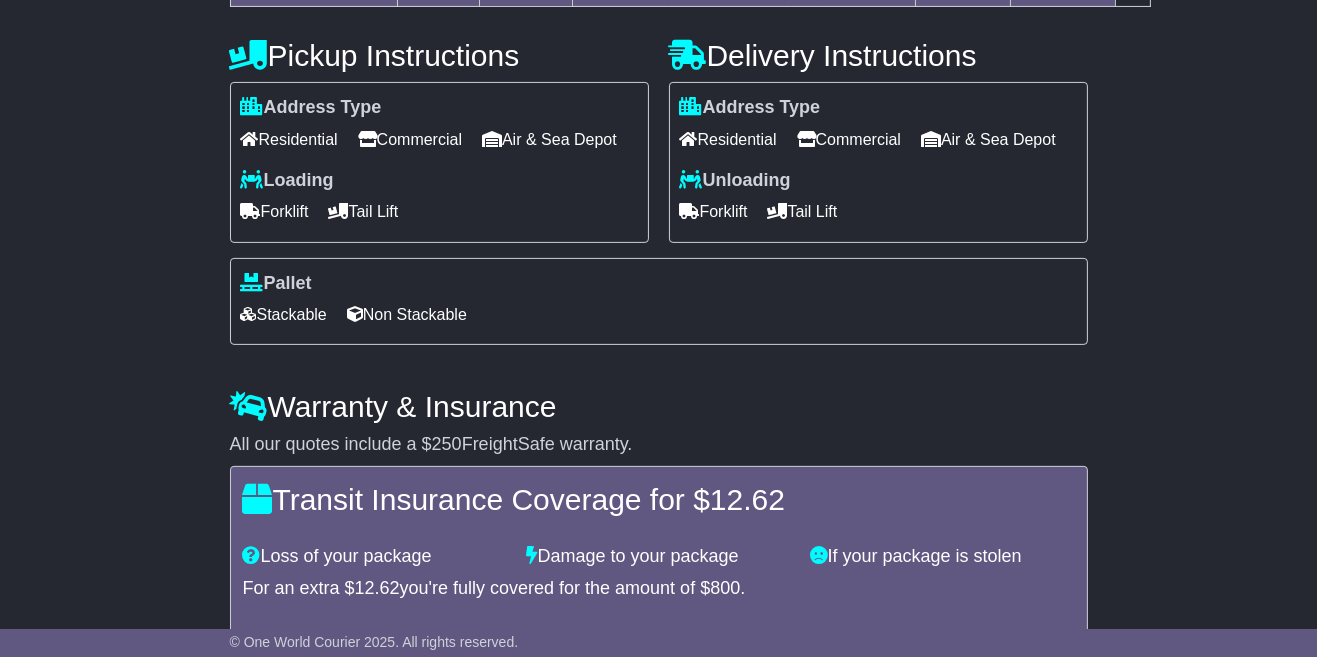 scroll, scrollTop: 761, scrollLeft: 0, axis: vertical 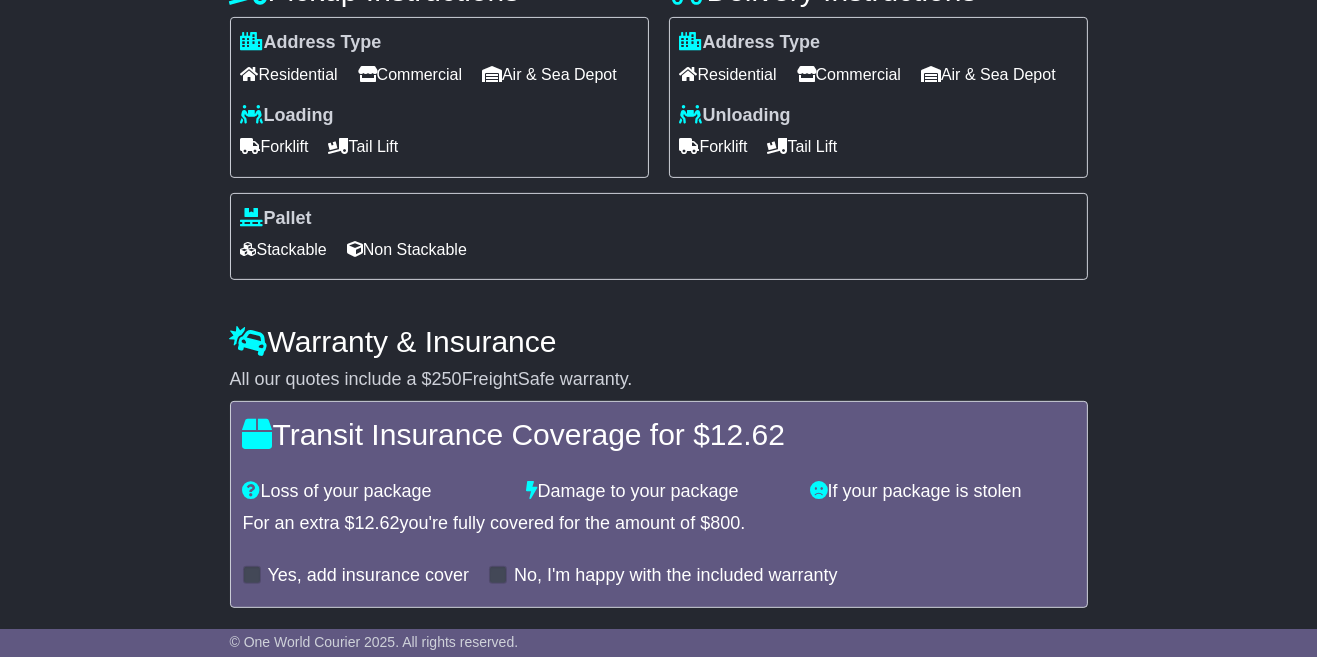 click on "Get Quotes" at bounding box center [279, 655] 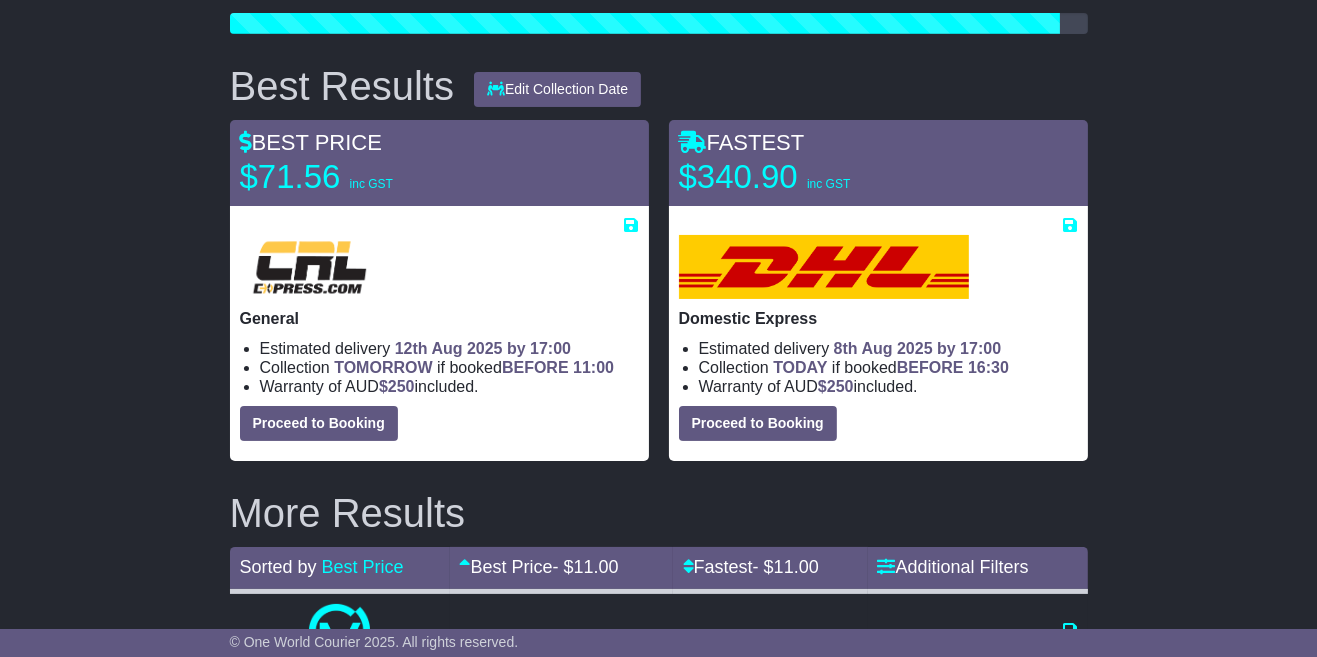 scroll, scrollTop: 258, scrollLeft: 0, axis: vertical 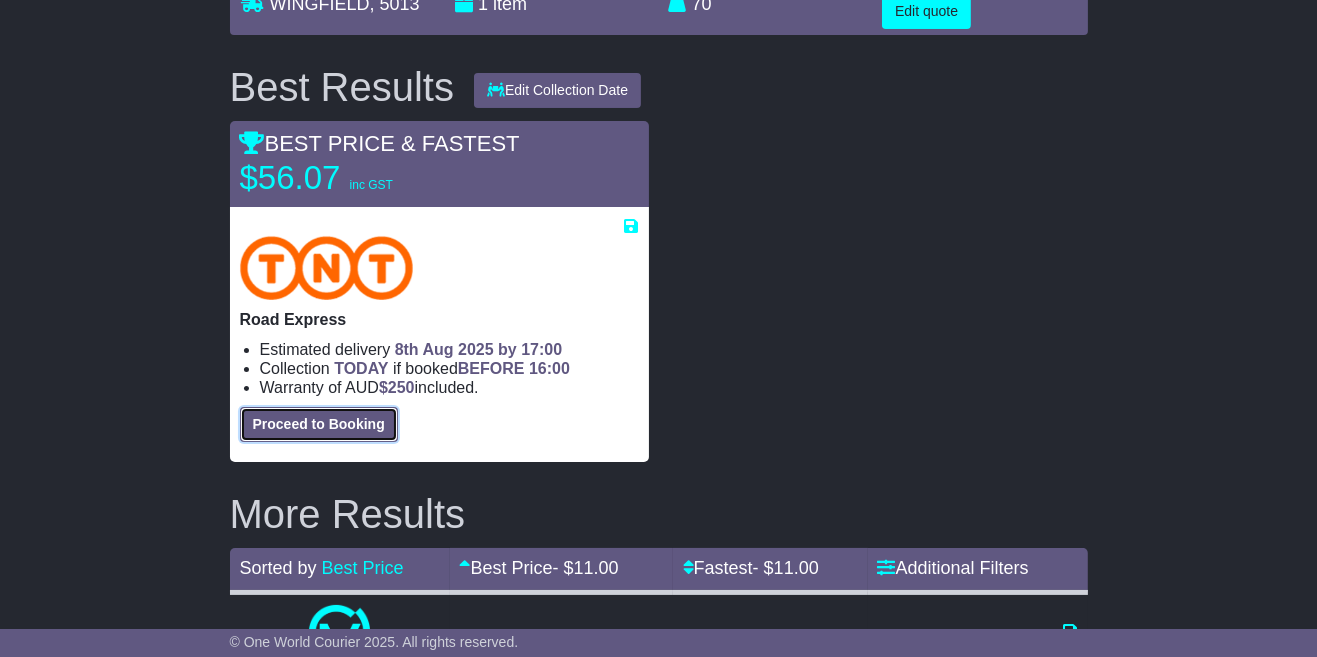 click on "Proceed to Booking" at bounding box center [319, 424] 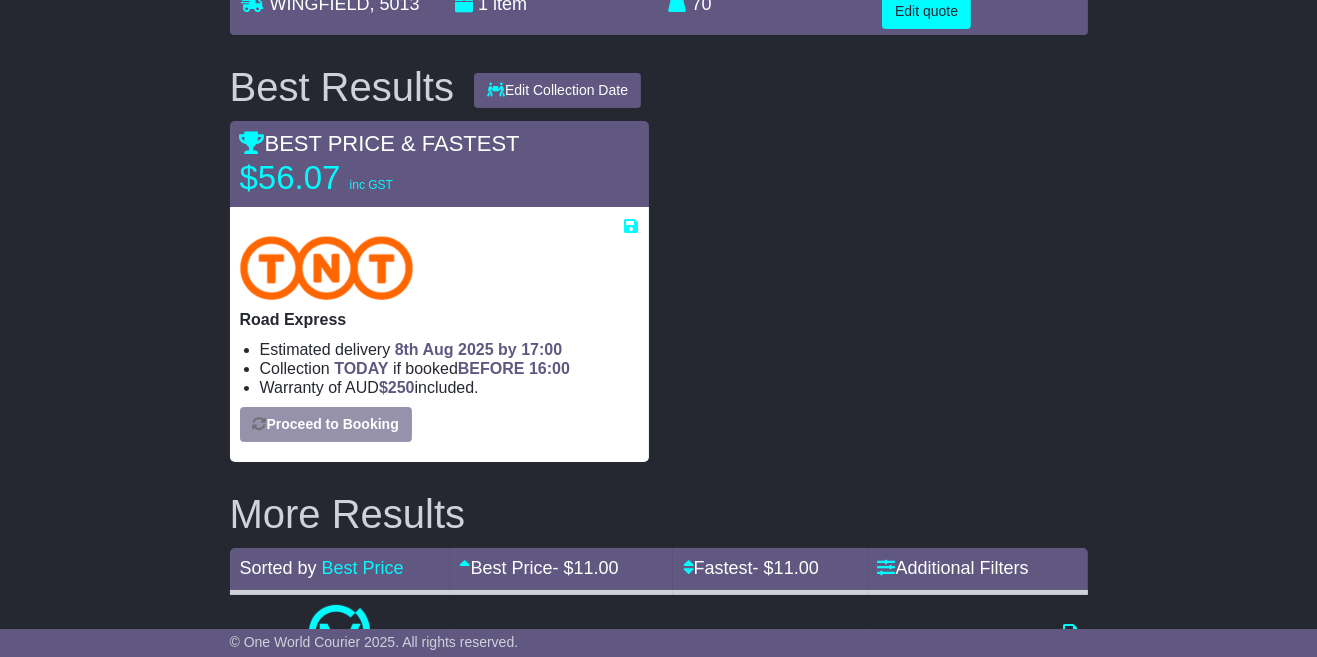 select on "*****" 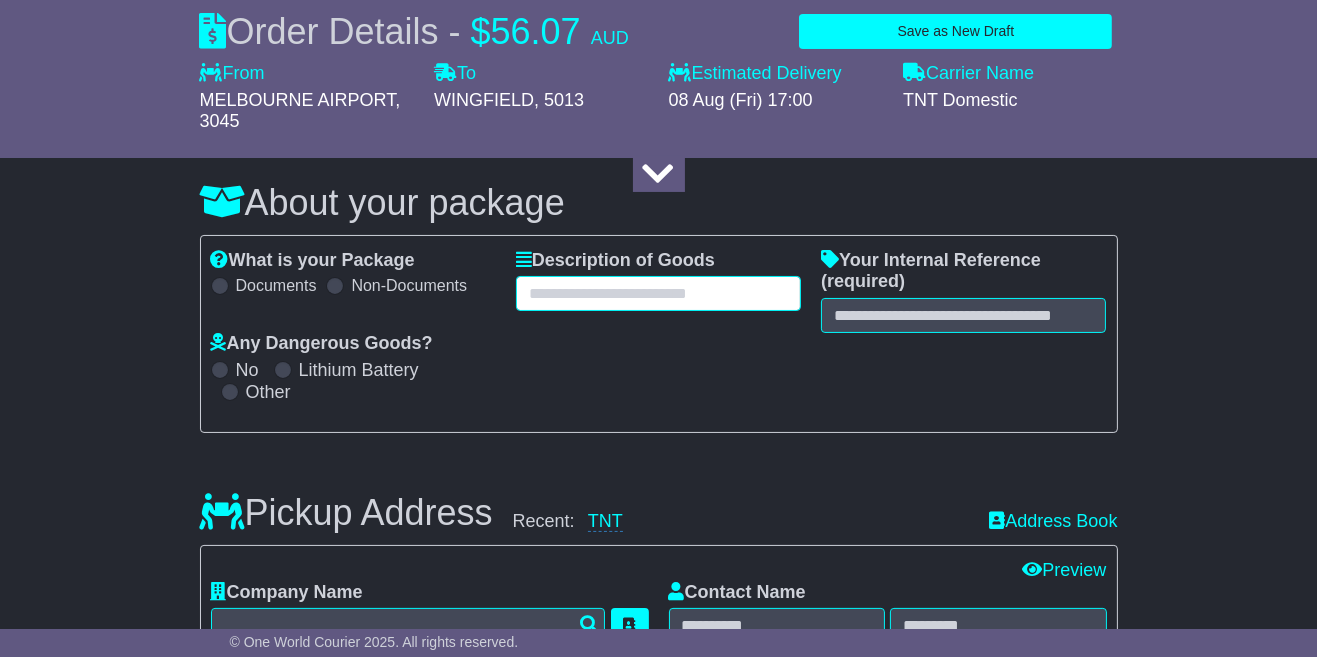 click at bounding box center [658, 293] 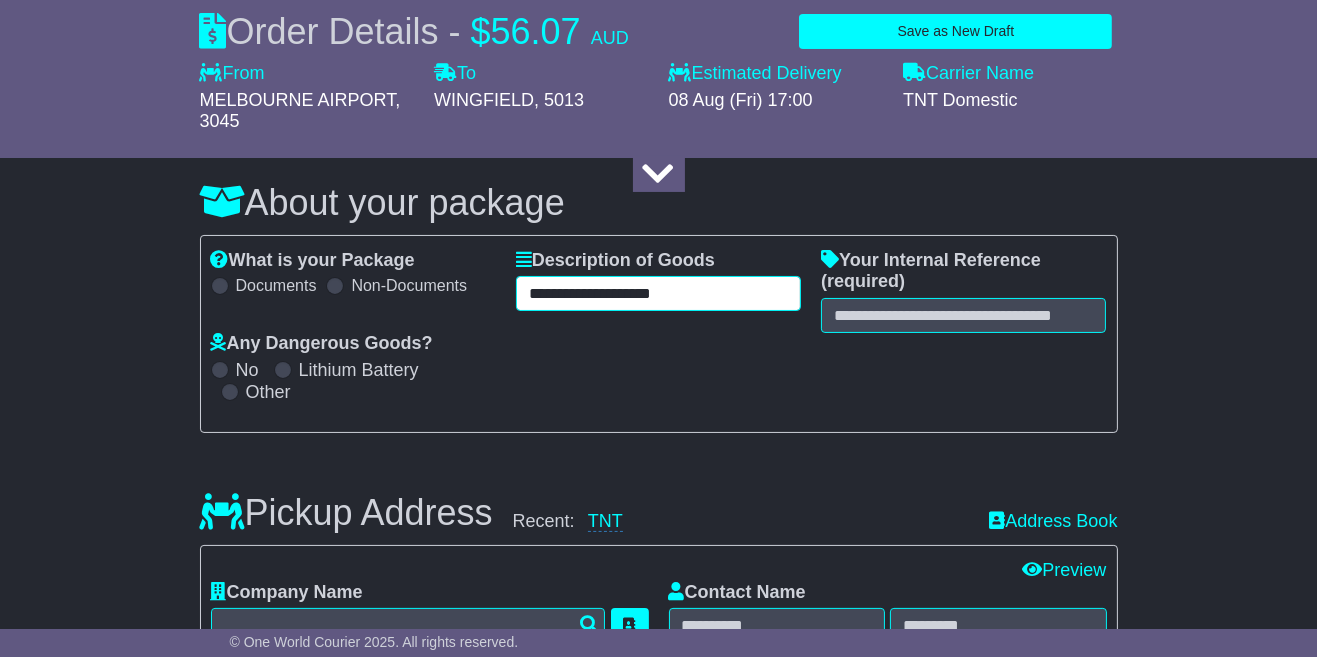 type on "**********" 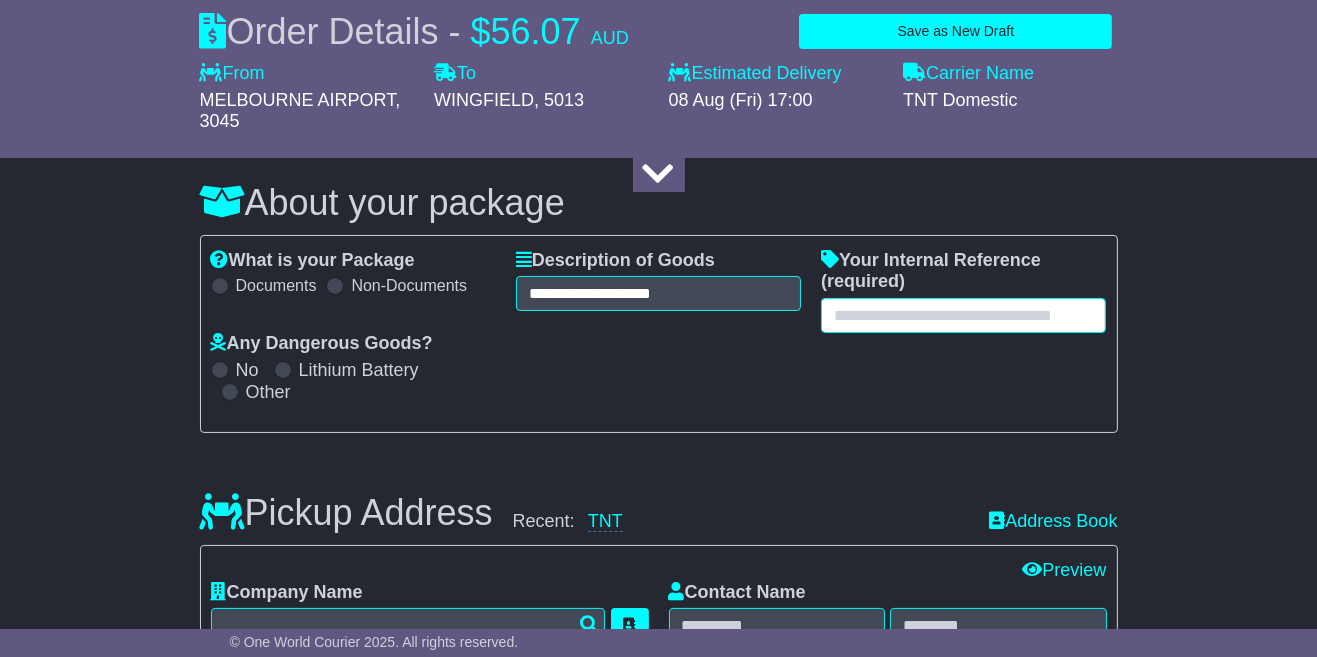 click at bounding box center (963, 315) 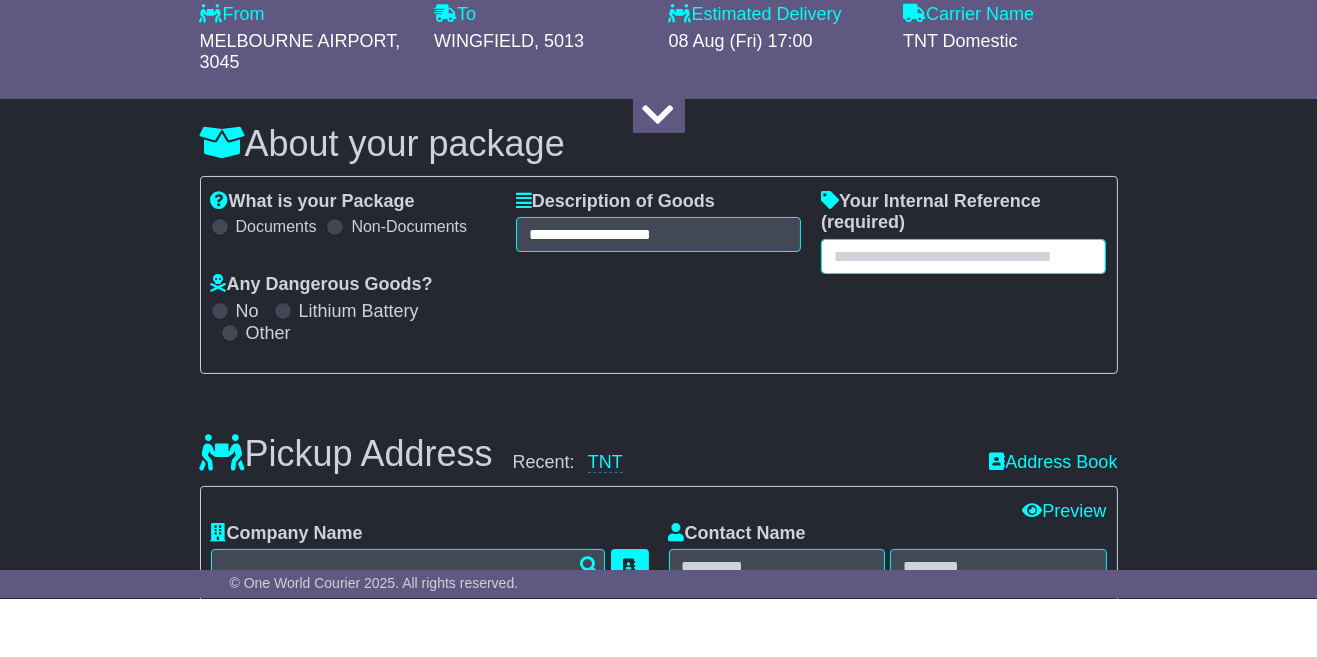 scroll, scrollTop: 258, scrollLeft: 0, axis: vertical 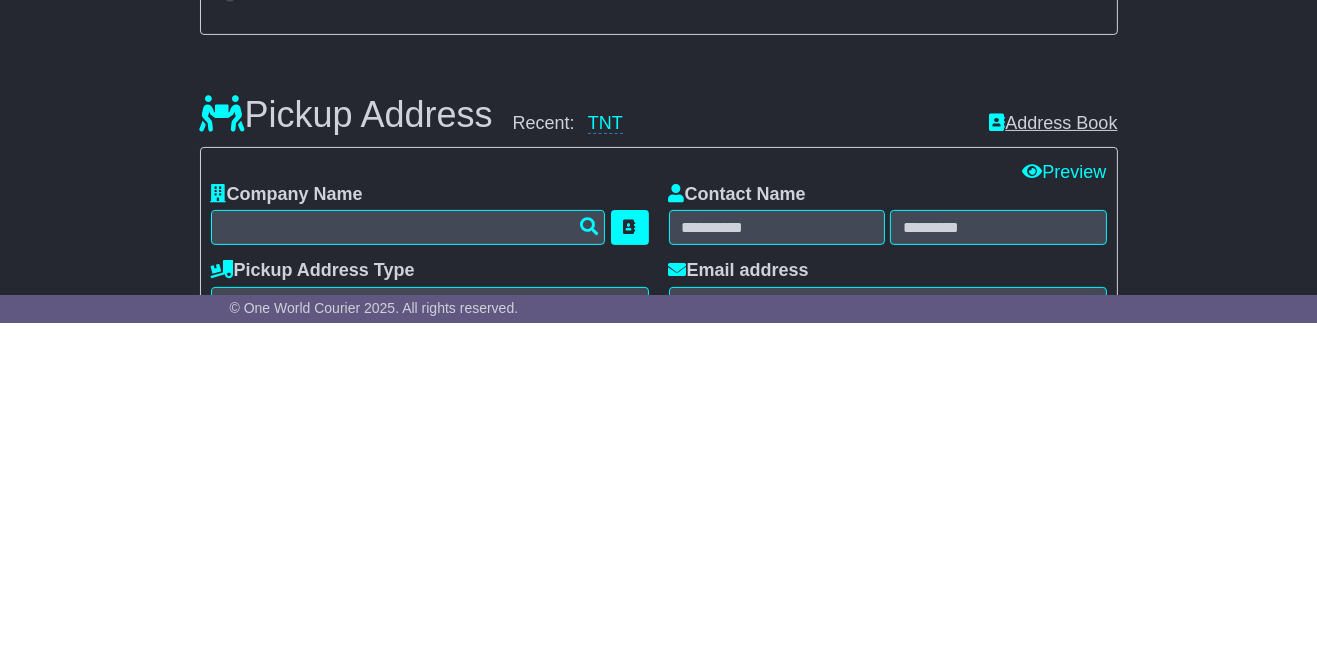 type on "**********" 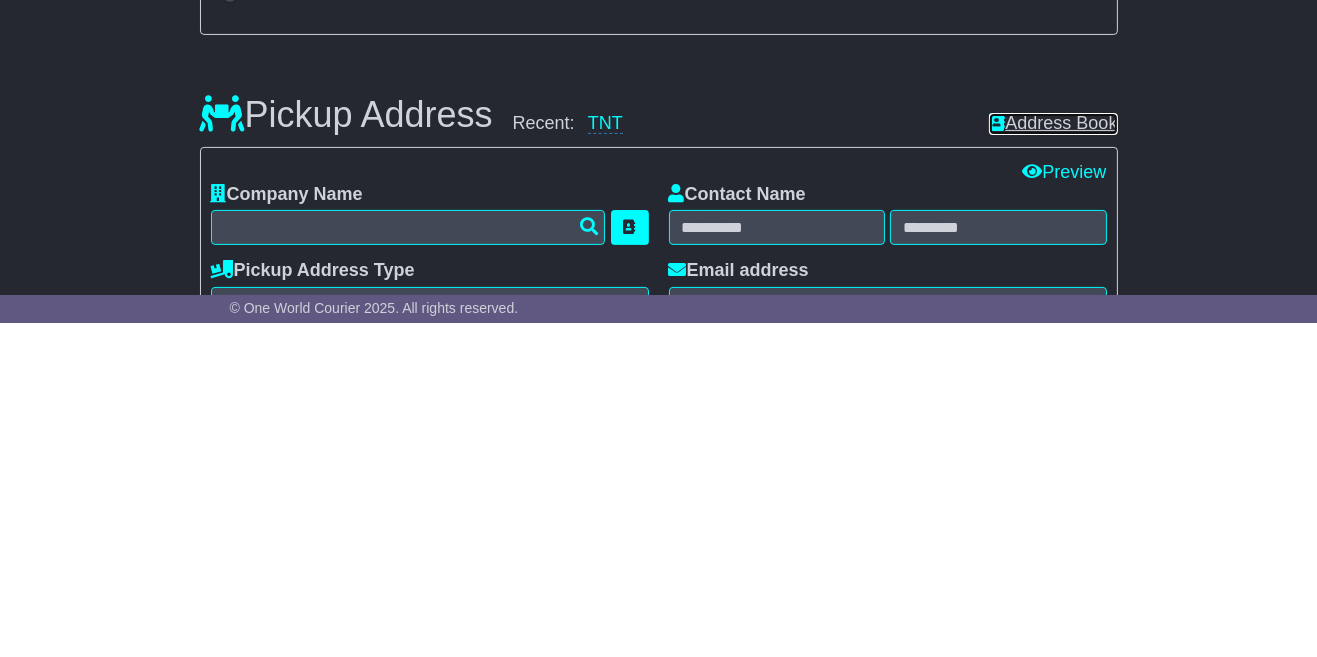 click on "Address Book" at bounding box center (1053, 458) 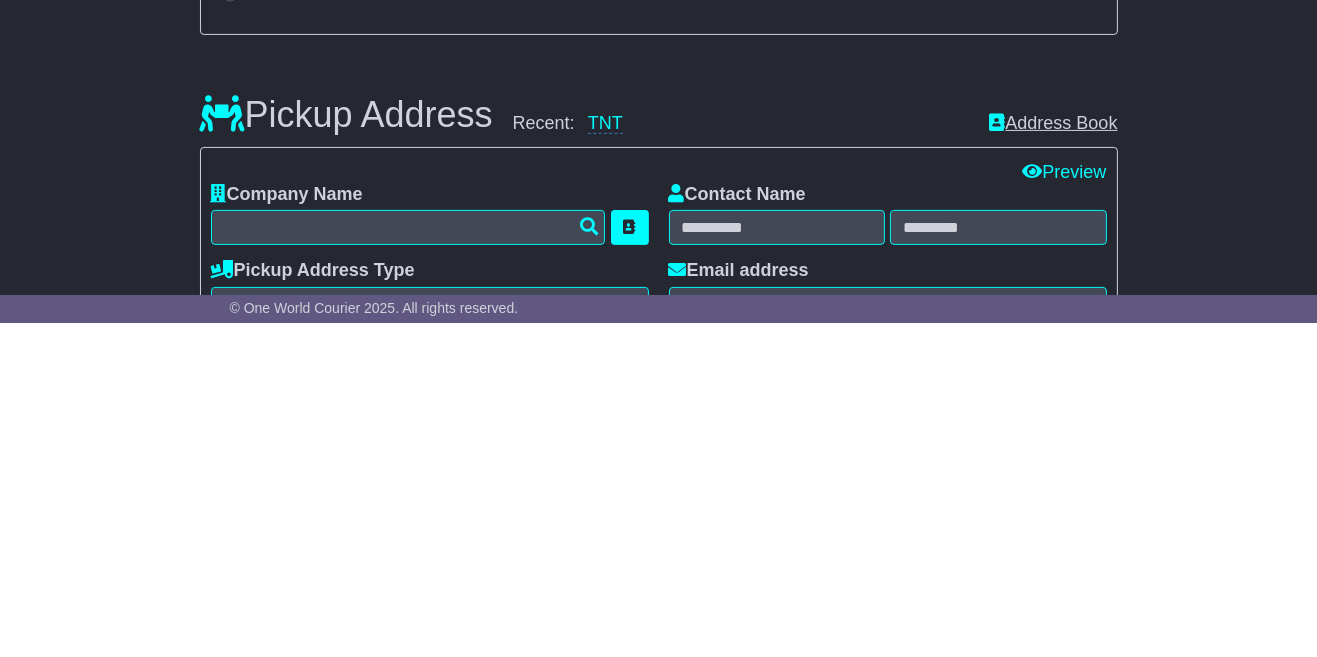 scroll, scrollTop: 322, scrollLeft: 0, axis: vertical 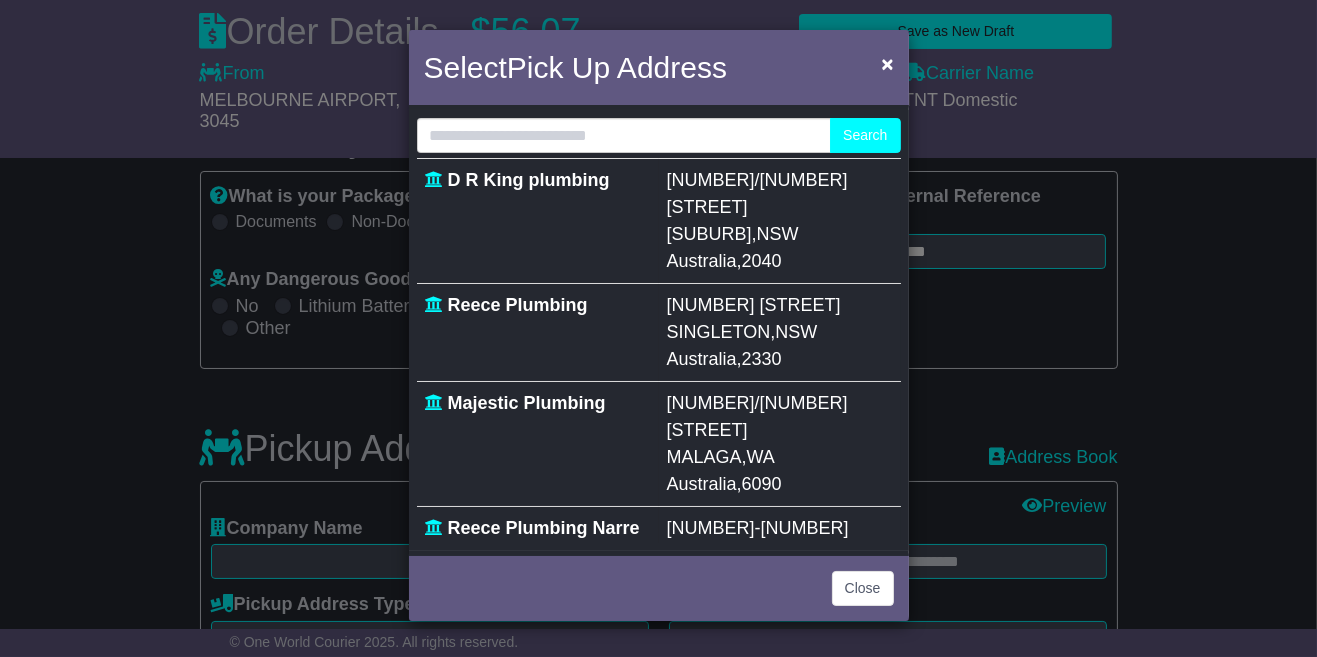 click on "Select  Pick Up   Address
×
Afghanistan
Albania
Algeria
American Samoa
Andorra
Angola
Anguilla
Antigua
Argentina
Armenia
Aruba
Australia
Austria
Azerbaijan
Bahamas
Bahrain
Bangladesh
Barbados
Belarus
Belgium
Belize Chad" at bounding box center (658, 328) 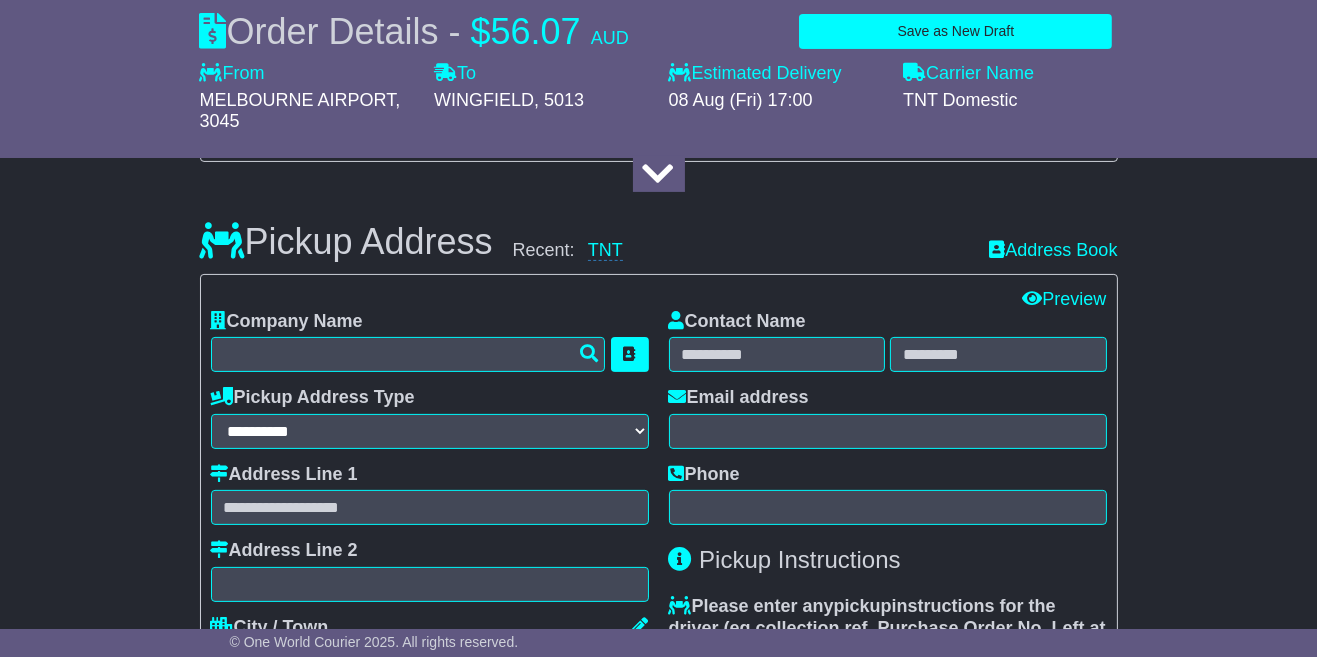 scroll, scrollTop: 530, scrollLeft: 0, axis: vertical 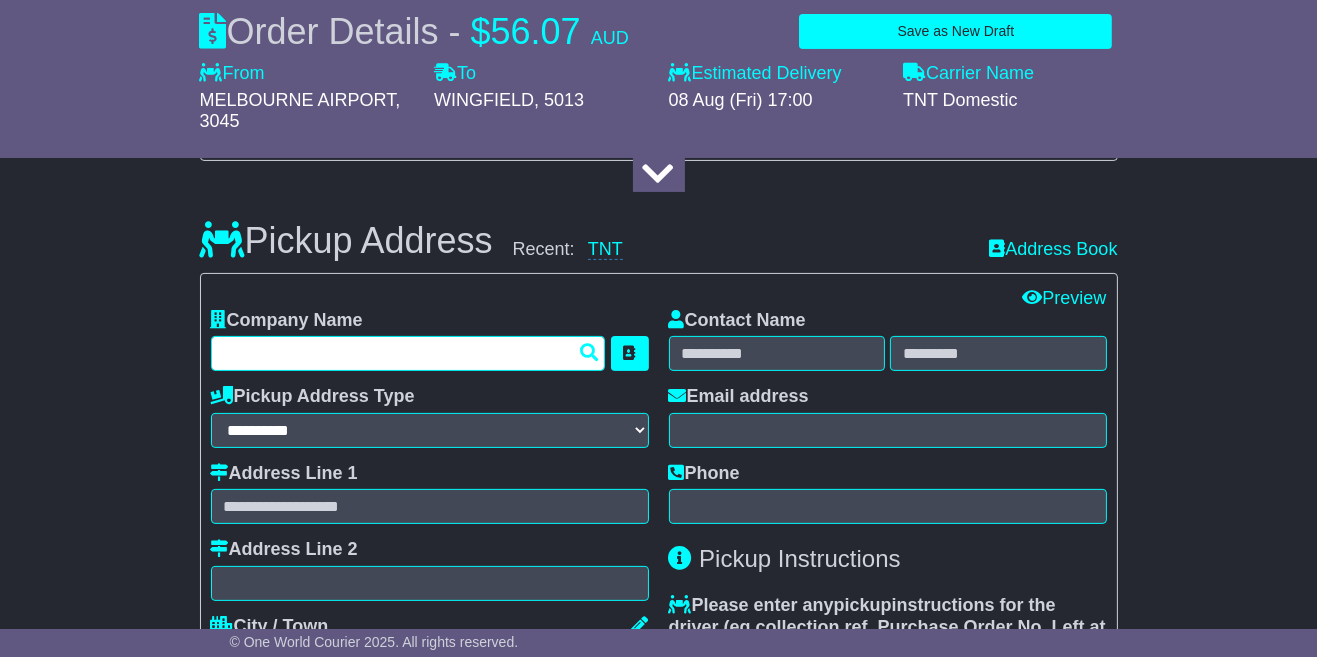 click at bounding box center (408, 353) 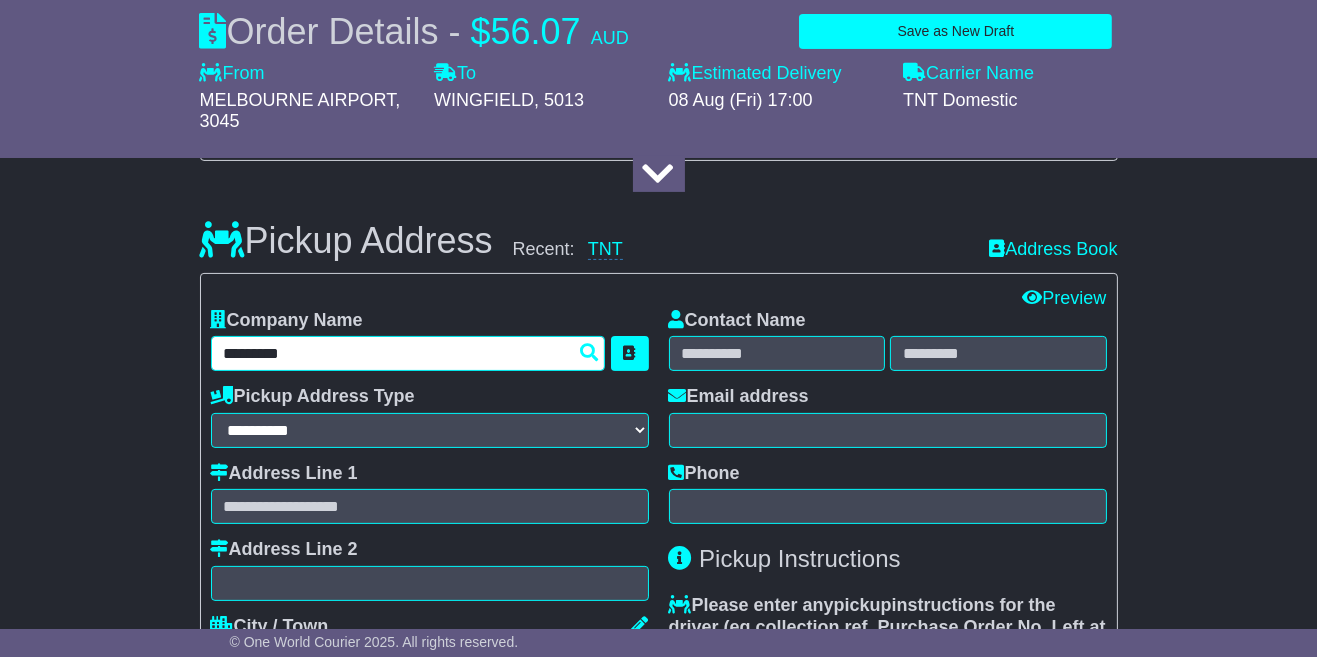 type on "*********" 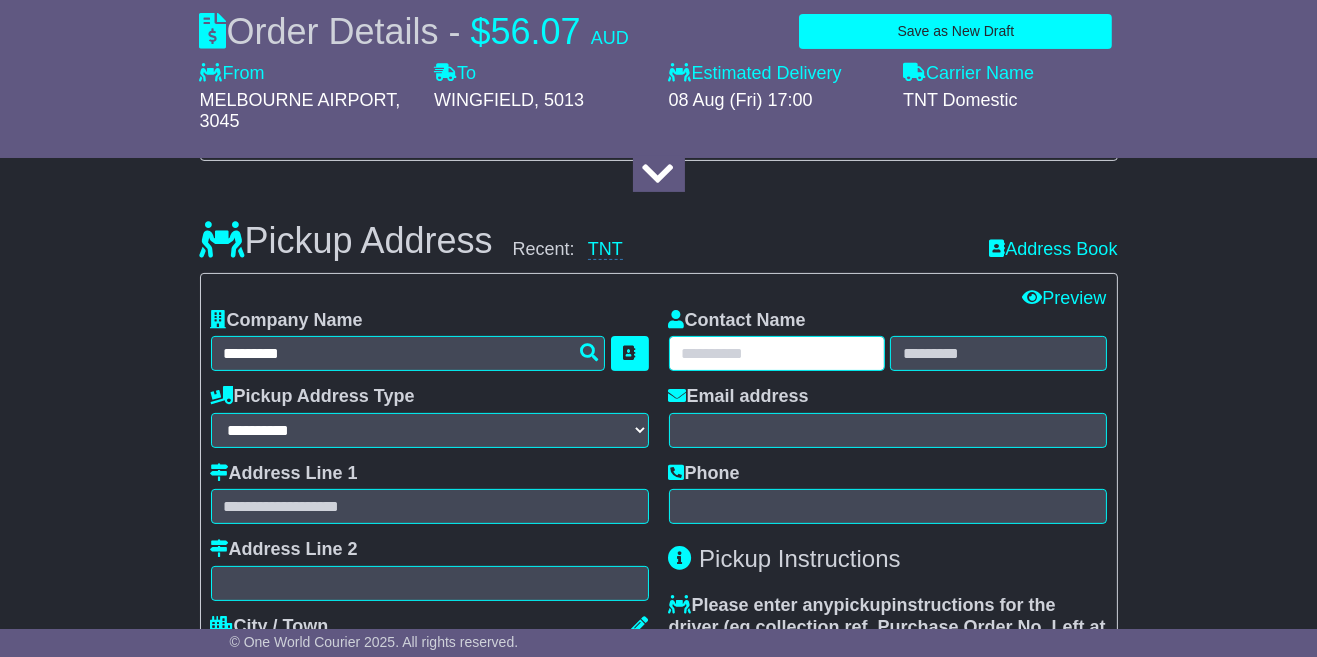 click at bounding box center [777, 353] 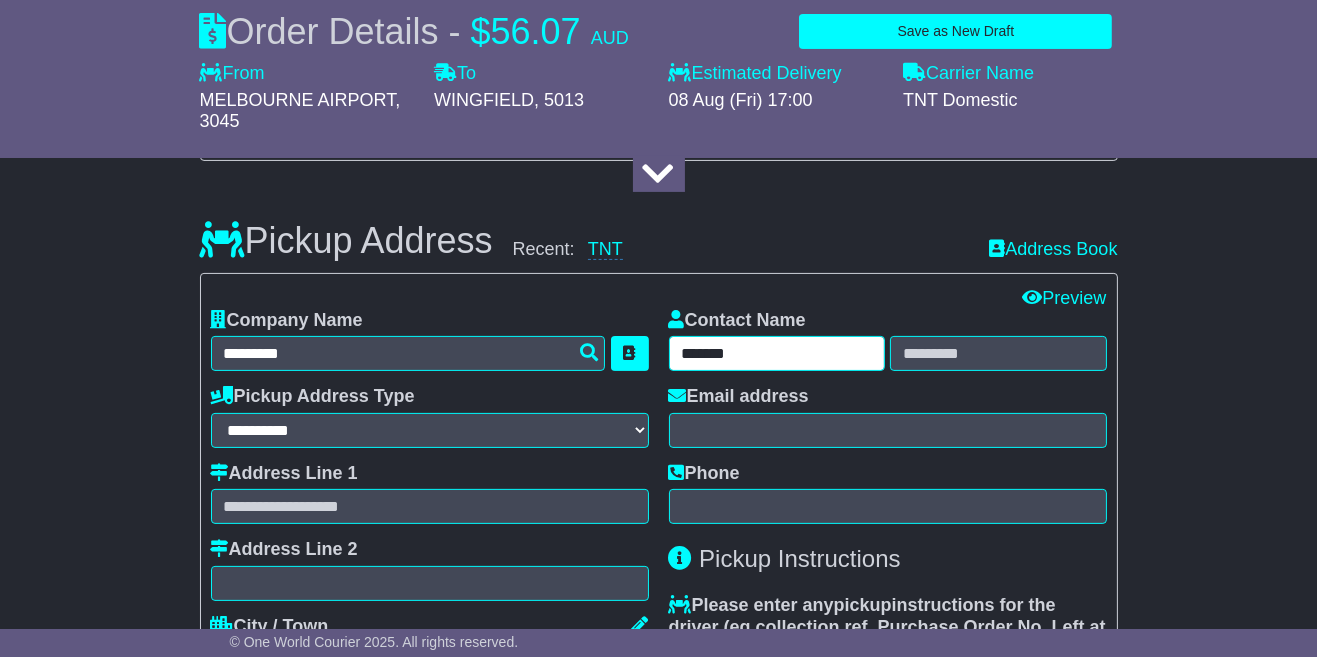 type on "******" 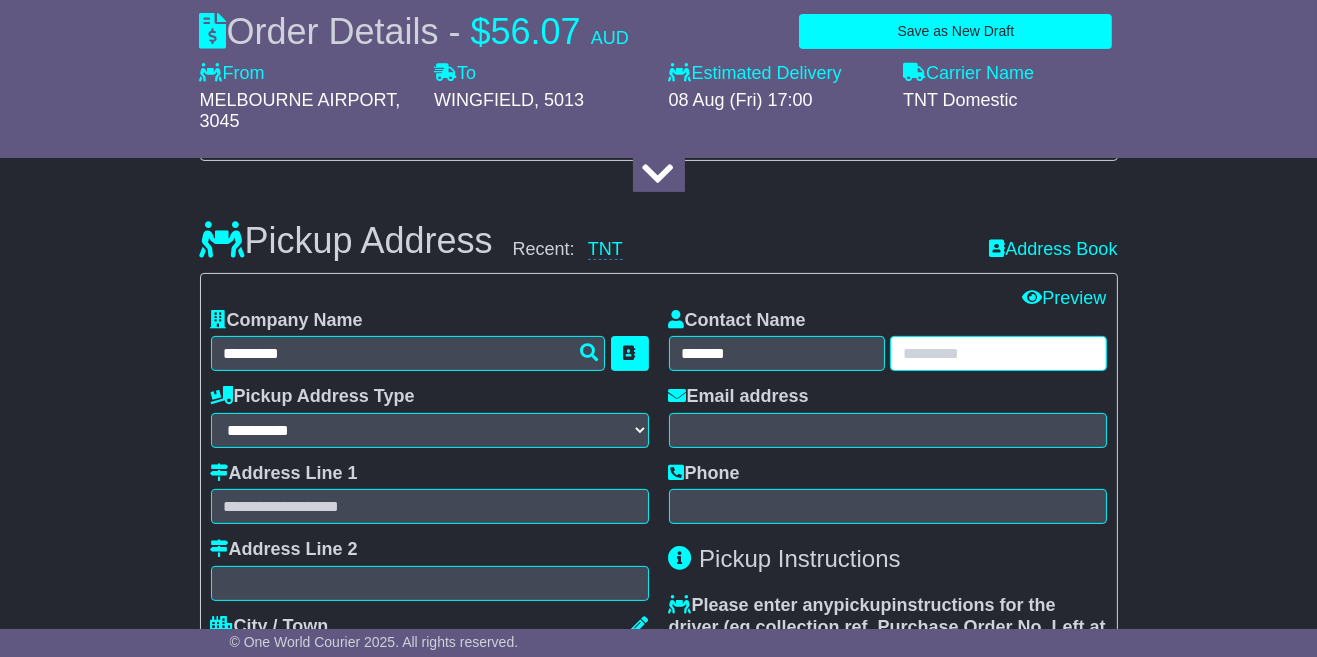click at bounding box center (998, 353) 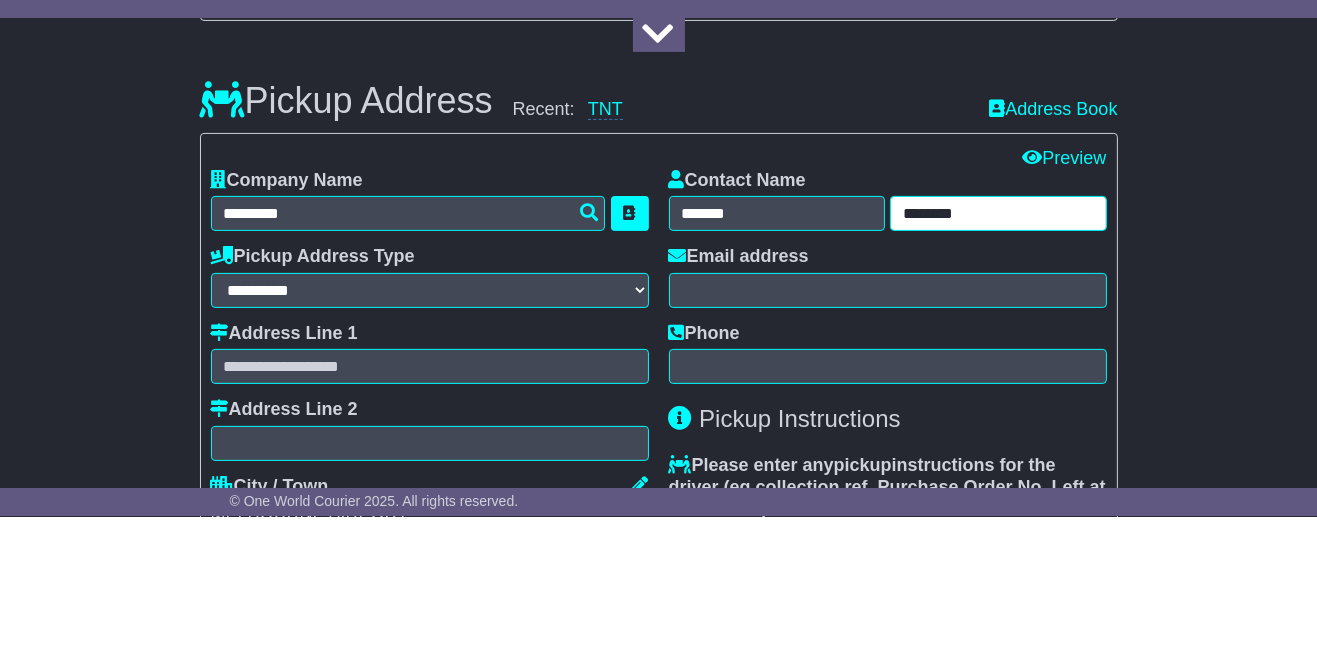 scroll, scrollTop: 530, scrollLeft: 0, axis: vertical 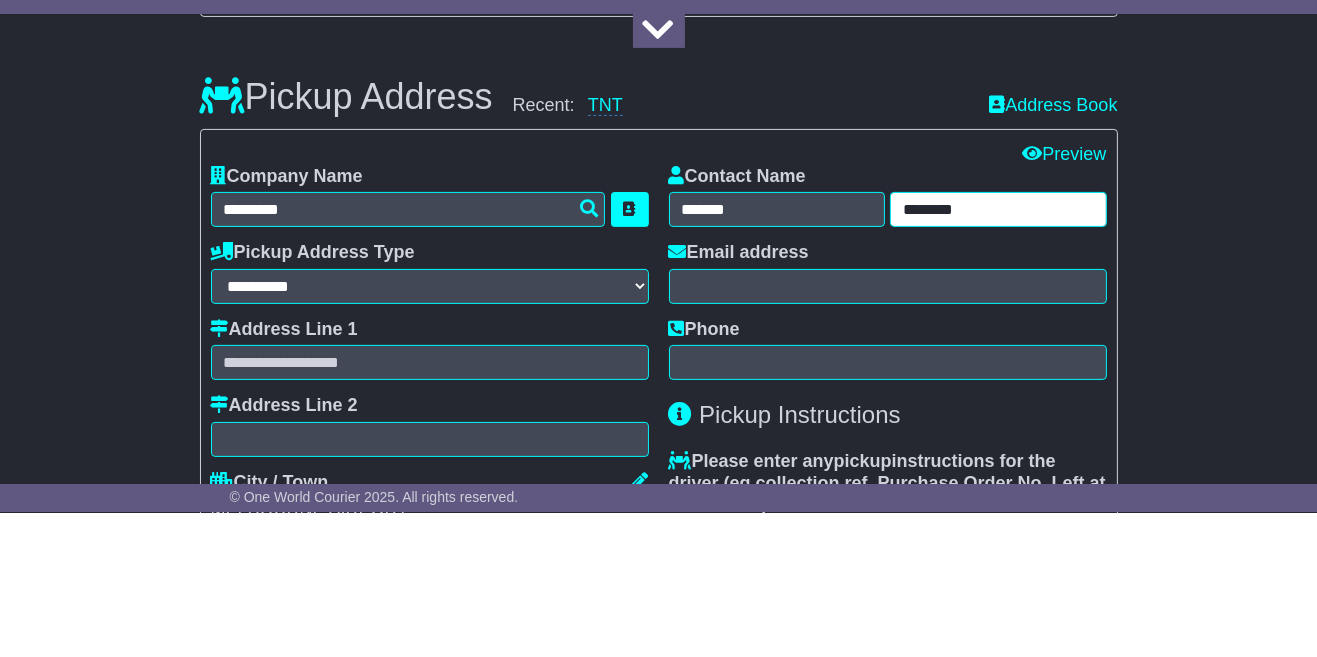 type on "*******" 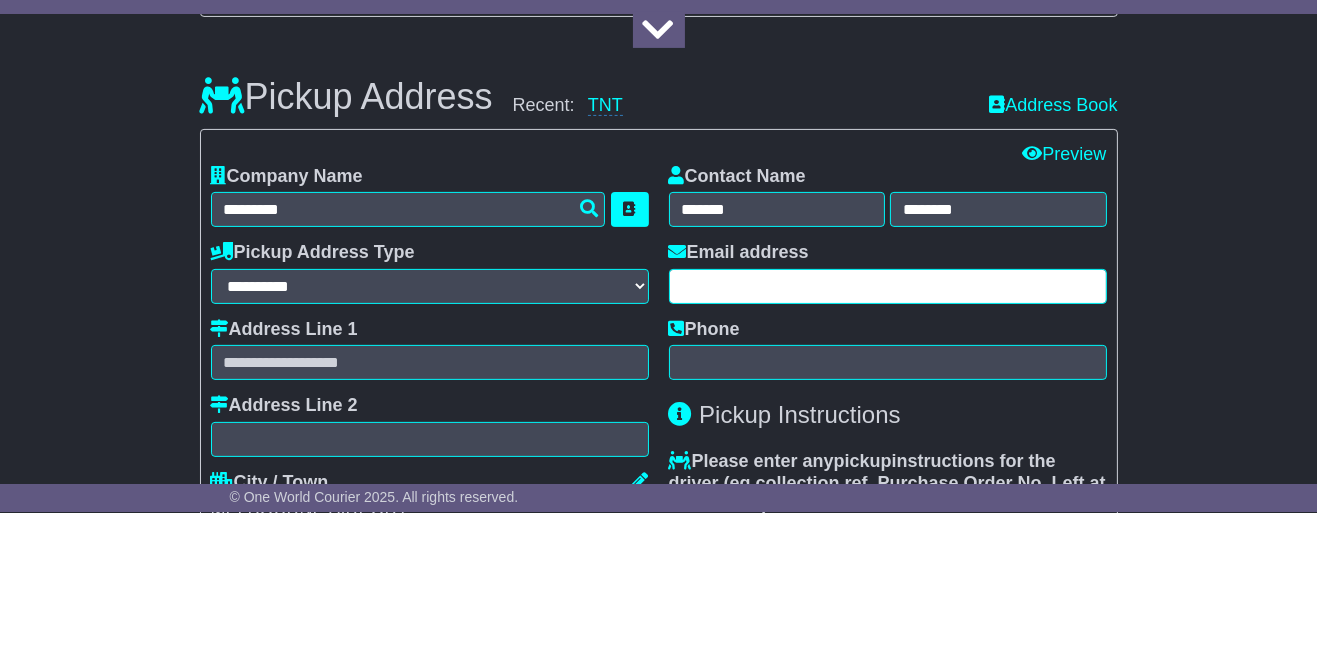click at bounding box center [888, 430] 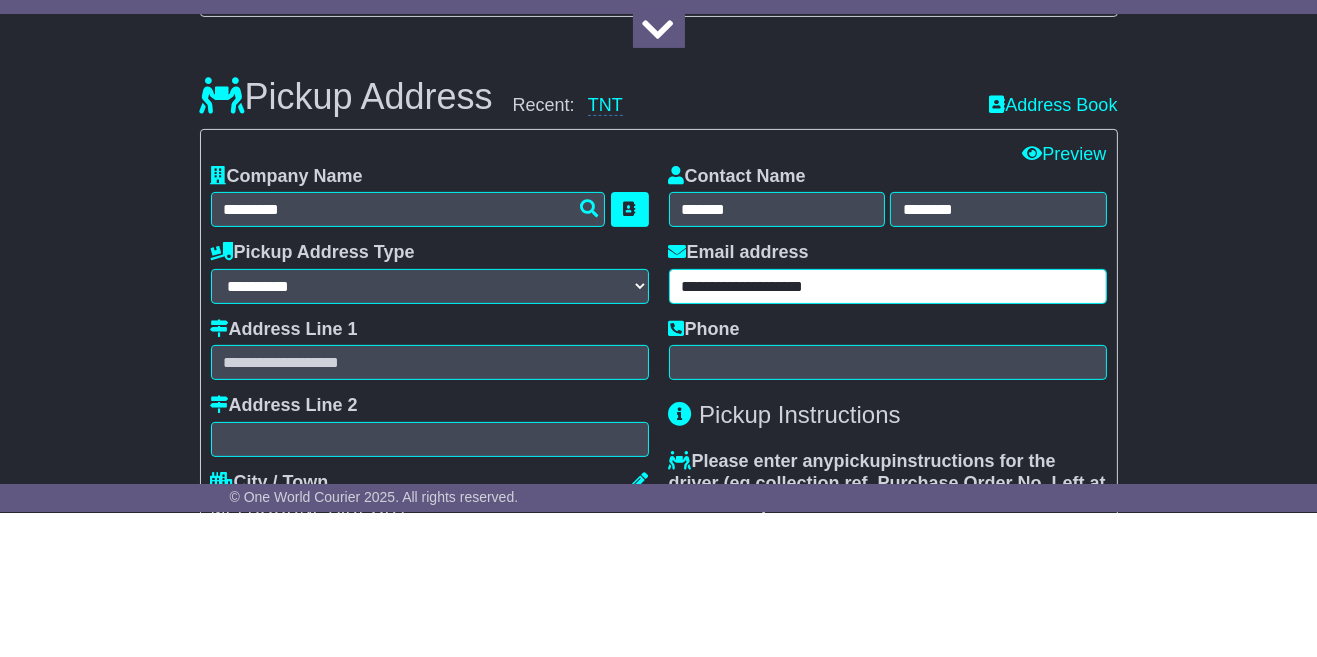 type on "**********" 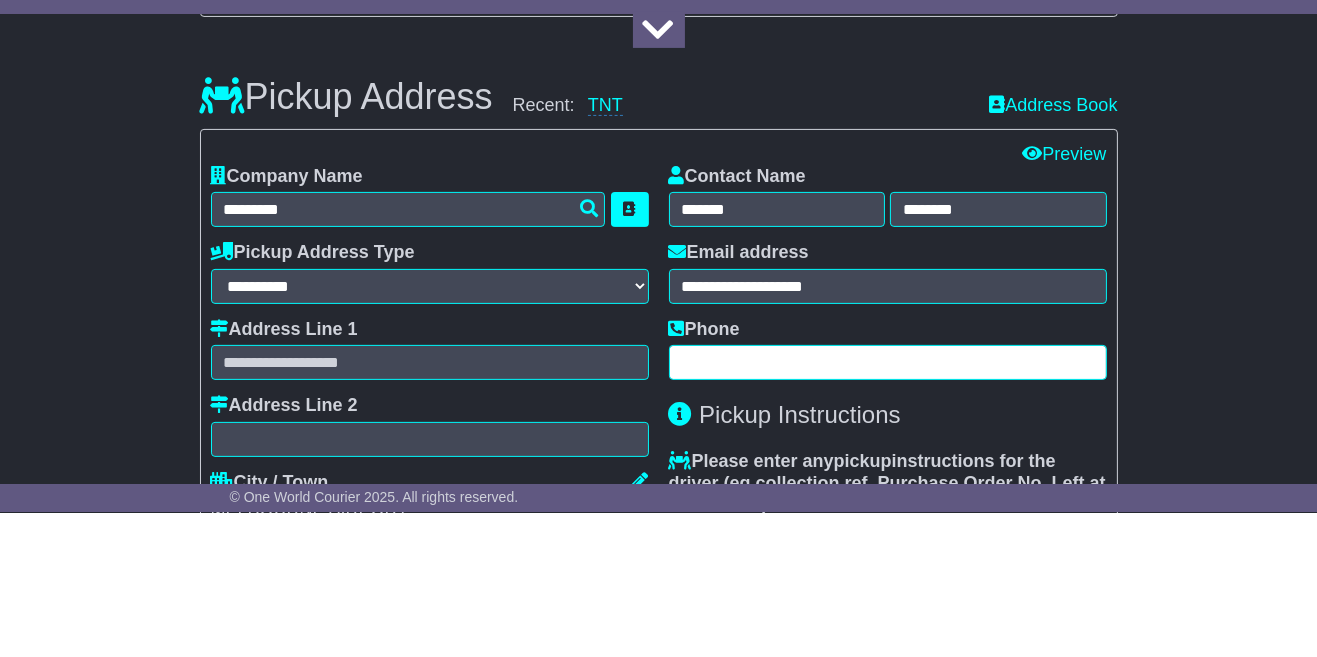click at bounding box center (888, 506) 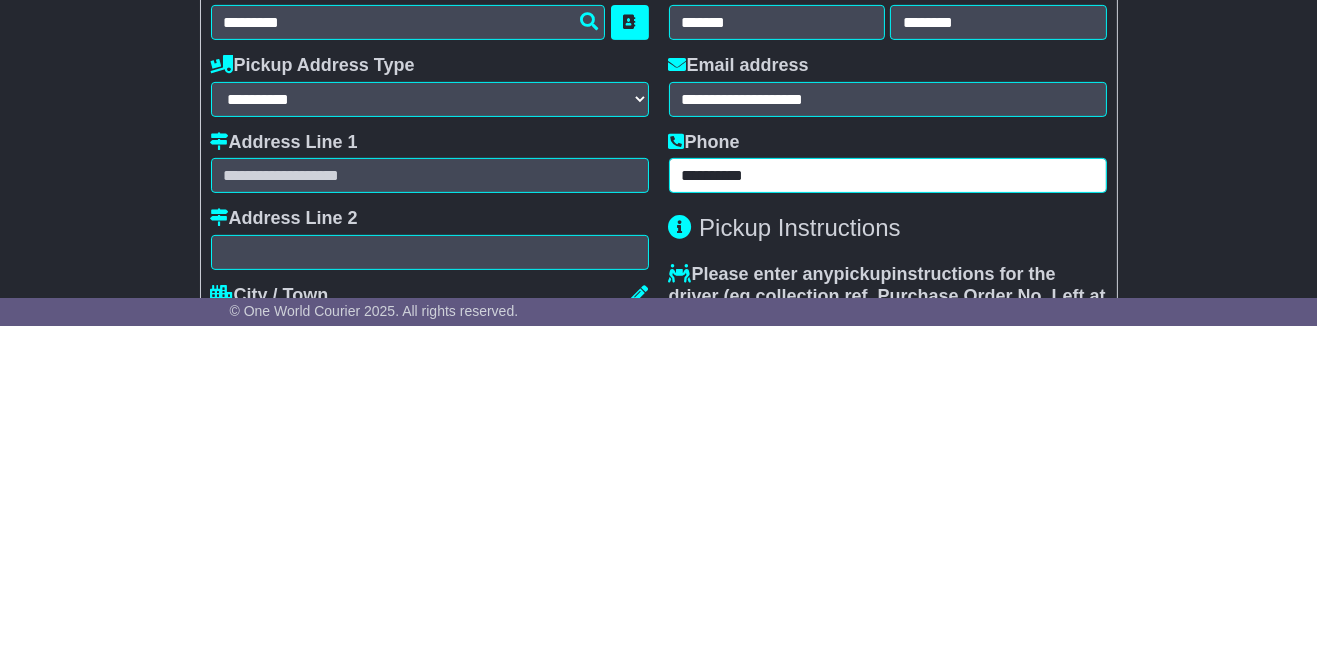 scroll, scrollTop: 530, scrollLeft: 0, axis: vertical 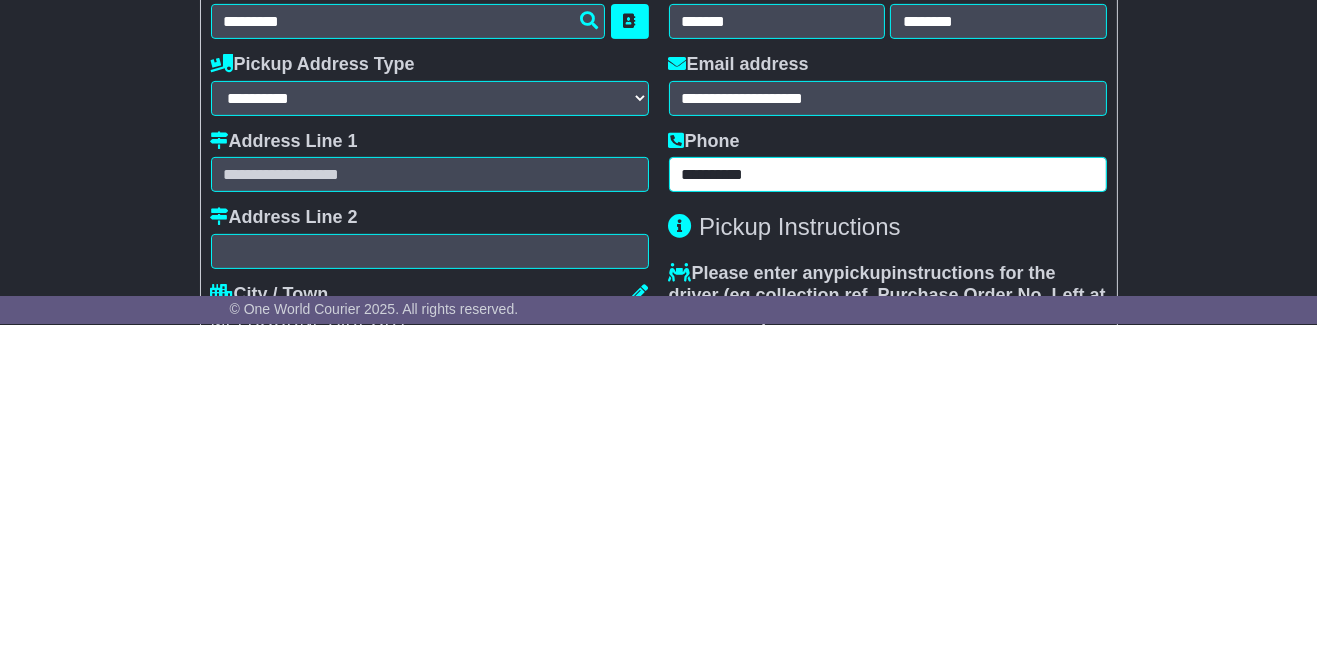 type on "**********" 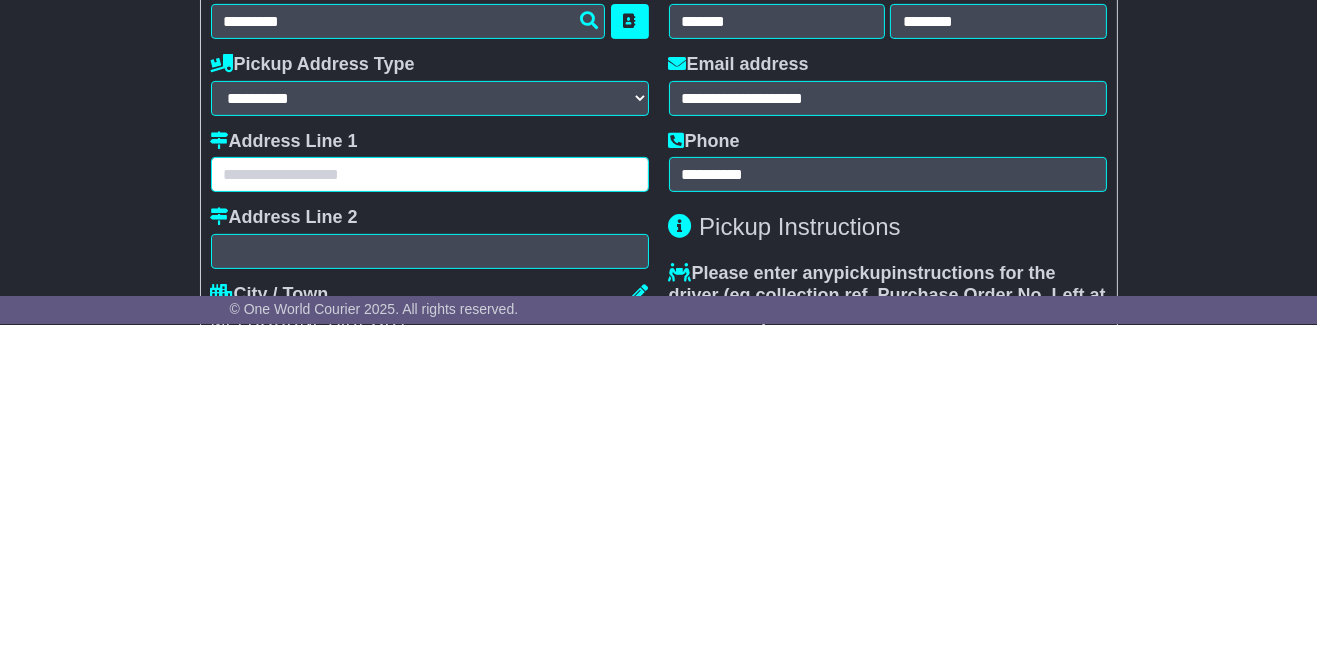 click at bounding box center (430, 506) 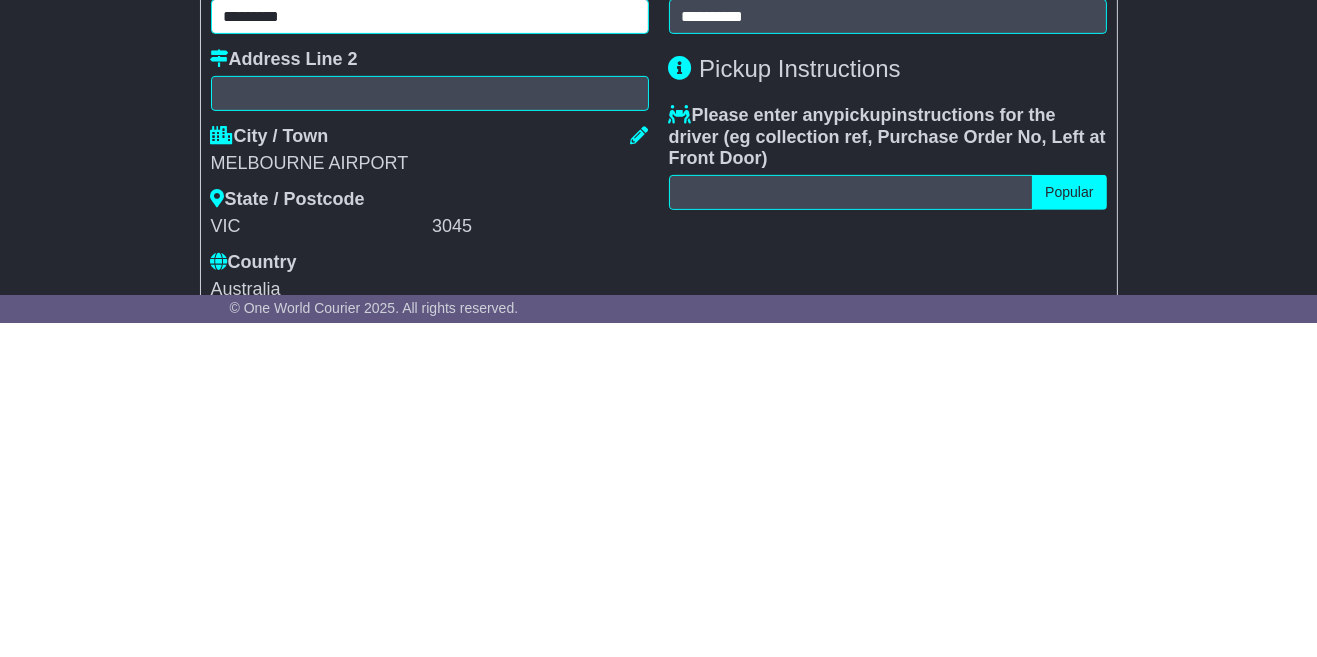 scroll, scrollTop: 687, scrollLeft: 0, axis: vertical 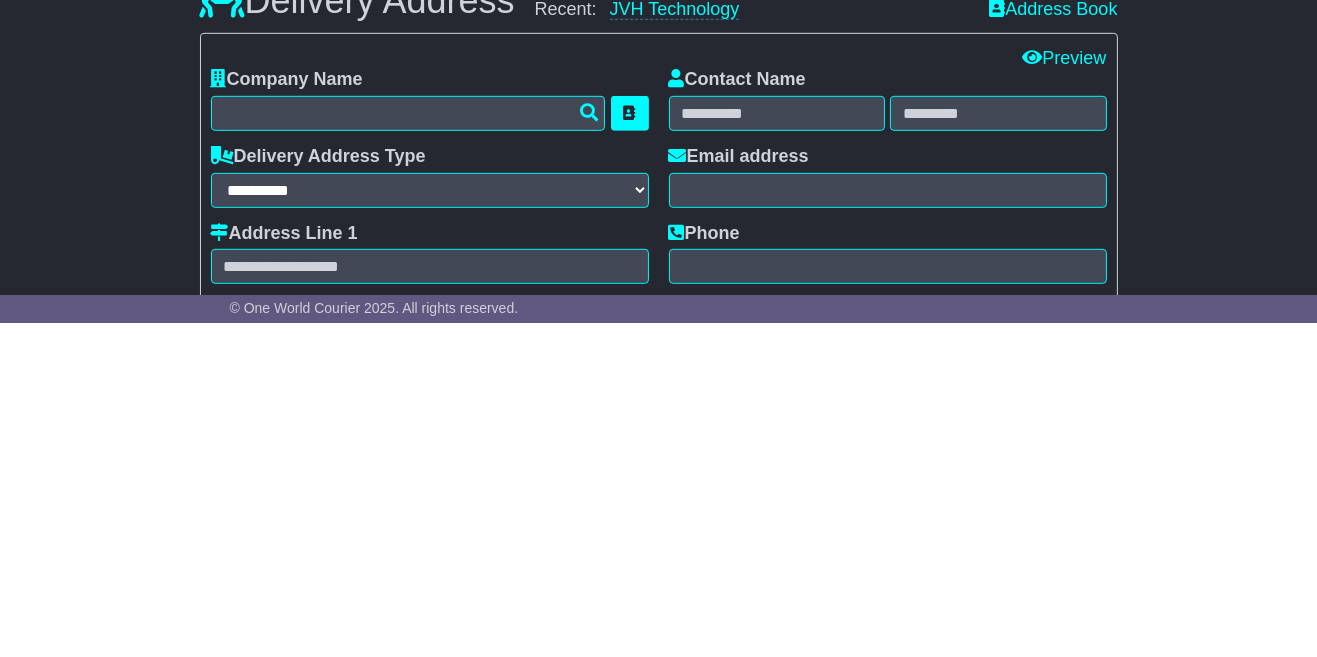 type on "*********" 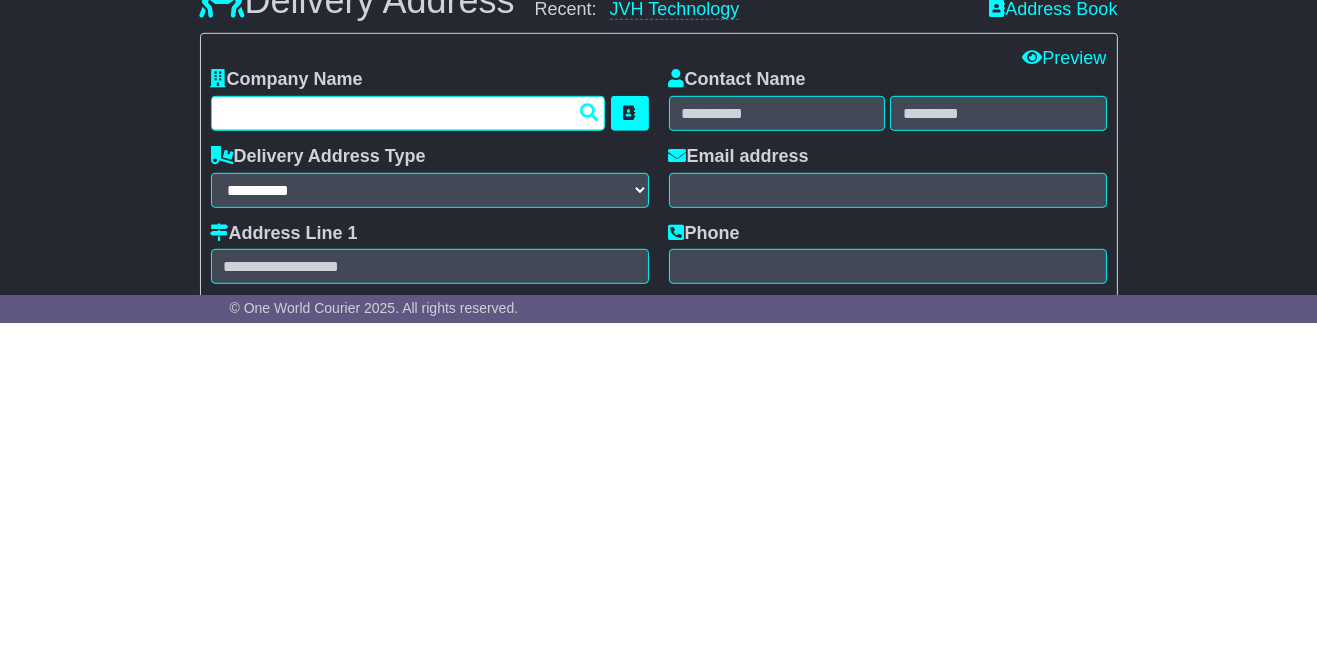 click on "**********" at bounding box center (659, 555) 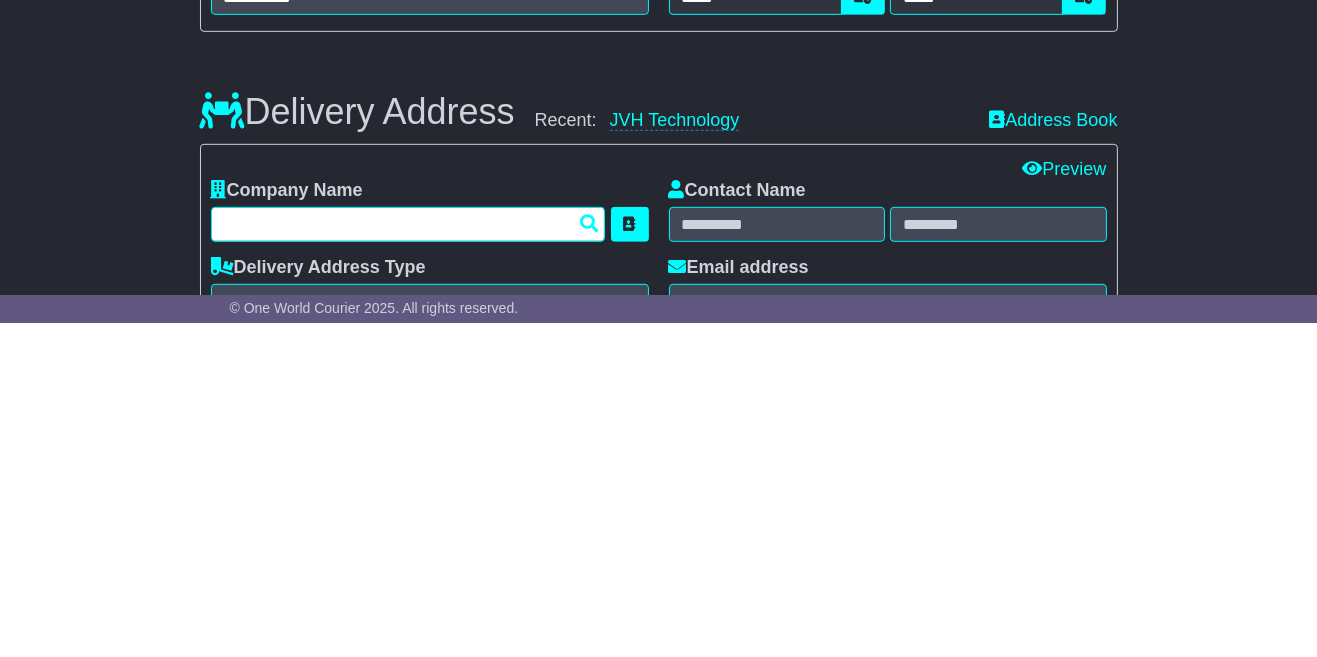 scroll, scrollTop: 1188, scrollLeft: 0, axis: vertical 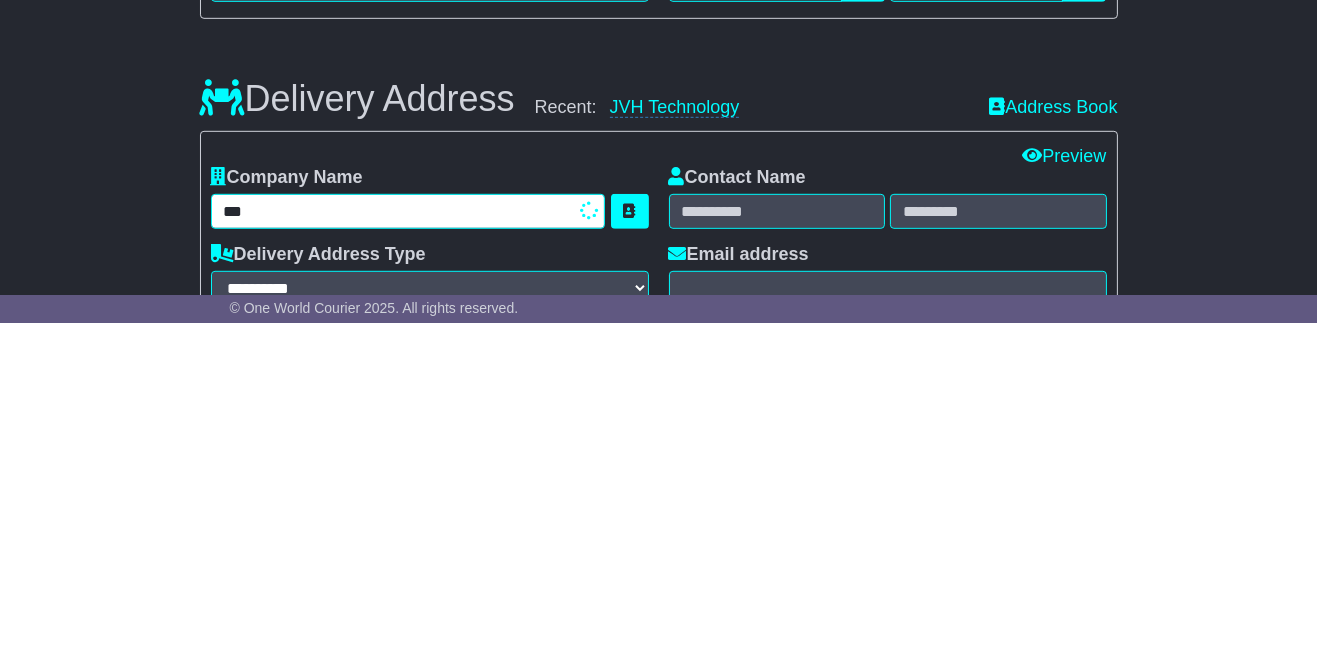 type on "***" 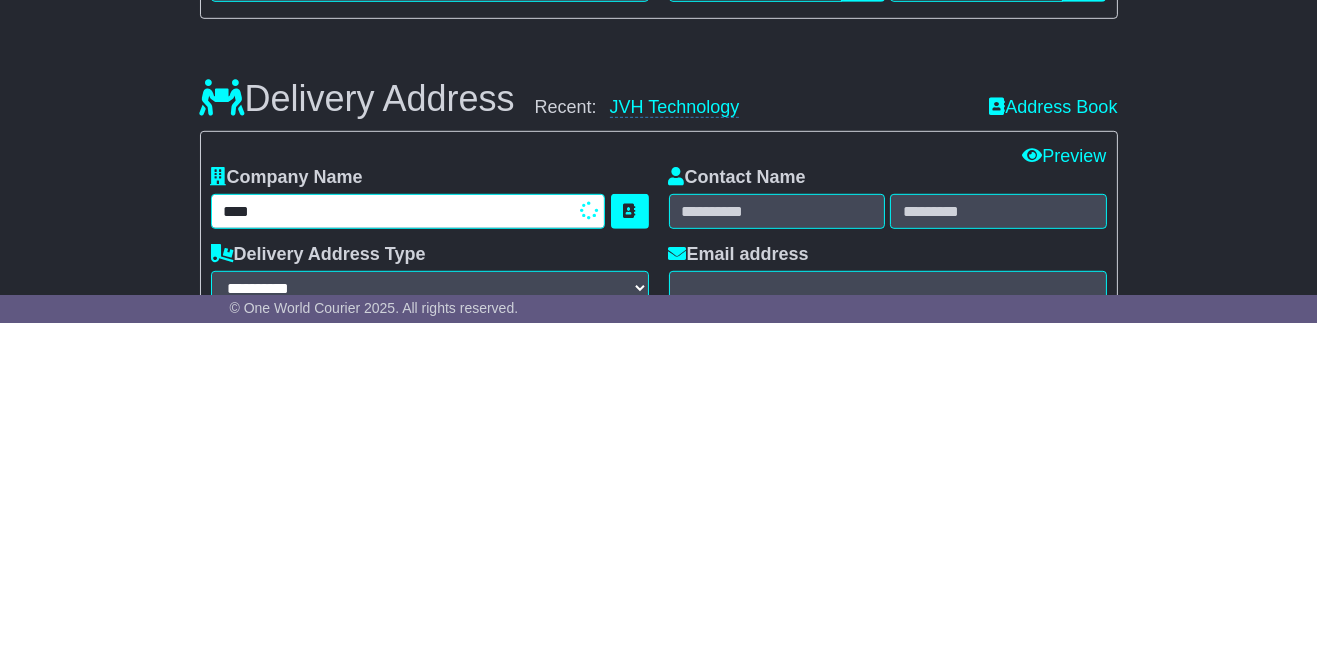 type on "**********" 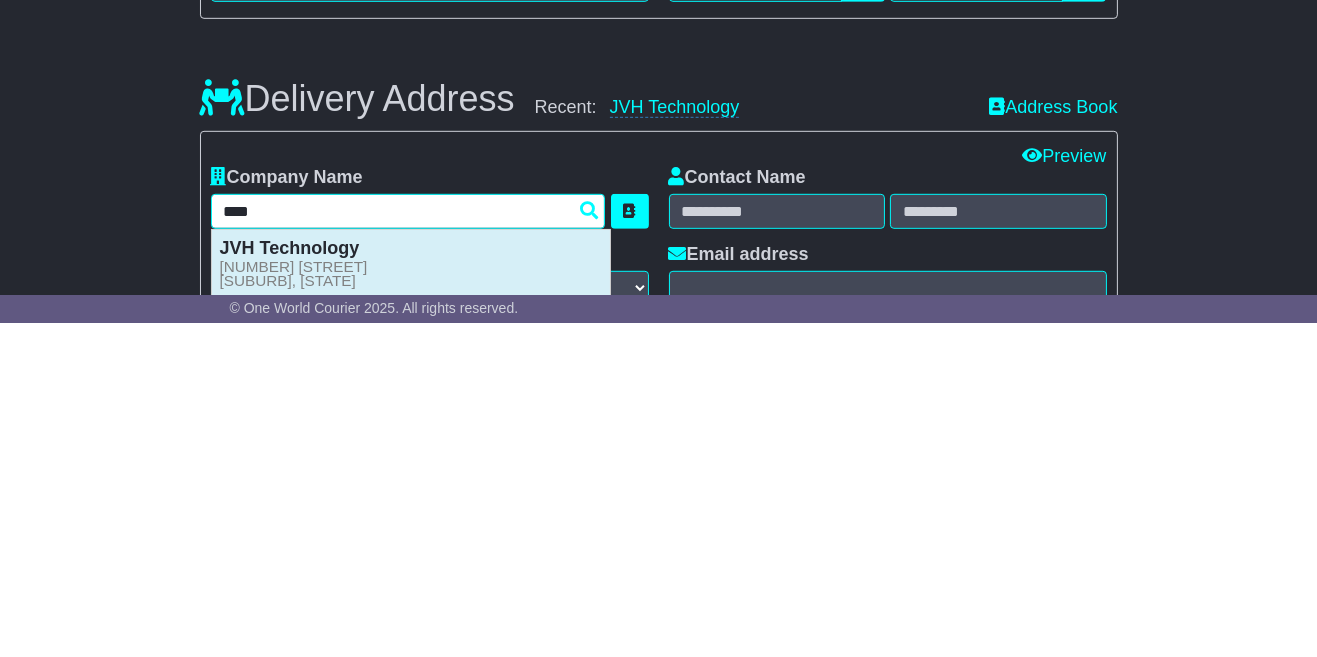 click on "20 Nixon Rd   WINGFIELD, SA, 5013" at bounding box center [294, 608] 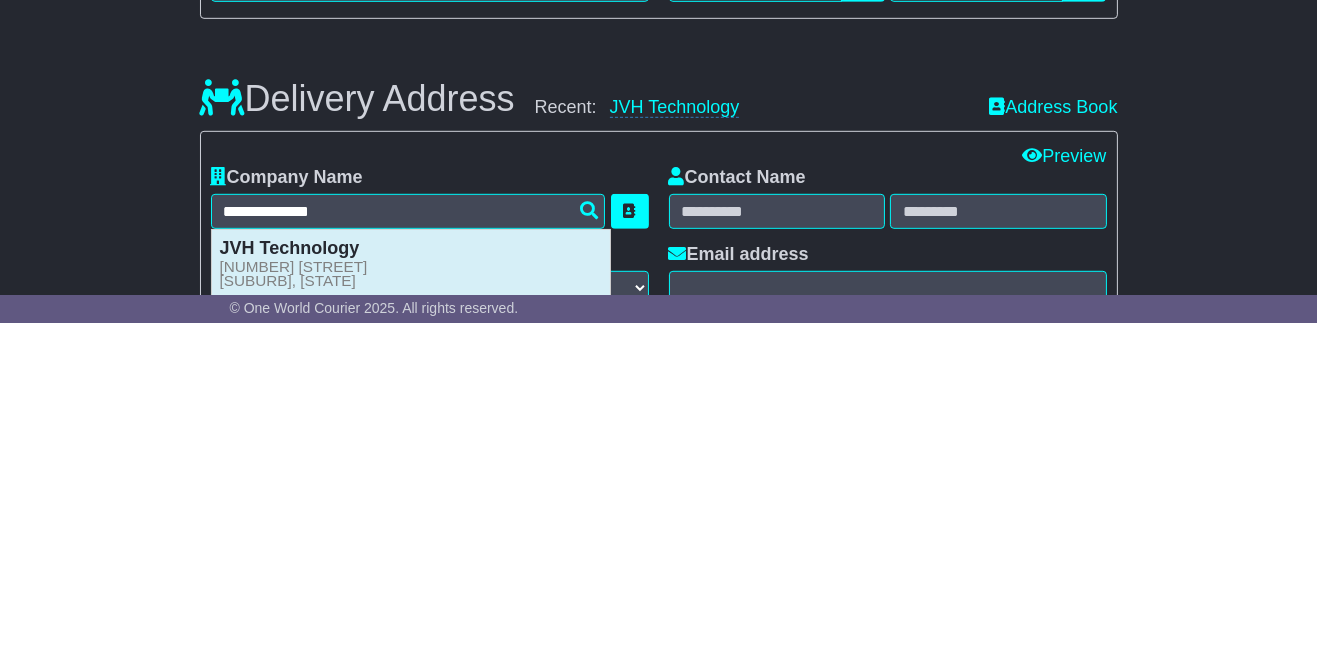 type 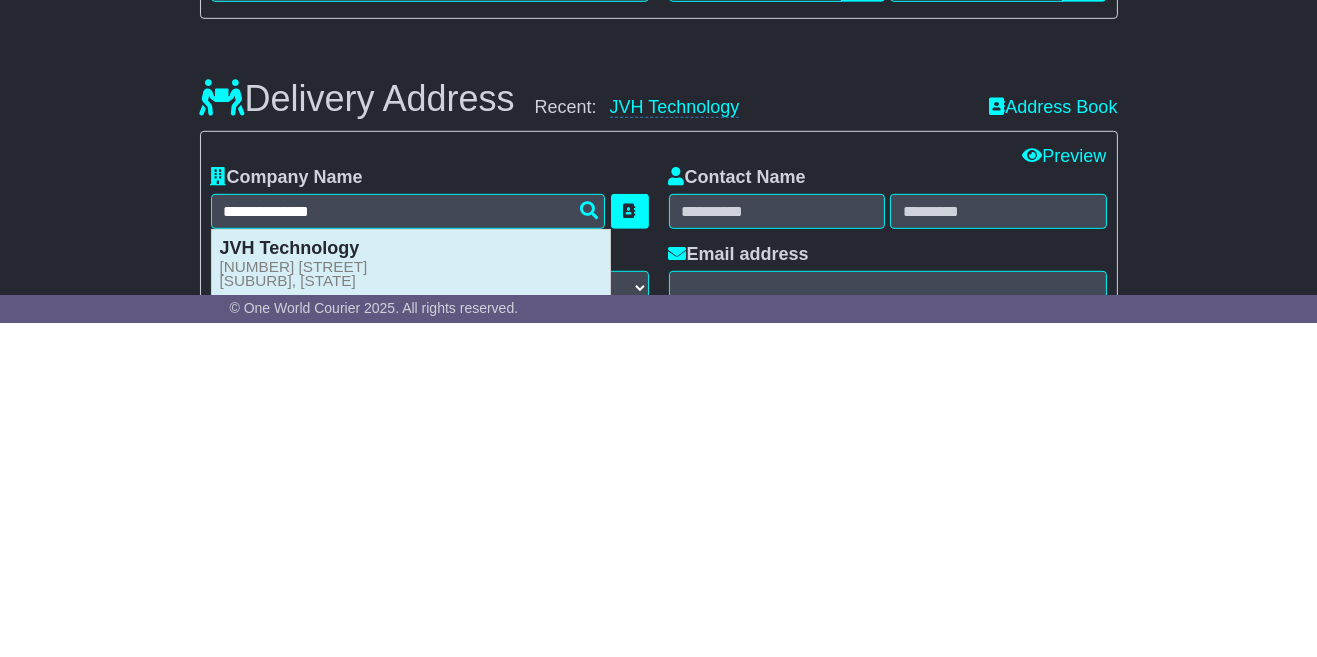 scroll, scrollTop: 1188, scrollLeft: 0, axis: vertical 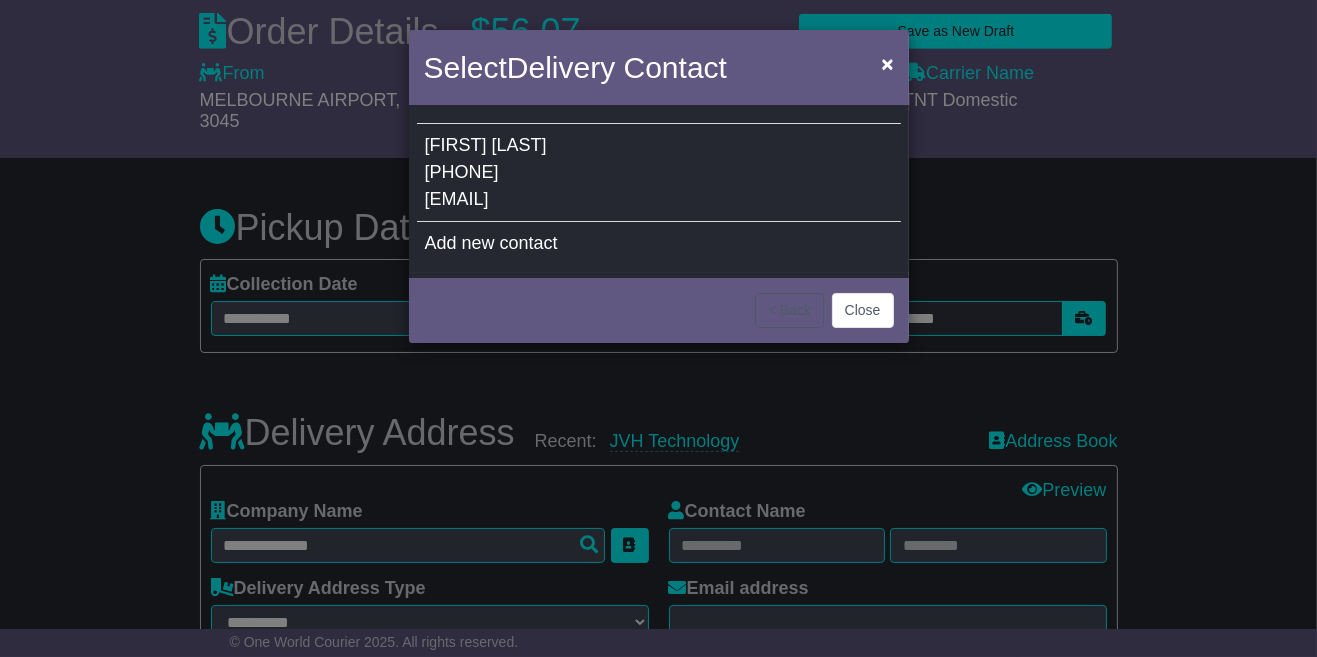 click on "George   Hassouros
0412241515
jvhtechnologysa@outlook.com" at bounding box center [659, 173] 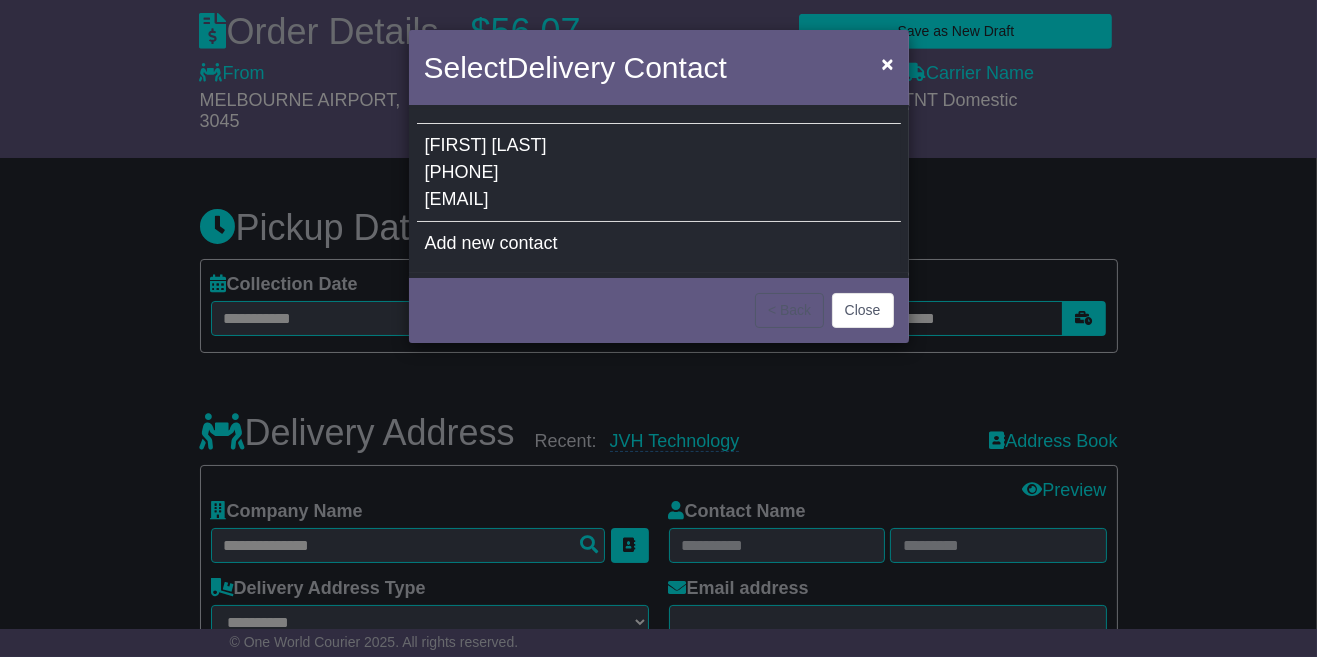 type on "**********" 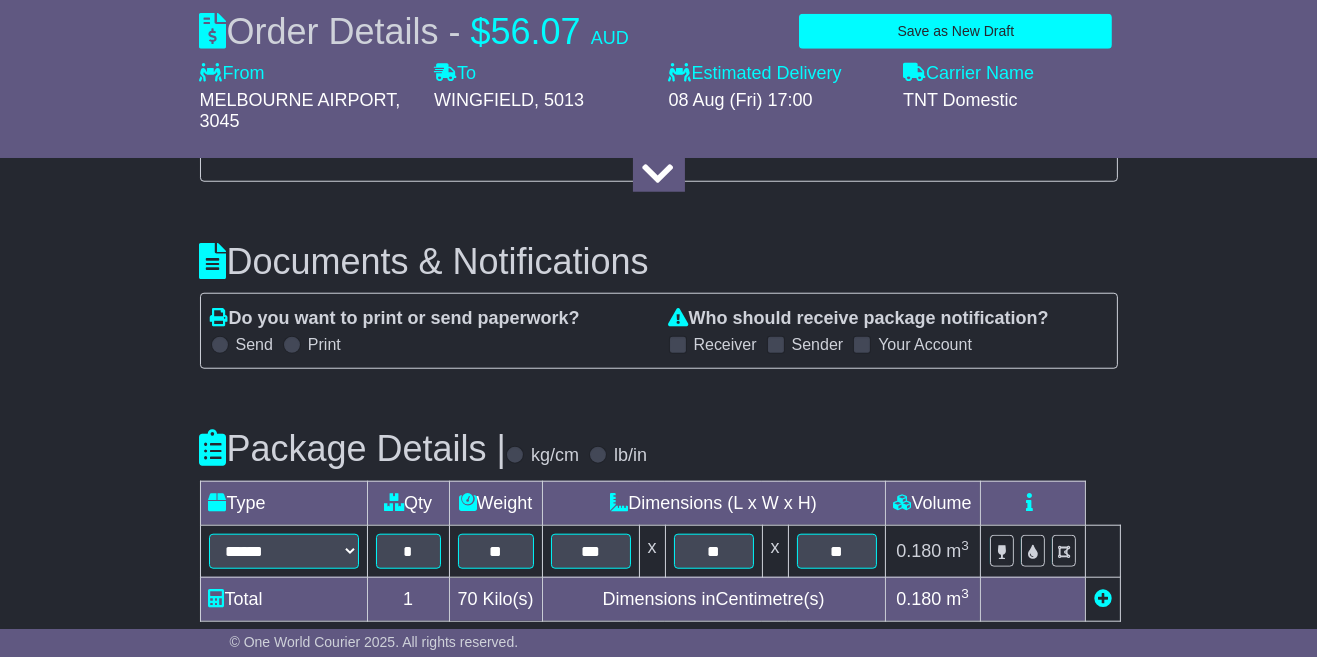 scroll, scrollTop: 2240, scrollLeft: 0, axis: vertical 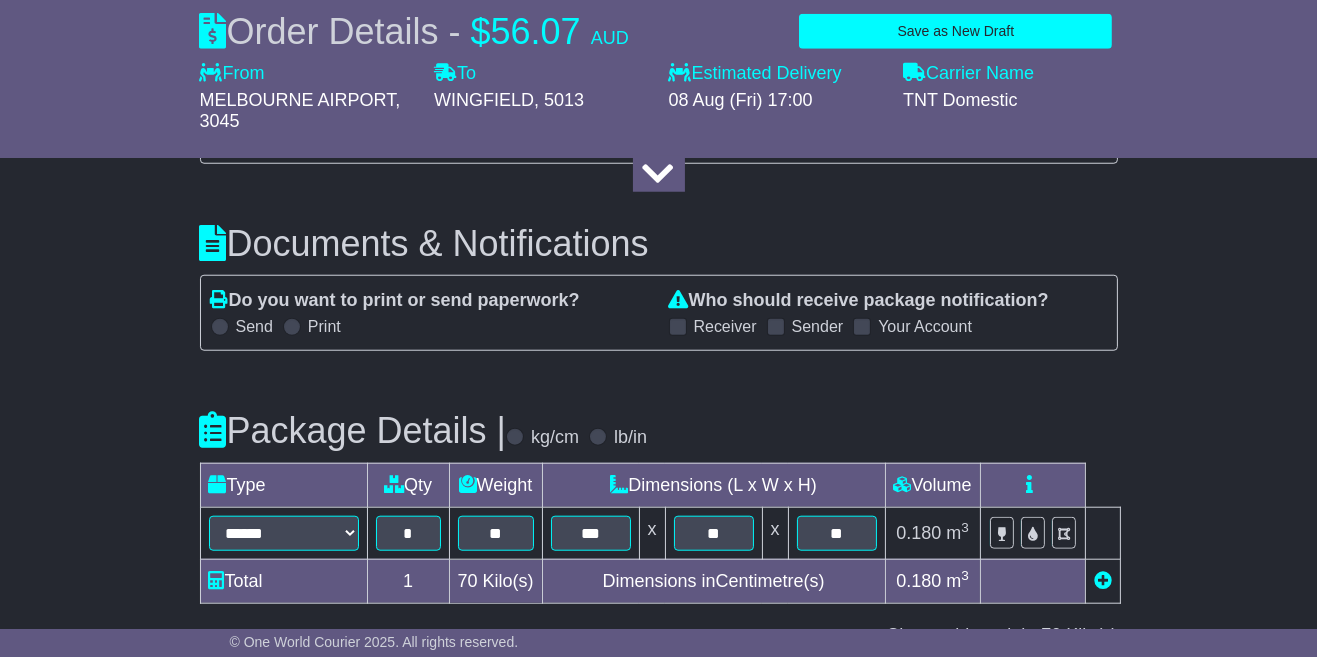 click on "Receiver" at bounding box center [725, 326] 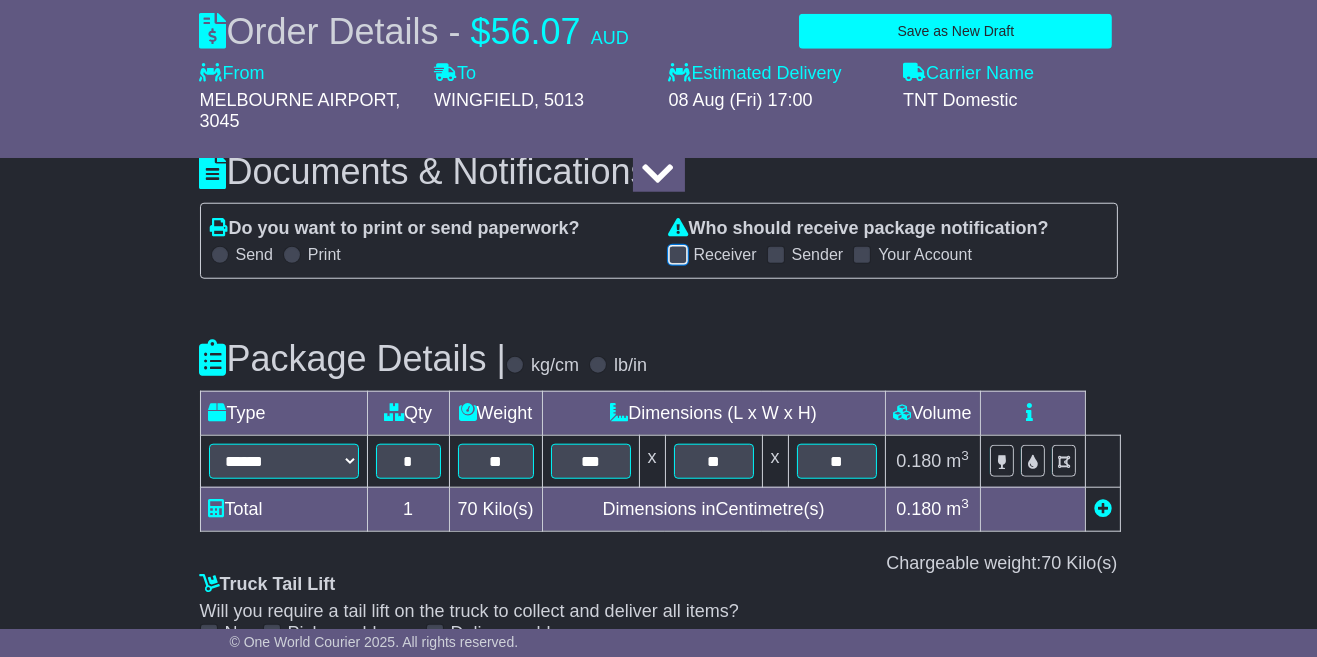 scroll, scrollTop: 2308, scrollLeft: 0, axis: vertical 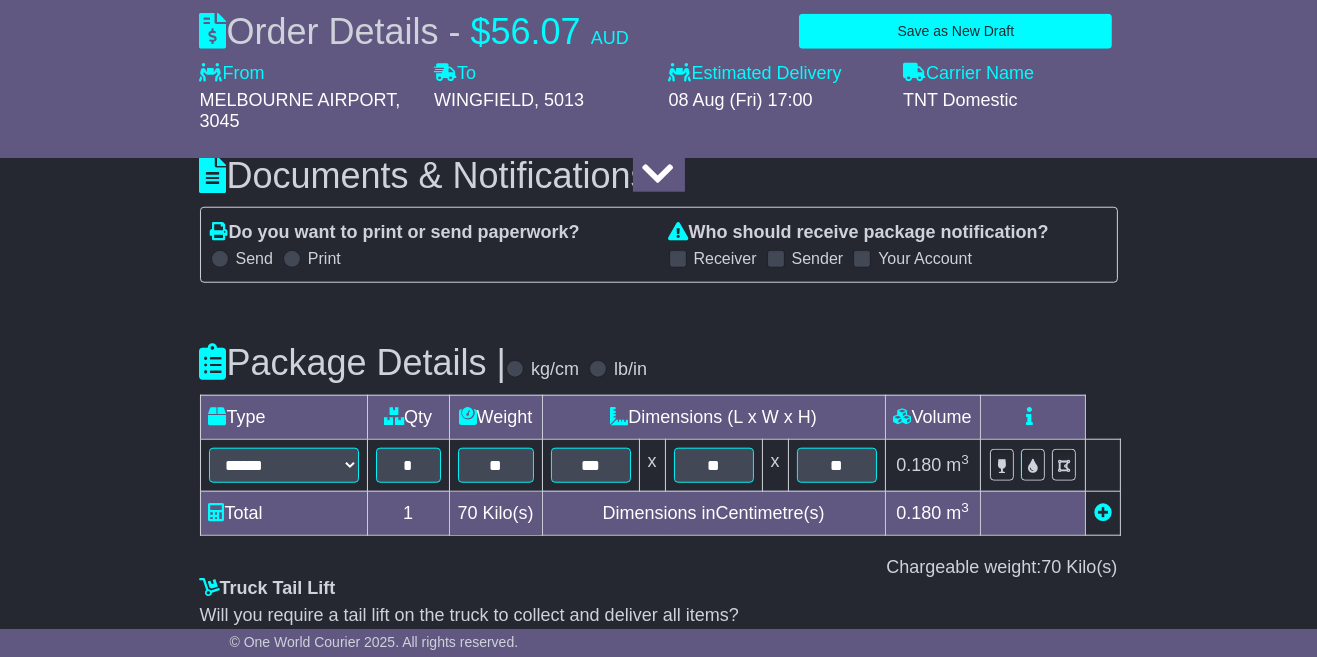click on "Receiver" at bounding box center [725, 258] 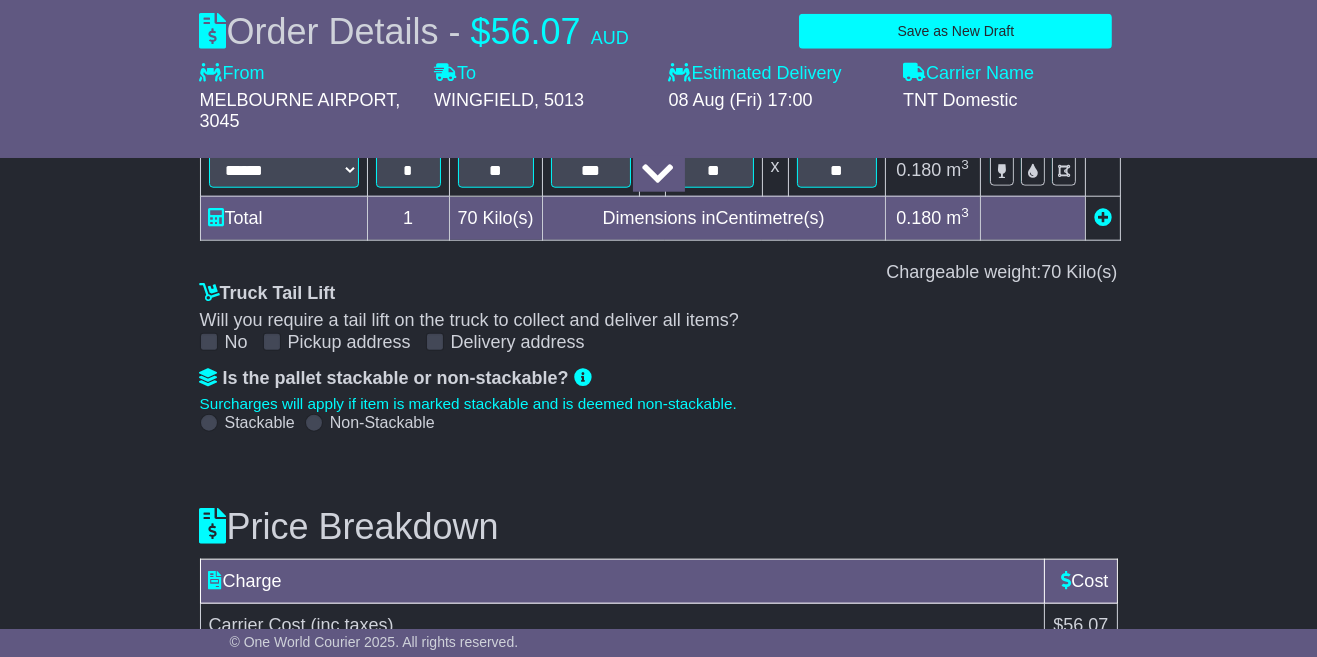 scroll, scrollTop: 2618, scrollLeft: 0, axis: vertical 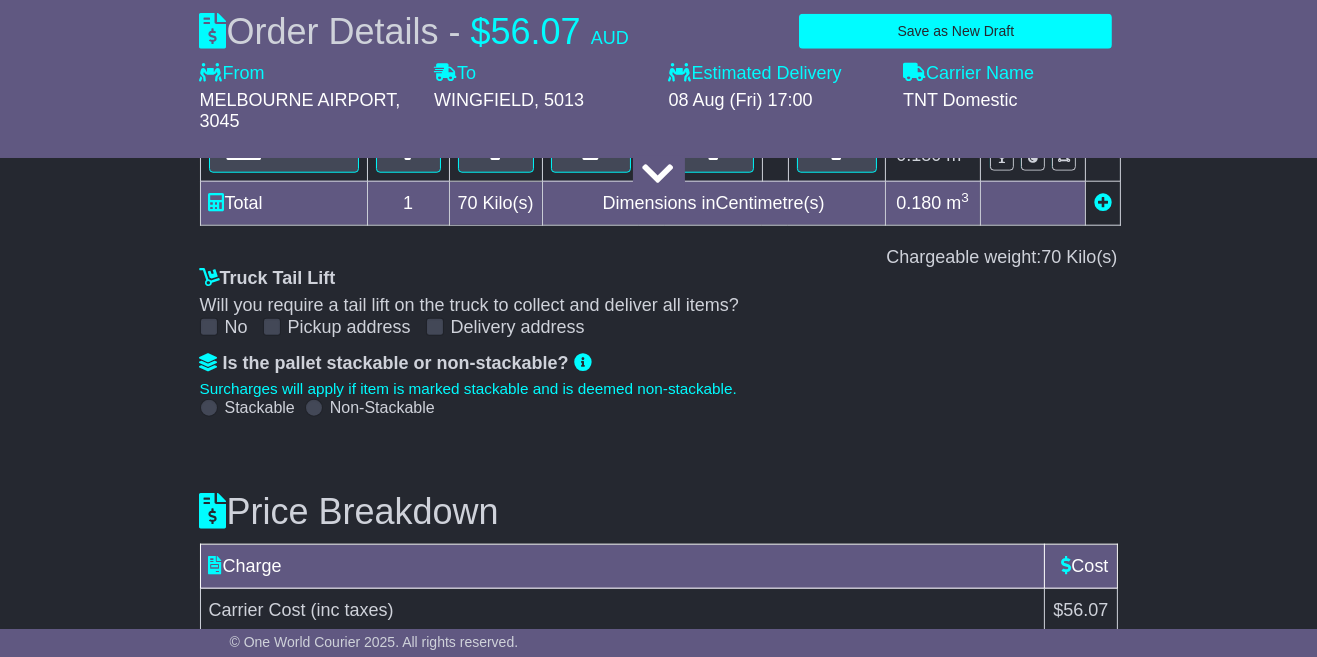 click on "Submit Your Order" at bounding box center [1046, 691] 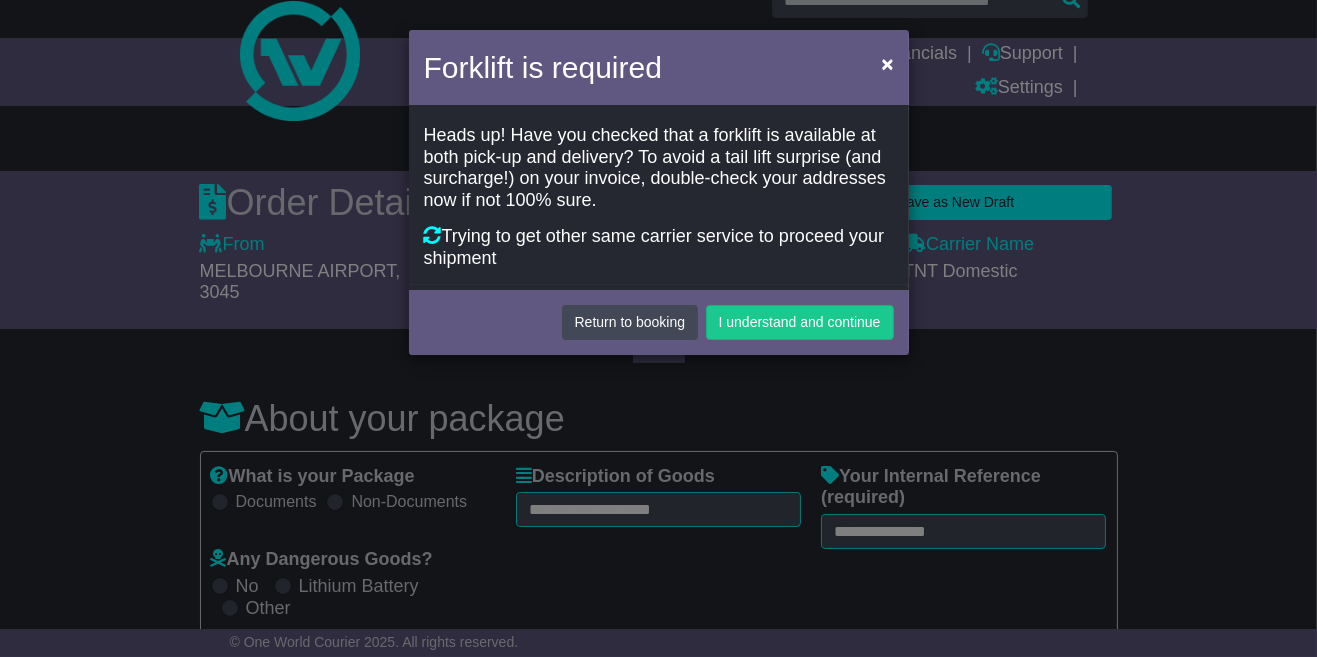 scroll, scrollTop: 0, scrollLeft: 0, axis: both 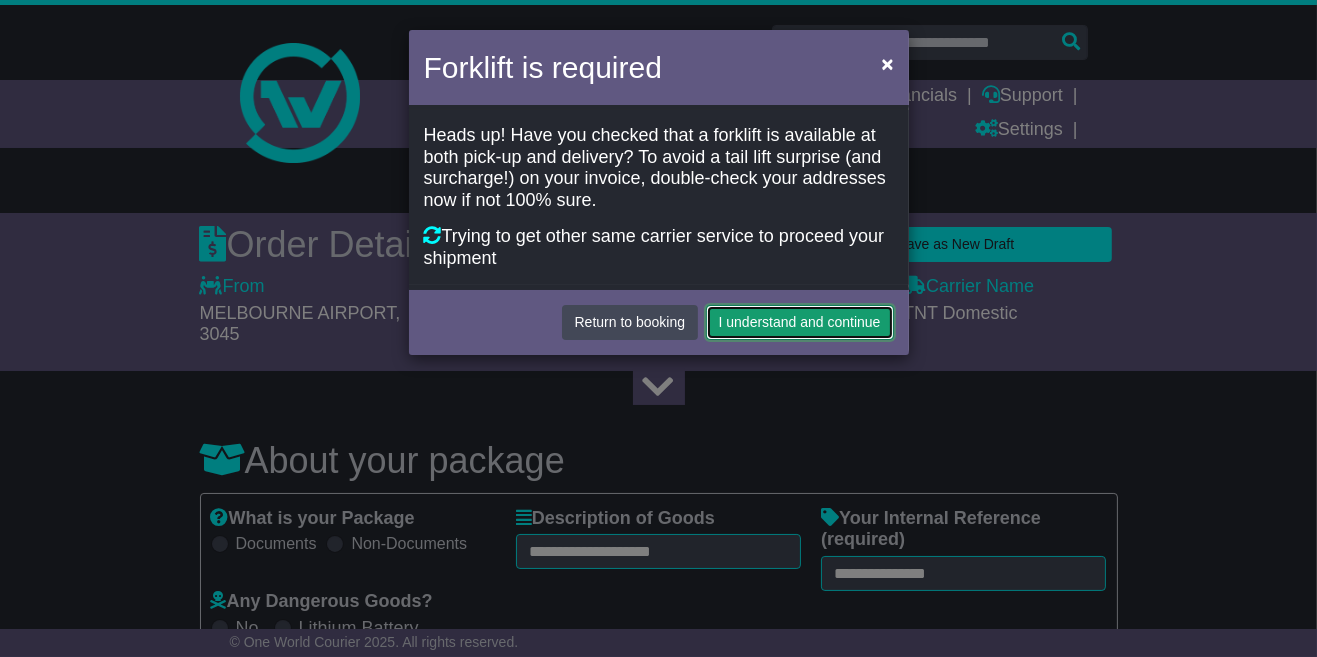 click on "I understand and continue" at bounding box center (800, 322) 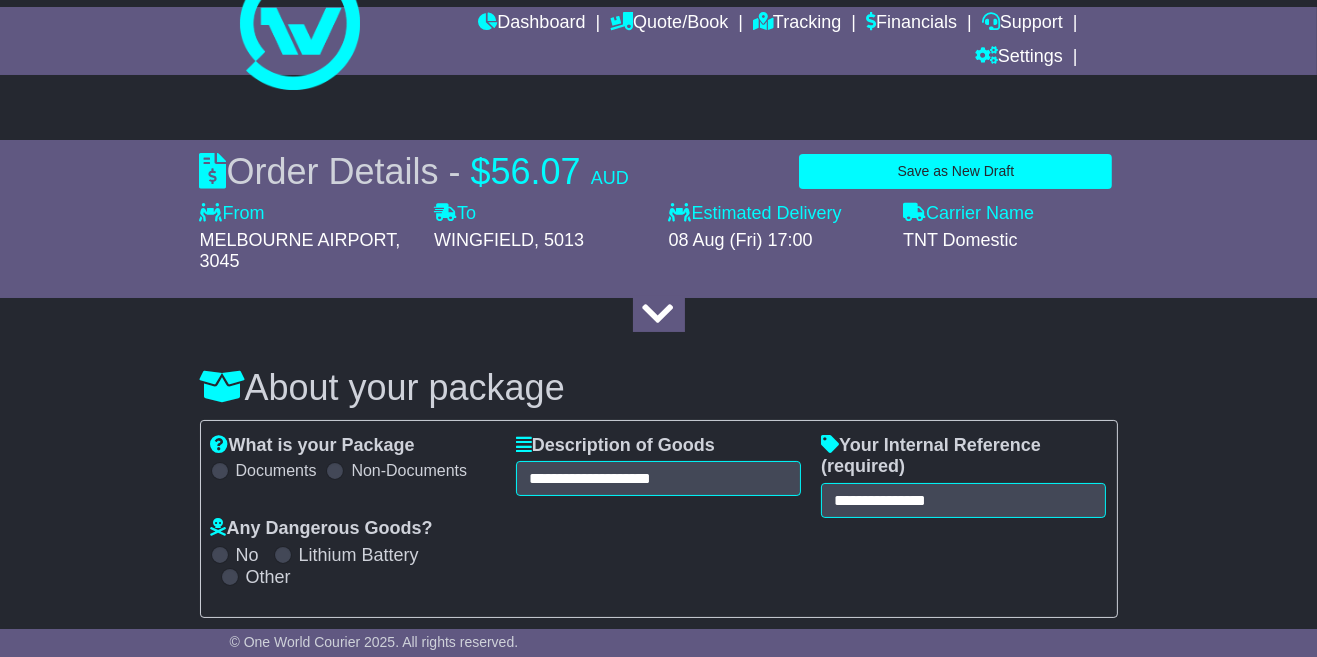 scroll, scrollTop: 72, scrollLeft: 0, axis: vertical 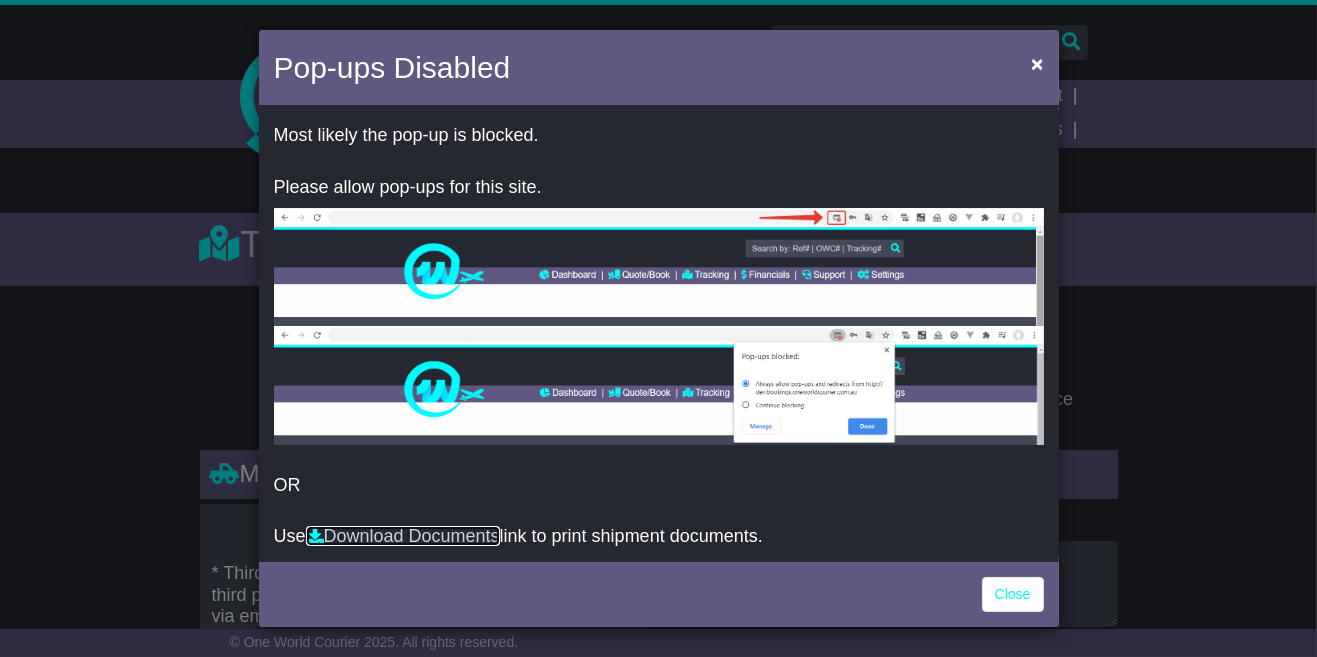 click on "Download Documents" at bounding box center [403, 536] 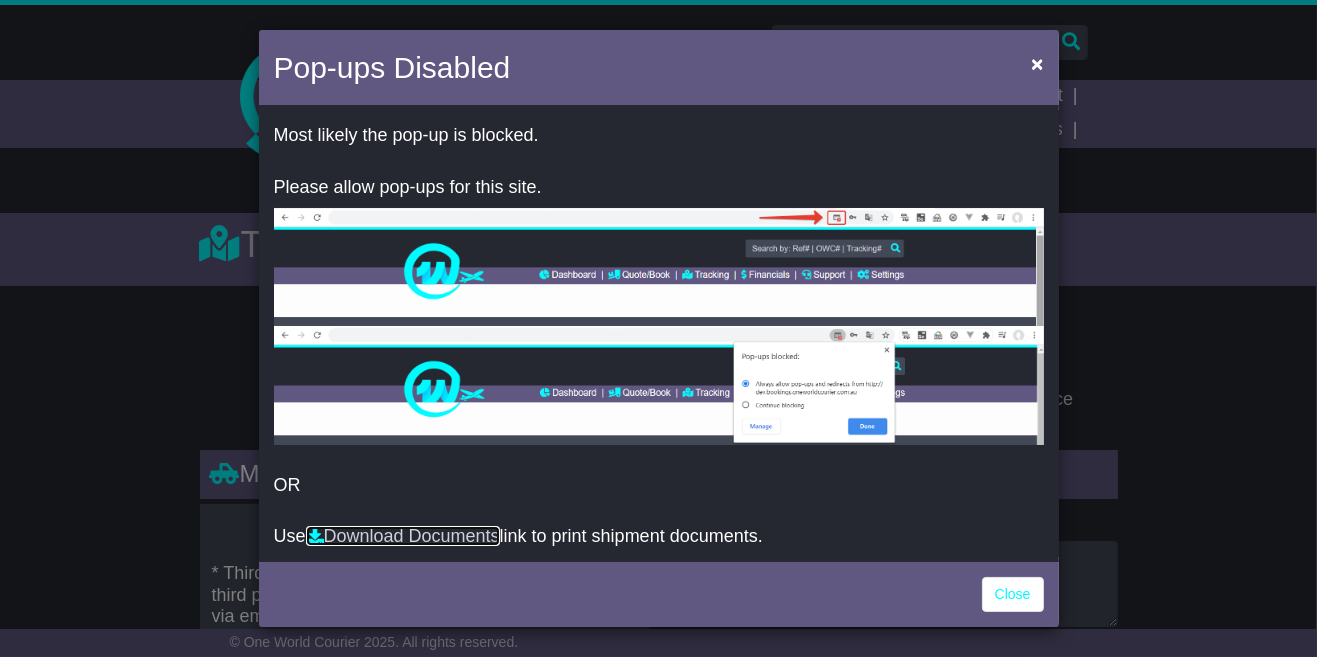 click on "Download Documents" at bounding box center (403, 536) 